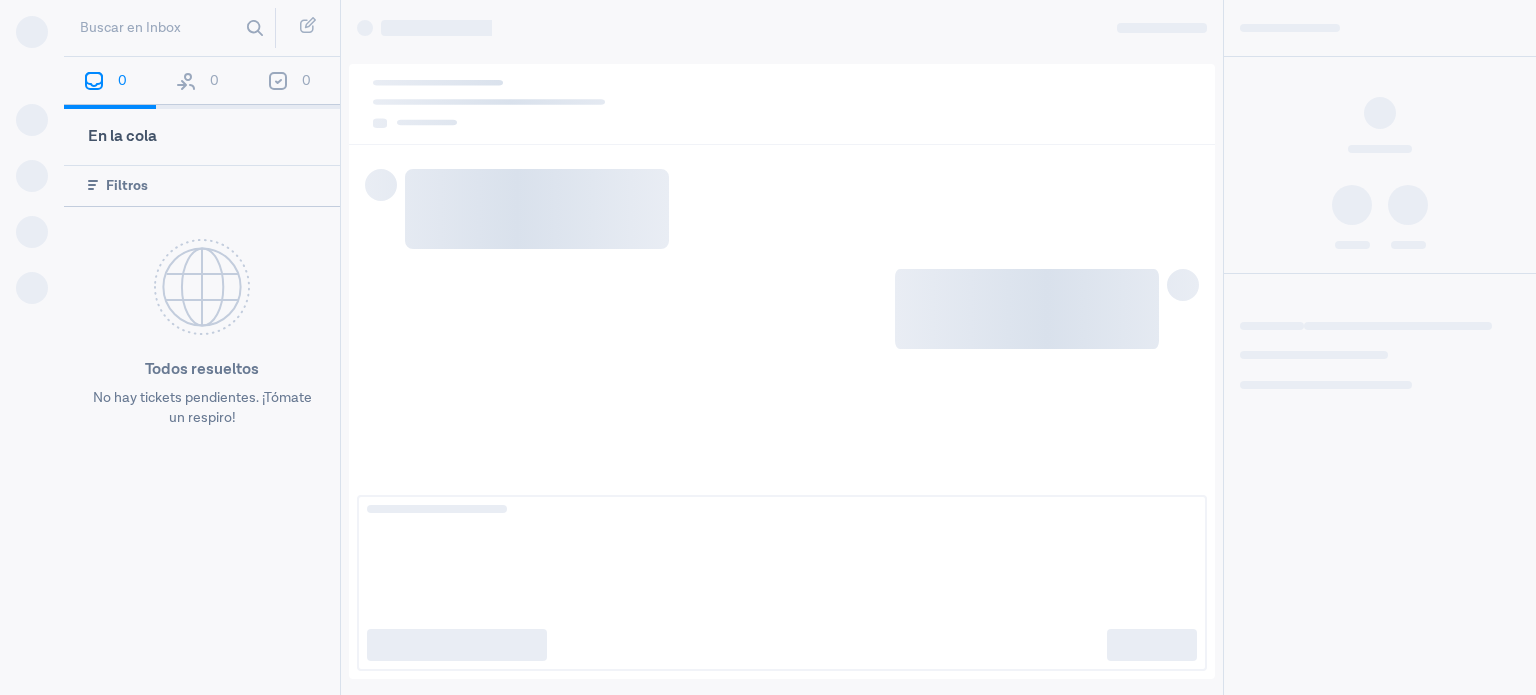 scroll, scrollTop: 0, scrollLeft: 0, axis: both 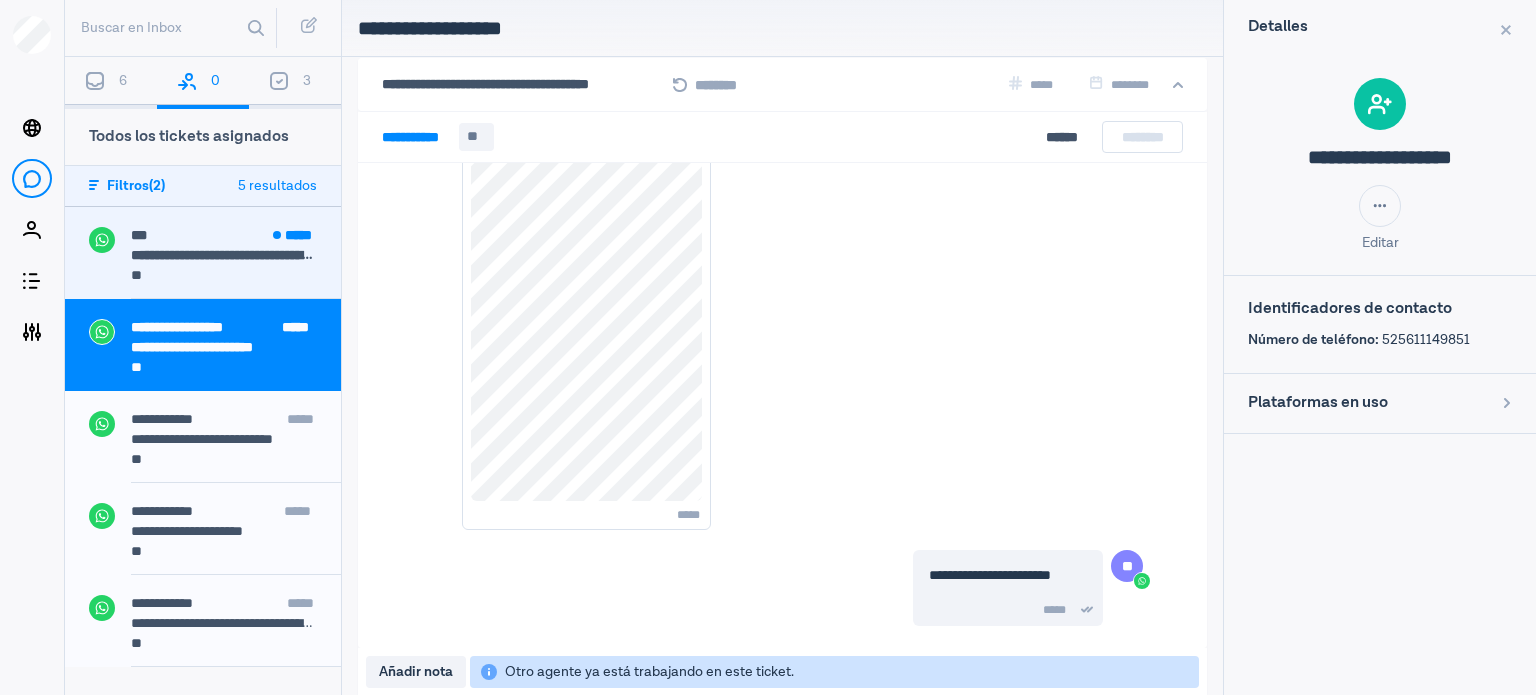 click on "**********" at bounding box center (224, 255) 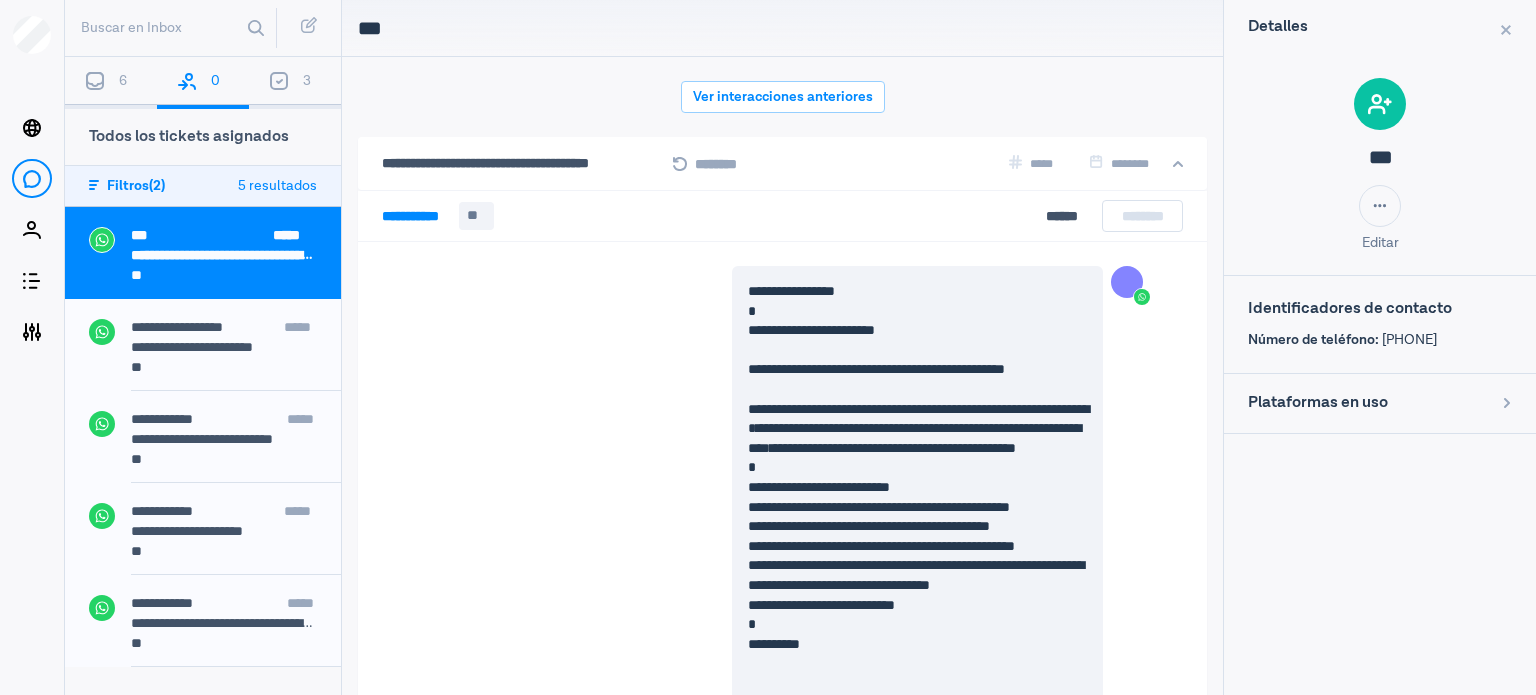 scroll, scrollTop: 298, scrollLeft: 0, axis: vertical 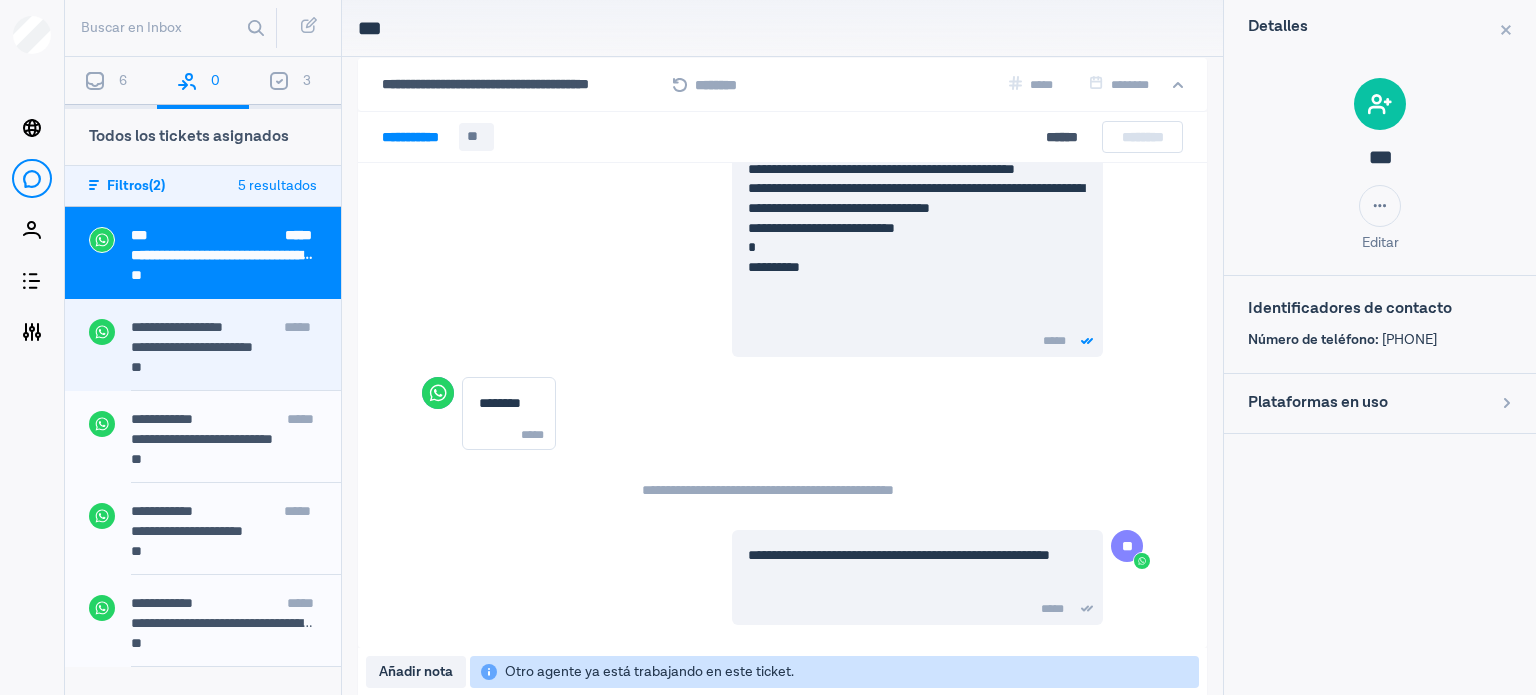 click on "**********" at bounding box center [224, 347] 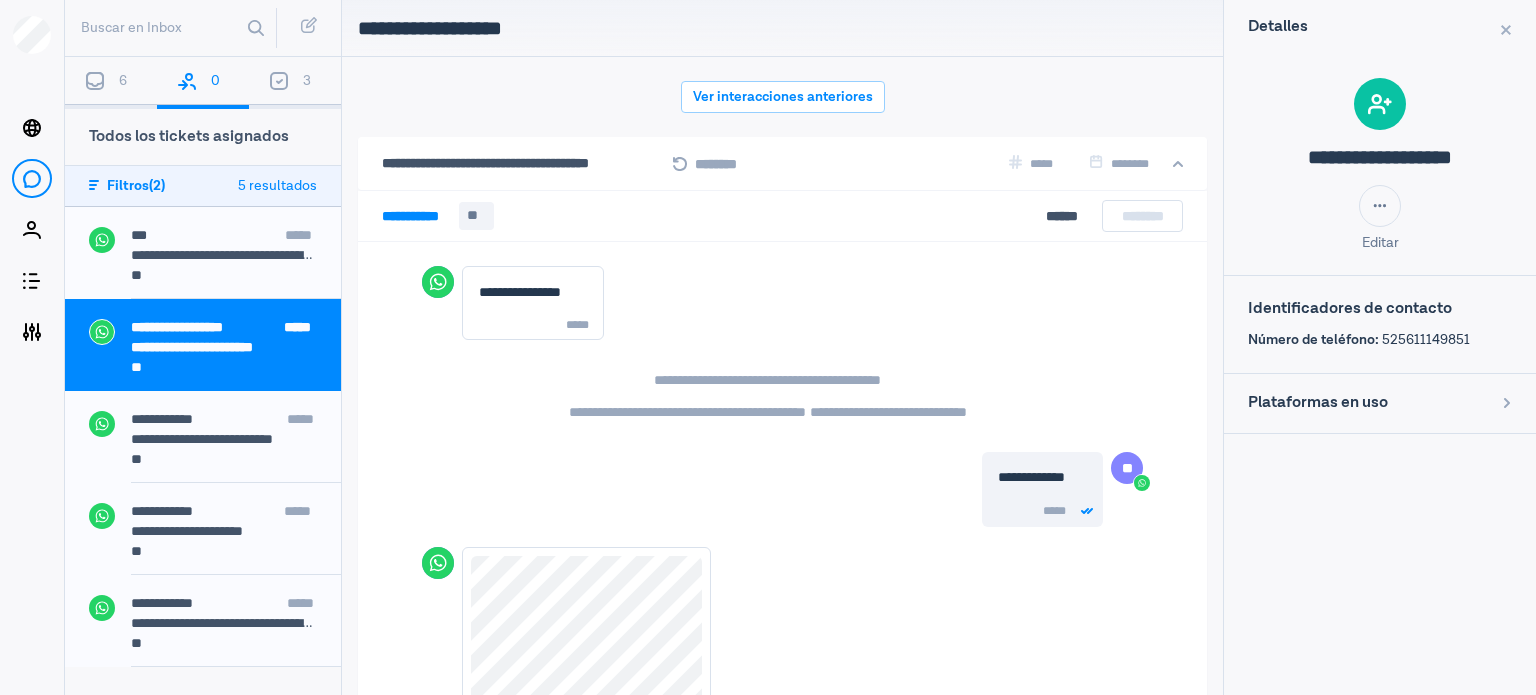 scroll, scrollTop: 476, scrollLeft: 0, axis: vertical 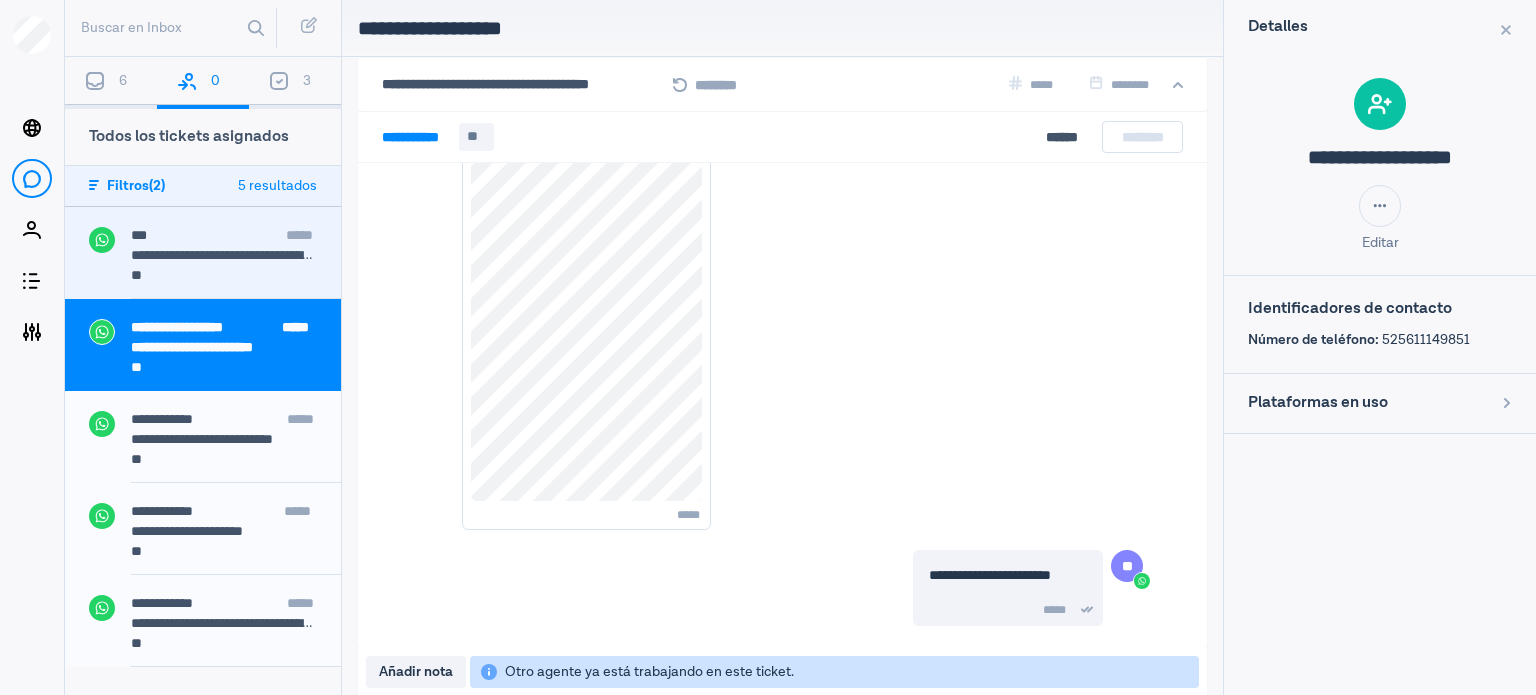 click on "*** *****" at bounding box center (236, 237) 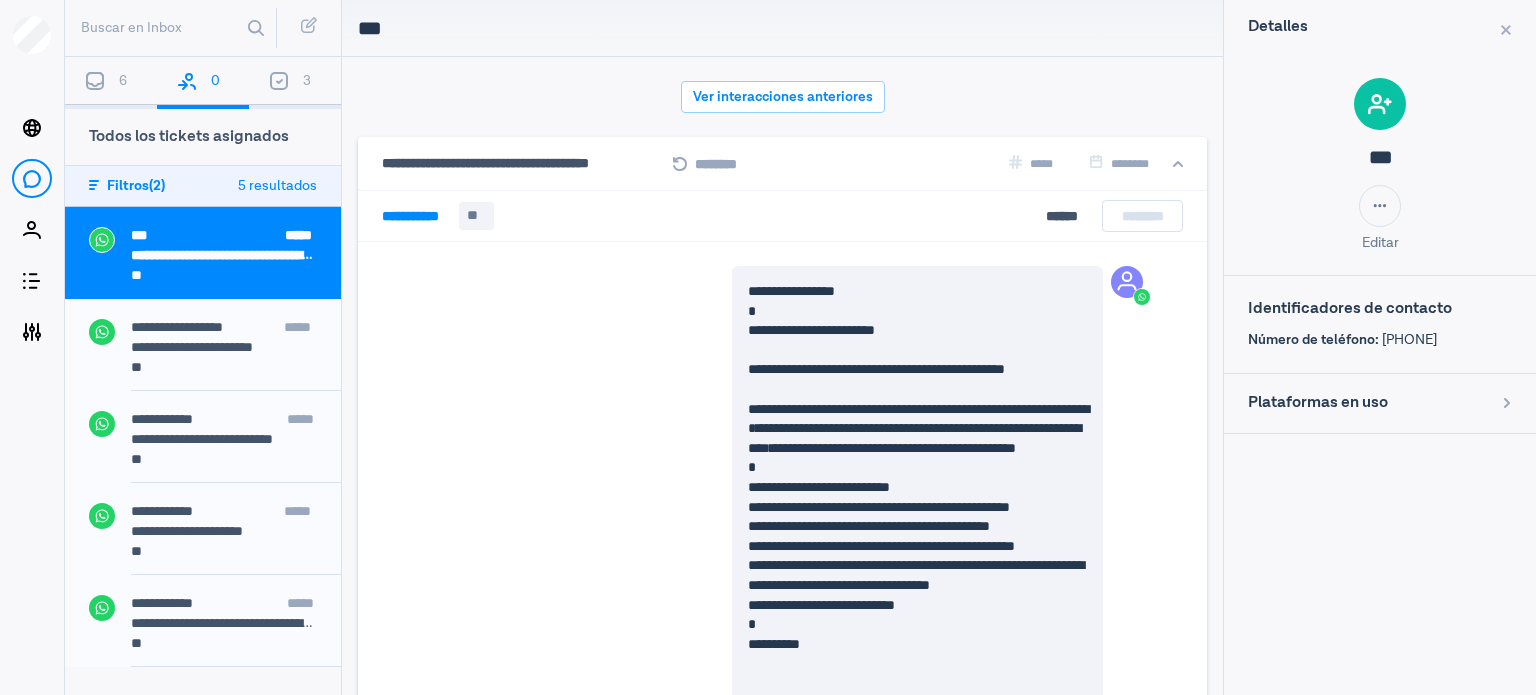 scroll, scrollTop: 79, scrollLeft: 0, axis: vertical 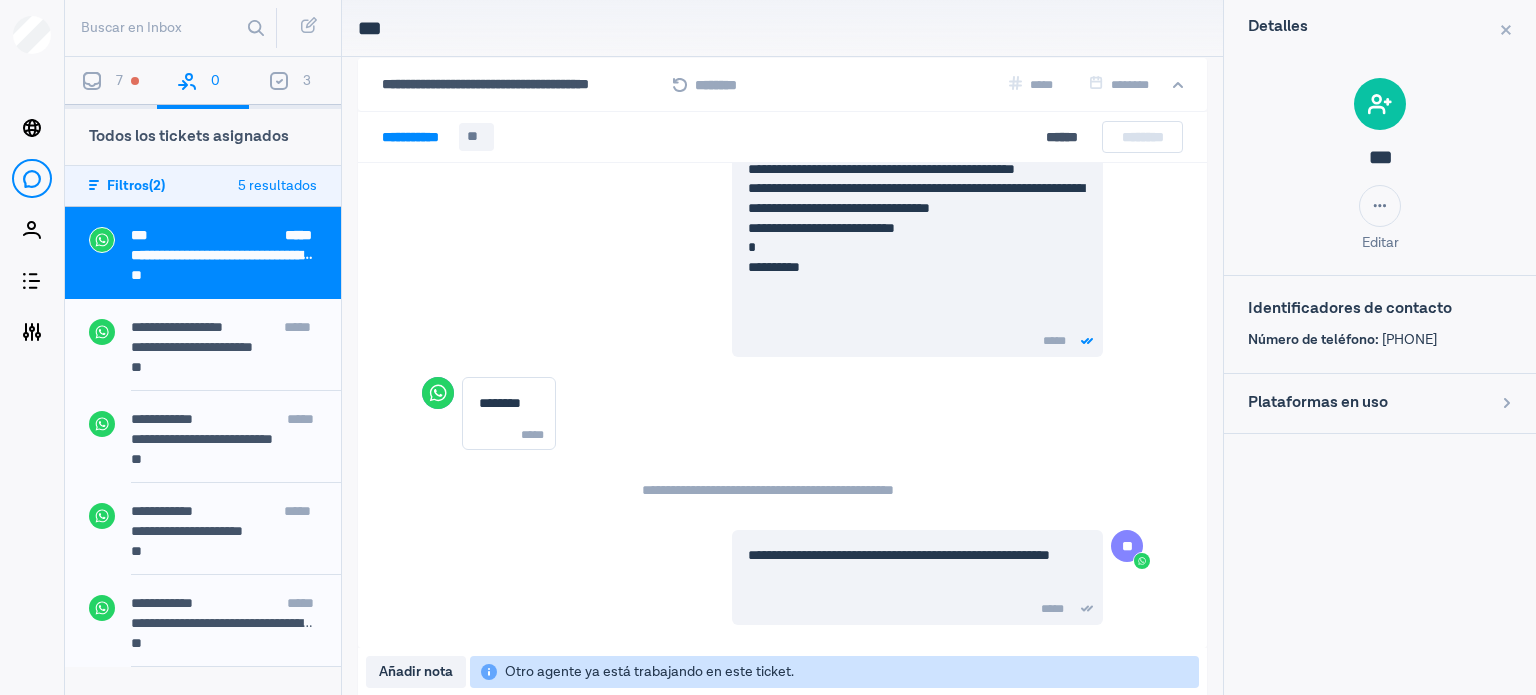 click on "7" at bounding box center [111, 83] 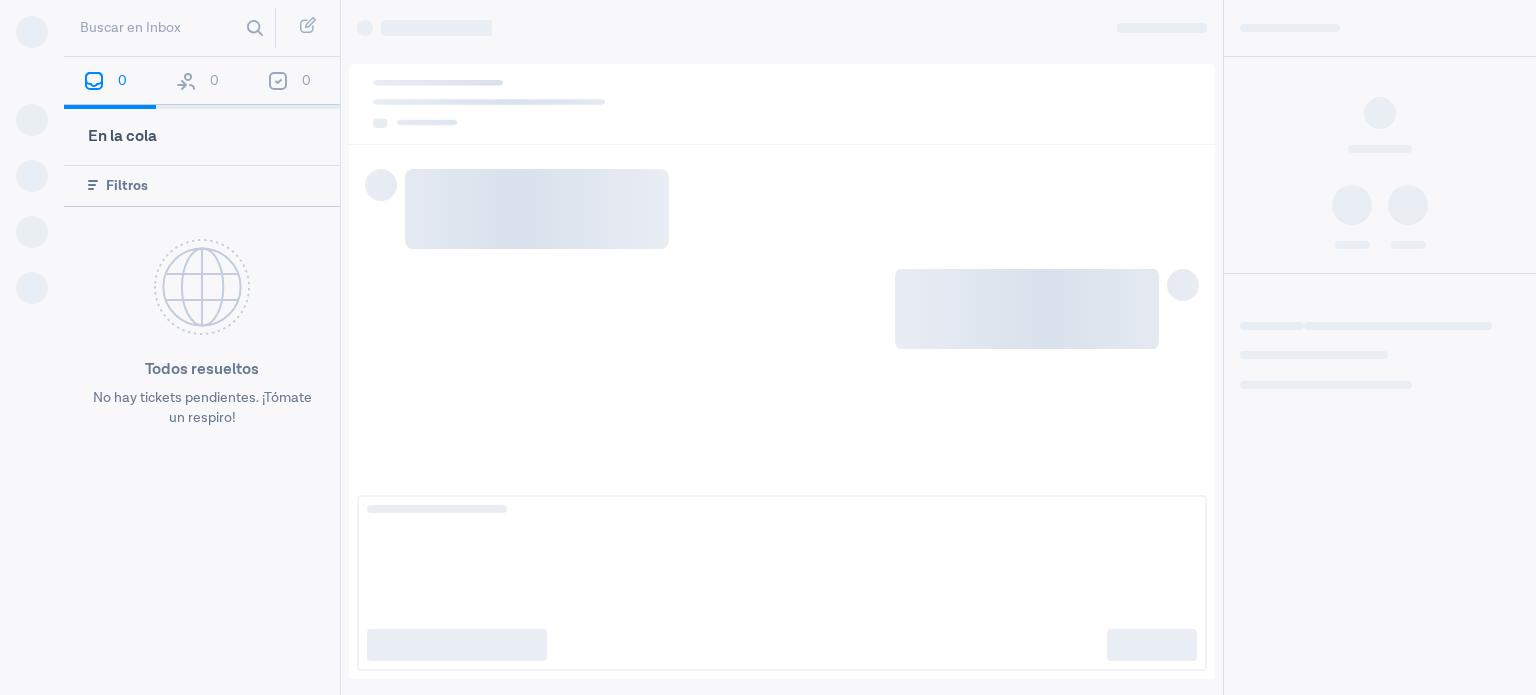 scroll, scrollTop: 0, scrollLeft: 0, axis: both 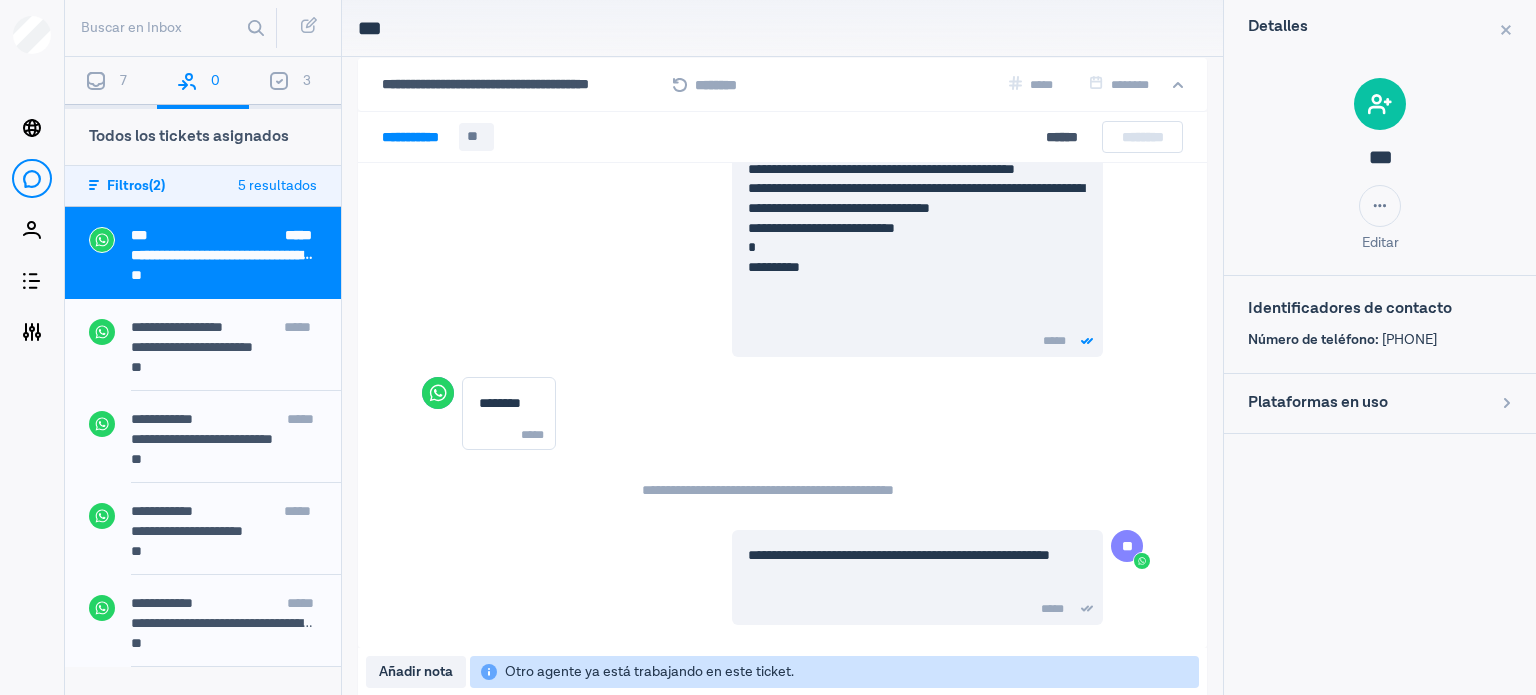 click on "7" at bounding box center (111, 83) 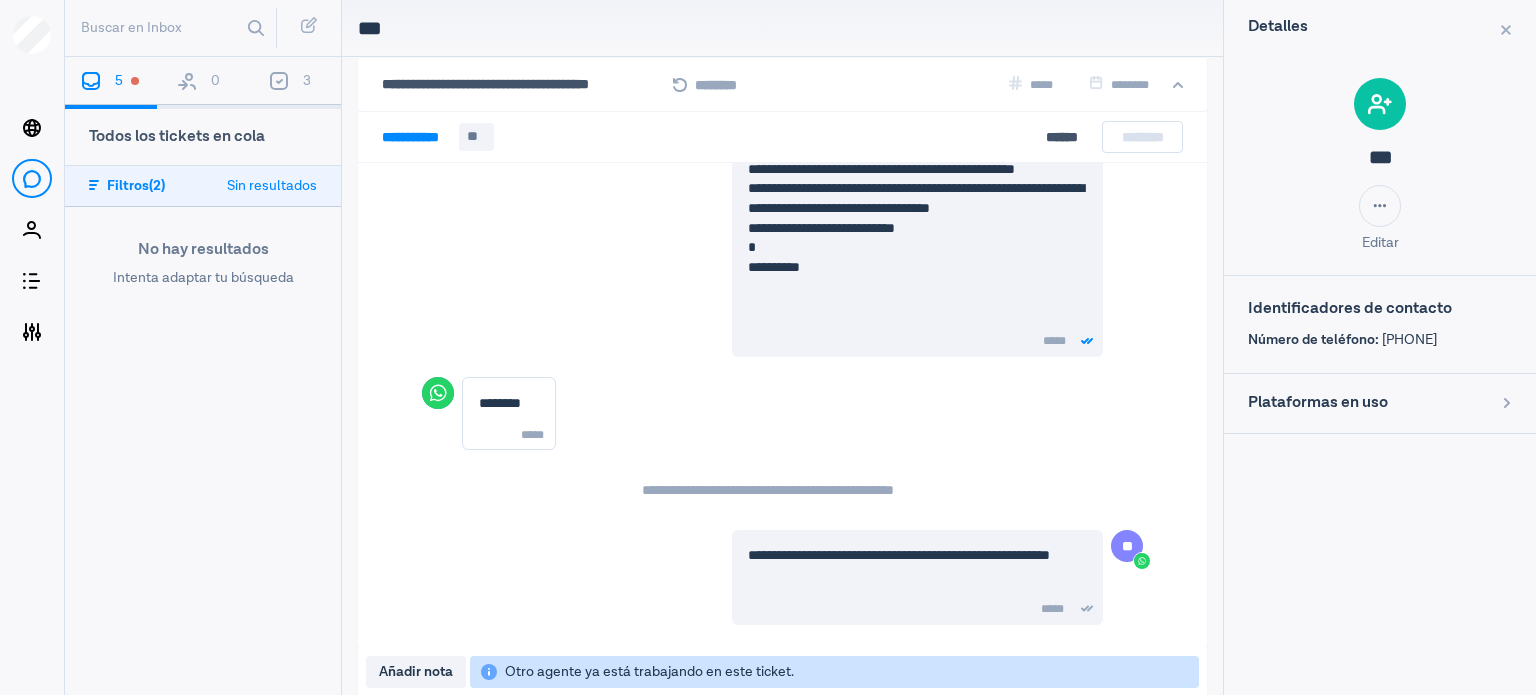 click on "0" at bounding box center [203, 83] 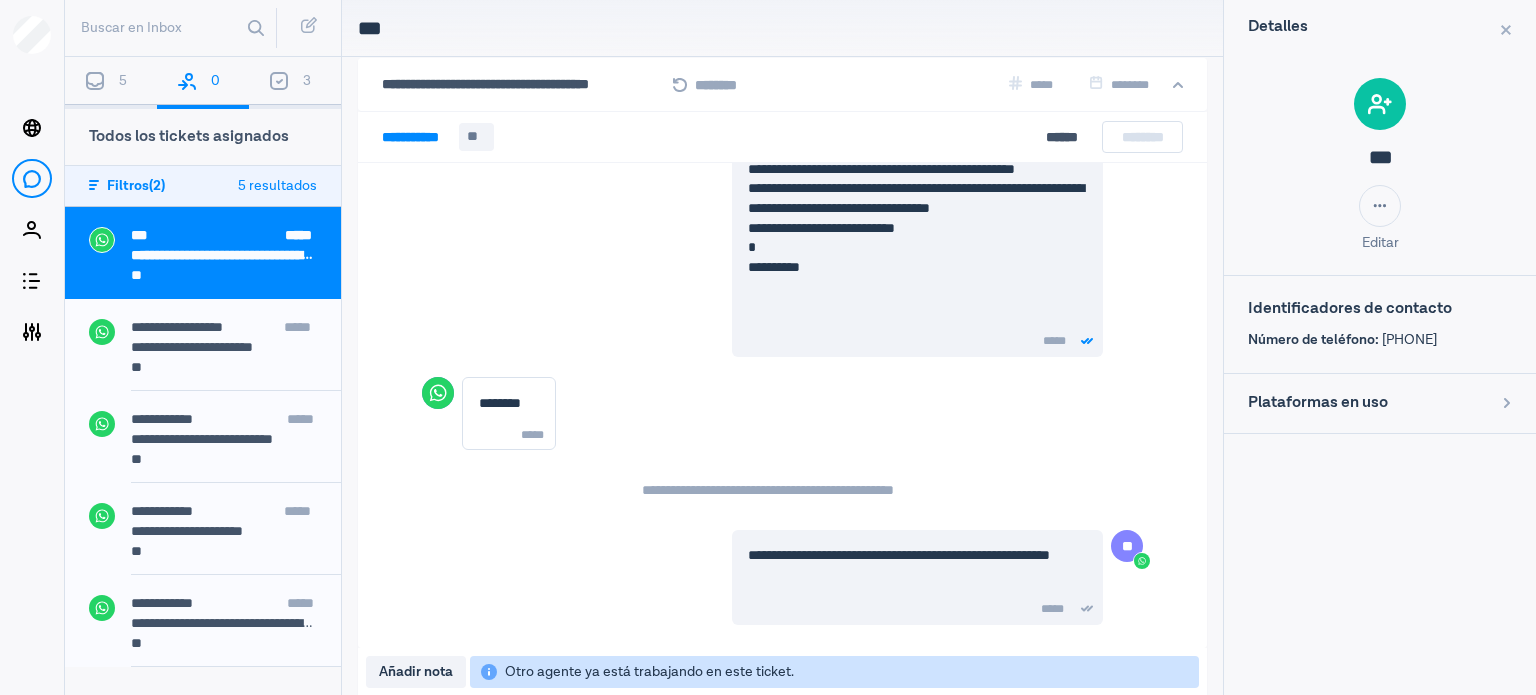 click on "5" at bounding box center (111, 83) 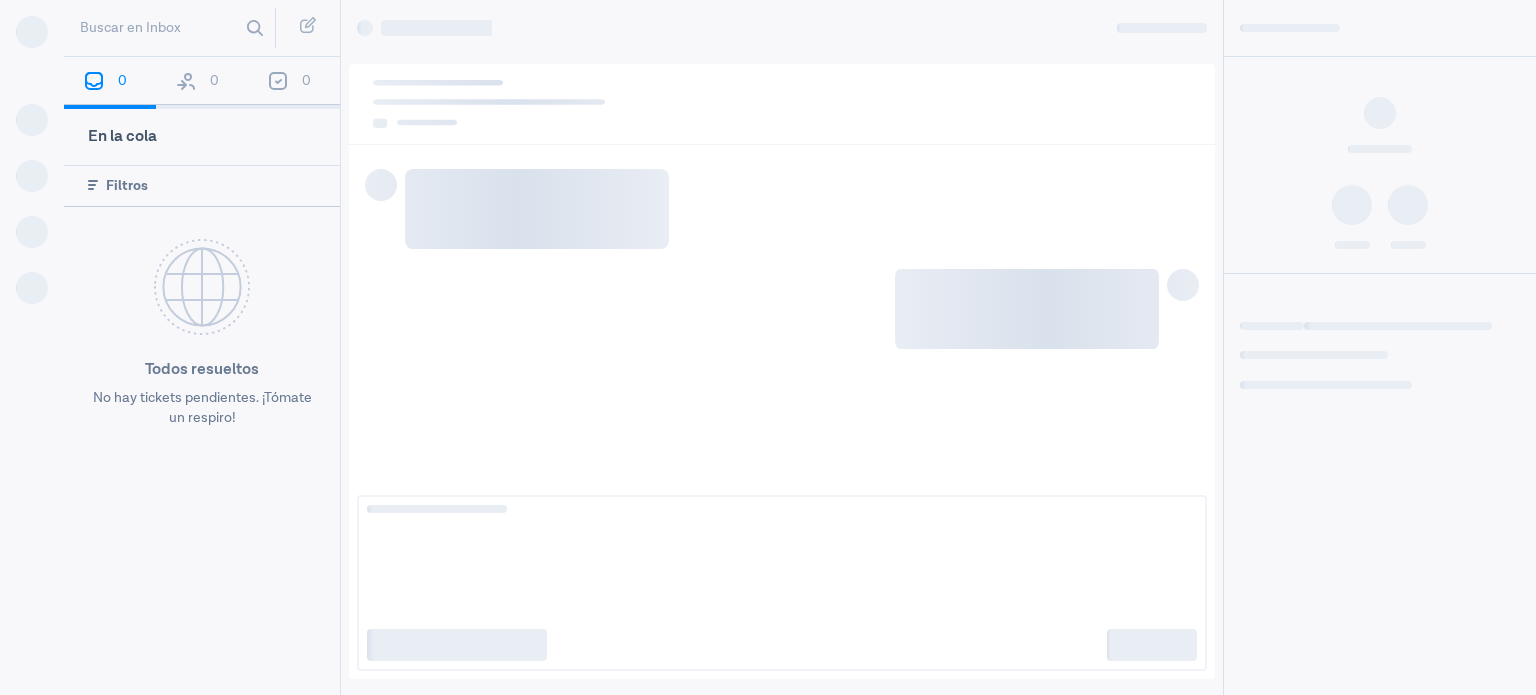 scroll, scrollTop: 0, scrollLeft: 0, axis: both 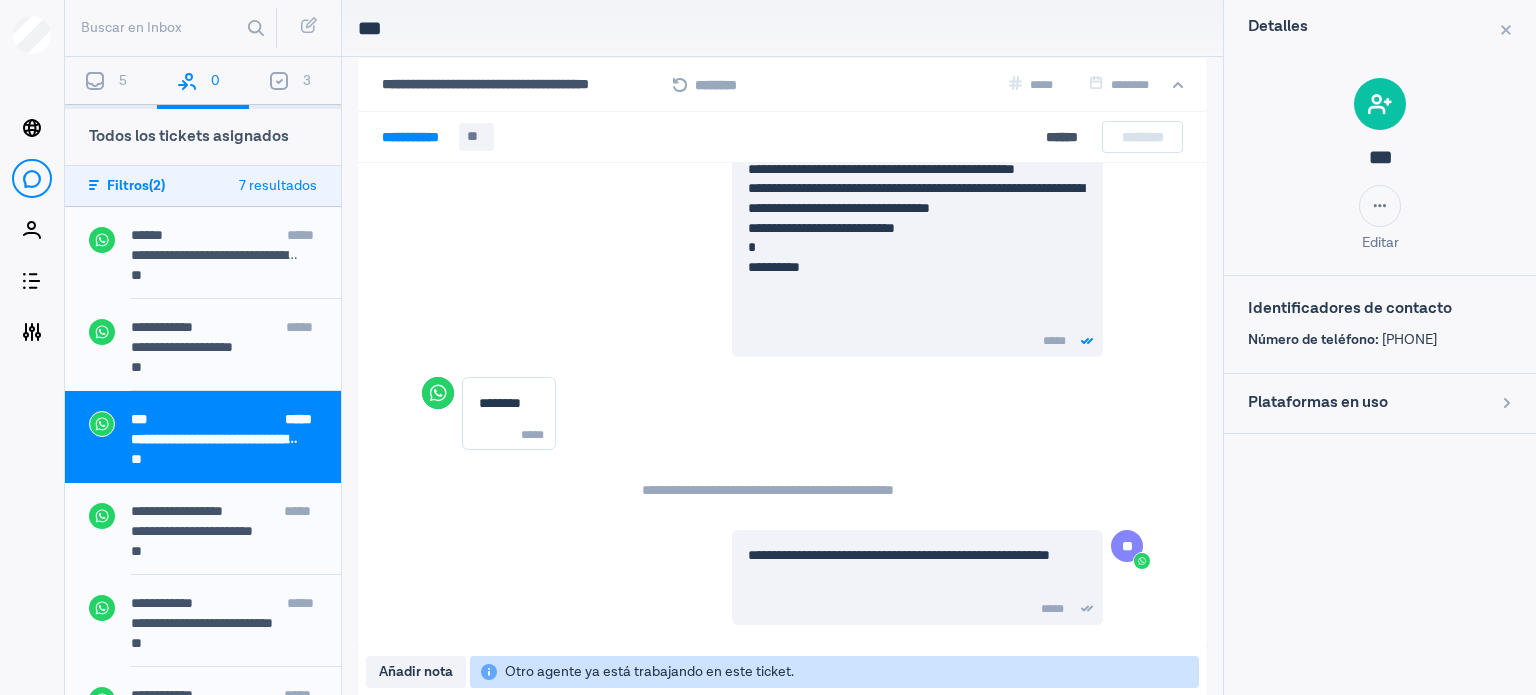 click on "5" at bounding box center (111, 83) 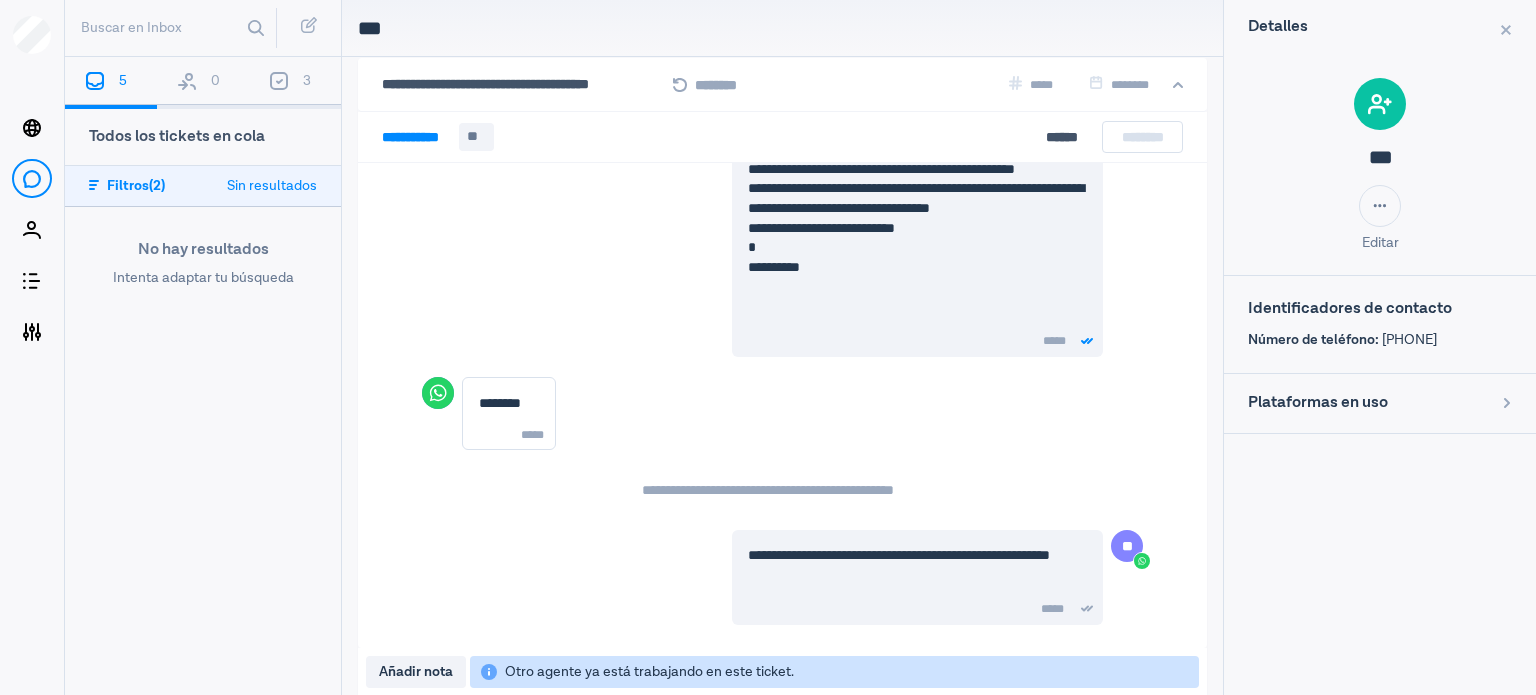 click at bounding box center [187, 81] 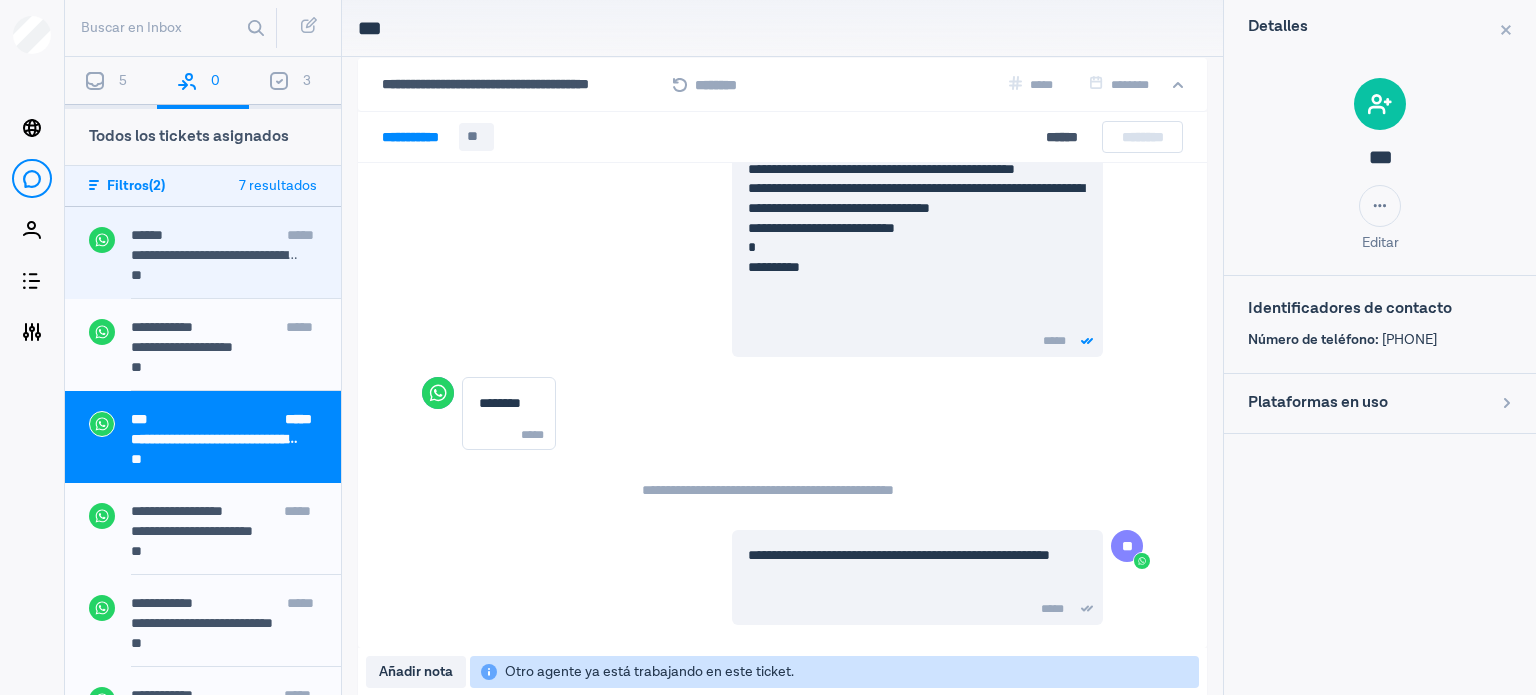 click on "**********" at bounding box center (236, 263) 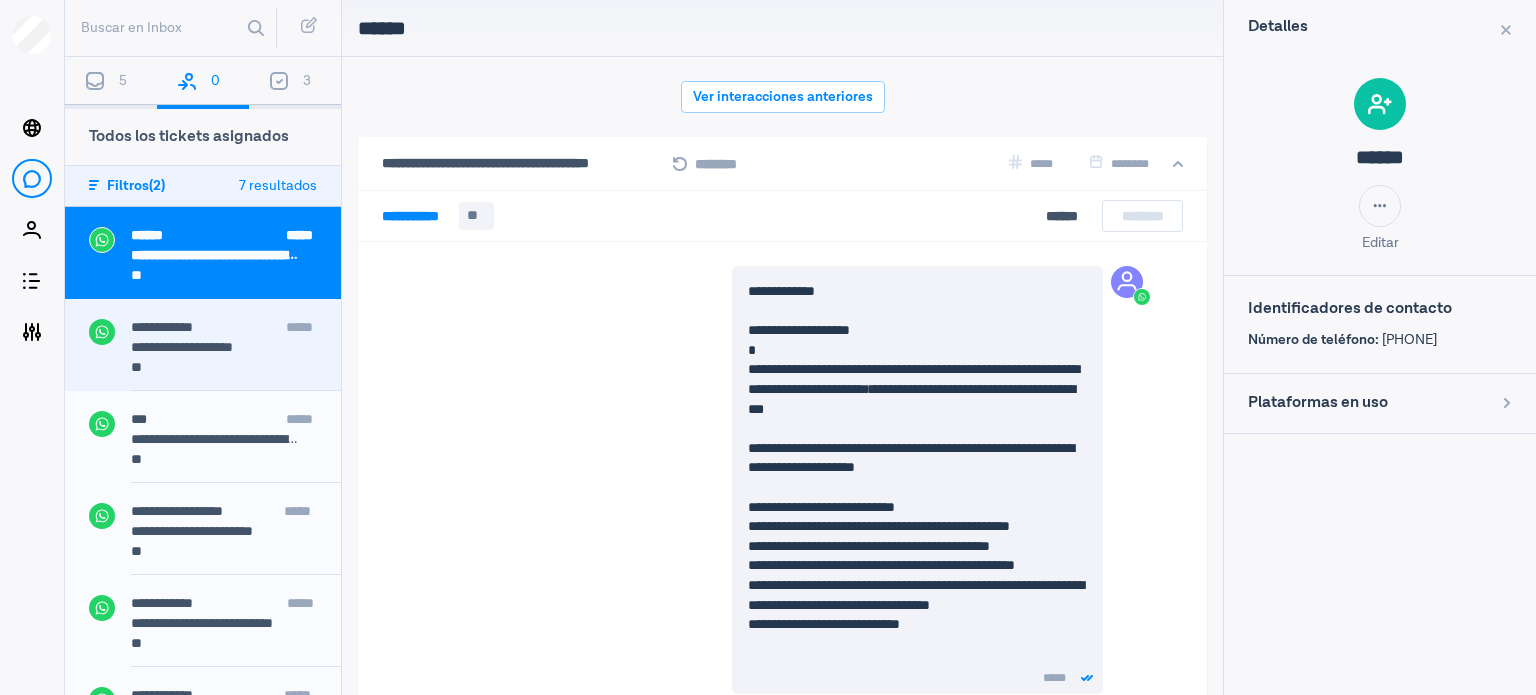 scroll, scrollTop: 211, scrollLeft: 0, axis: vertical 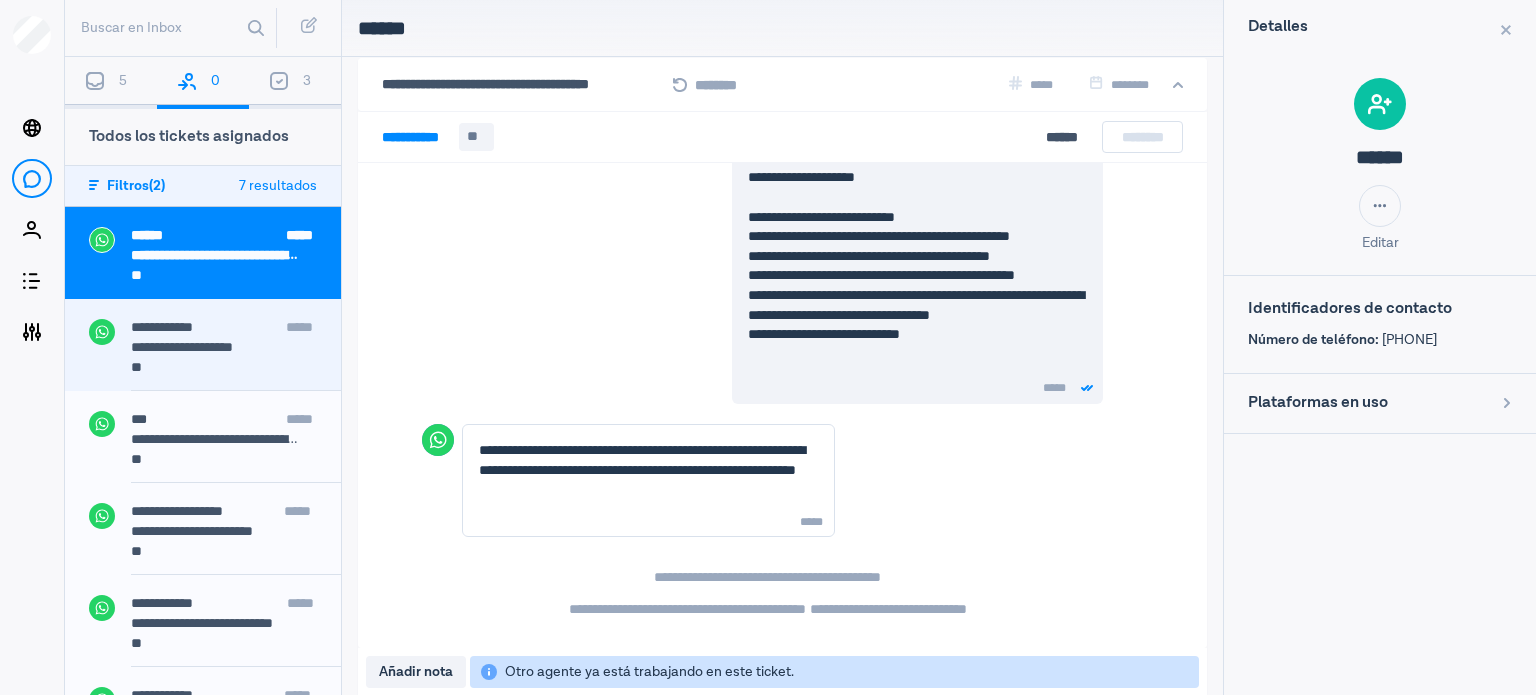 click on "**********" at bounding box center (216, 347) 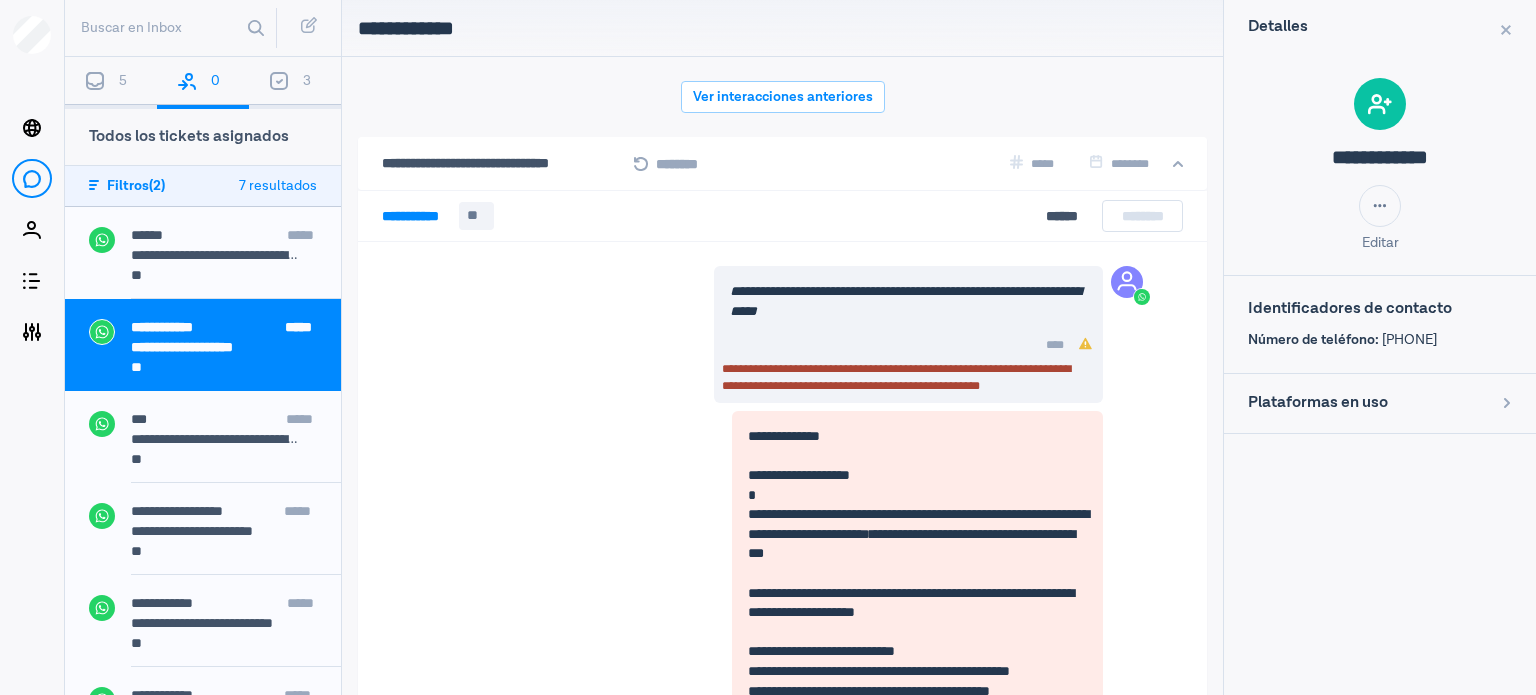 scroll, scrollTop: 79, scrollLeft: 0, axis: vertical 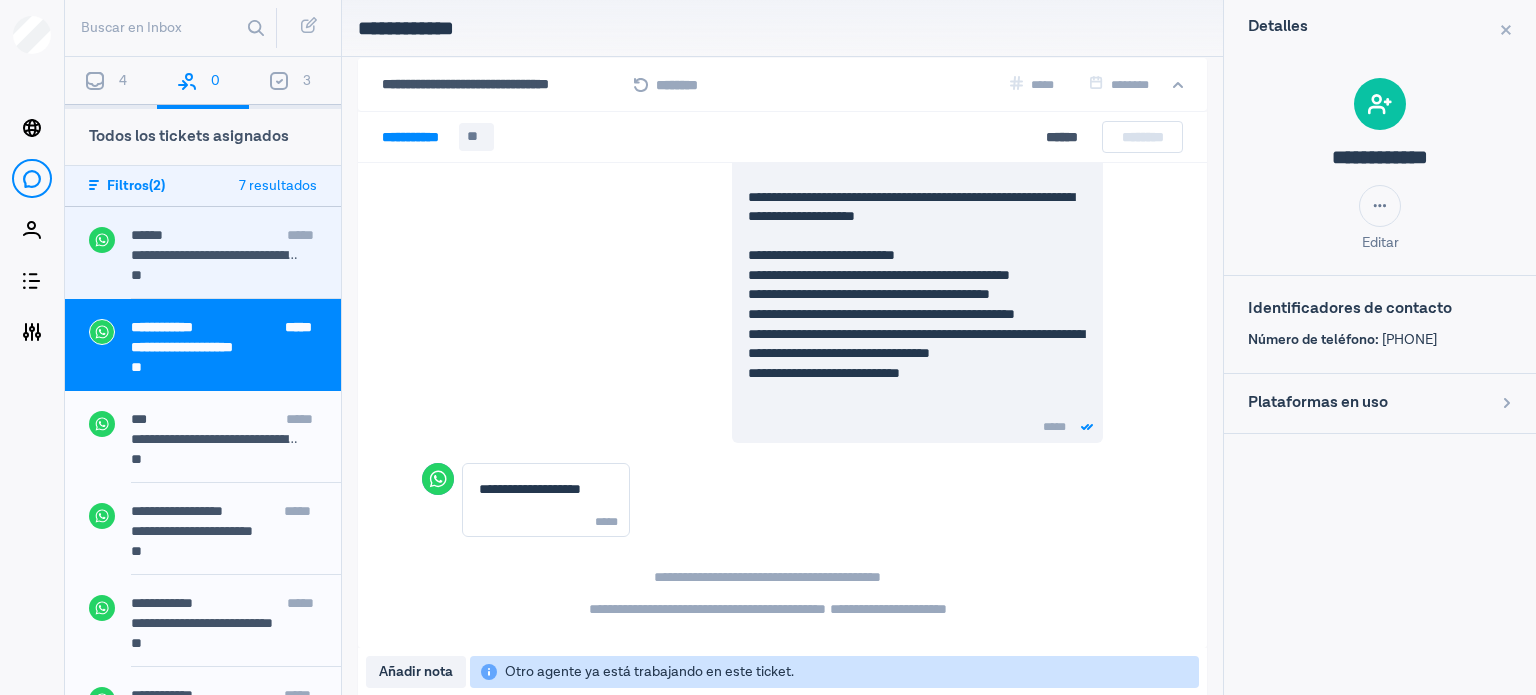 click on "****** *****" at bounding box center (236, 237) 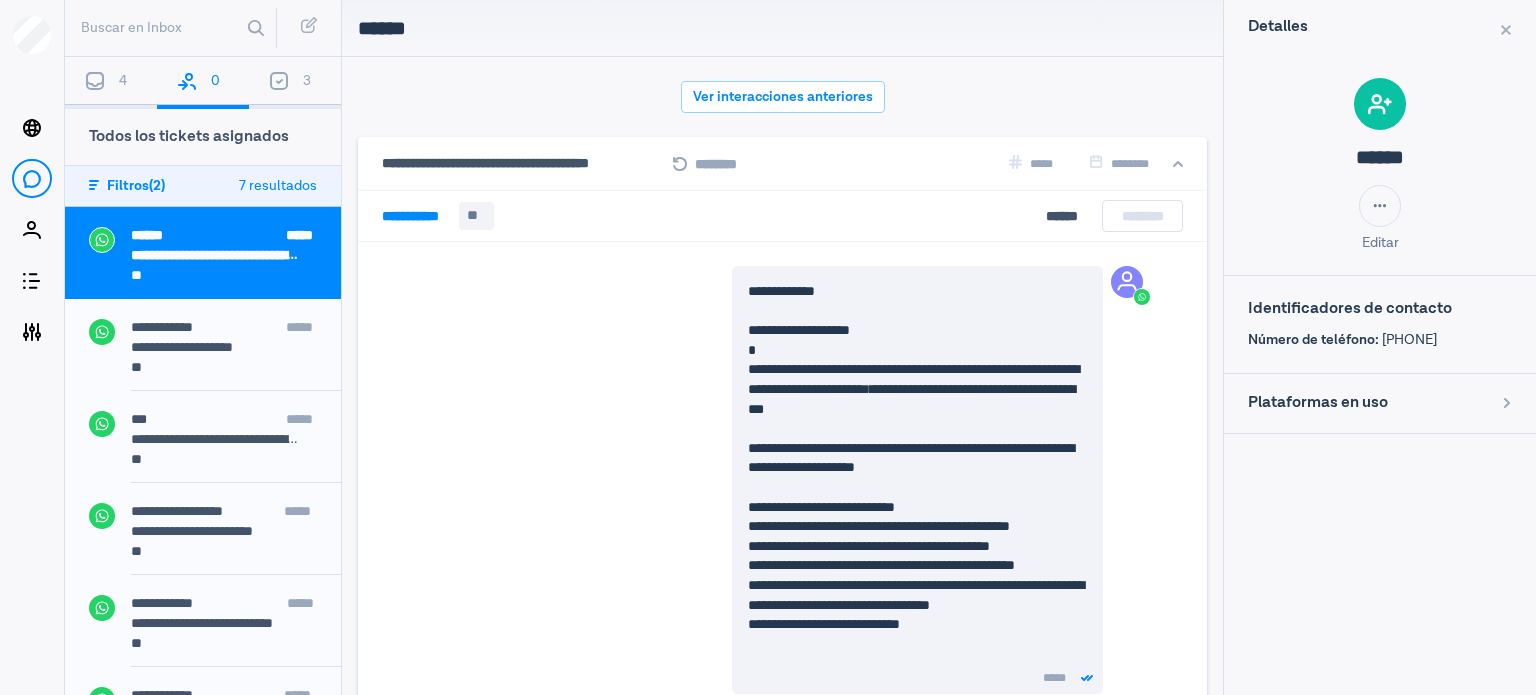 scroll, scrollTop: 211, scrollLeft: 0, axis: vertical 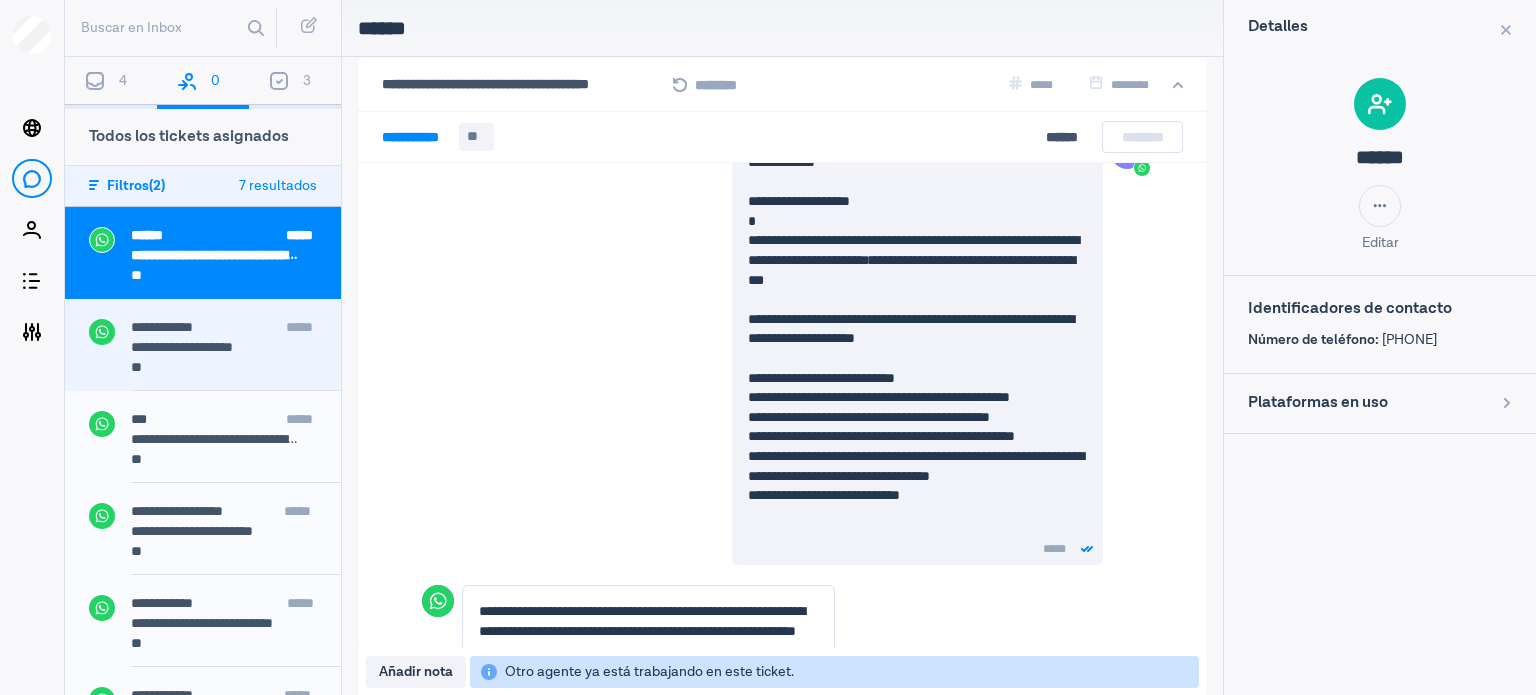 click on "**********" at bounding box center [216, 347] 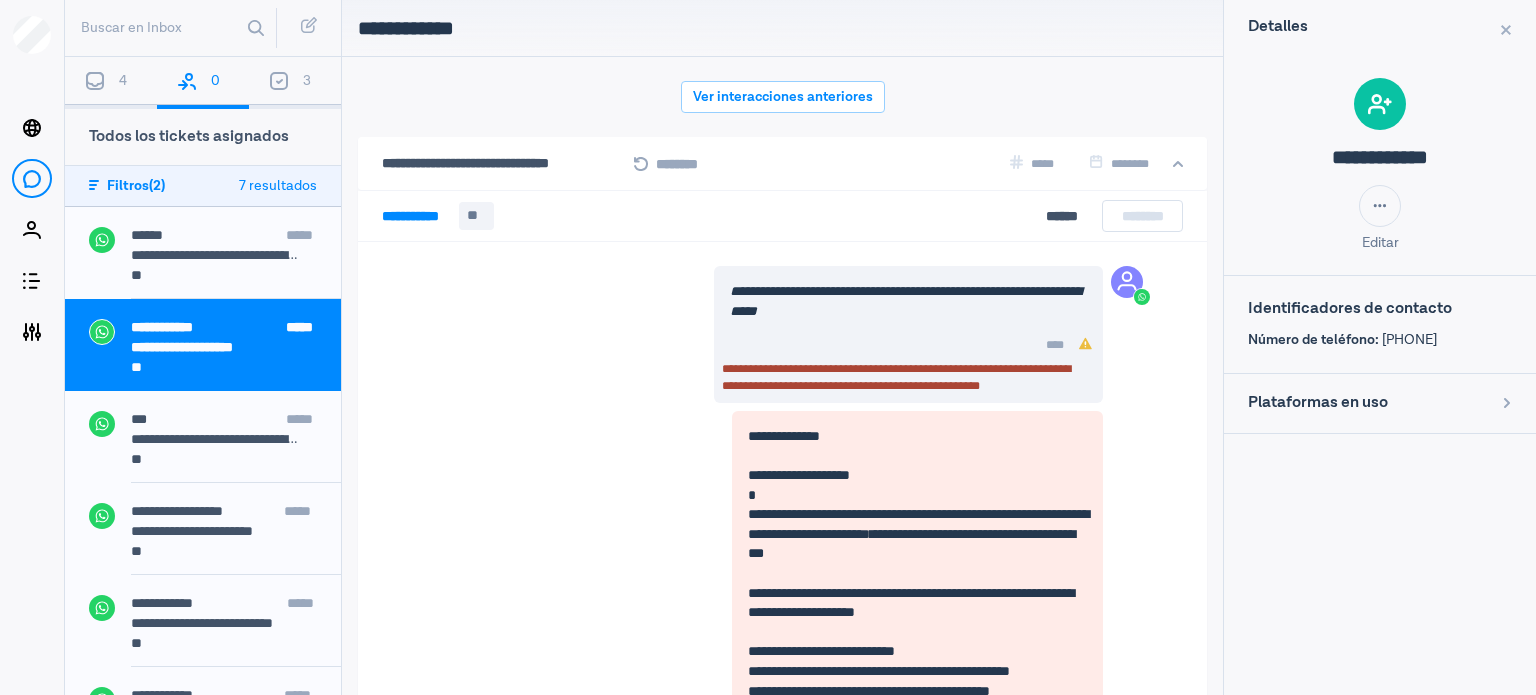 scroll, scrollTop: 795, scrollLeft: 0, axis: vertical 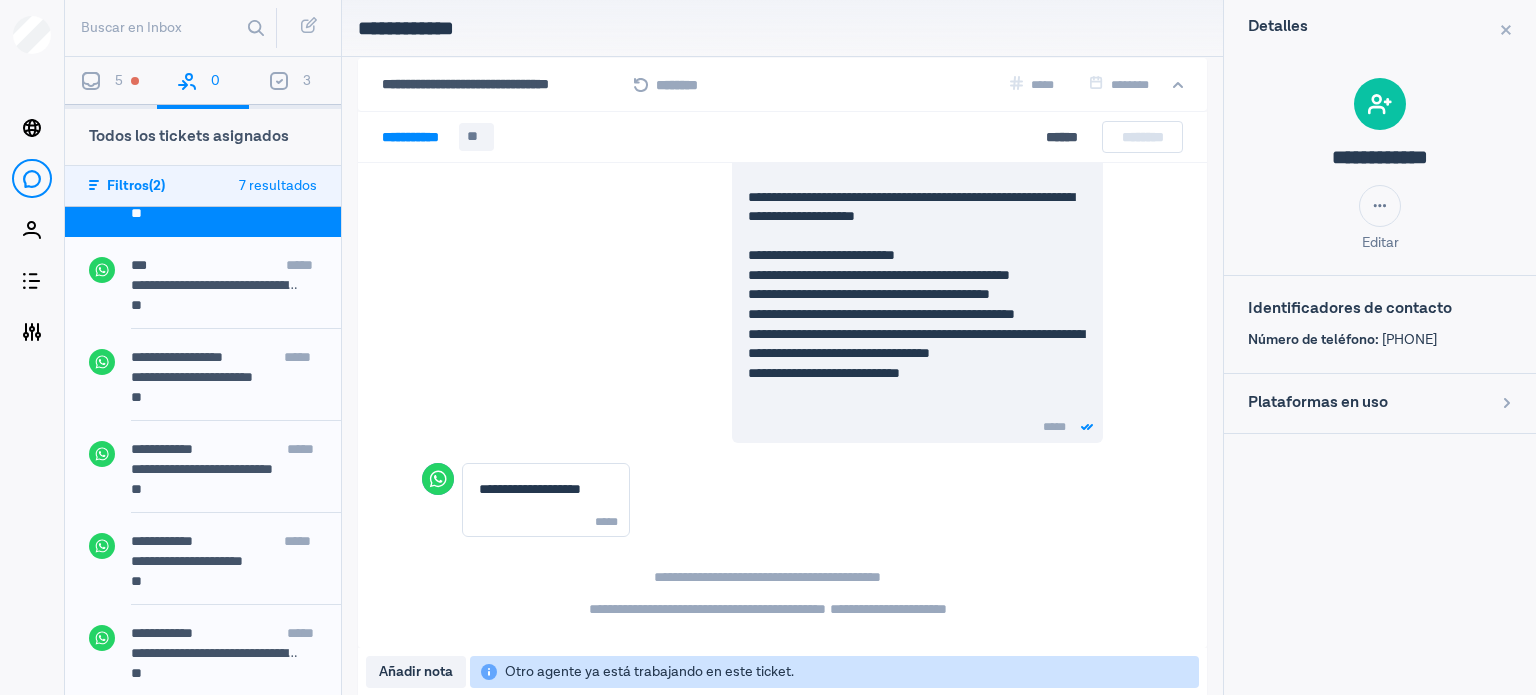 click on "5" at bounding box center [111, 83] 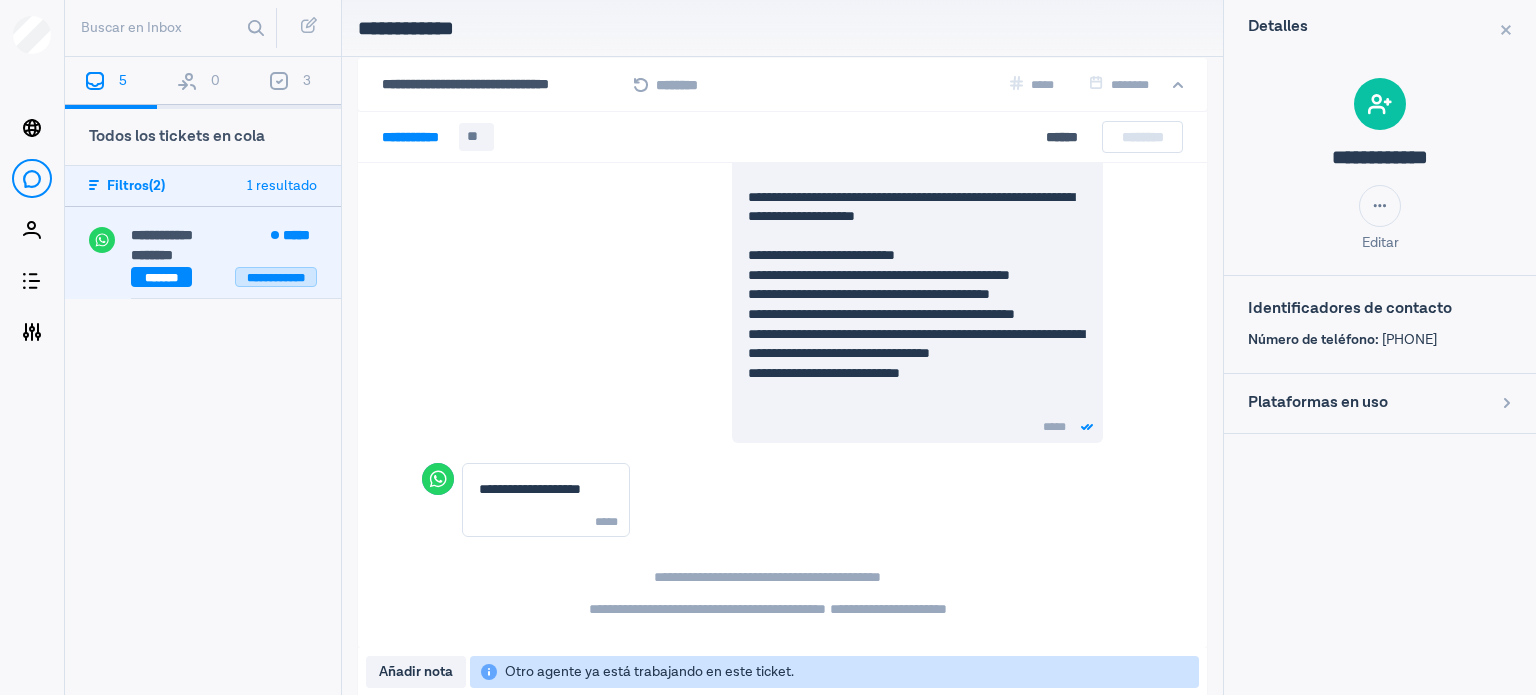 click on "**********" at bounding box center [276, 277] 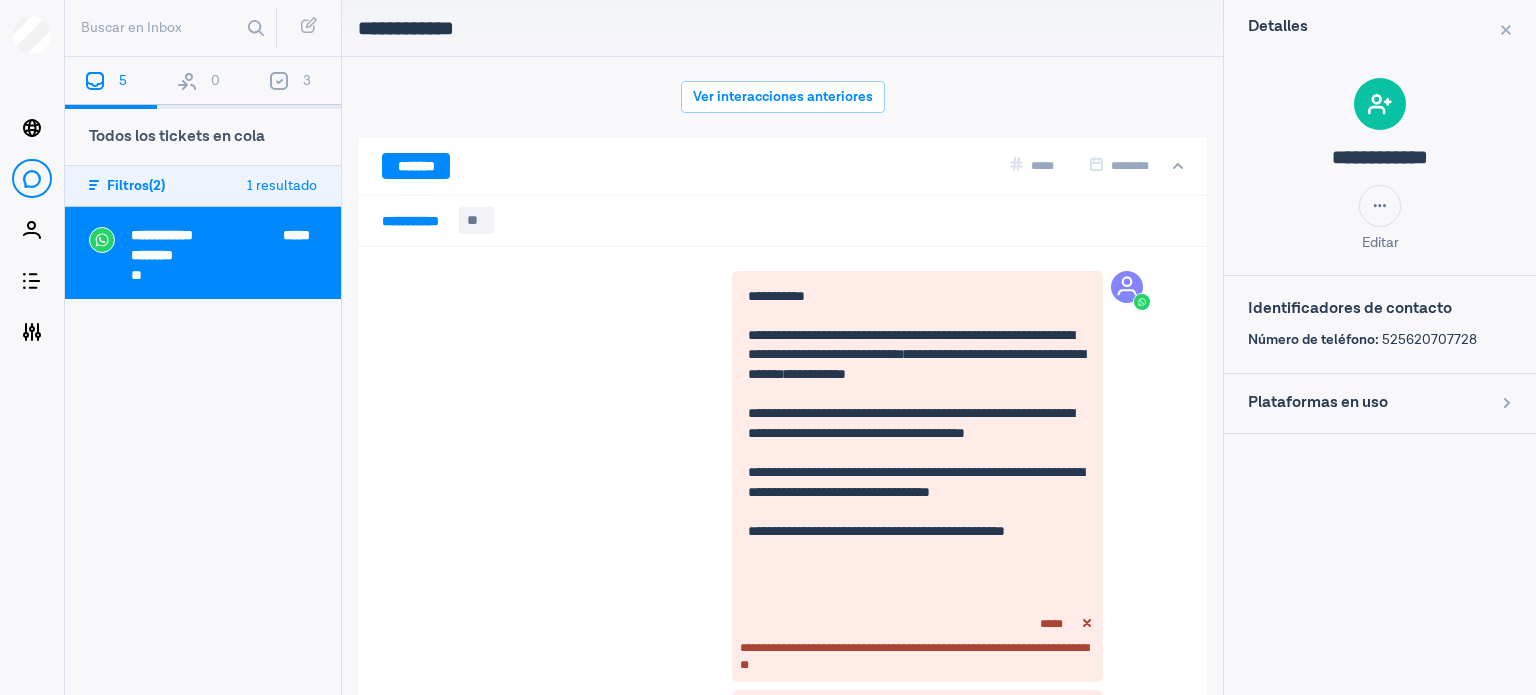 scroll, scrollTop: 79, scrollLeft: 0, axis: vertical 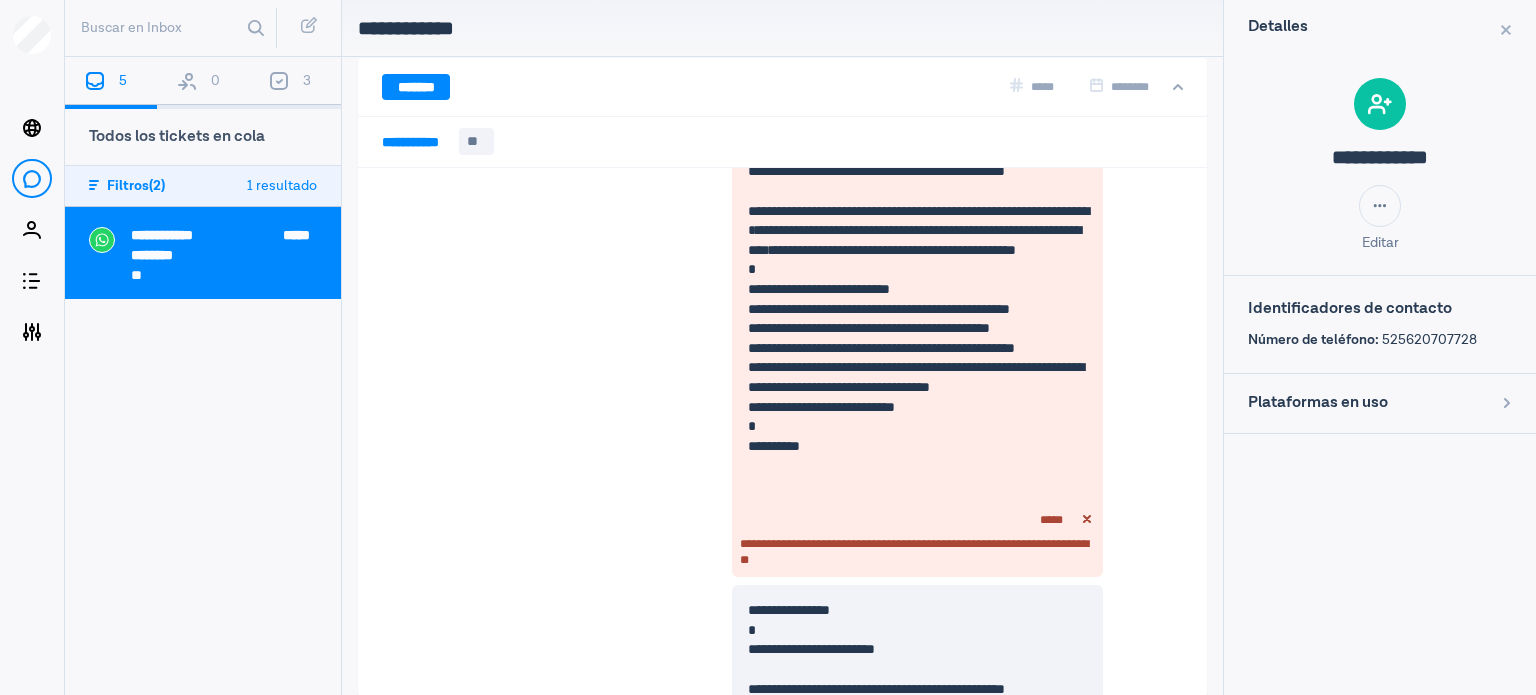 click on "0" at bounding box center [203, 83] 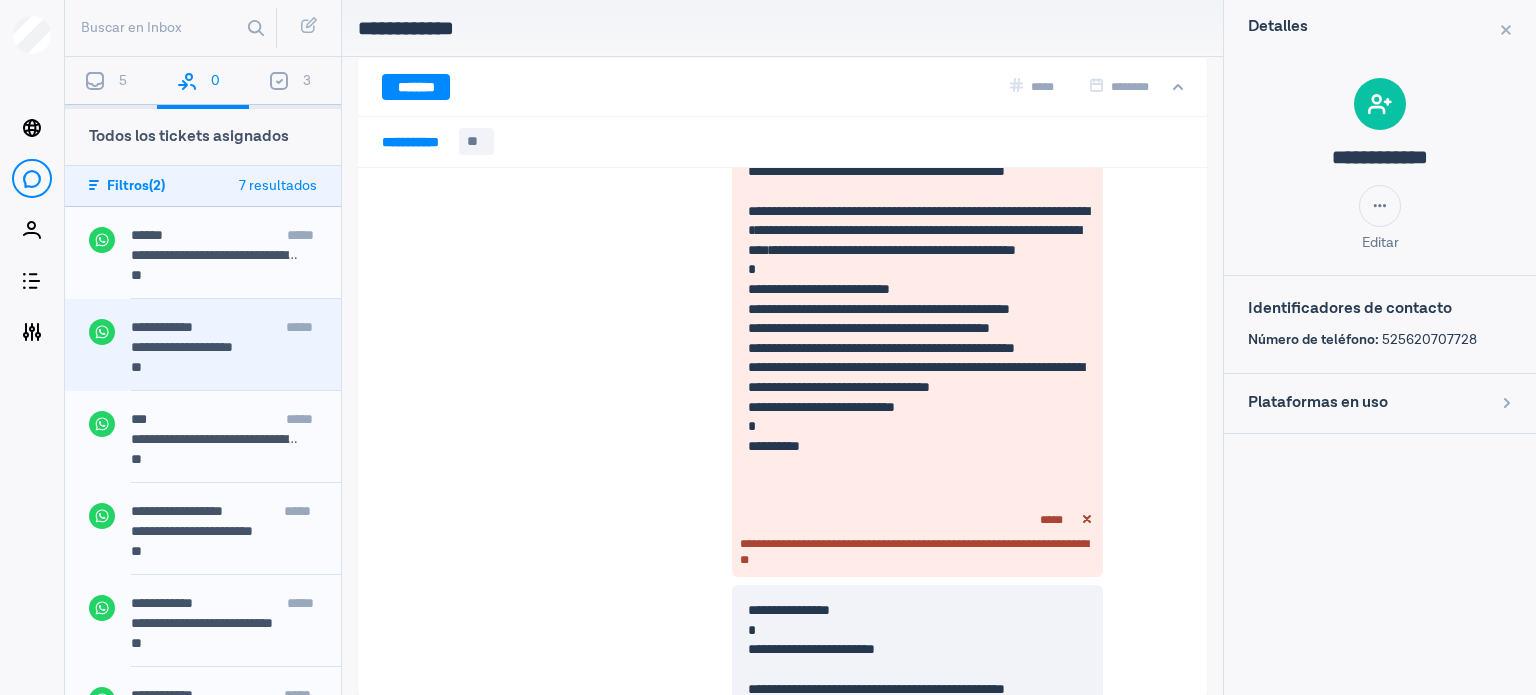 scroll, scrollTop: 154, scrollLeft: 0, axis: vertical 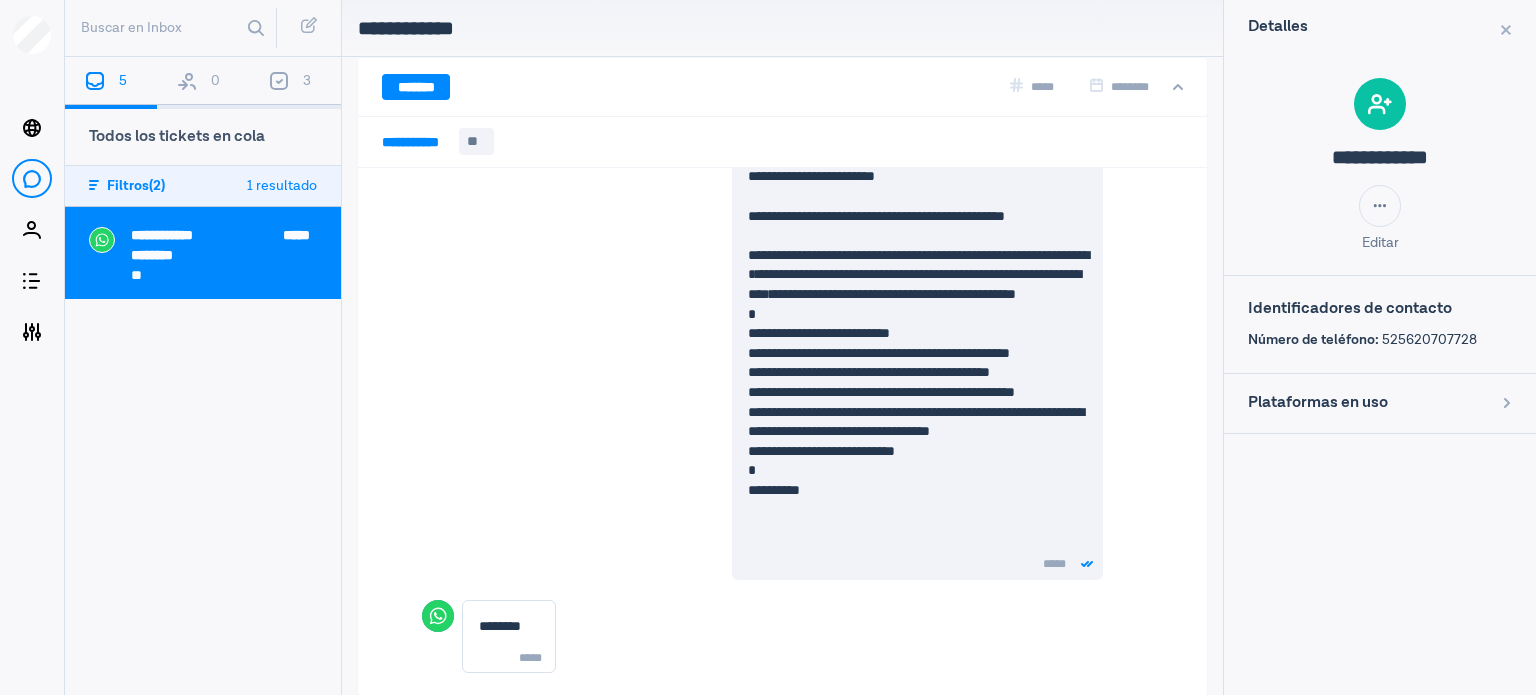 click on "0" at bounding box center [203, 83] 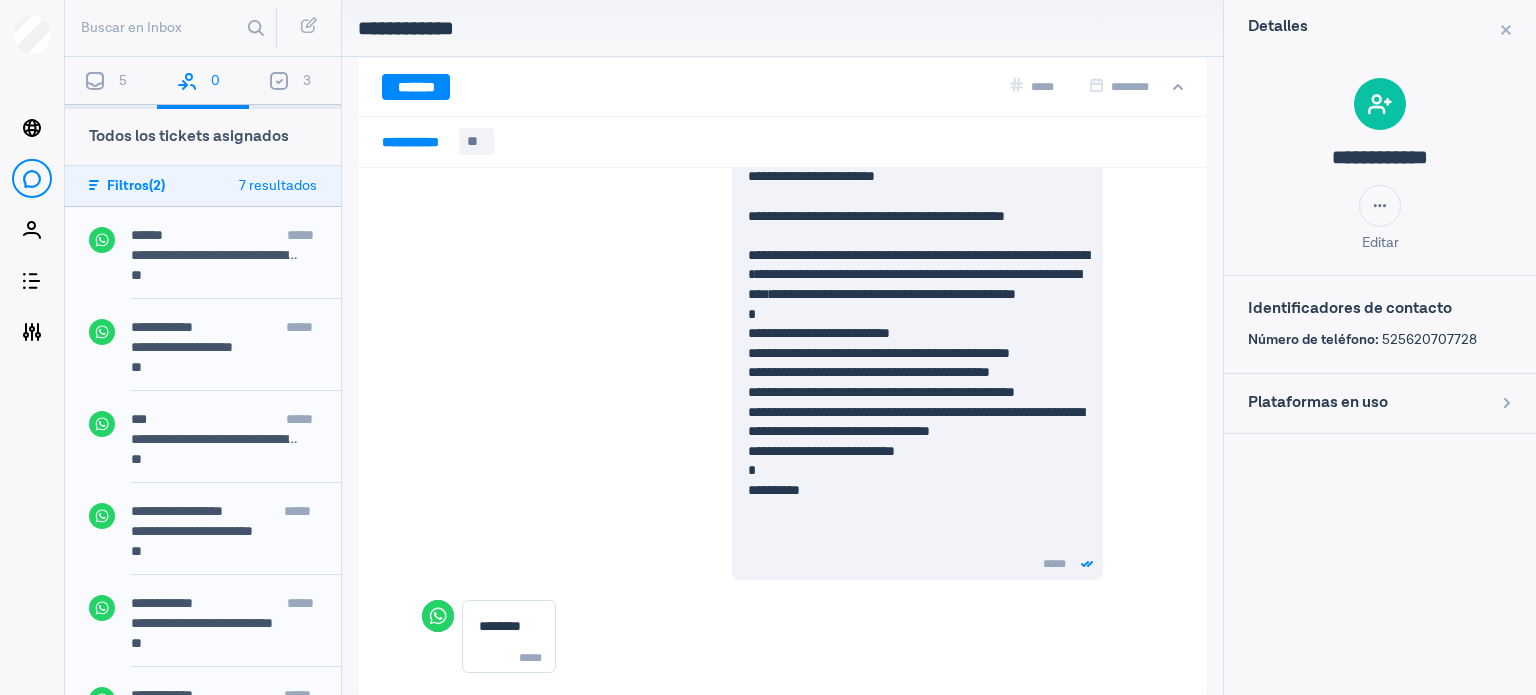 scroll, scrollTop: 154, scrollLeft: 0, axis: vertical 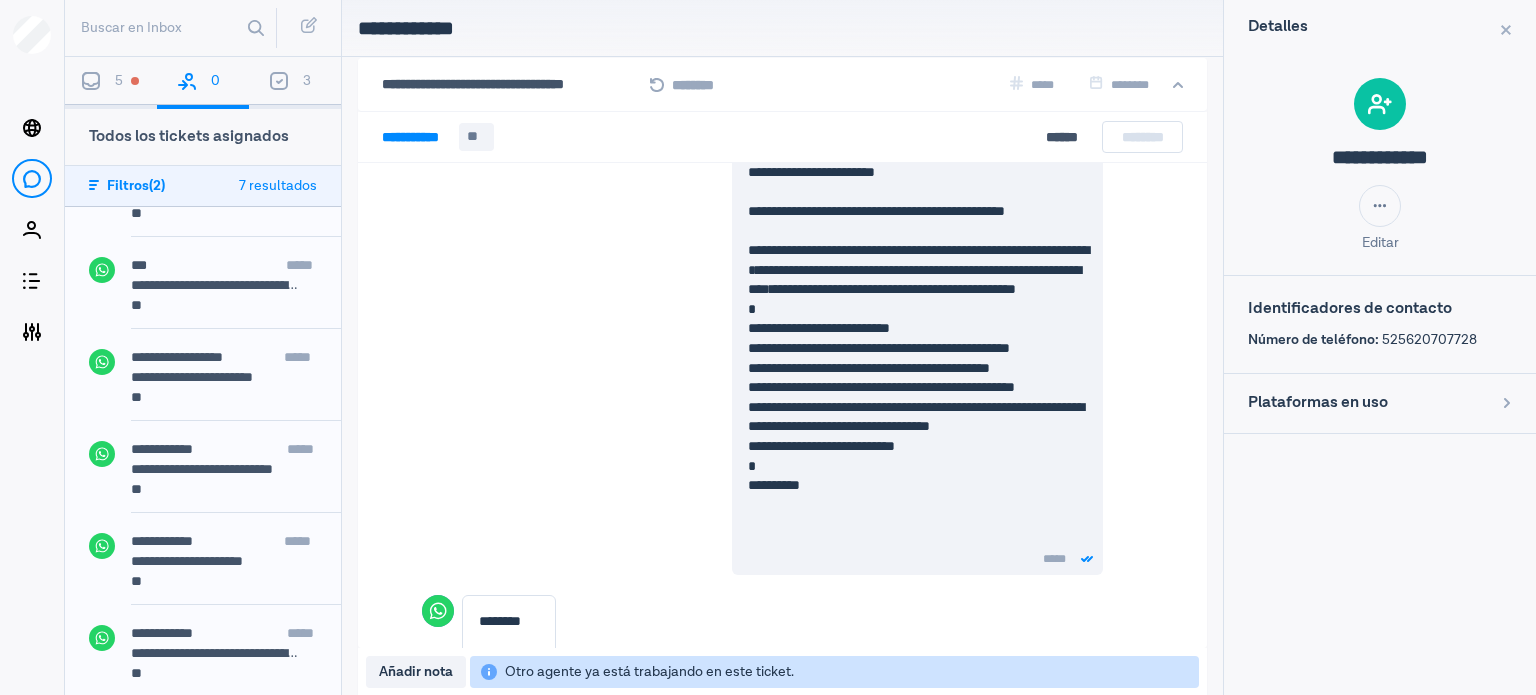 click on "5" at bounding box center [111, 83] 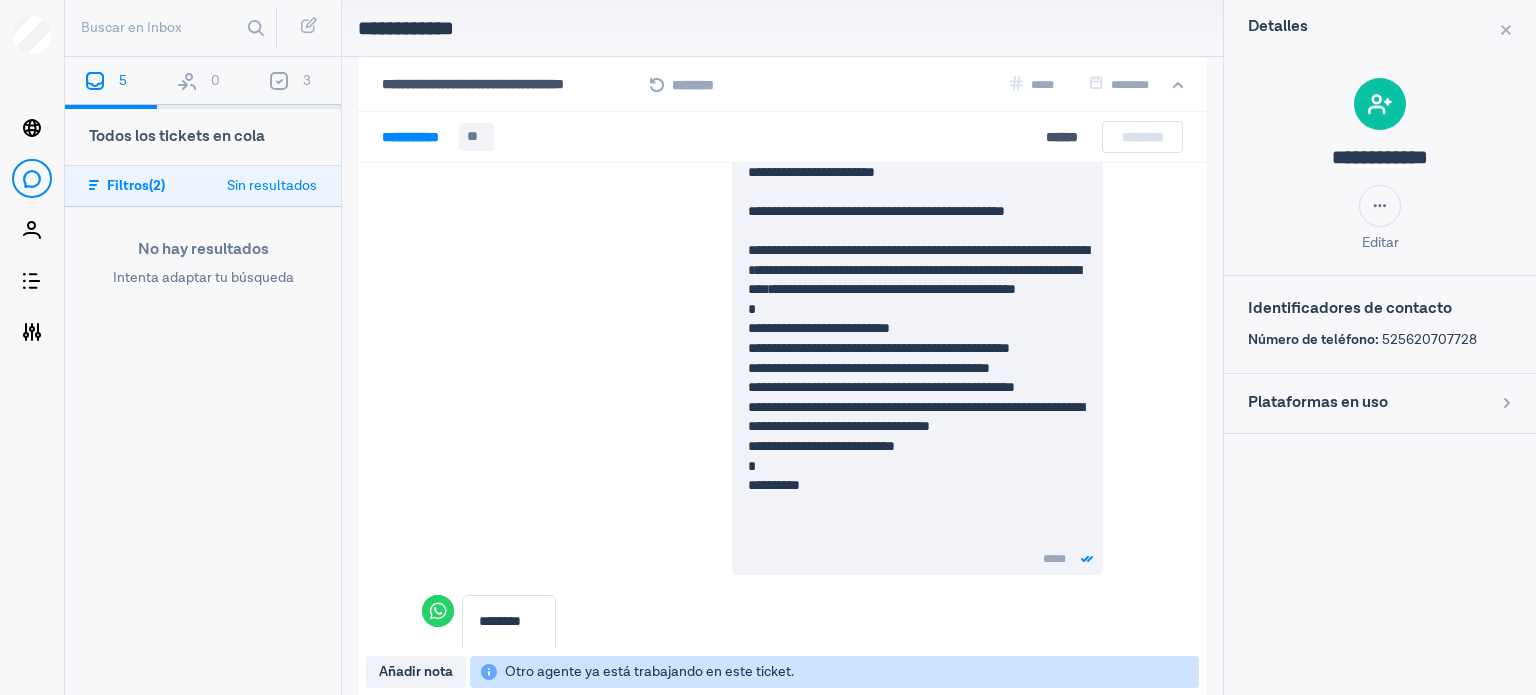 click on "Buscar en Inbox" at bounding box center [203, 28] 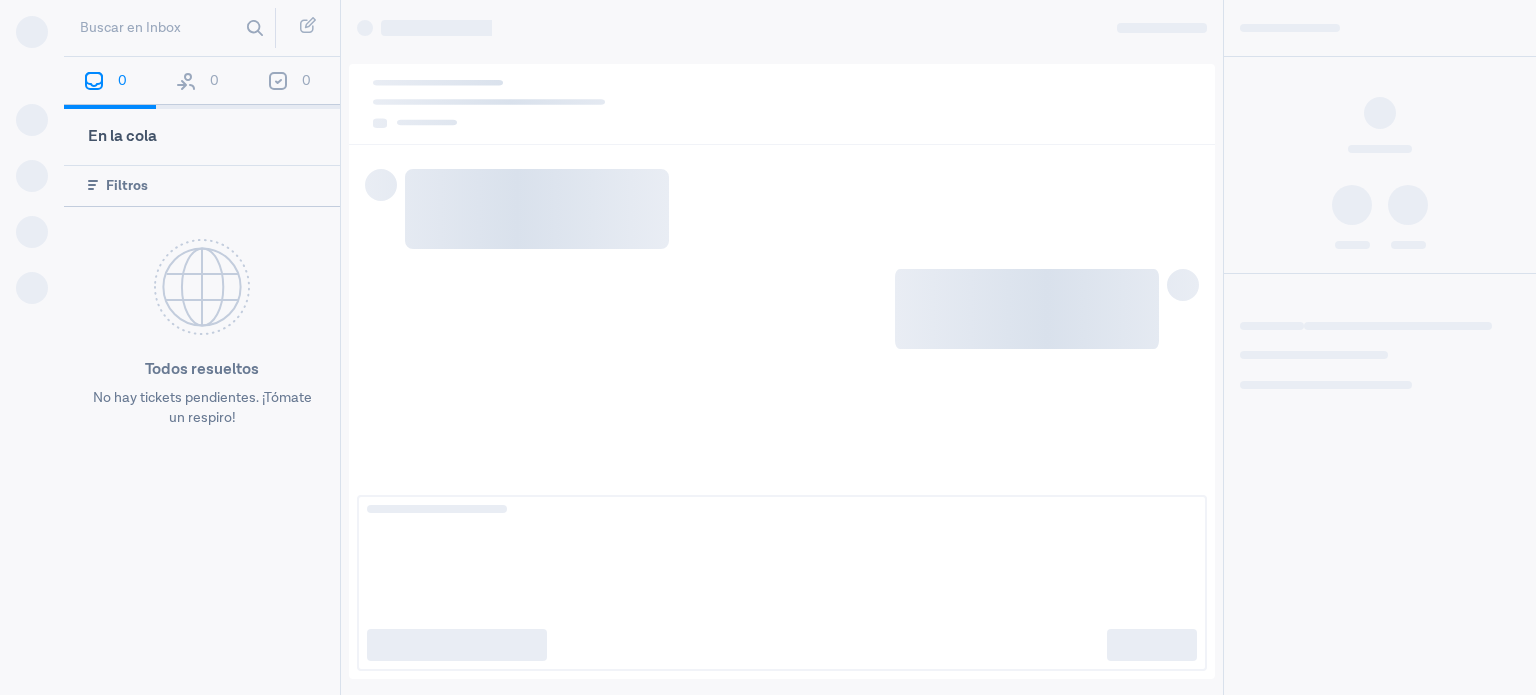 scroll, scrollTop: 0, scrollLeft: 0, axis: both 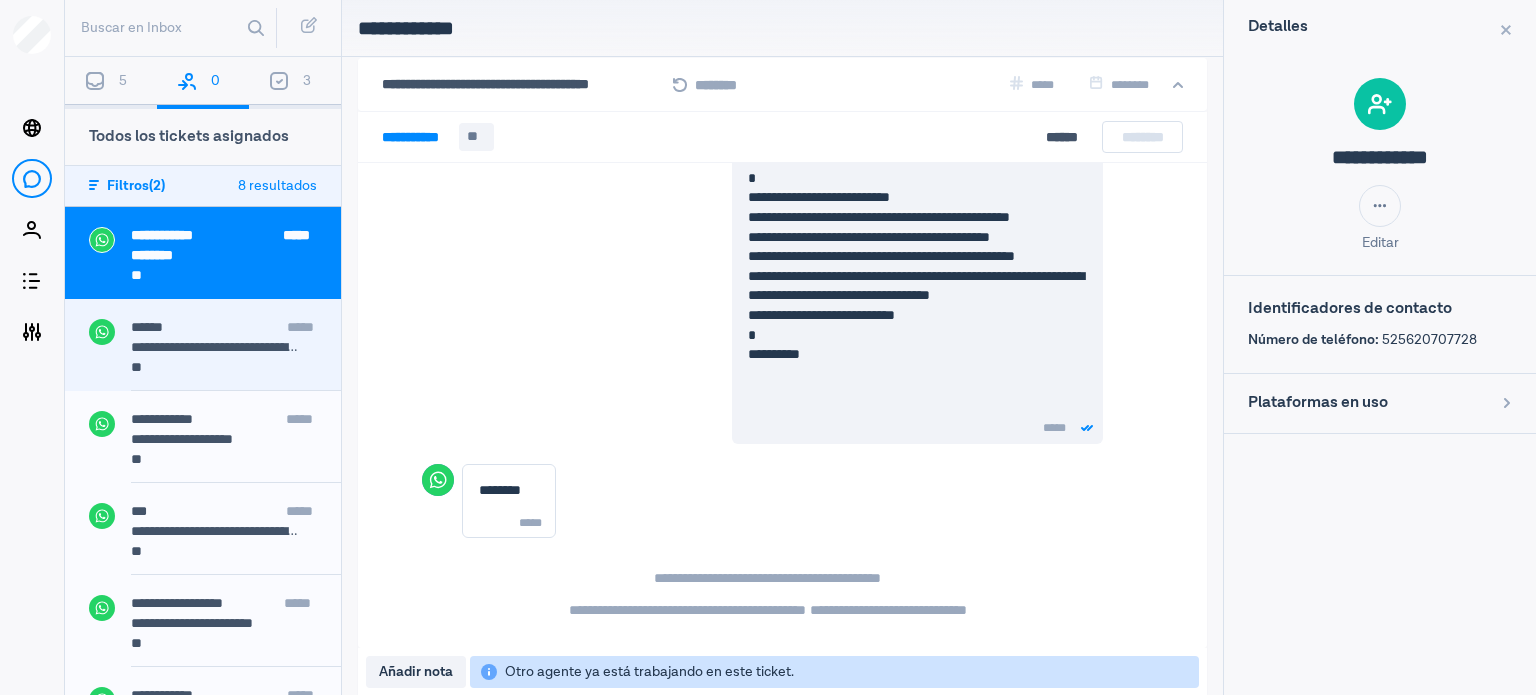 click on "**********" at bounding box center (236, 339) 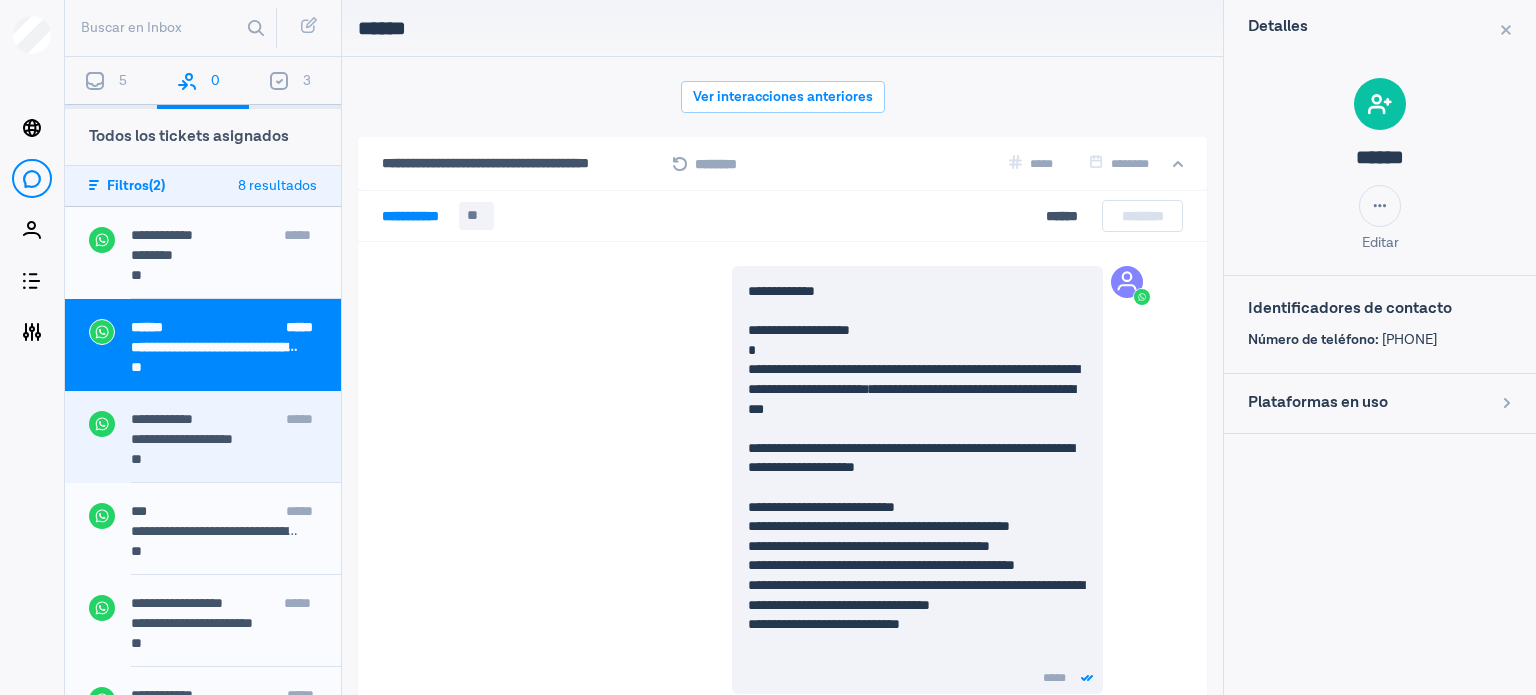 scroll, scrollTop: 79, scrollLeft: 0, axis: vertical 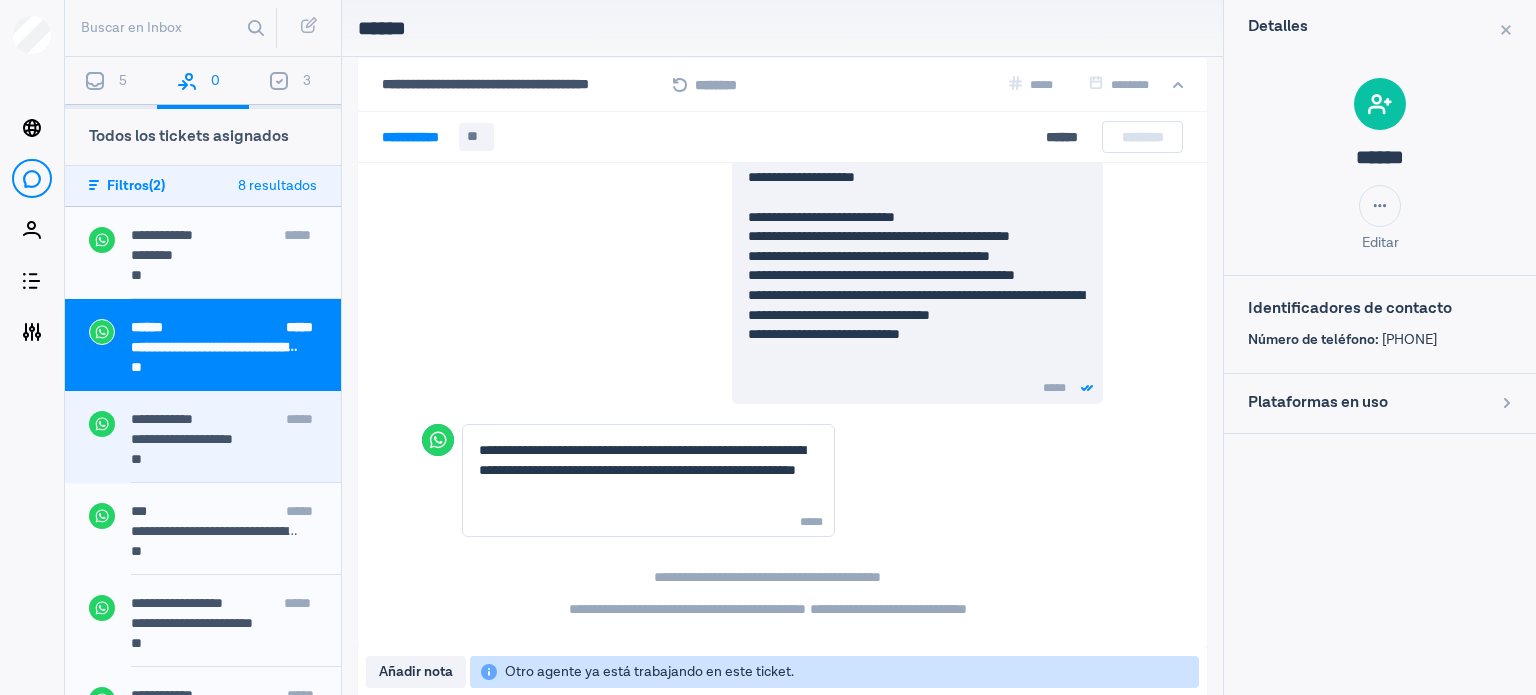 click on "*****" at bounding box center [301, 419] 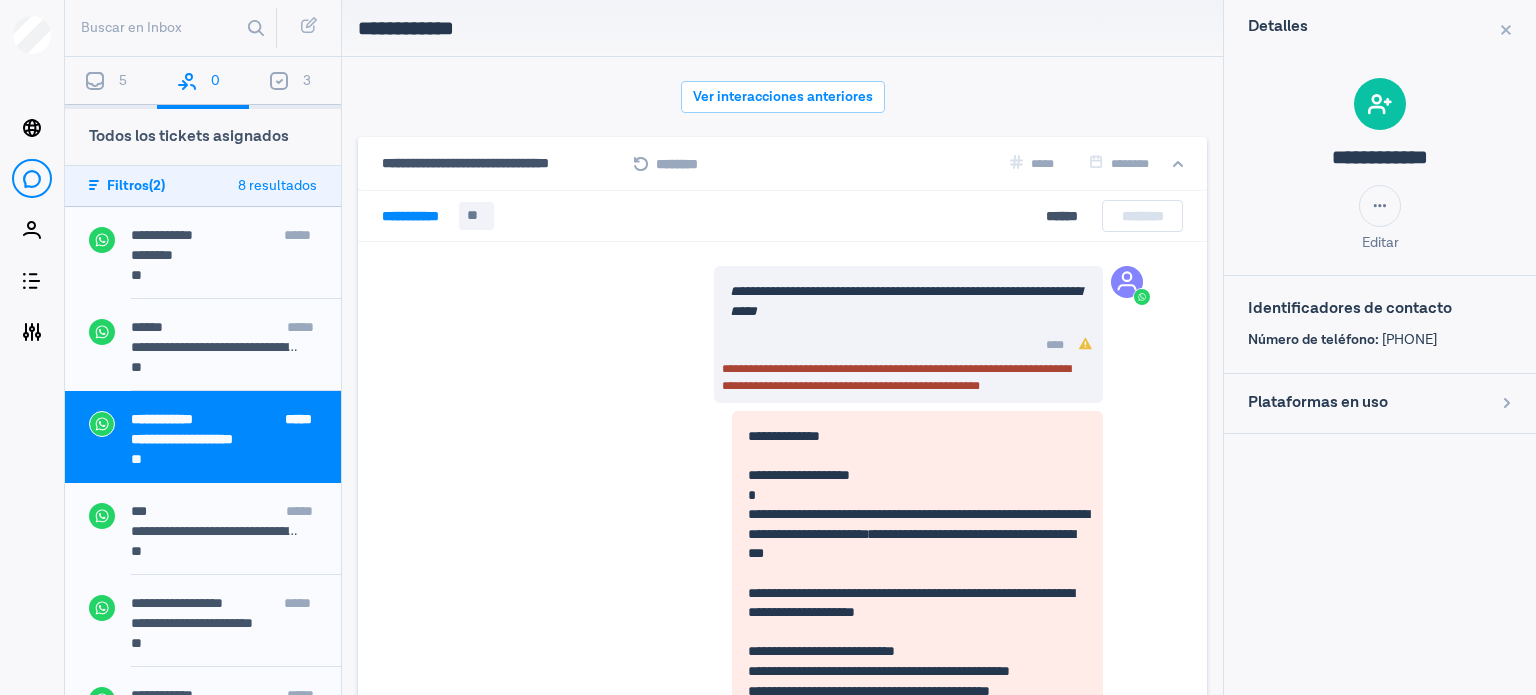 scroll, scrollTop: 79, scrollLeft: 0, axis: vertical 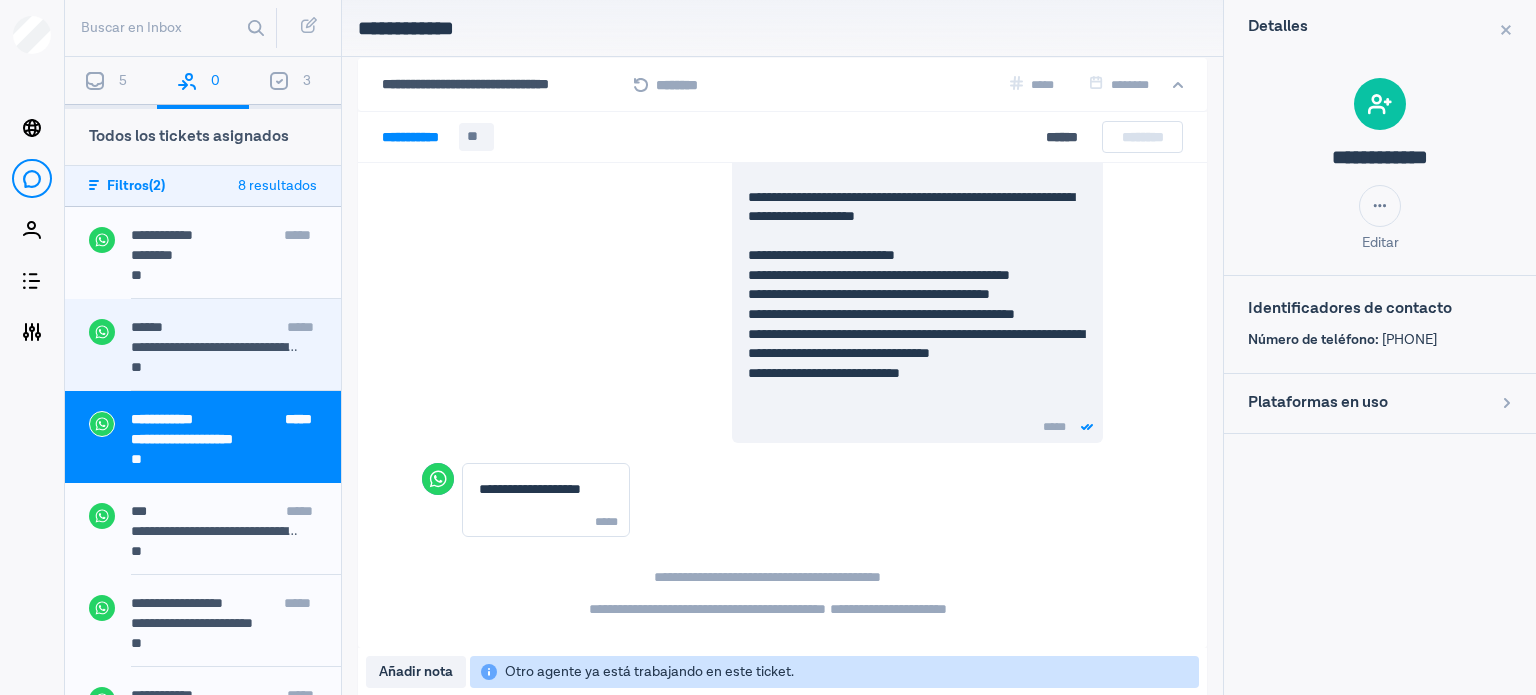 click on "**" at bounding box center [224, 369] 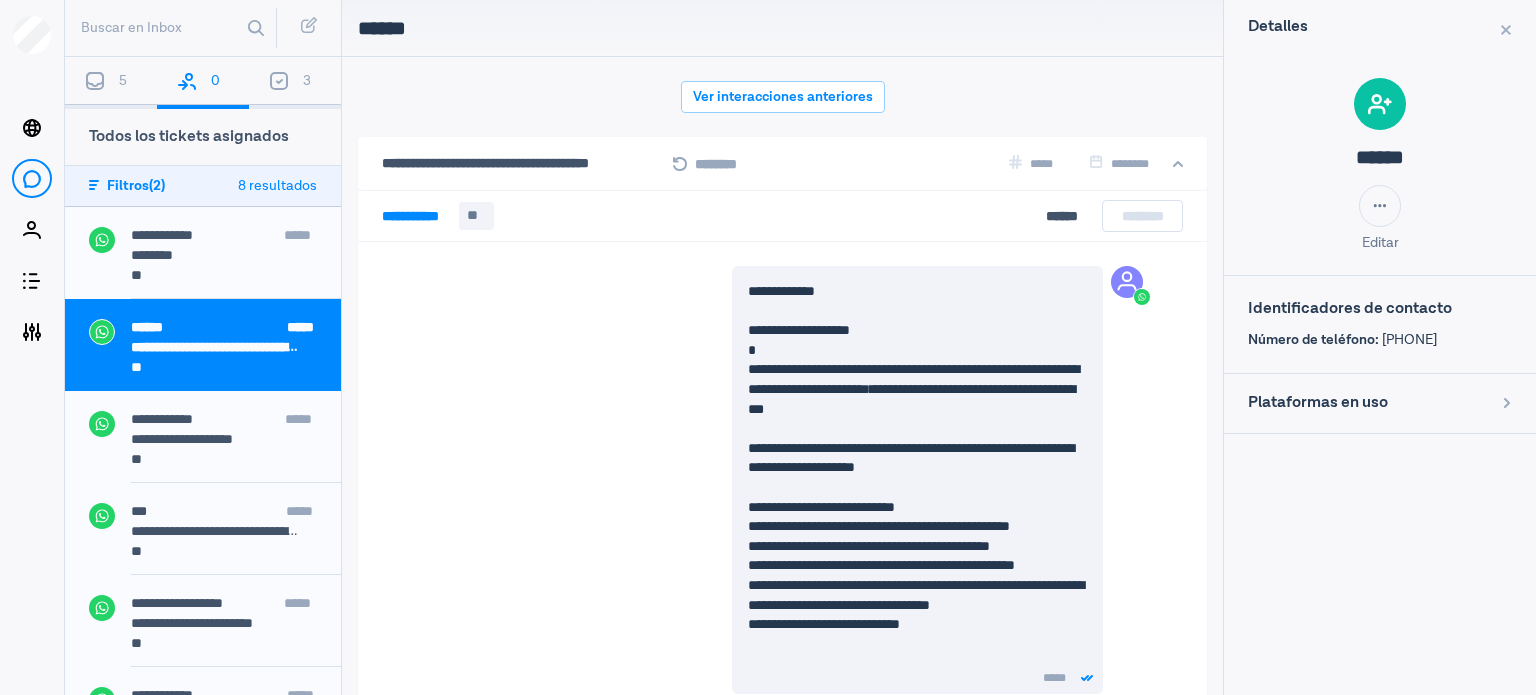 scroll, scrollTop: 211, scrollLeft: 0, axis: vertical 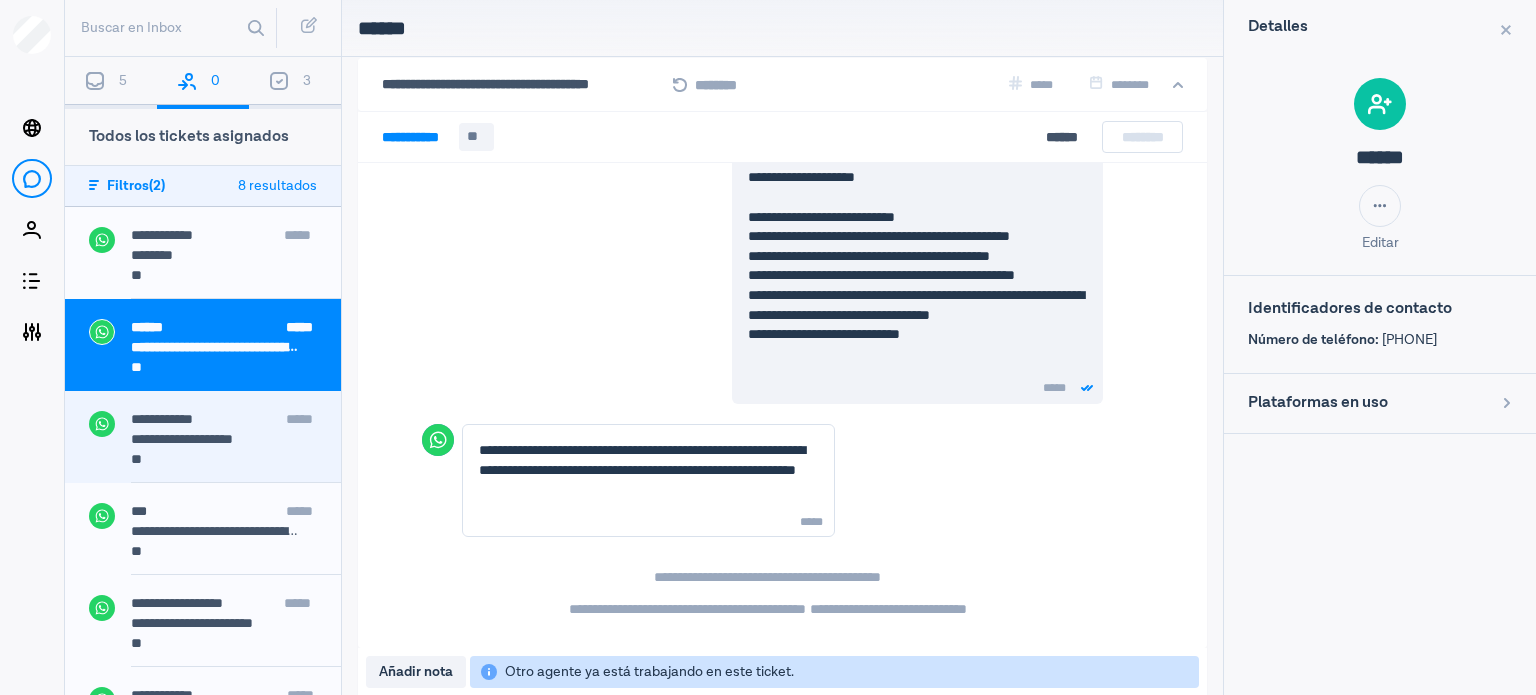 click on "**********" at bounding box center (236, 421) 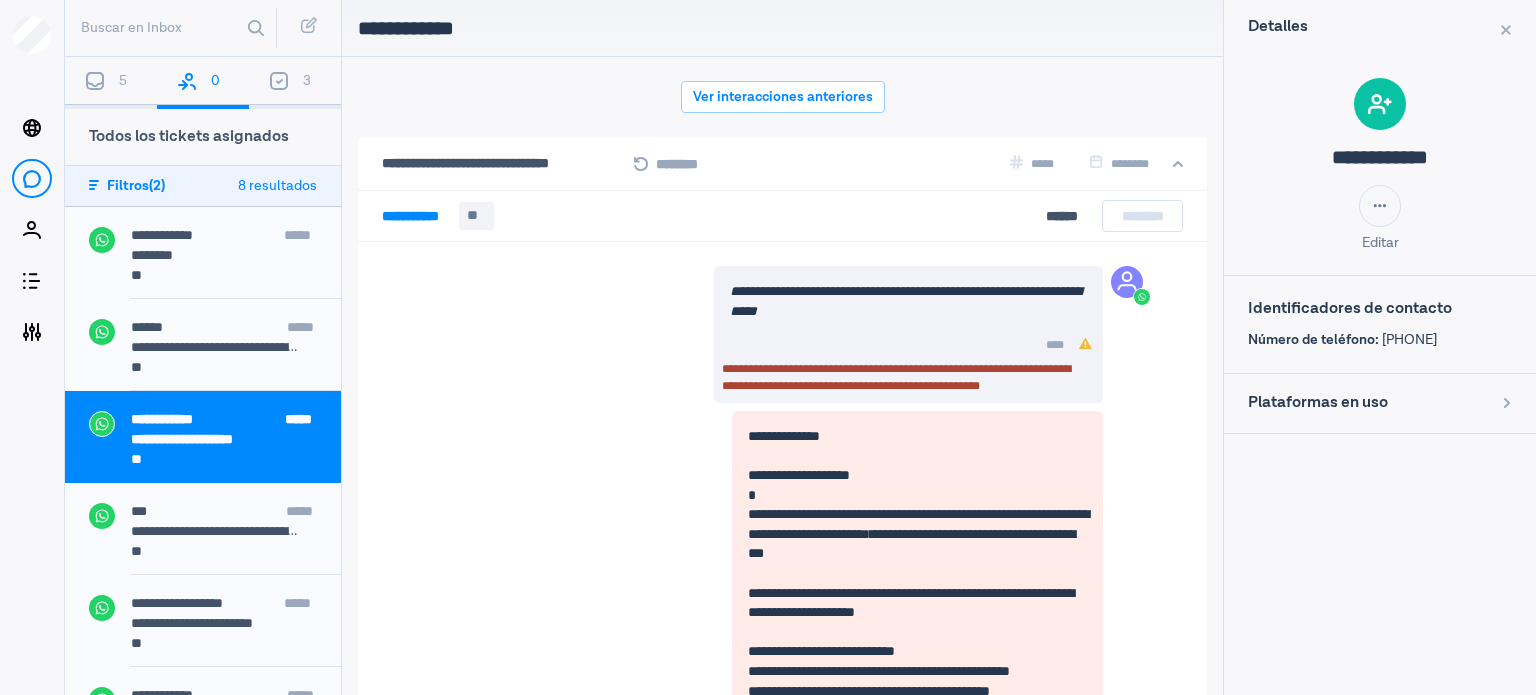 scroll, scrollTop: 79, scrollLeft: 0, axis: vertical 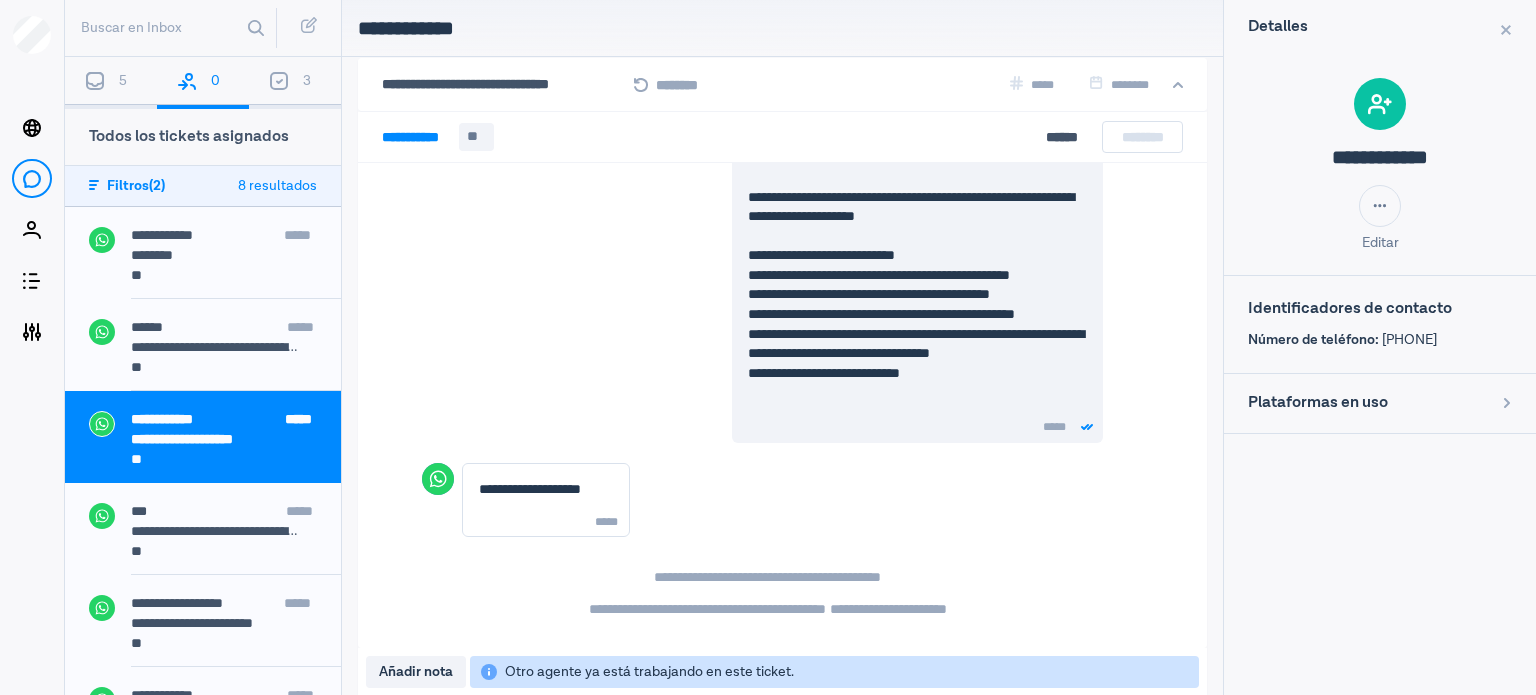 click on "**********" at bounding box center [203, 345] 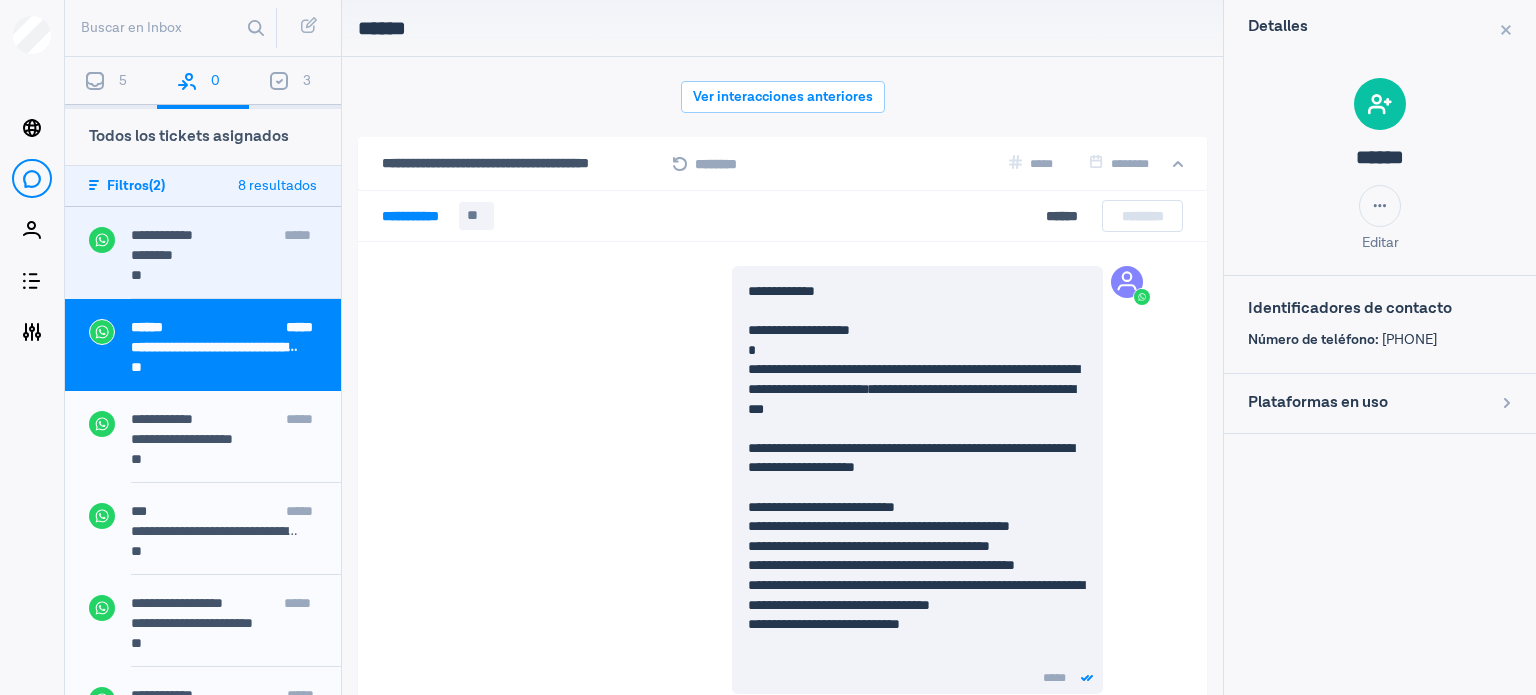 scroll, scrollTop: 211, scrollLeft: 0, axis: vertical 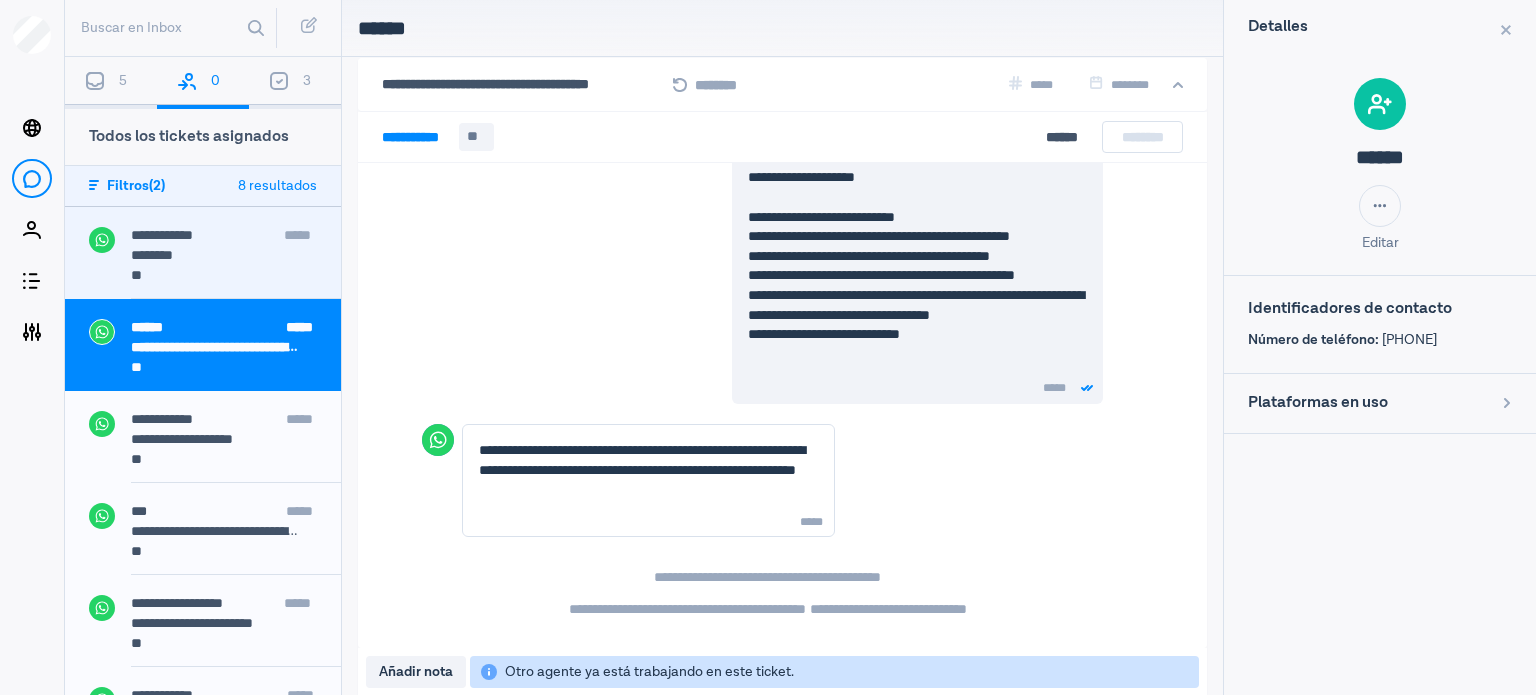 click on "********" at bounding box center (216, 255) 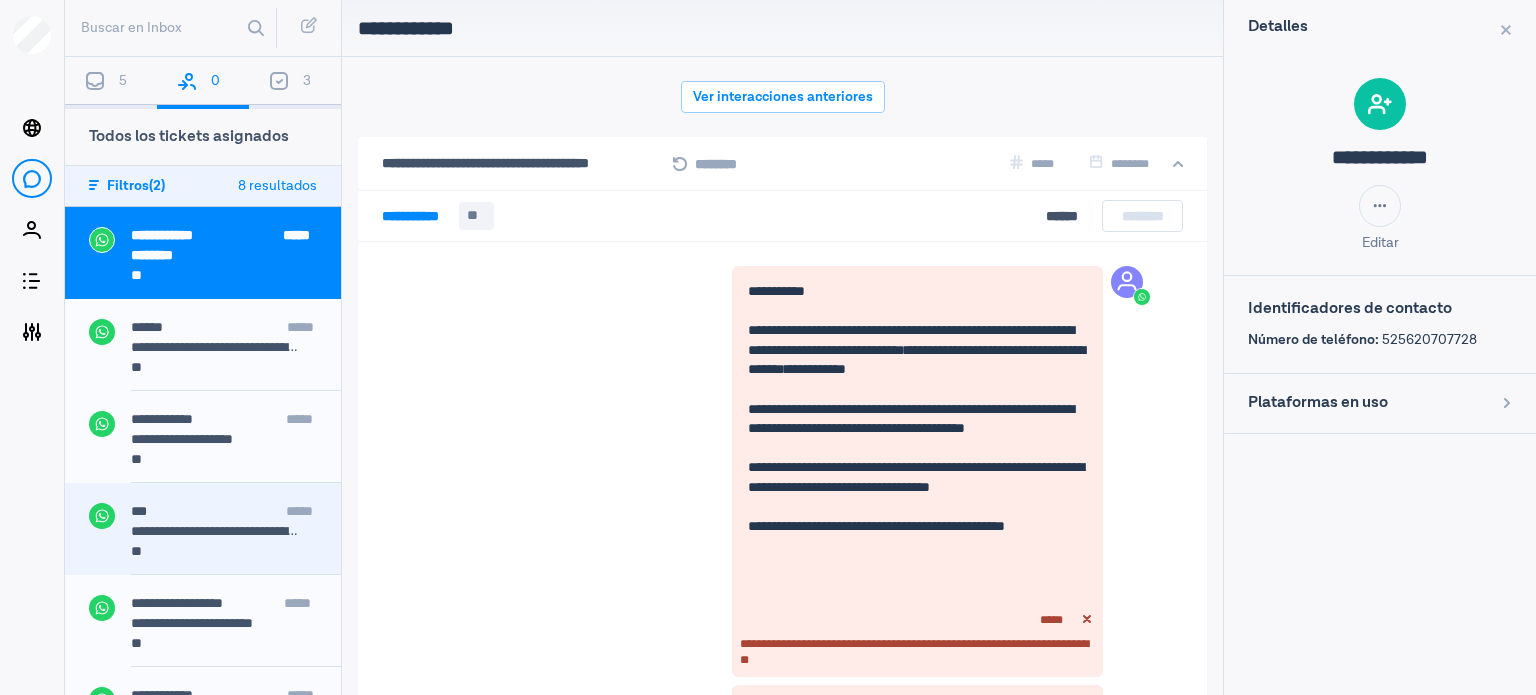 scroll, scrollTop: 79, scrollLeft: 0, axis: vertical 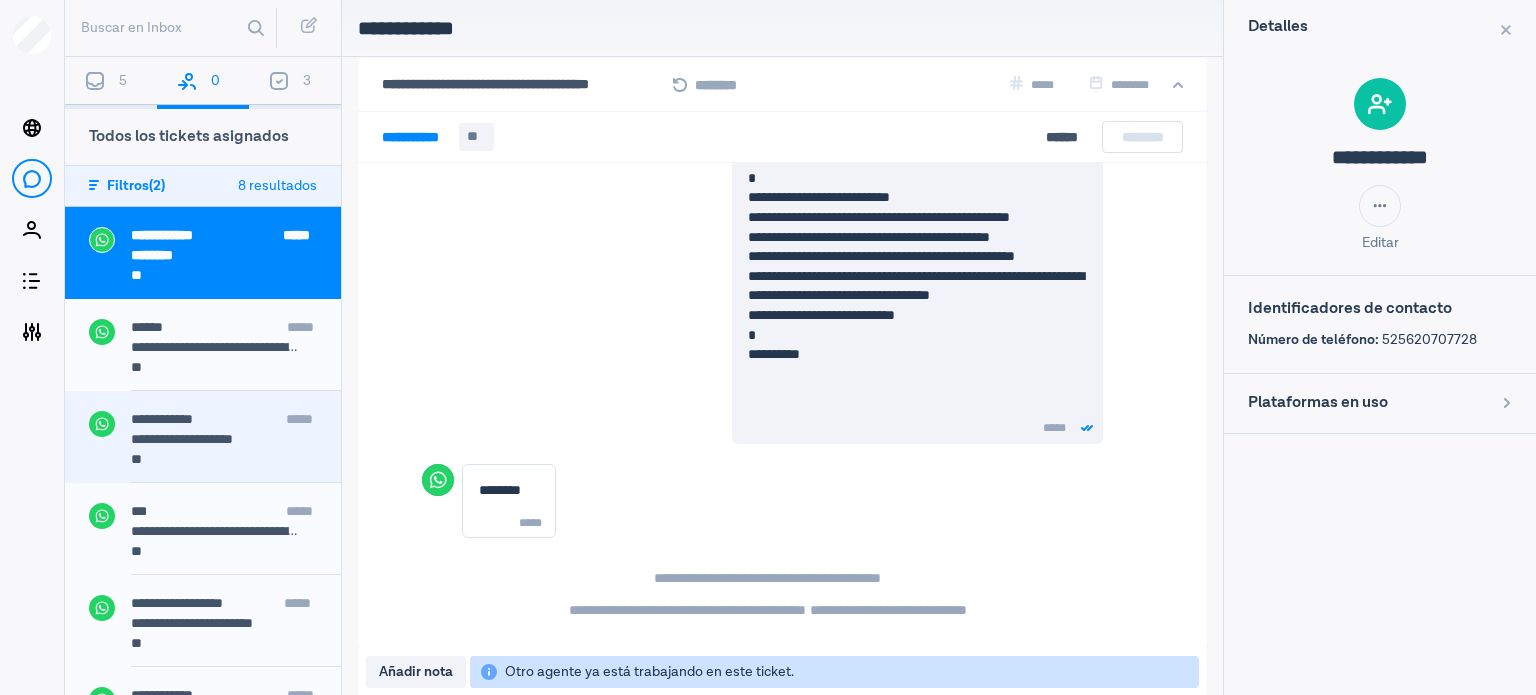 click on "**********" at bounding box center (236, 421) 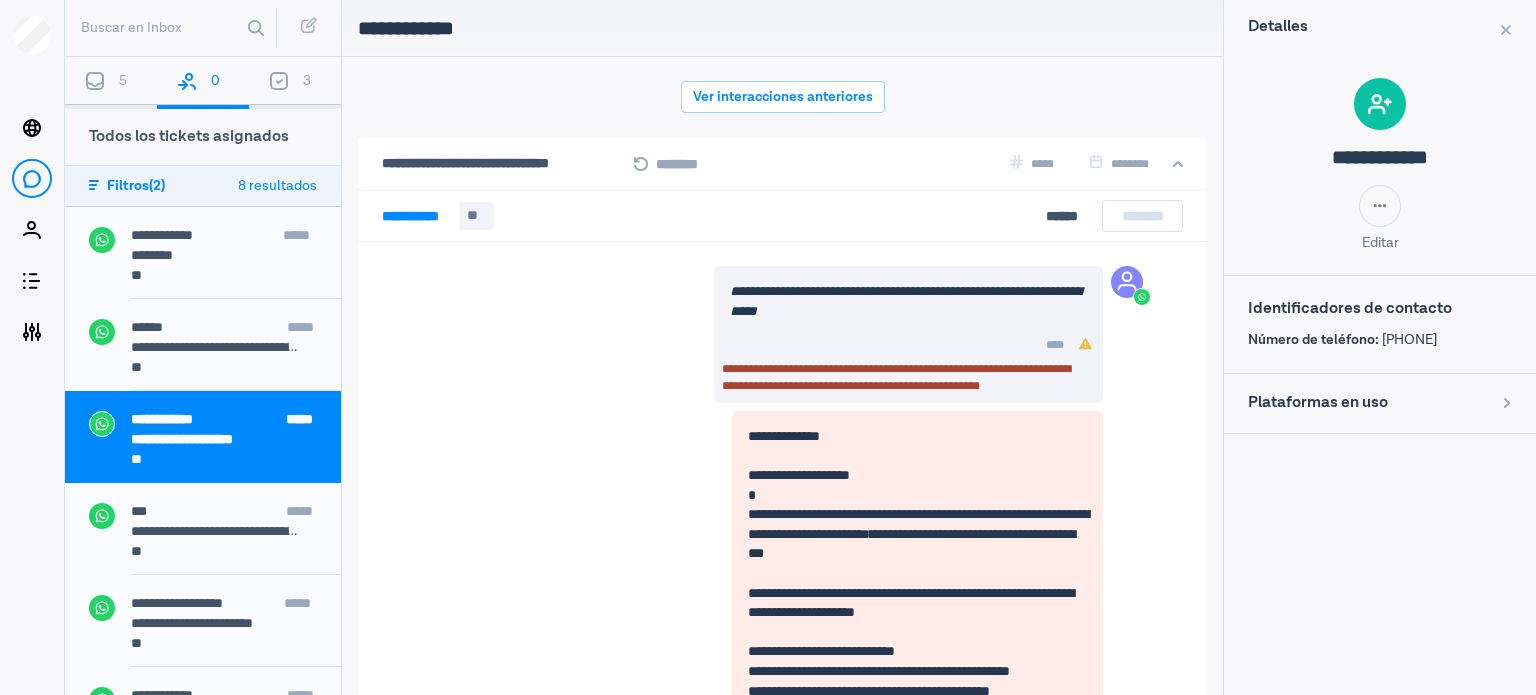 scroll, scrollTop: 795, scrollLeft: 0, axis: vertical 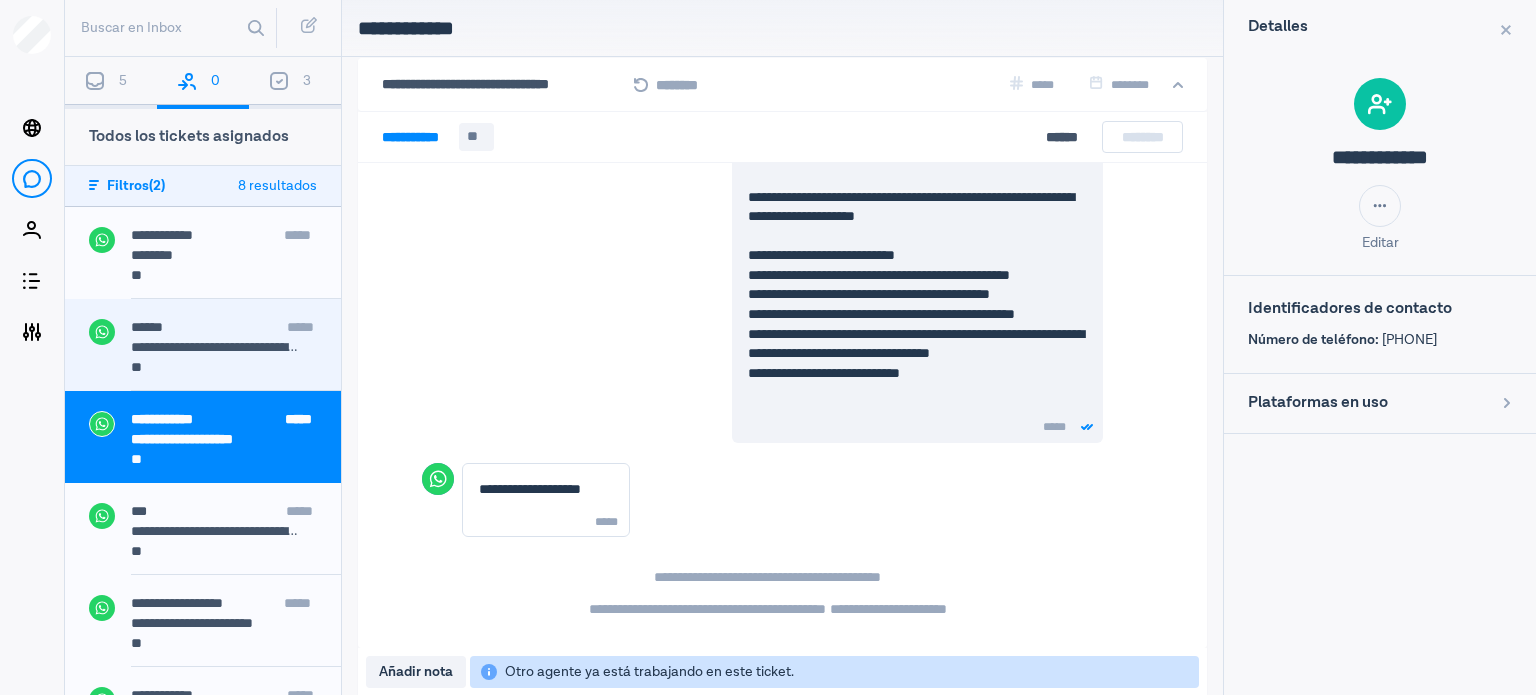 click on "**********" at bounding box center (216, 347) 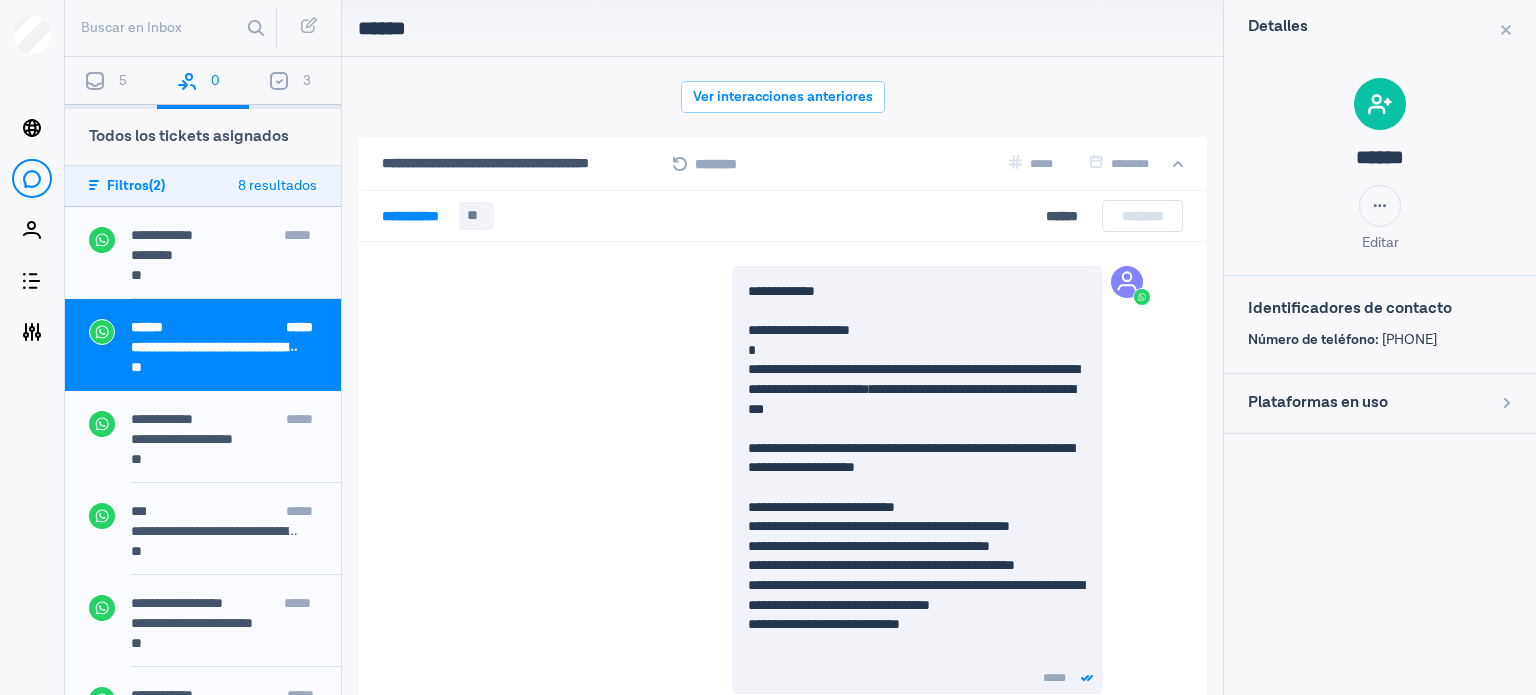 scroll, scrollTop: 79, scrollLeft: 0, axis: vertical 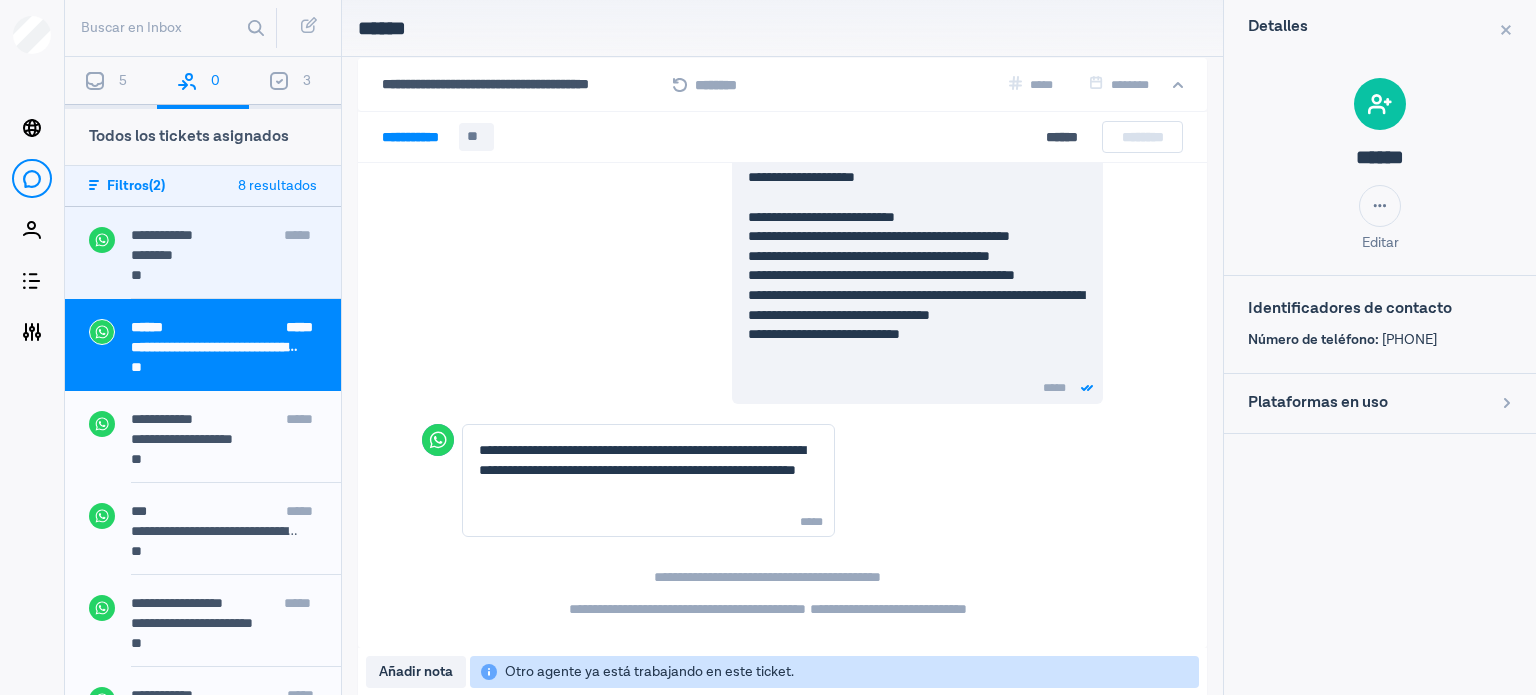 click on "**" at bounding box center [224, 277] 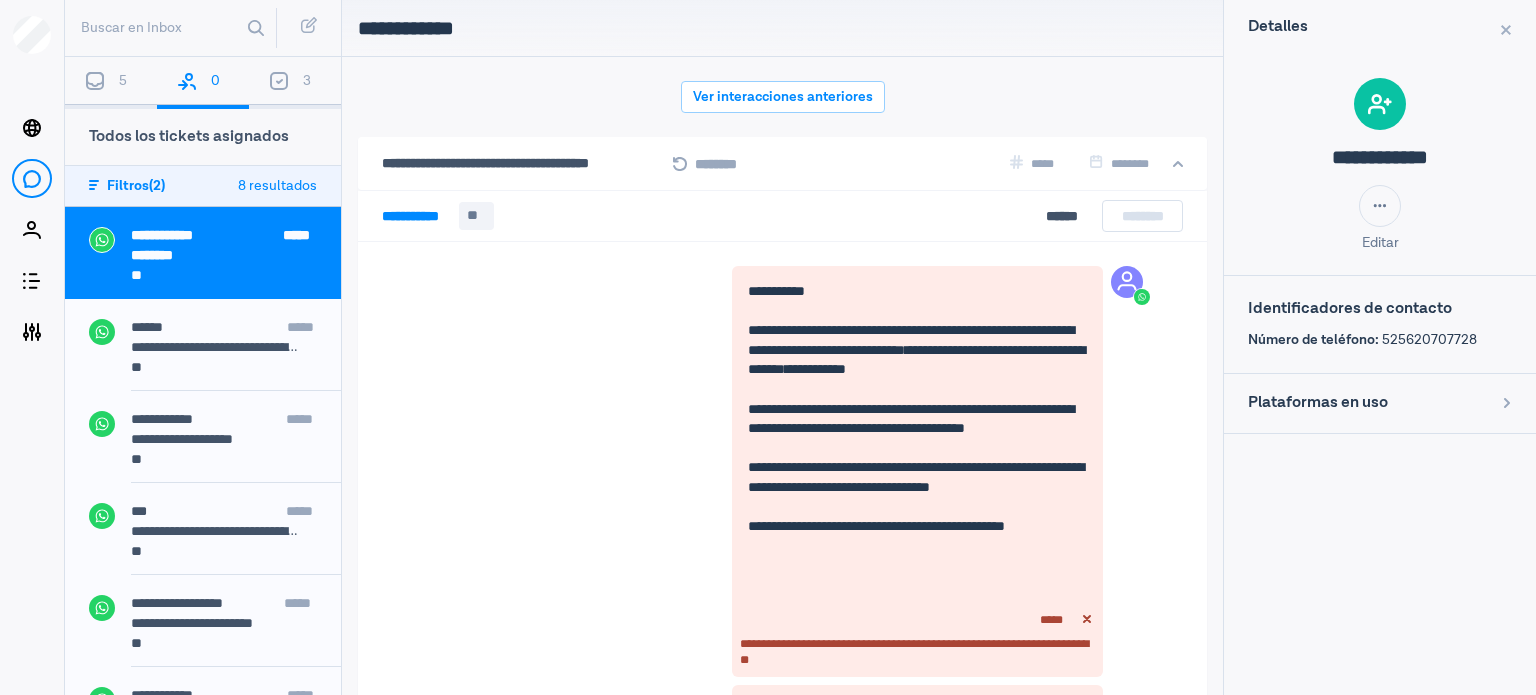 scroll, scrollTop: 79, scrollLeft: 0, axis: vertical 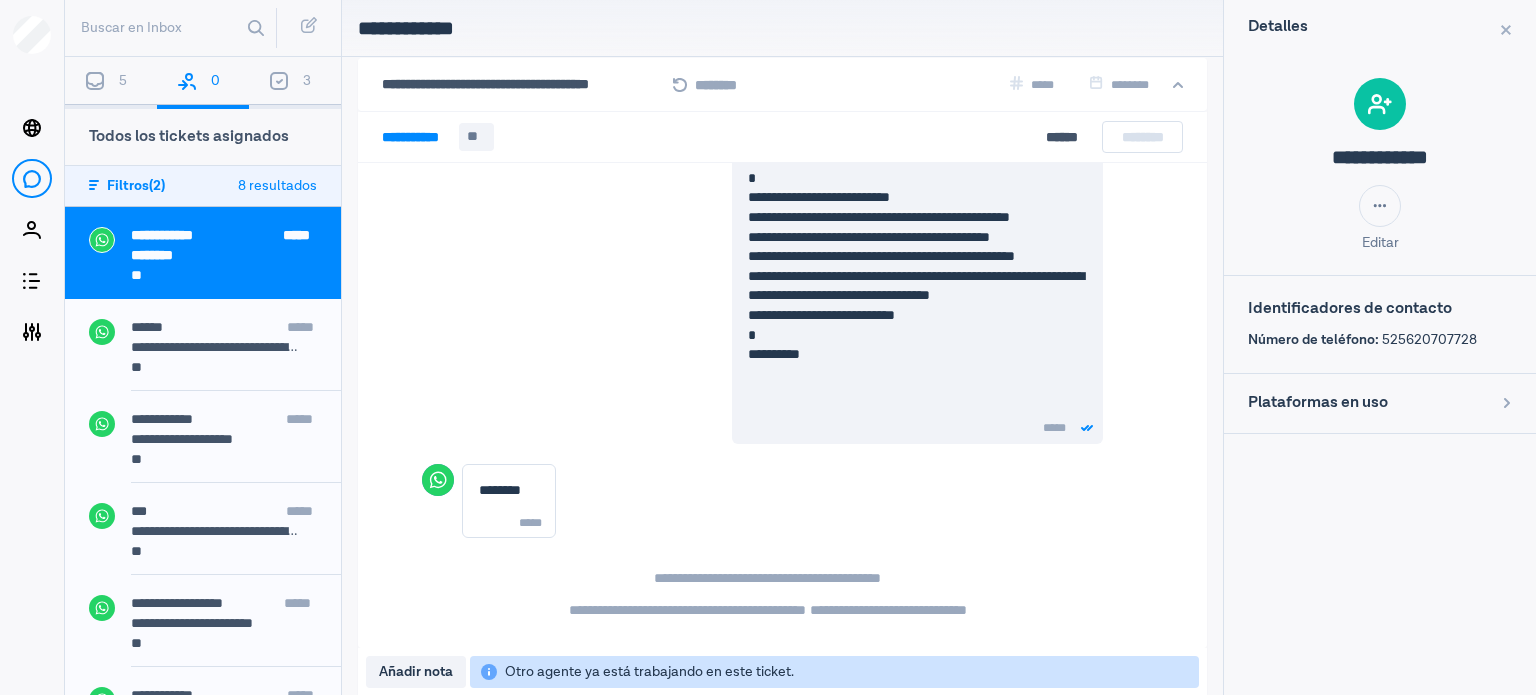 click on "**********" at bounding box center [1380, 347] 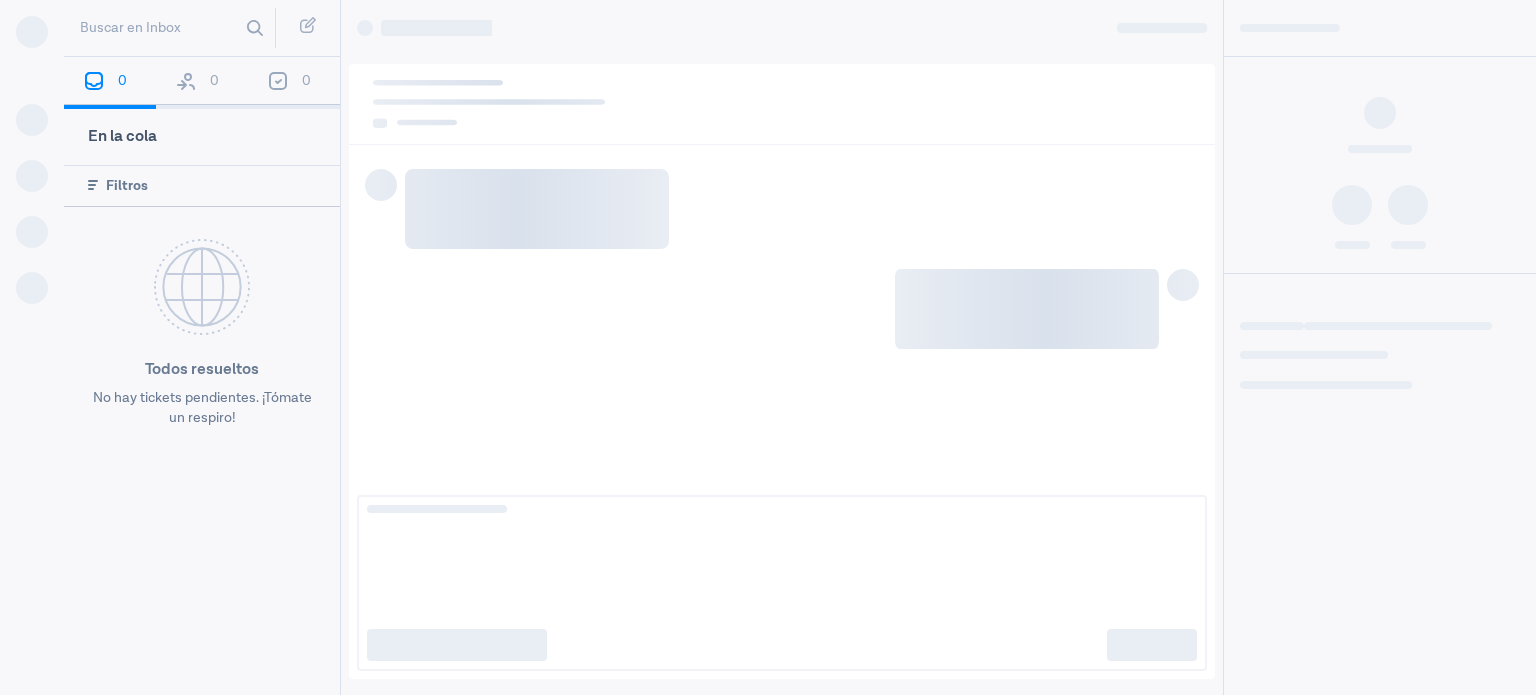 scroll, scrollTop: 0, scrollLeft: 0, axis: both 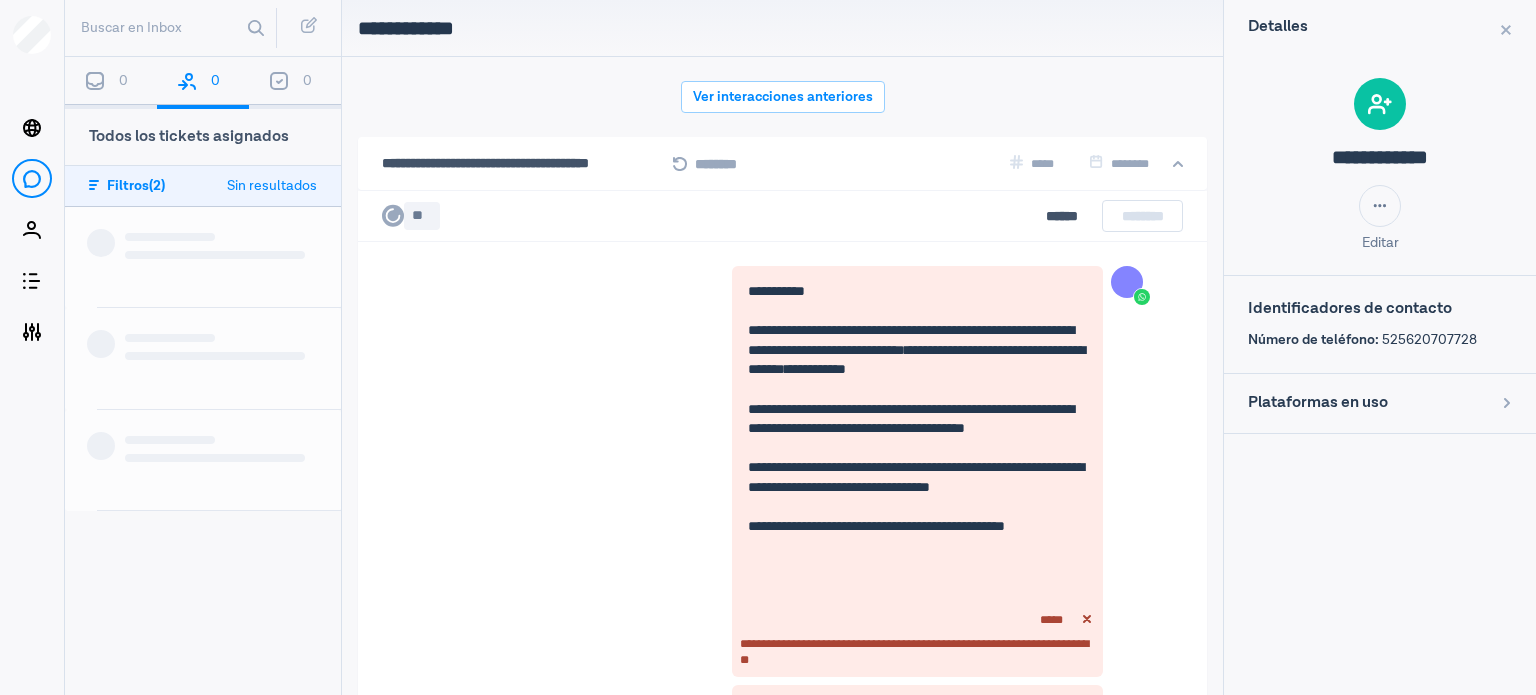 click on "0" at bounding box center [203, 83] 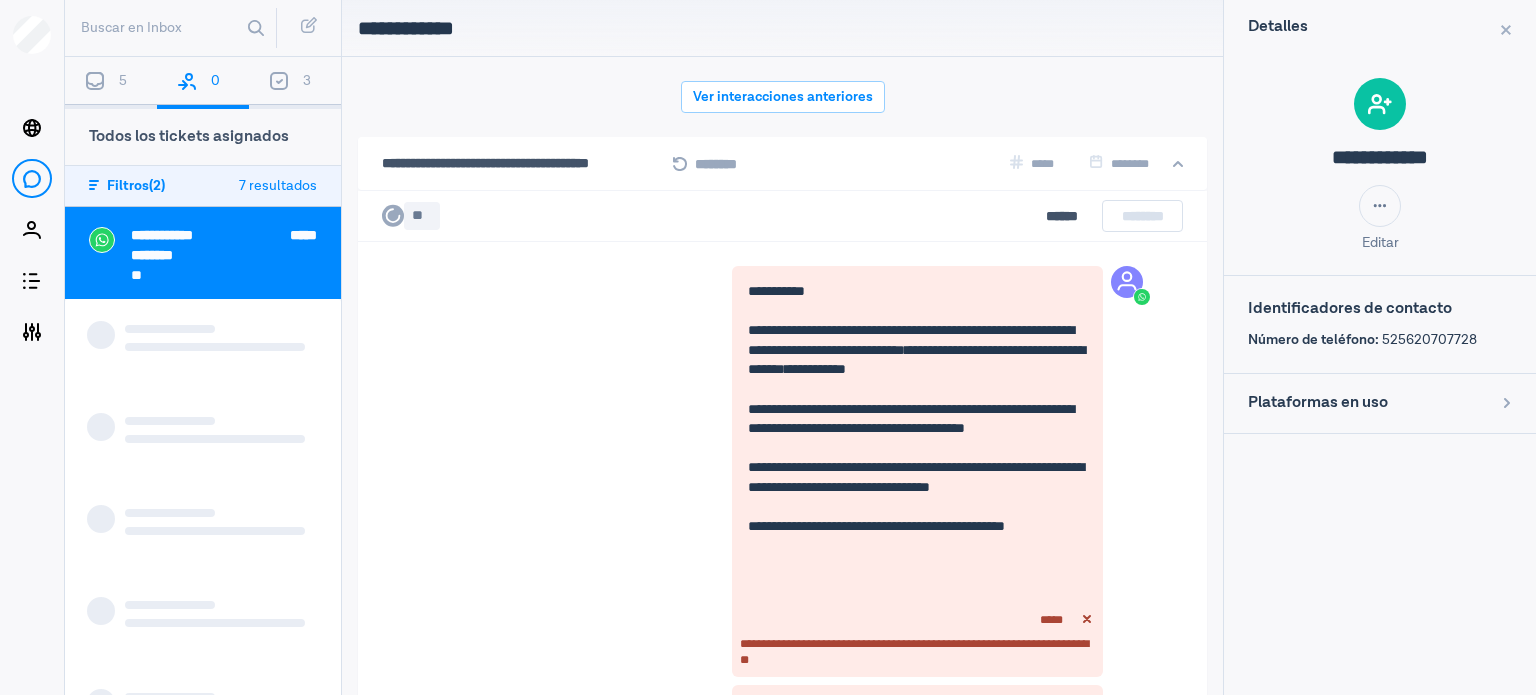 scroll, scrollTop: 79, scrollLeft: 0, axis: vertical 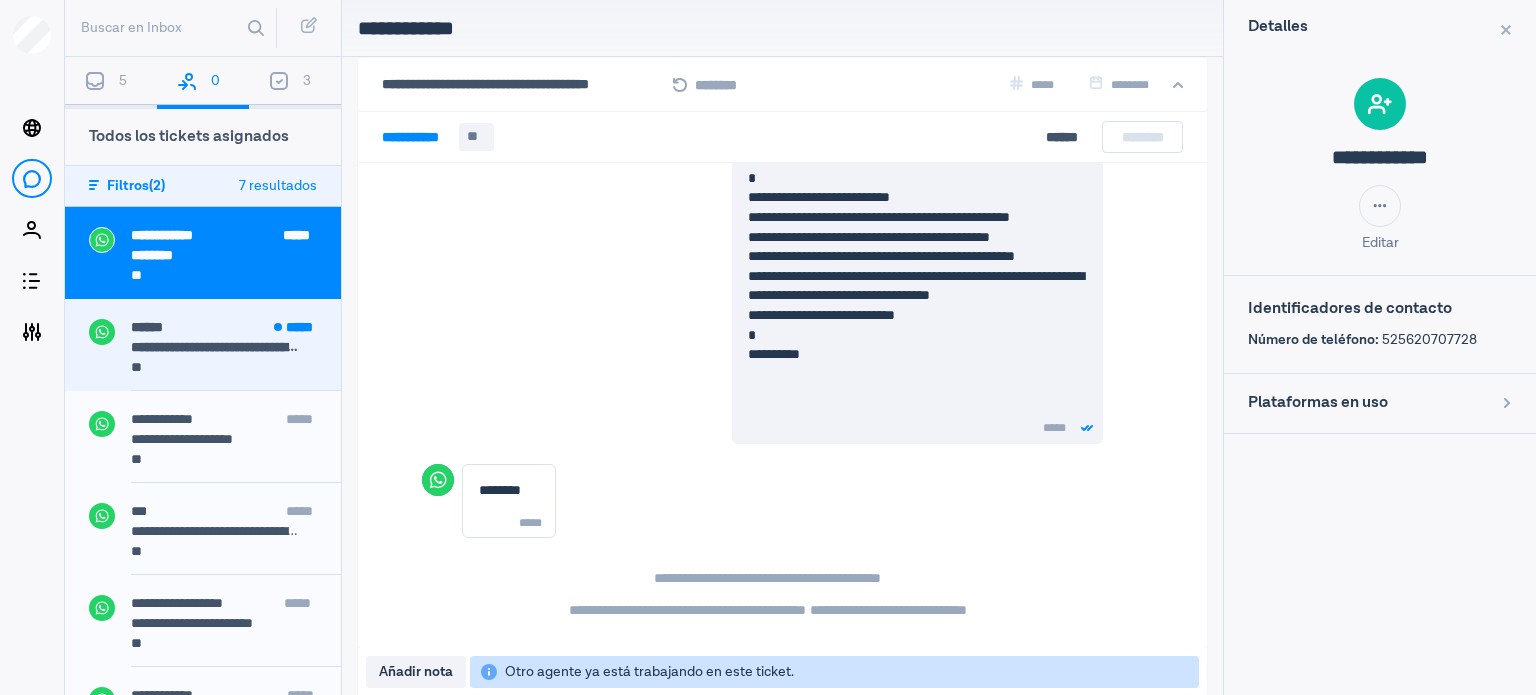 click on "**********" at bounding box center [216, 347] 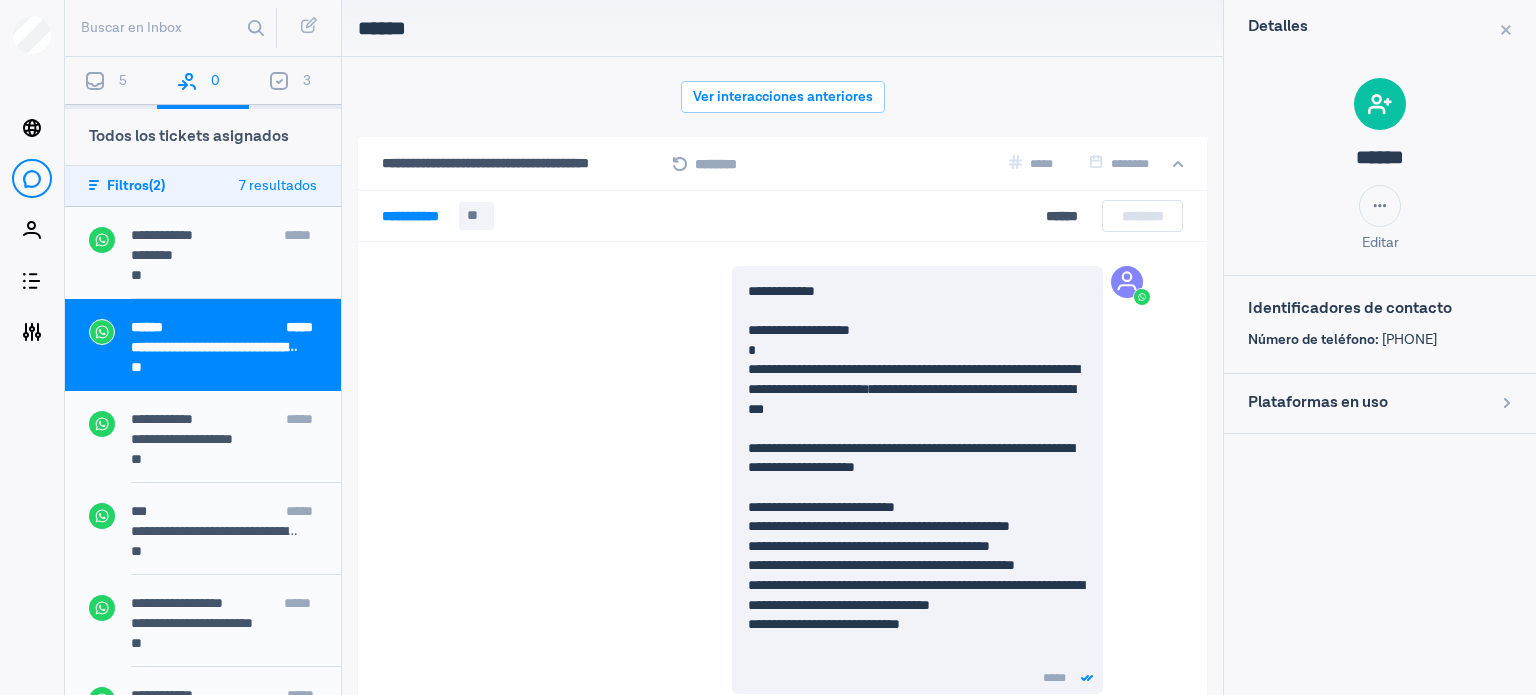 scroll, scrollTop: 79, scrollLeft: 0, axis: vertical 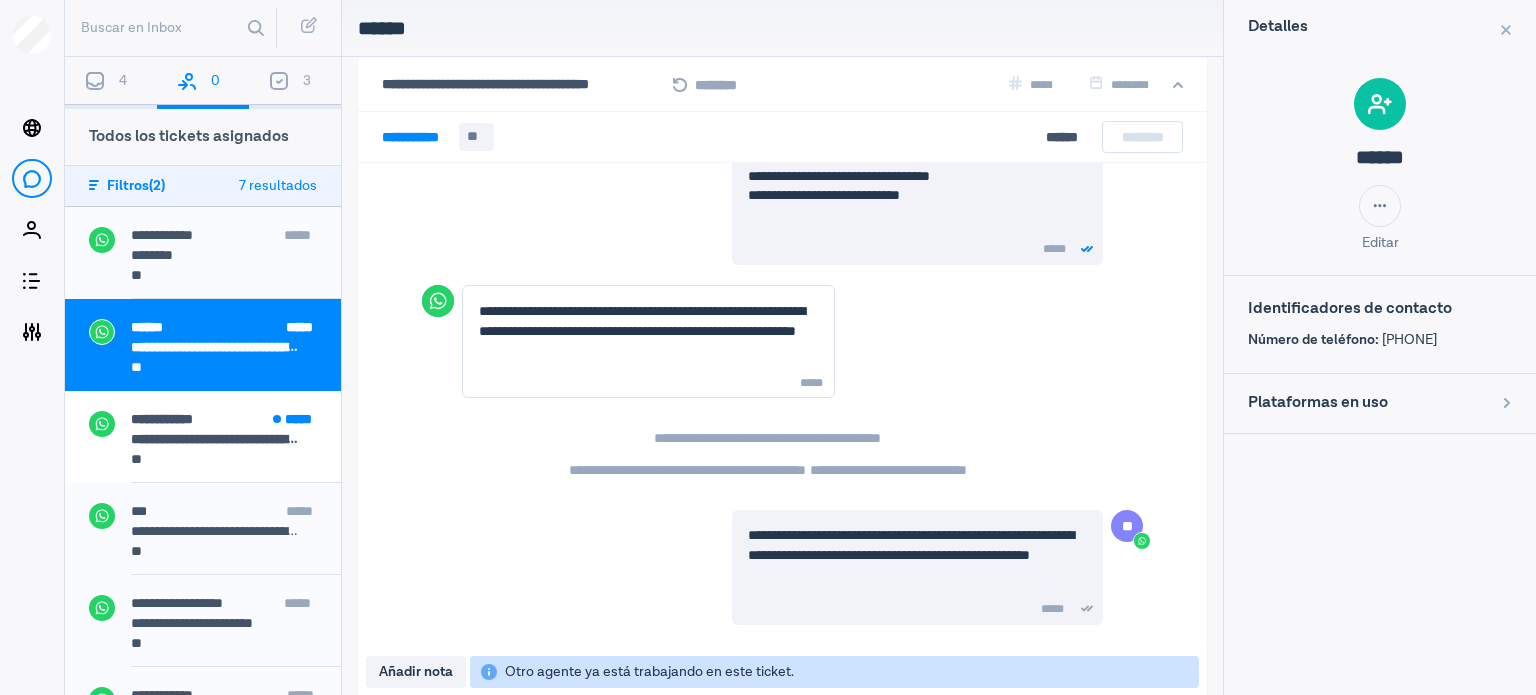 click on "**" at bounding box center (224, 277) 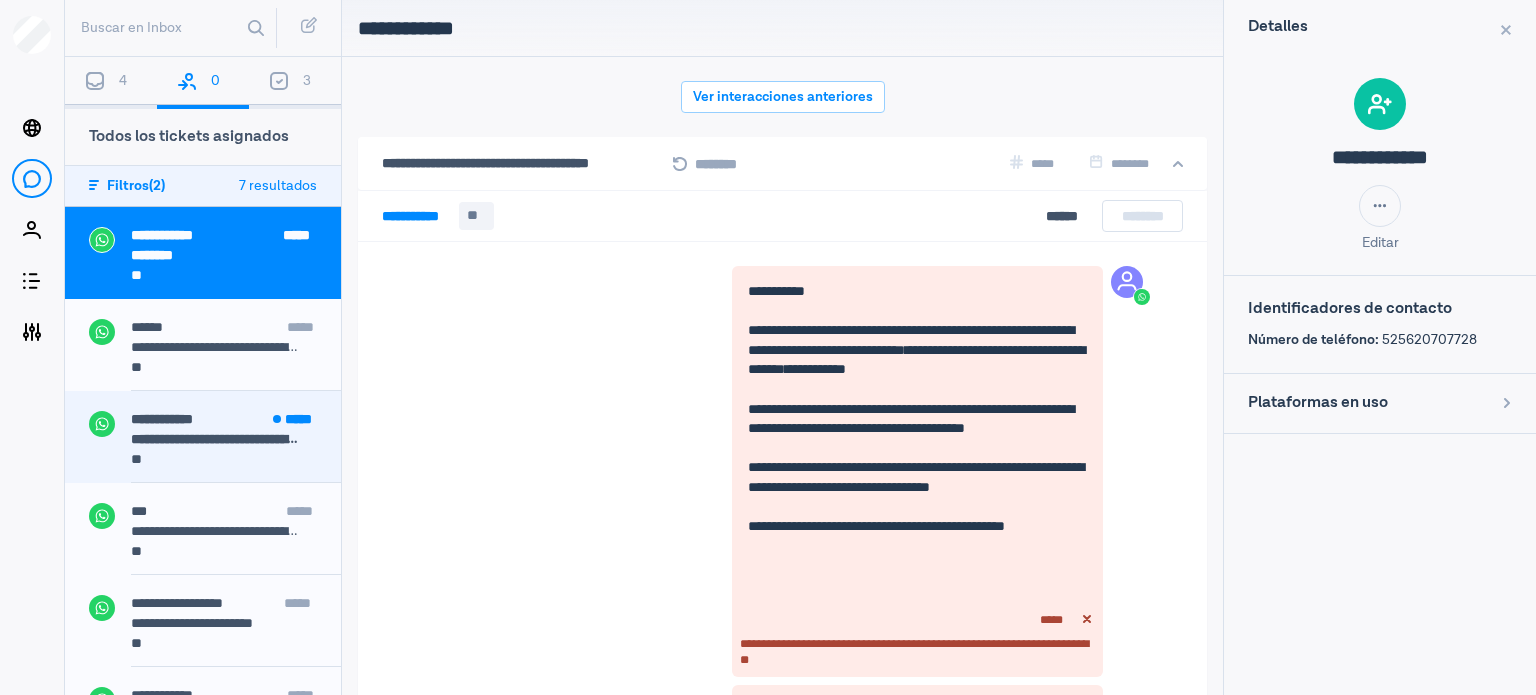 scroll, scrollTop: 79, scrollLeft: 0, axis: vertical 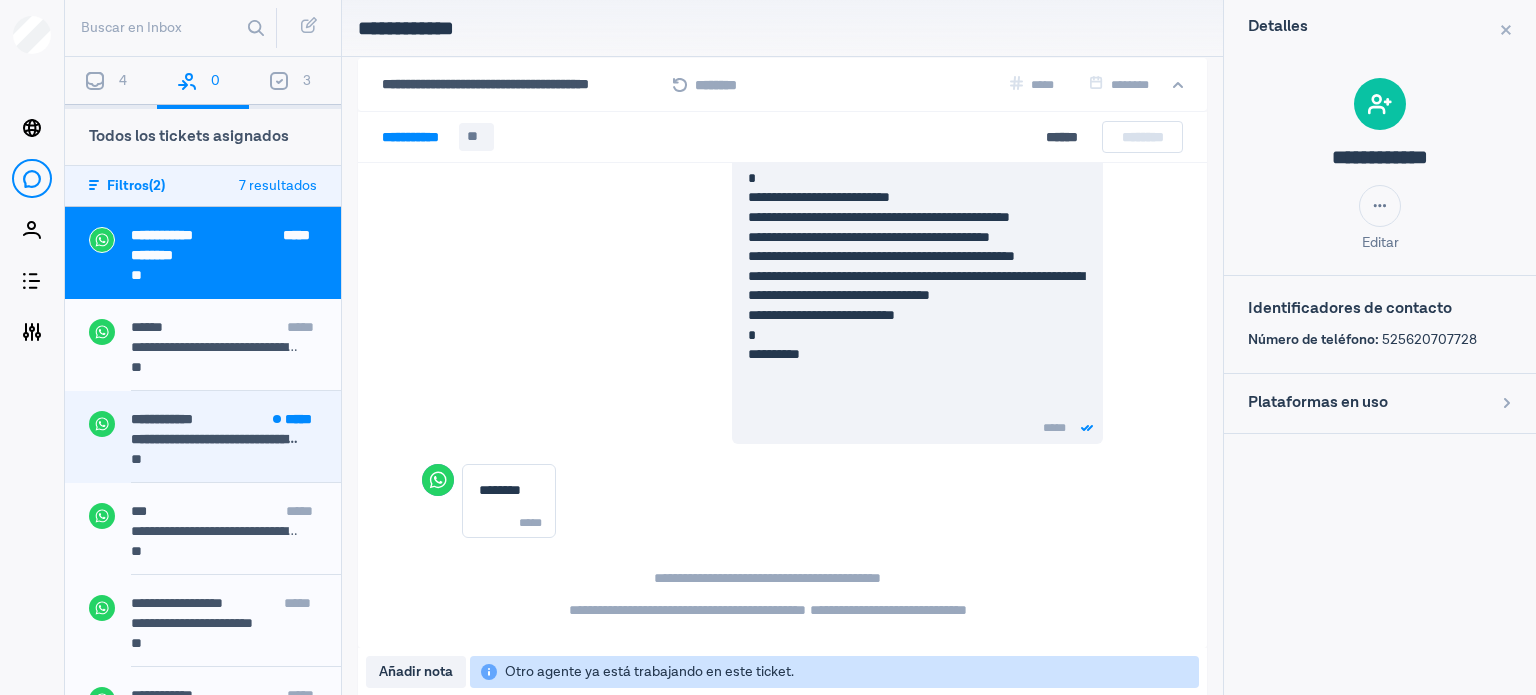 click on "**********" at bounding box center [236, 421] 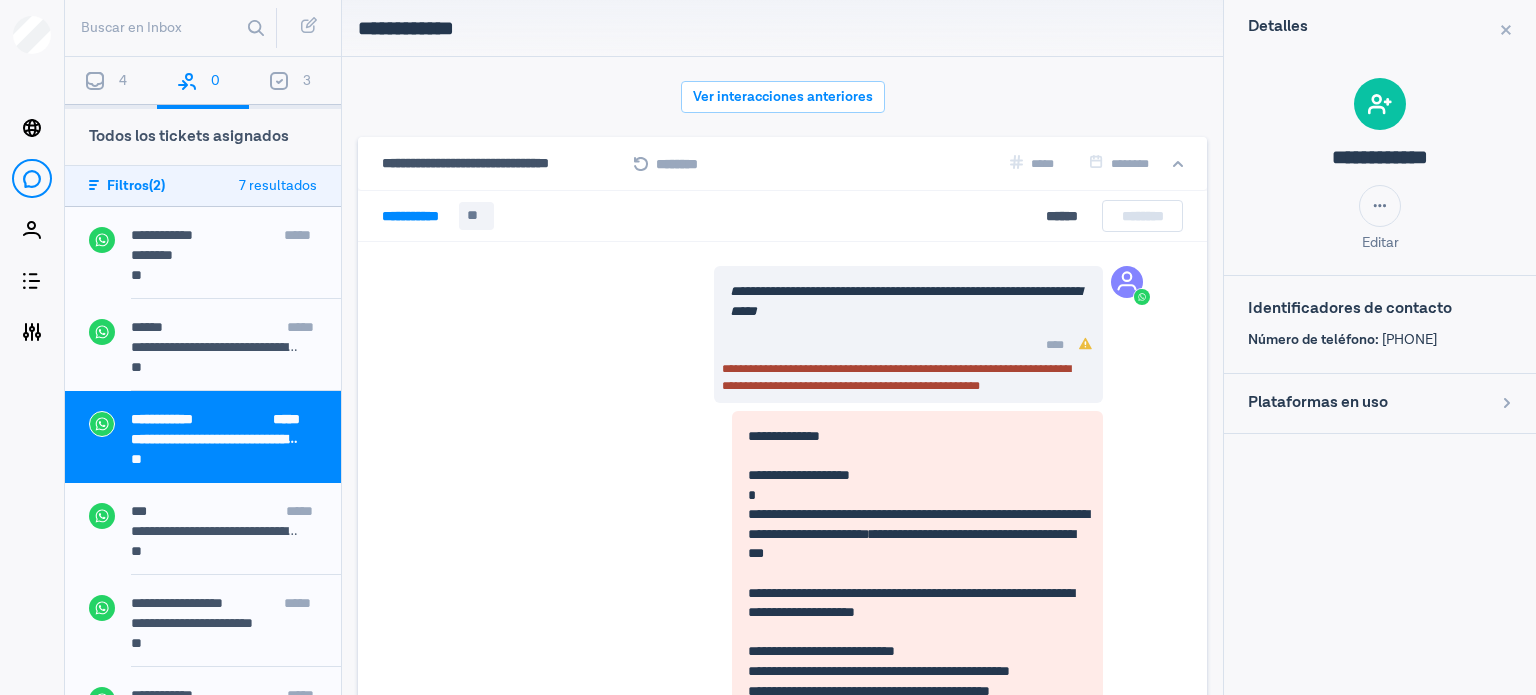 scroll, scrollTop: 914, scrollLeft: 0, axis: vertical 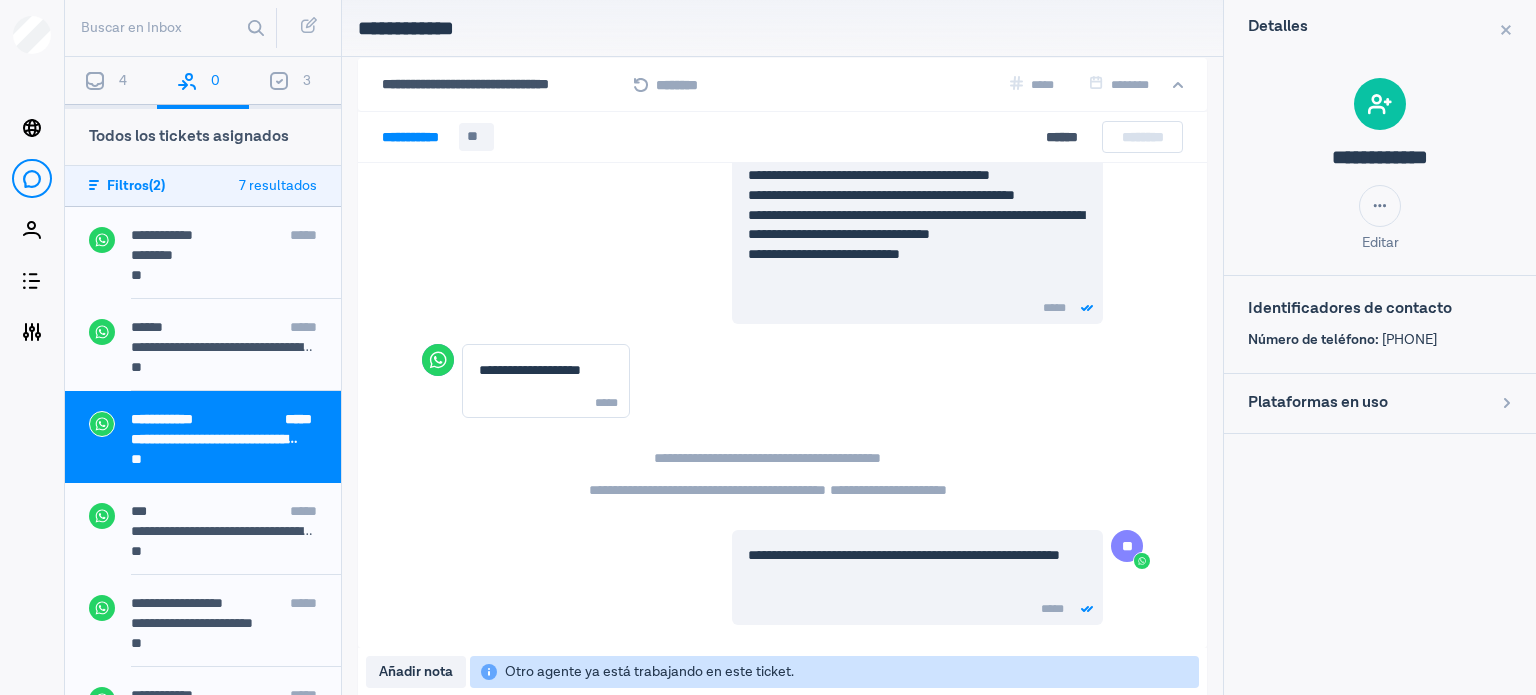 click on "**********" at bounding box center [162, 235] 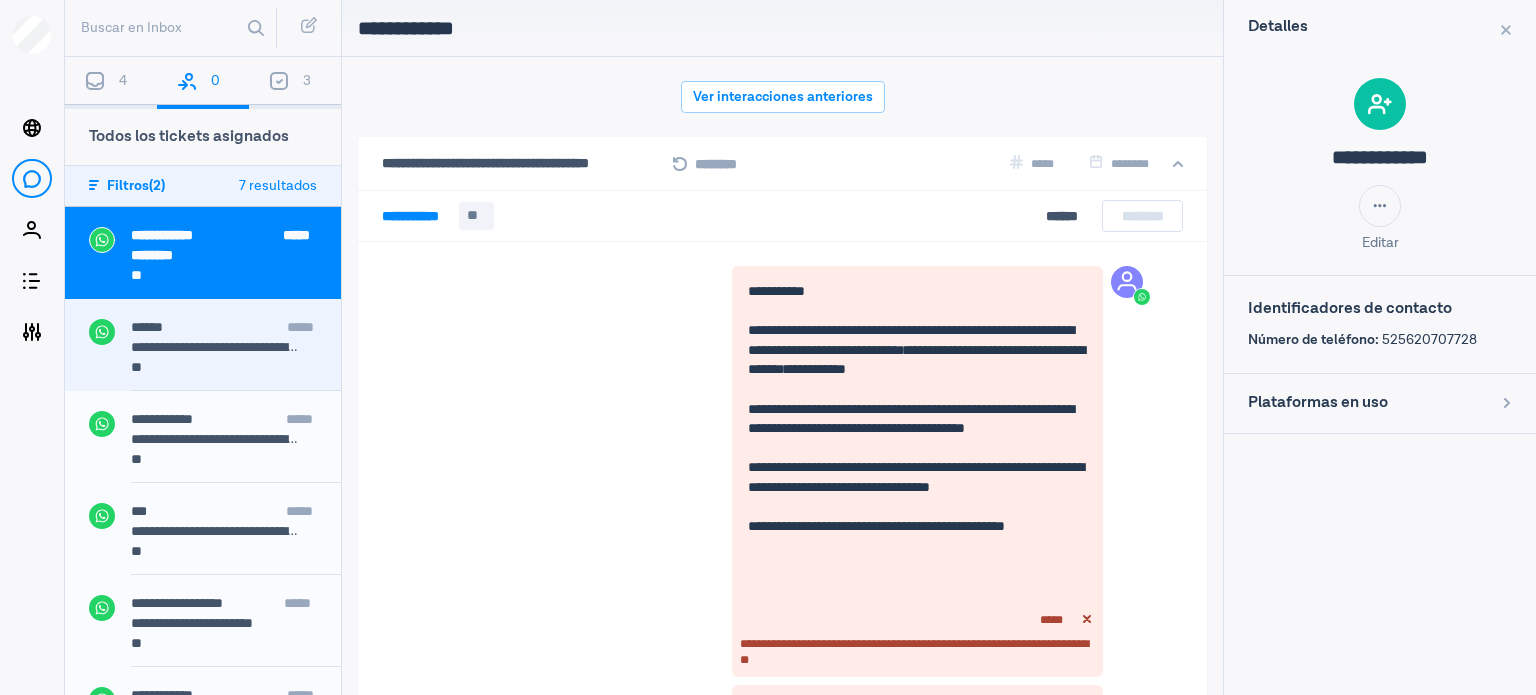 scroll, scrollTop: 79, scrollLeft: 0, axis: vertical 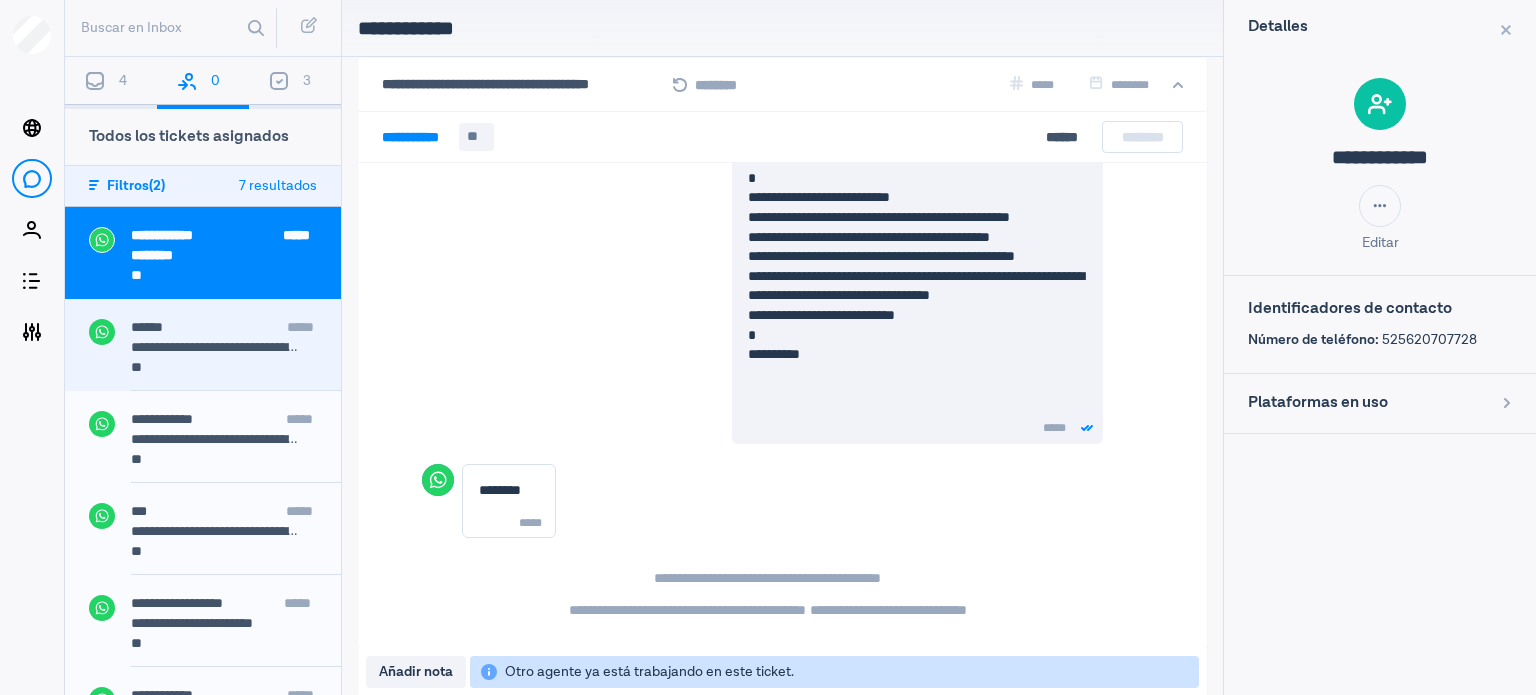 click on "**********" at bounding box center (236, 355) 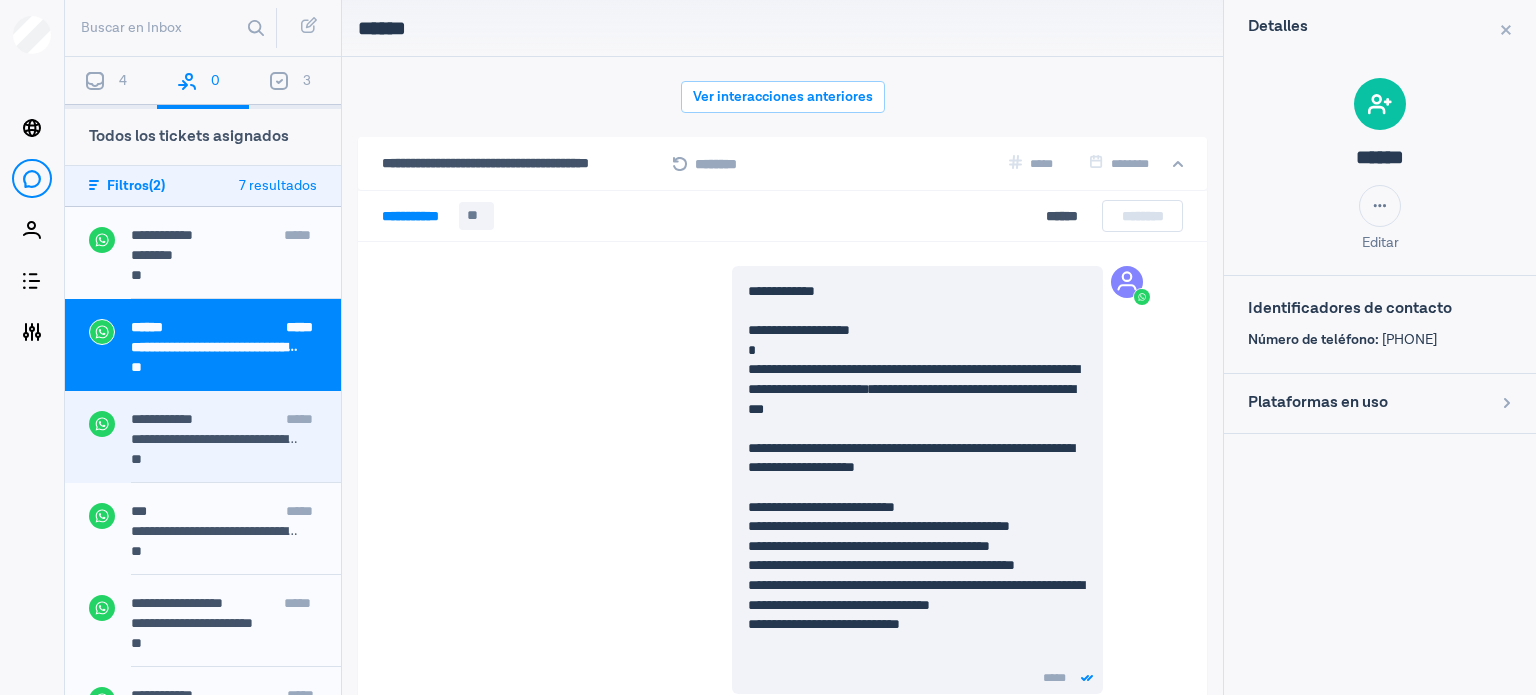 click on "**" at bounding box center [224, 461] 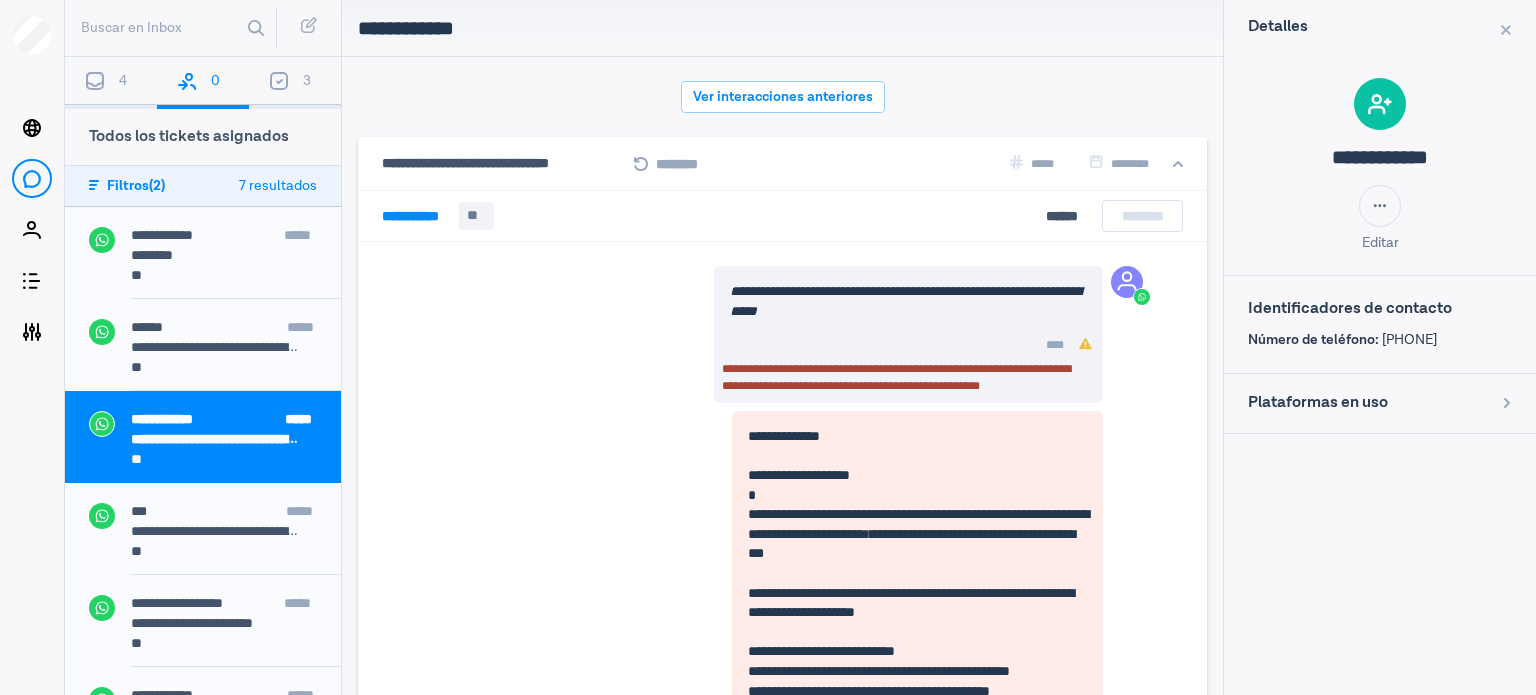 scroll, scrollTop: 79, scrollLeft: 0, axis: vertical 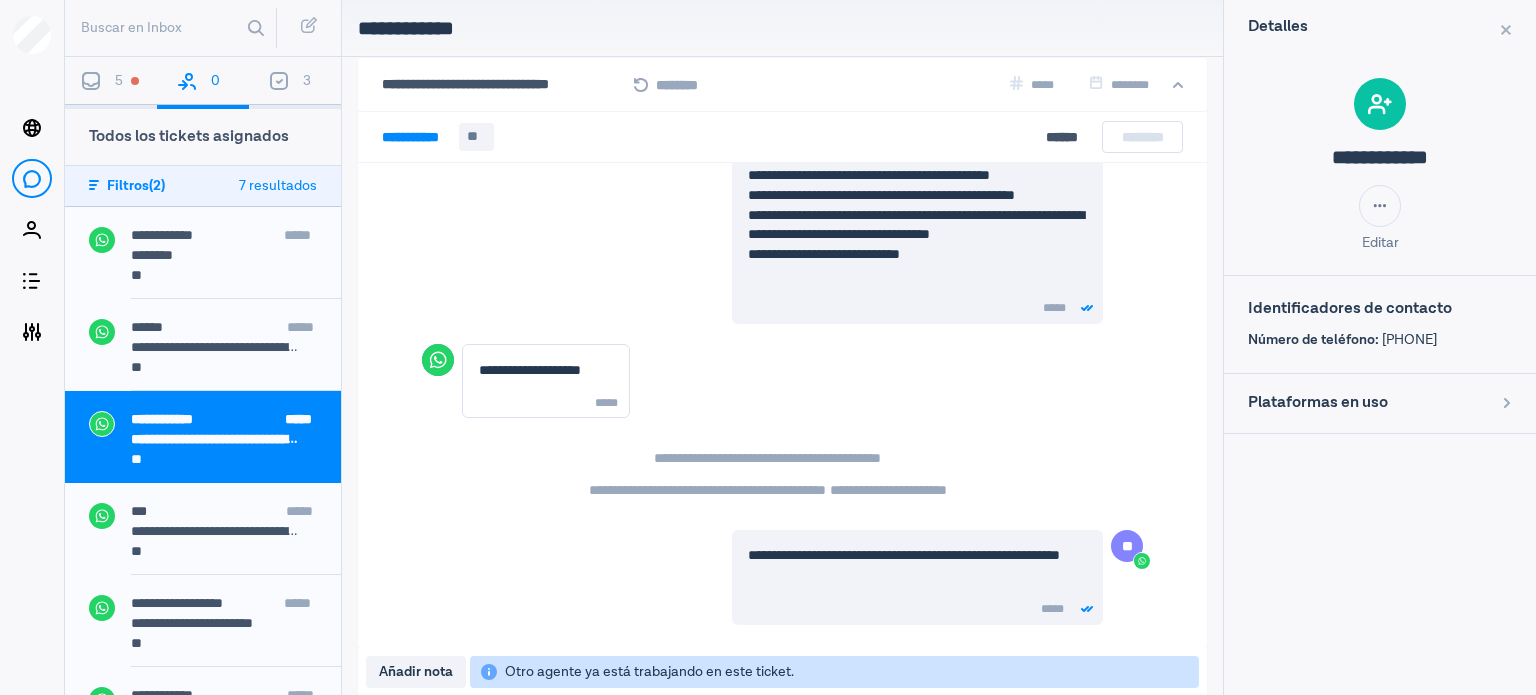 click on "5" at bounding box center (111, 83) 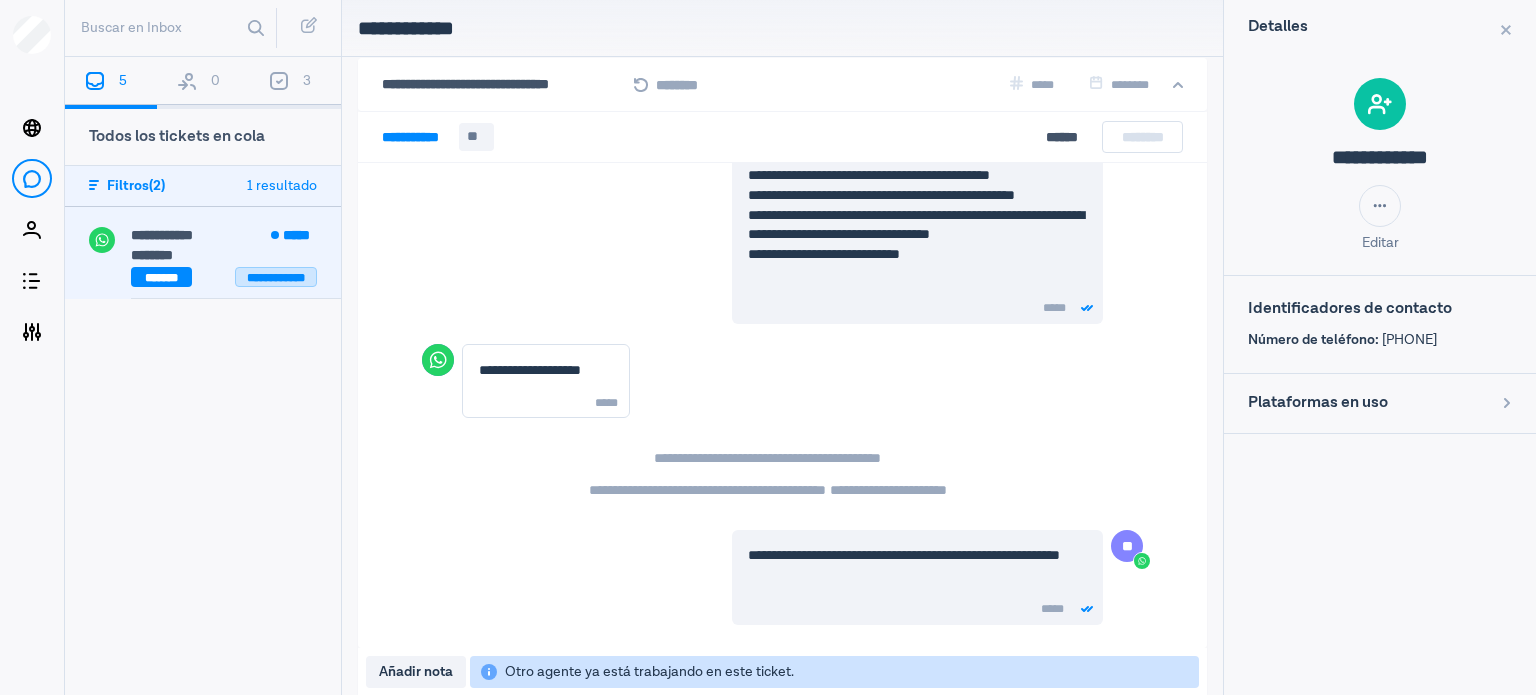 click on "**********" at bounding box center (276, 277) 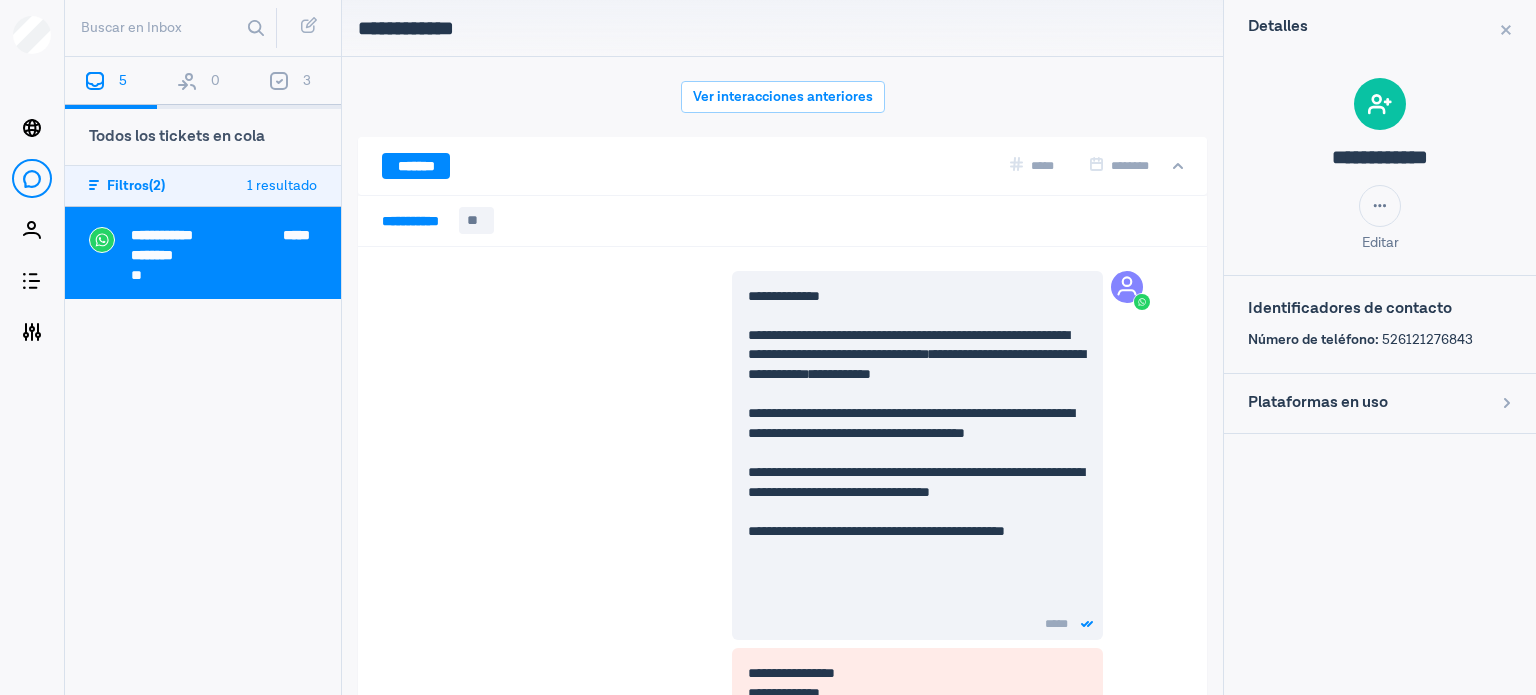 scroll, scrollTop: 79, scrollLeft: 0, axis: vertical 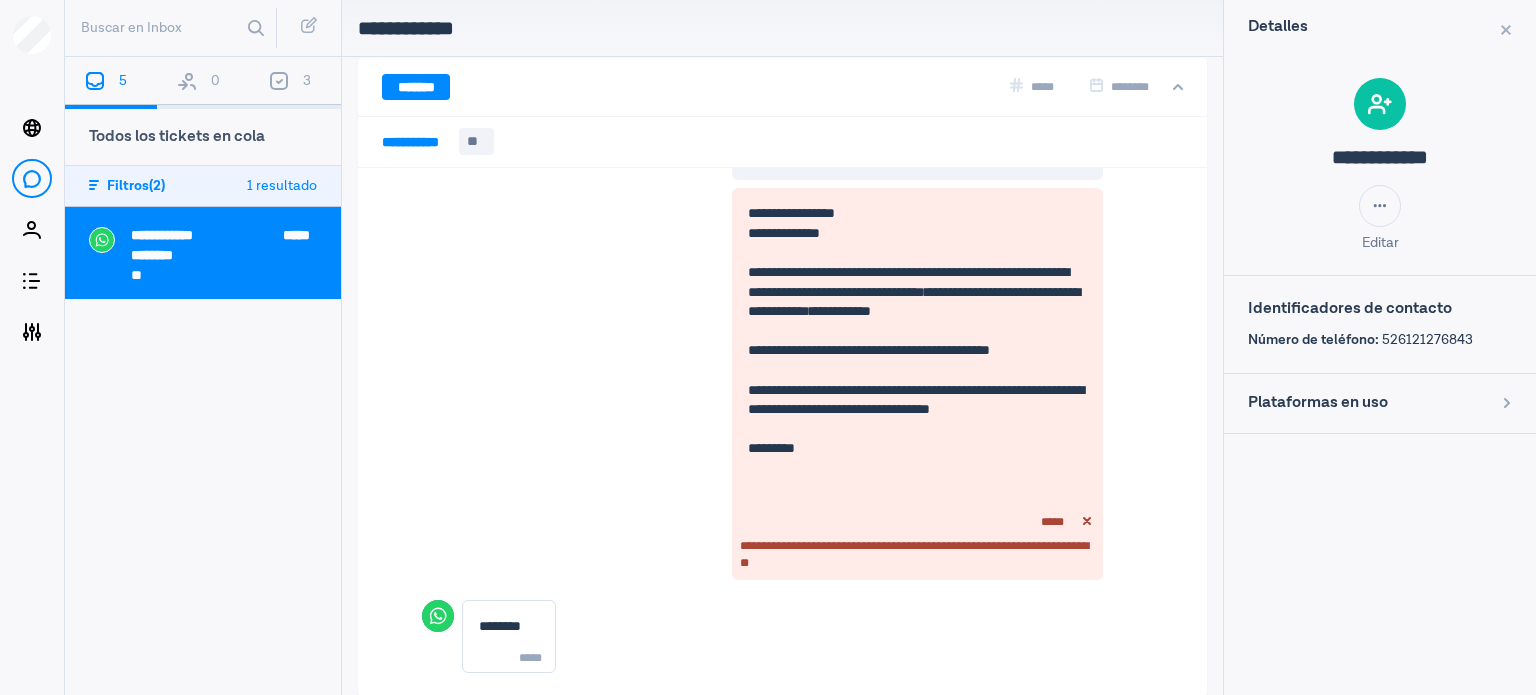 click on "0" at bounding box center (203, 83) 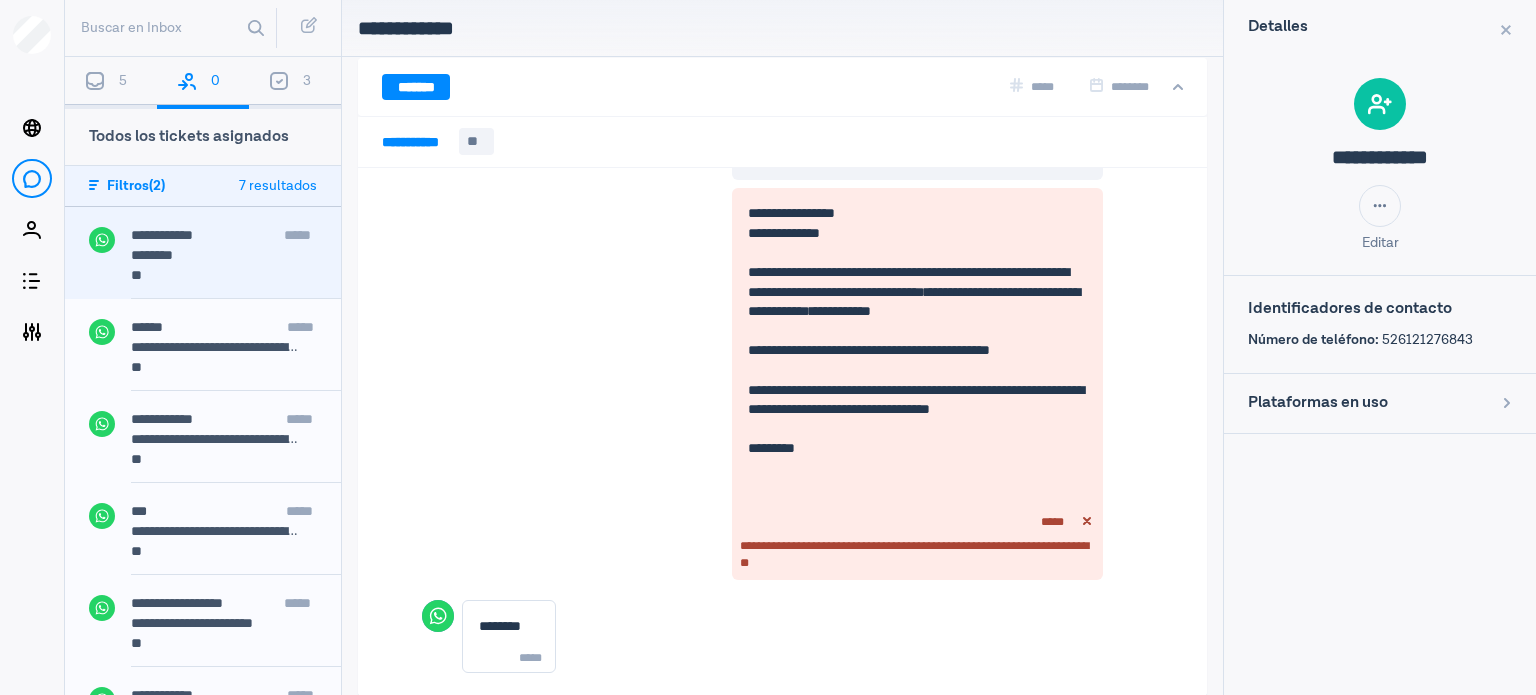click on "********" at bounding box center [216, 255] 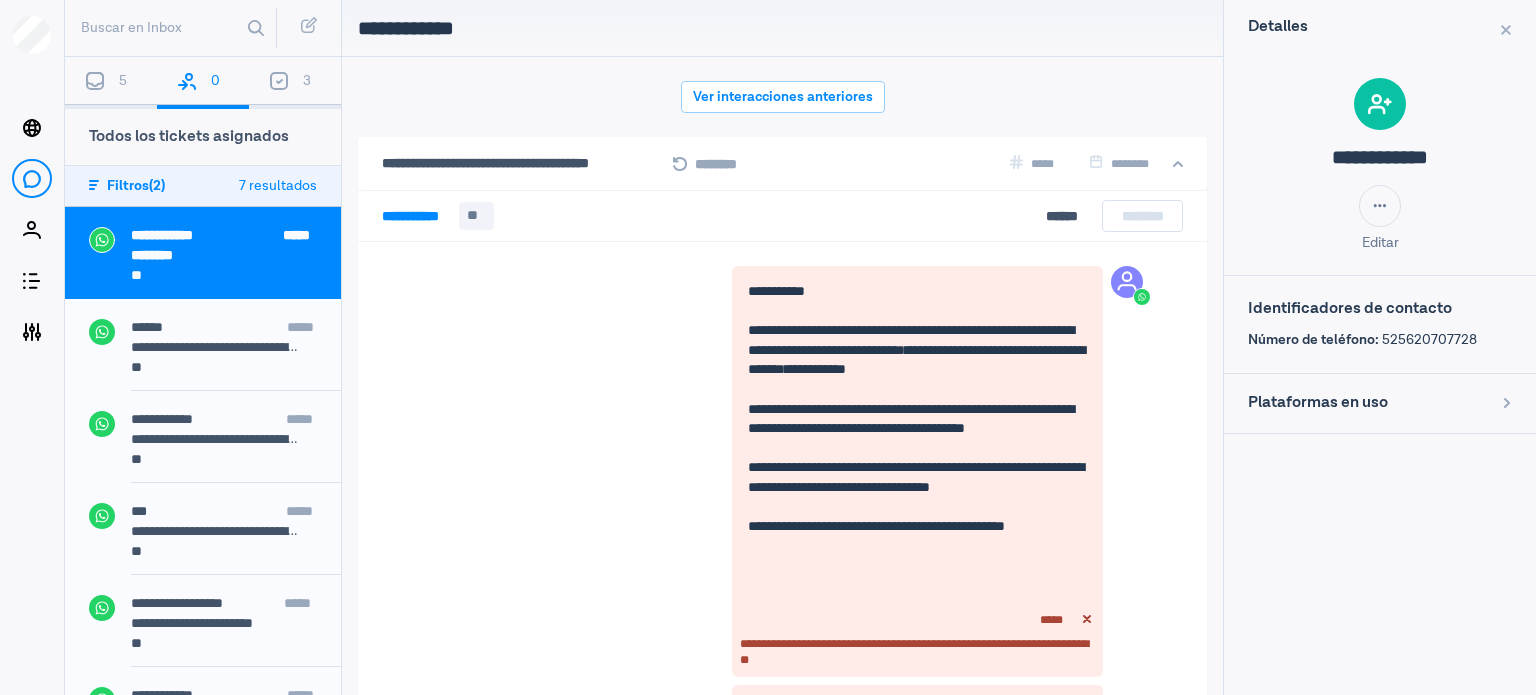 scroll, scrollTop: 79, scrollLeft: 0, axis: vertical 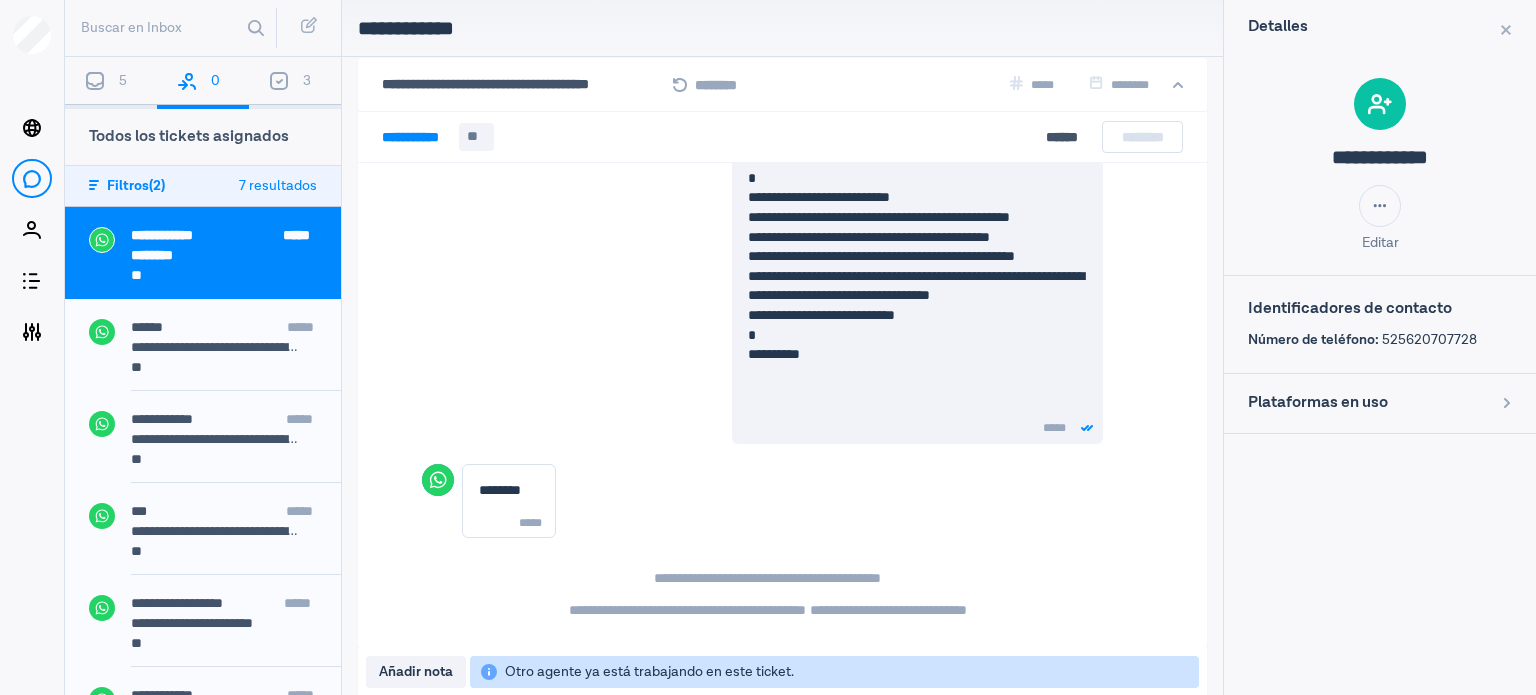 click on "5" at bounding box center (111, 83) 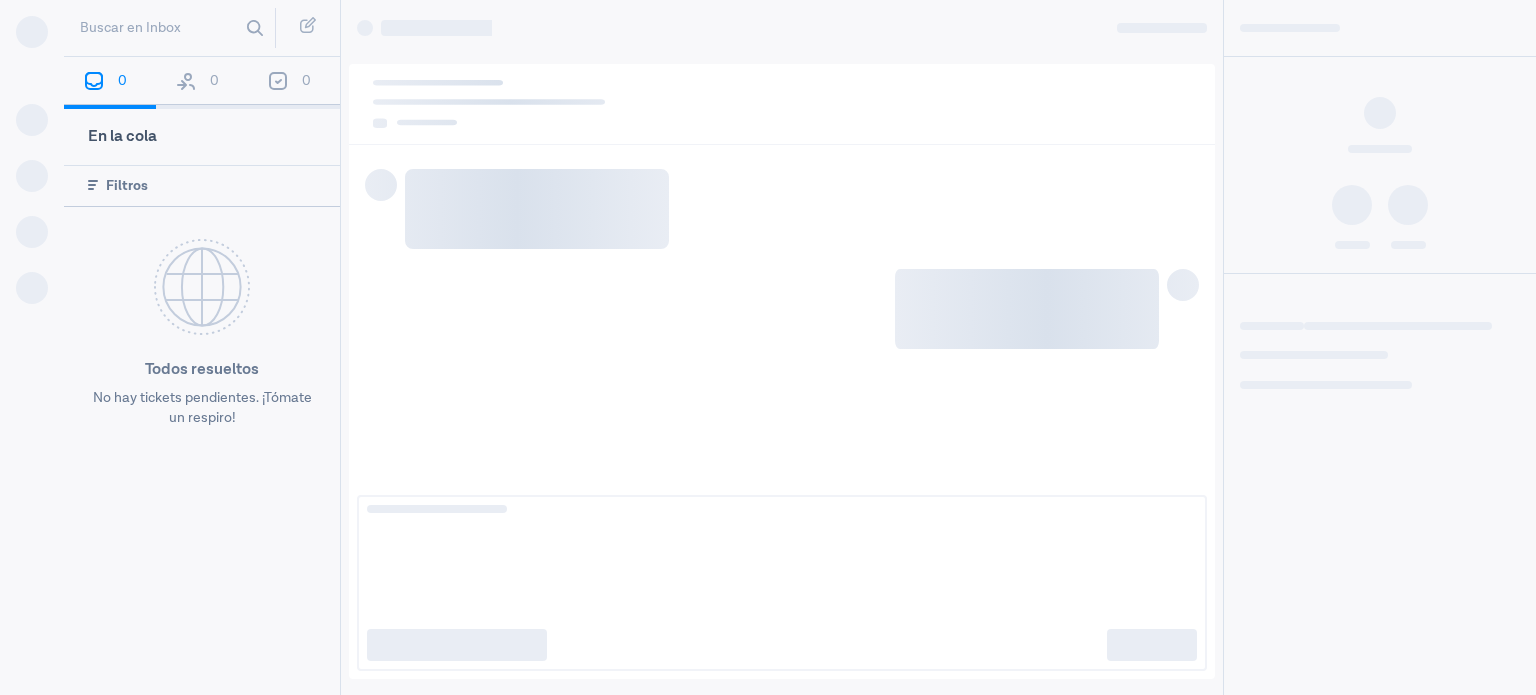 scroll, scrollTop: 0, scrollLeft: 0, axis: both 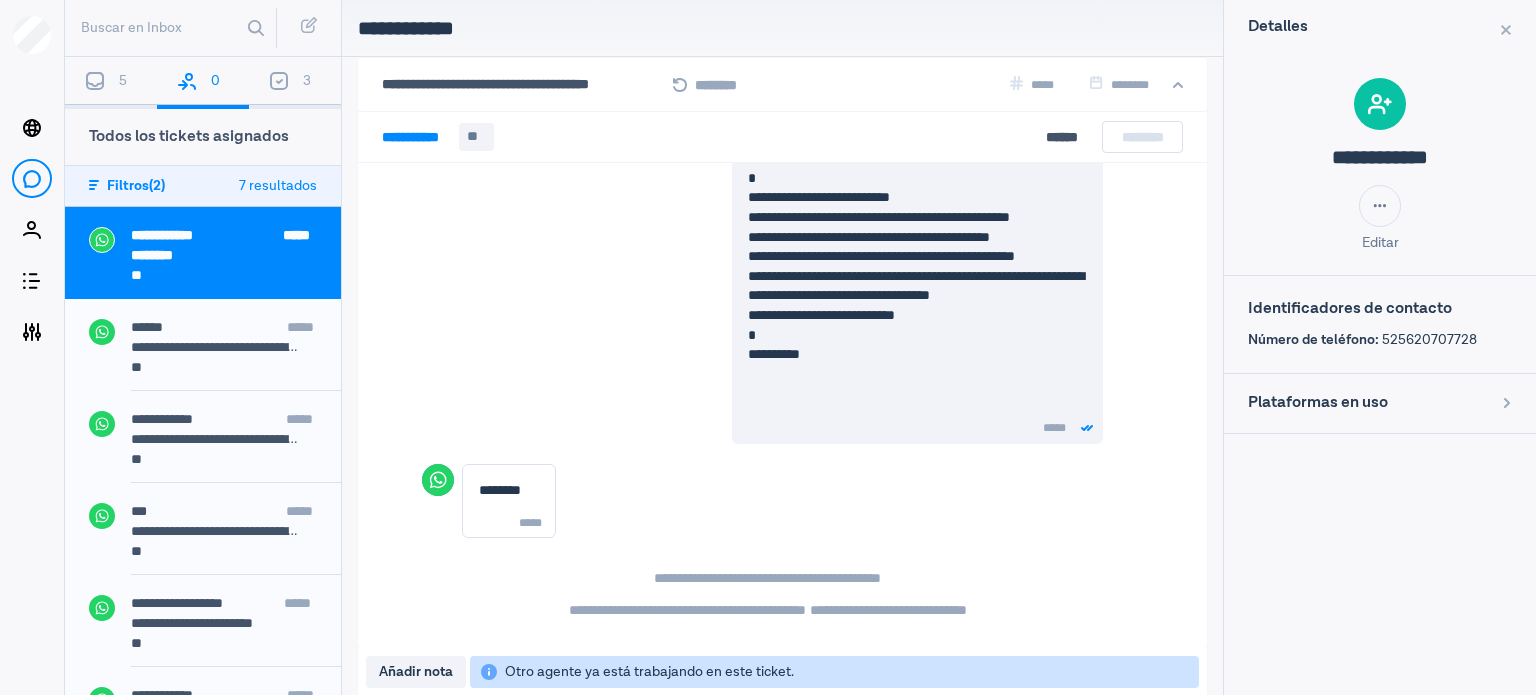click on "5" at bounding box center [111, 83] 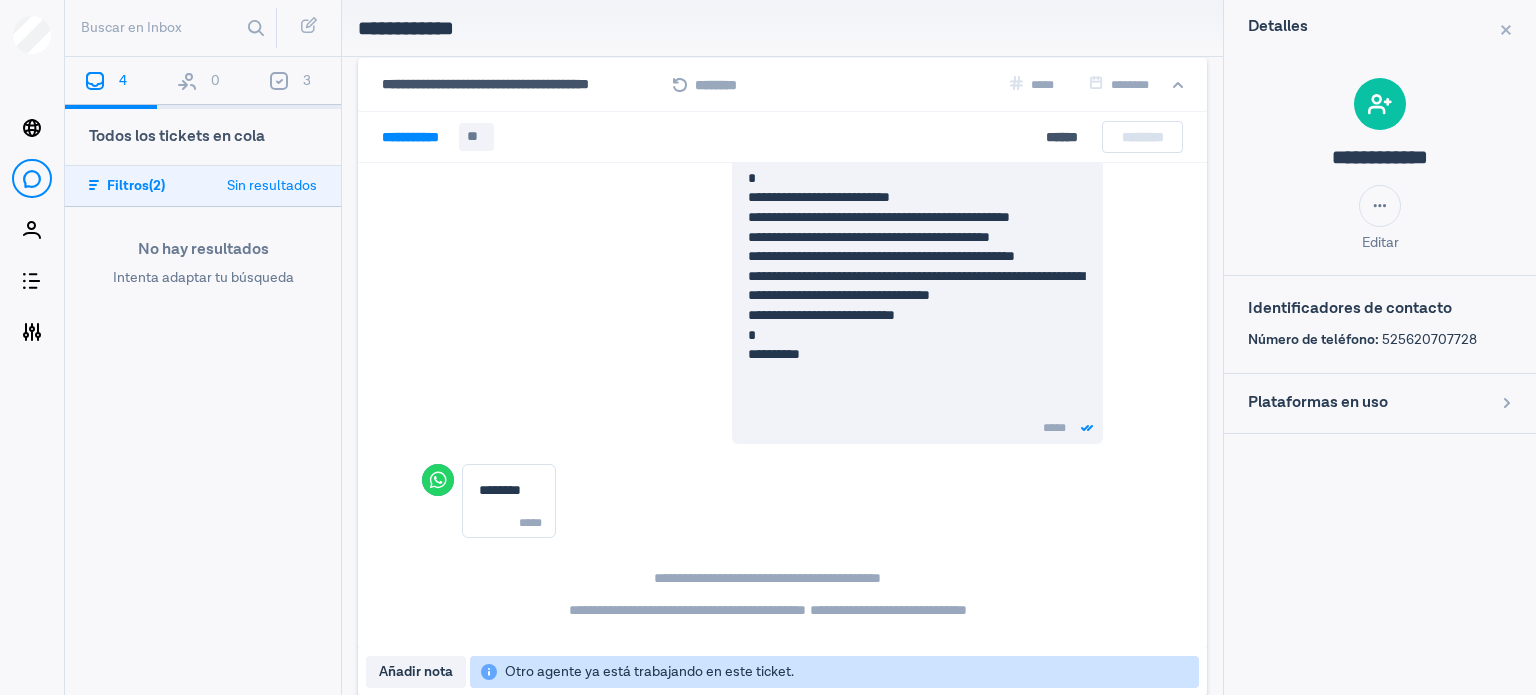 scroll, scrollTop: 2944, scrollLeft: 0, axis: vertical 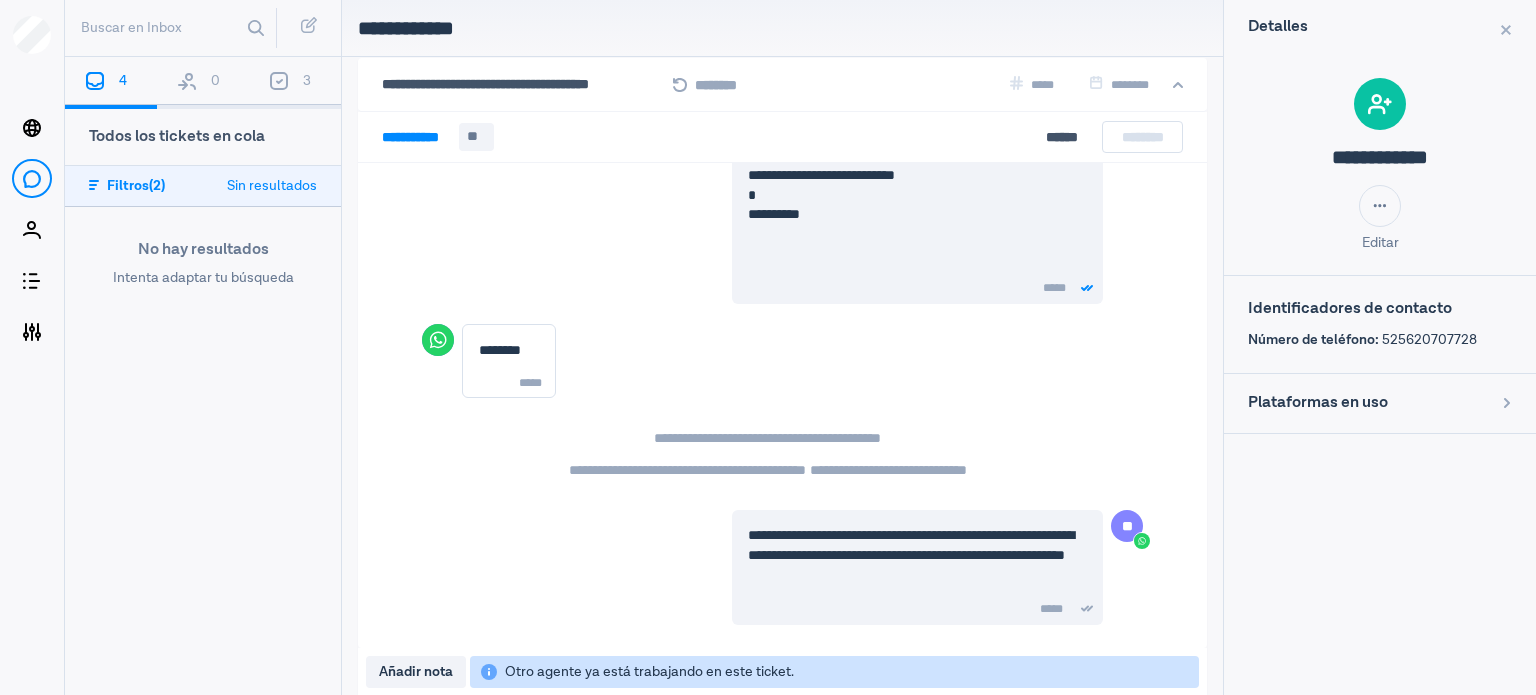 click on "0" at bounding box center [203, 83] 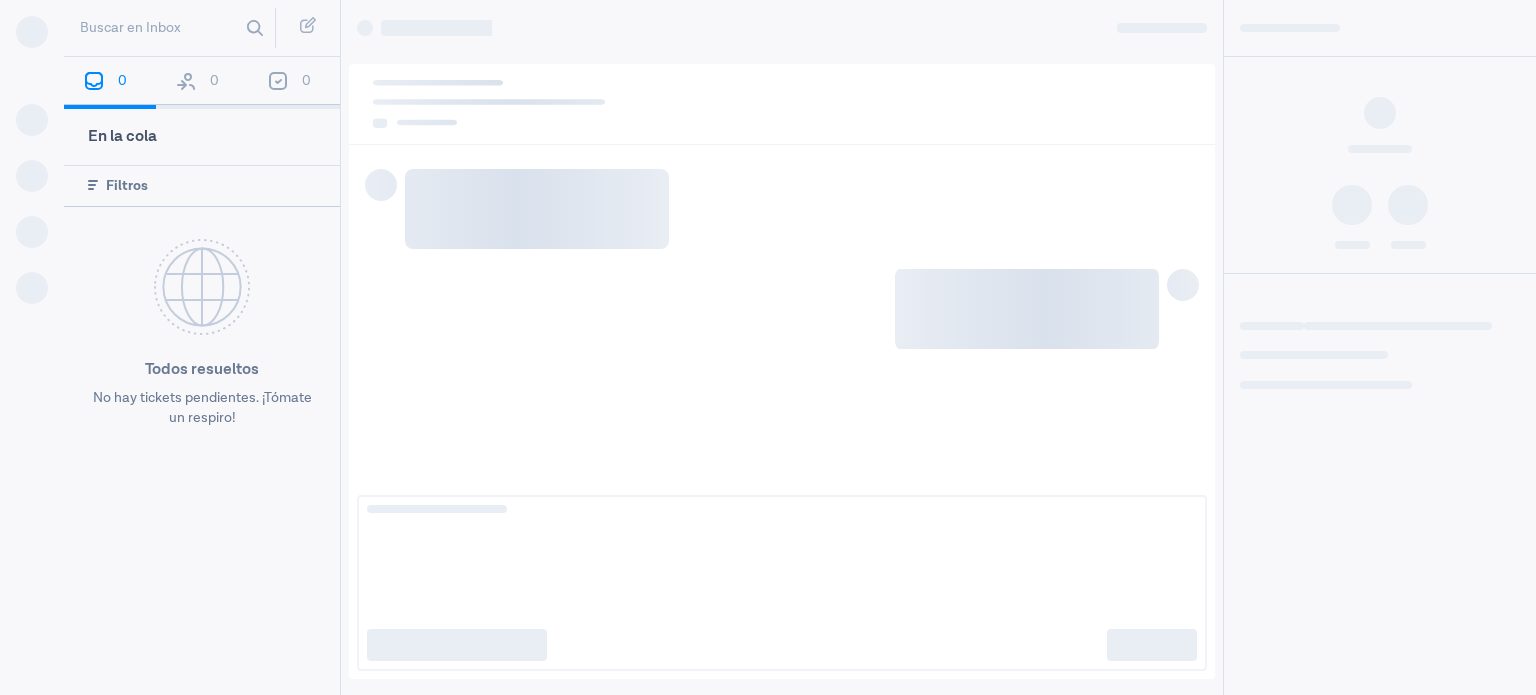 scroll, scrollTop: 0, scrollLeft: 0, axis: both 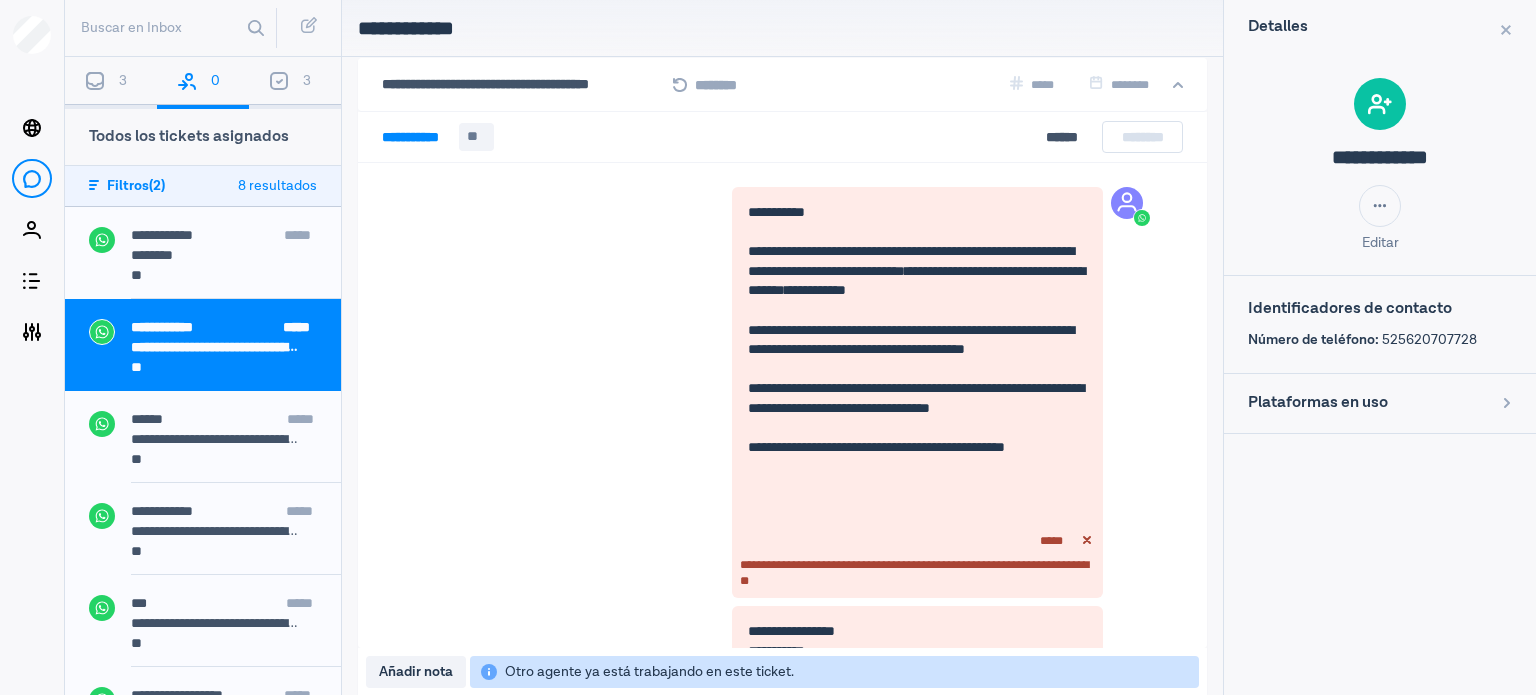 click on "********" at bounding box center (216, 255) 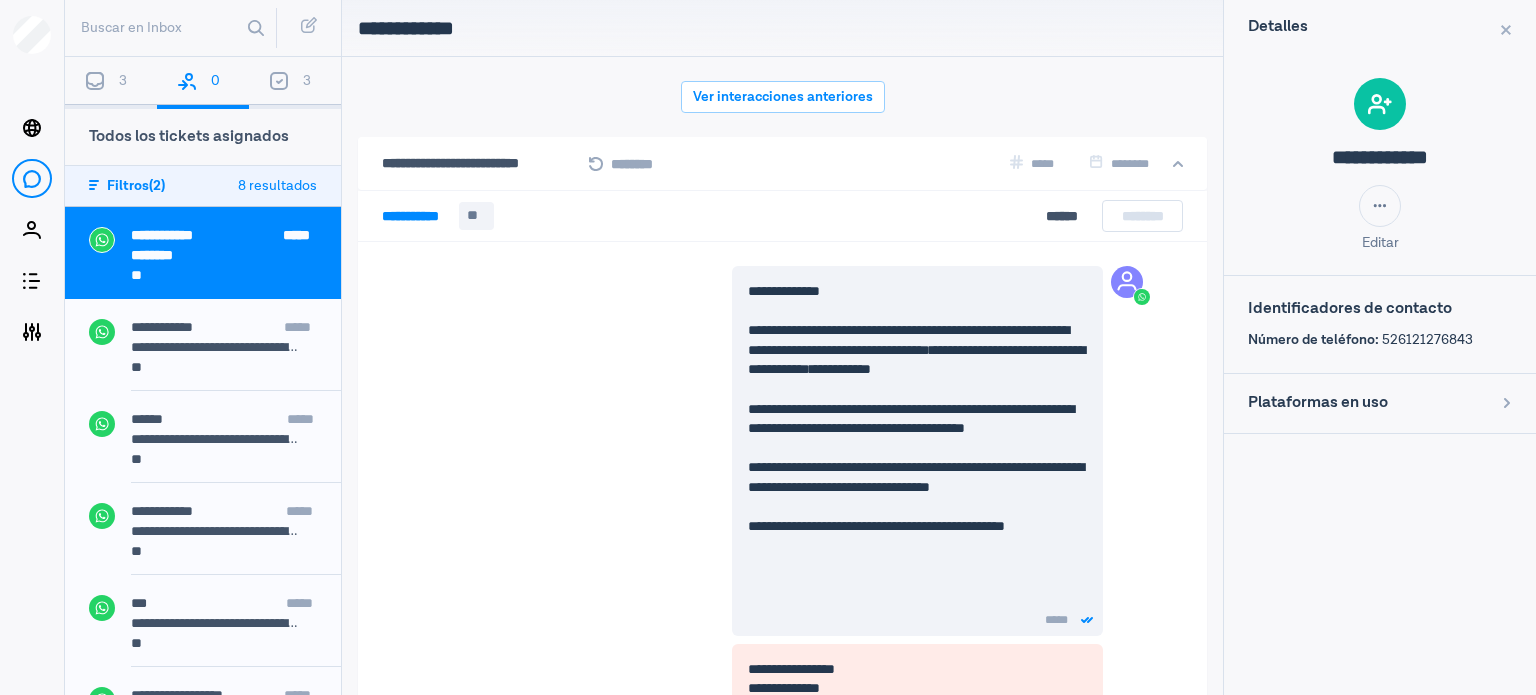 scroll, scrollTop: 512, scrollLeft: 0, axis: vertical 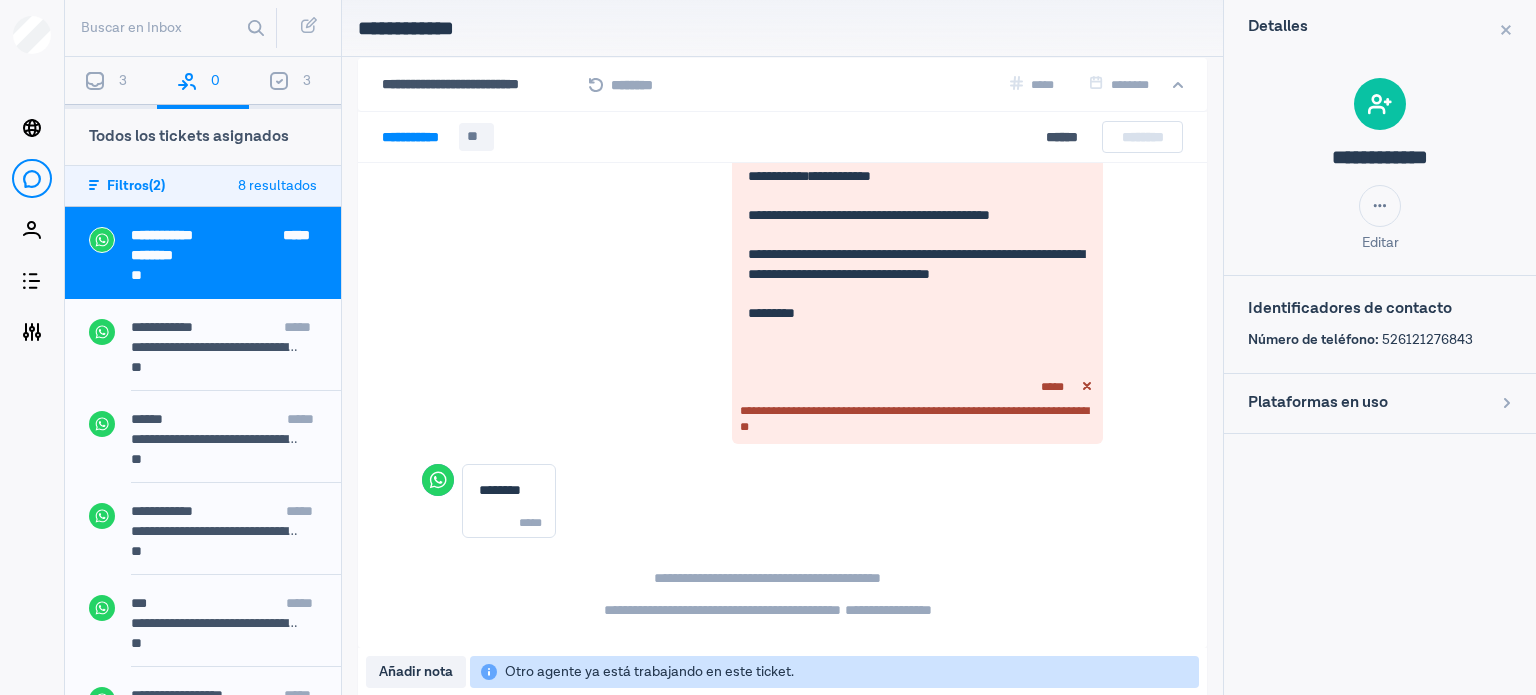 click on "3" at bounding box center [123, 81] 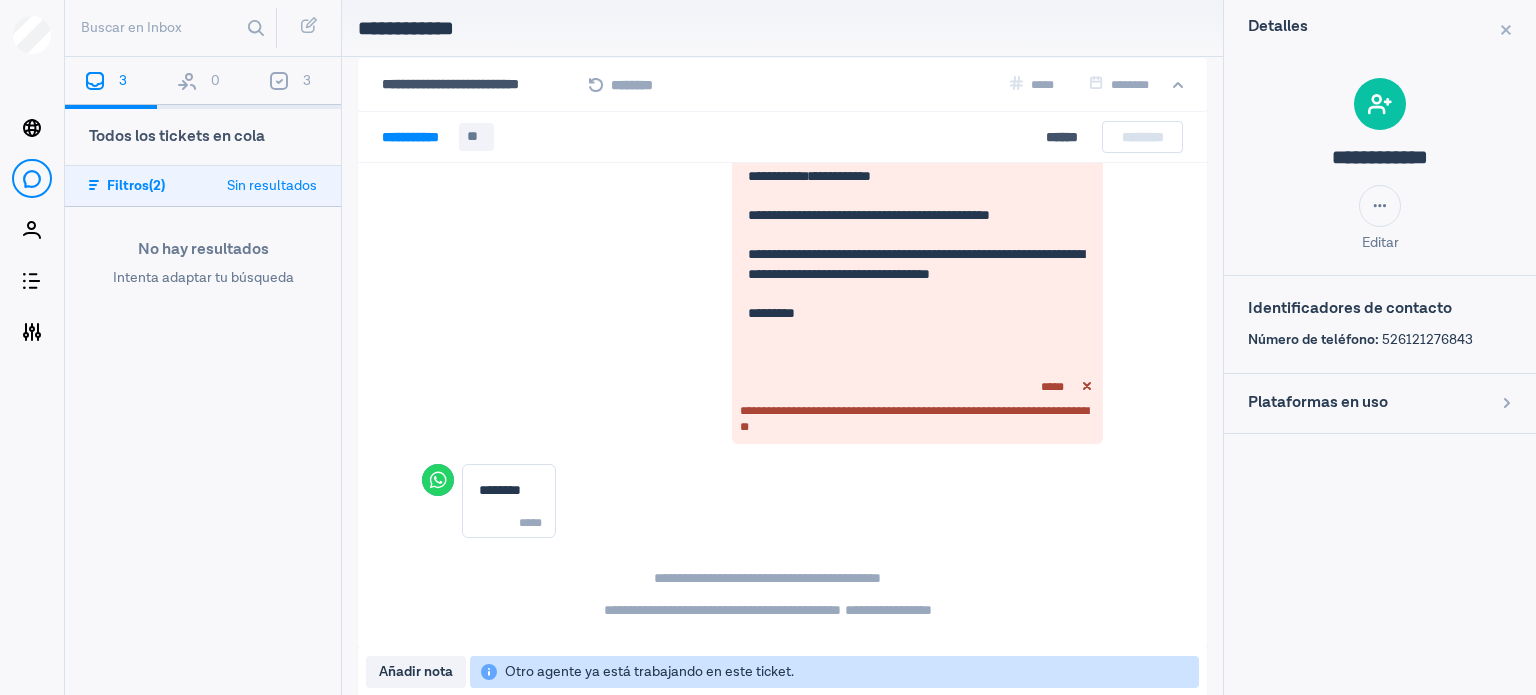 click on "0" at bounding box center [203, 83] 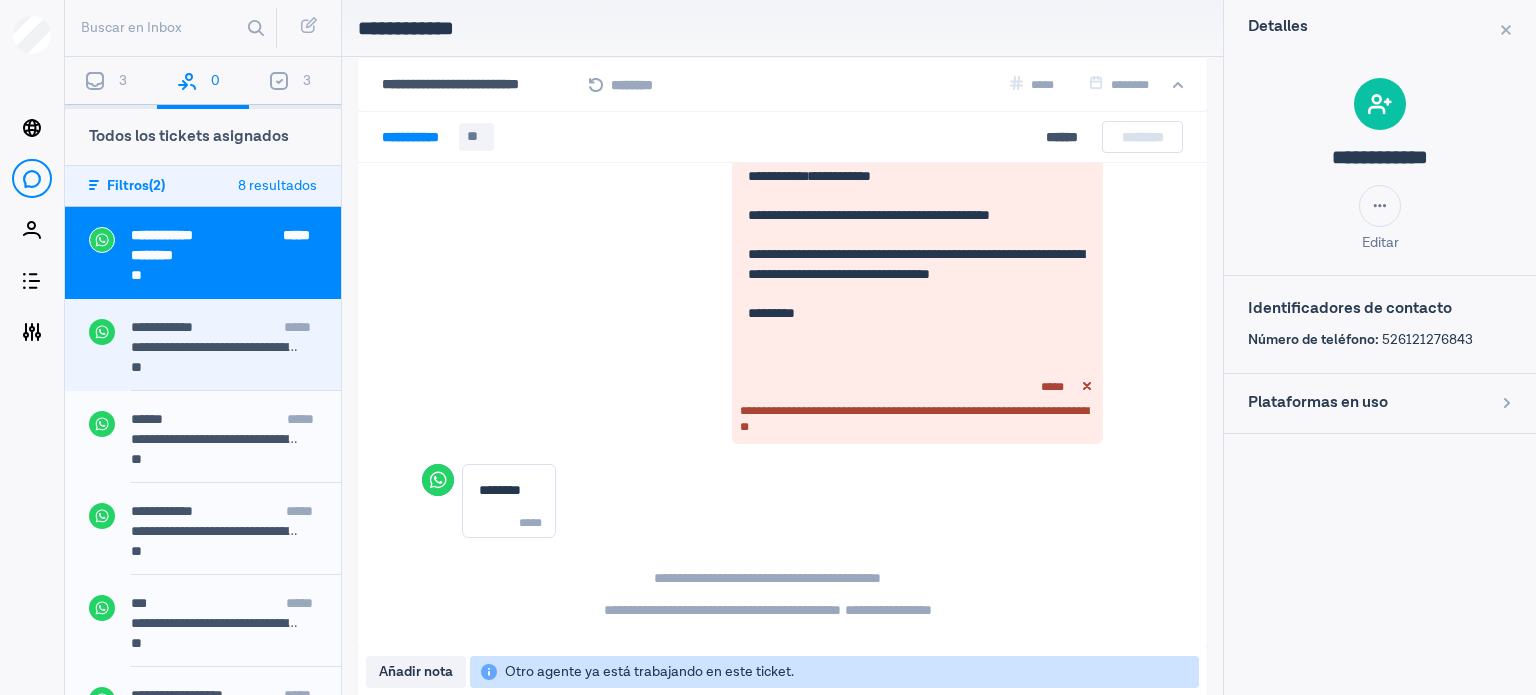 click on "**********" at bounding box center (216, 347) 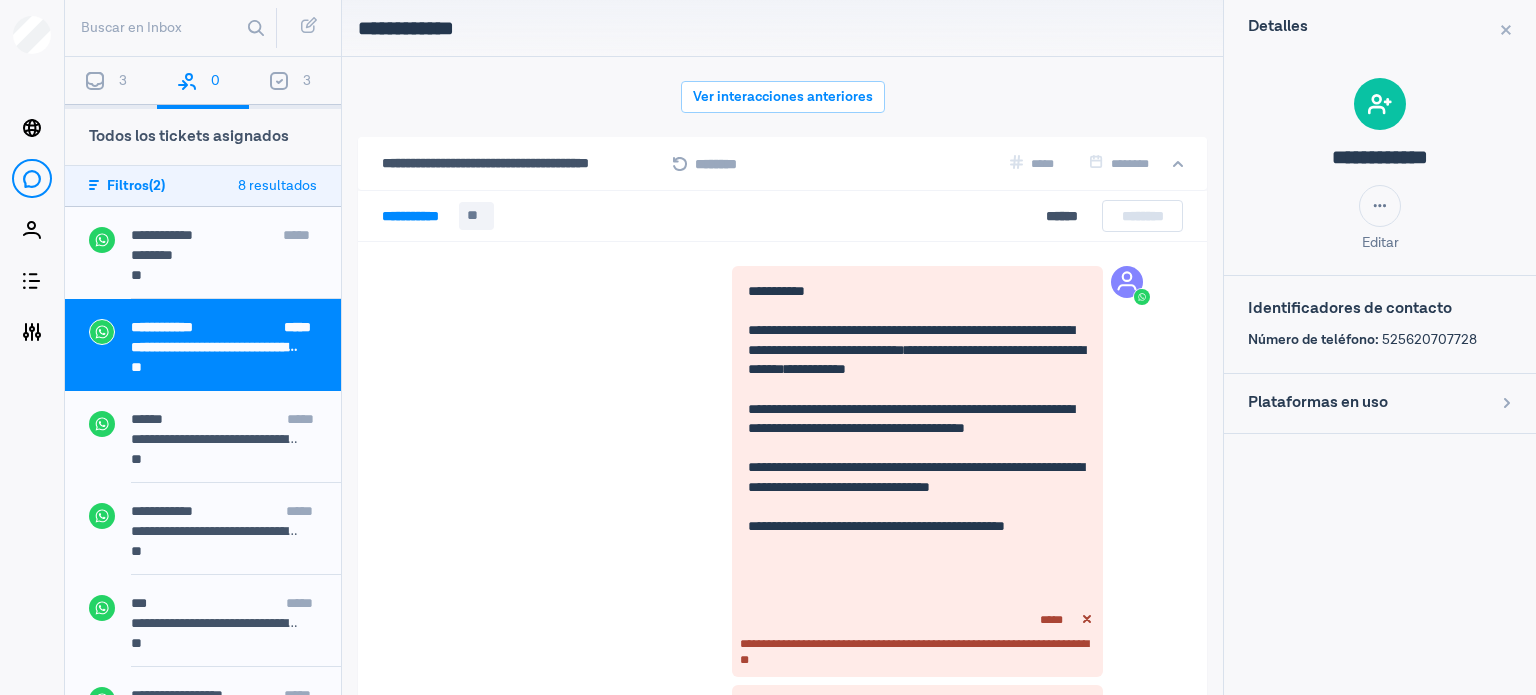 scroll, scrollTop: 2944, scrollLeft: 0, axis: vertical 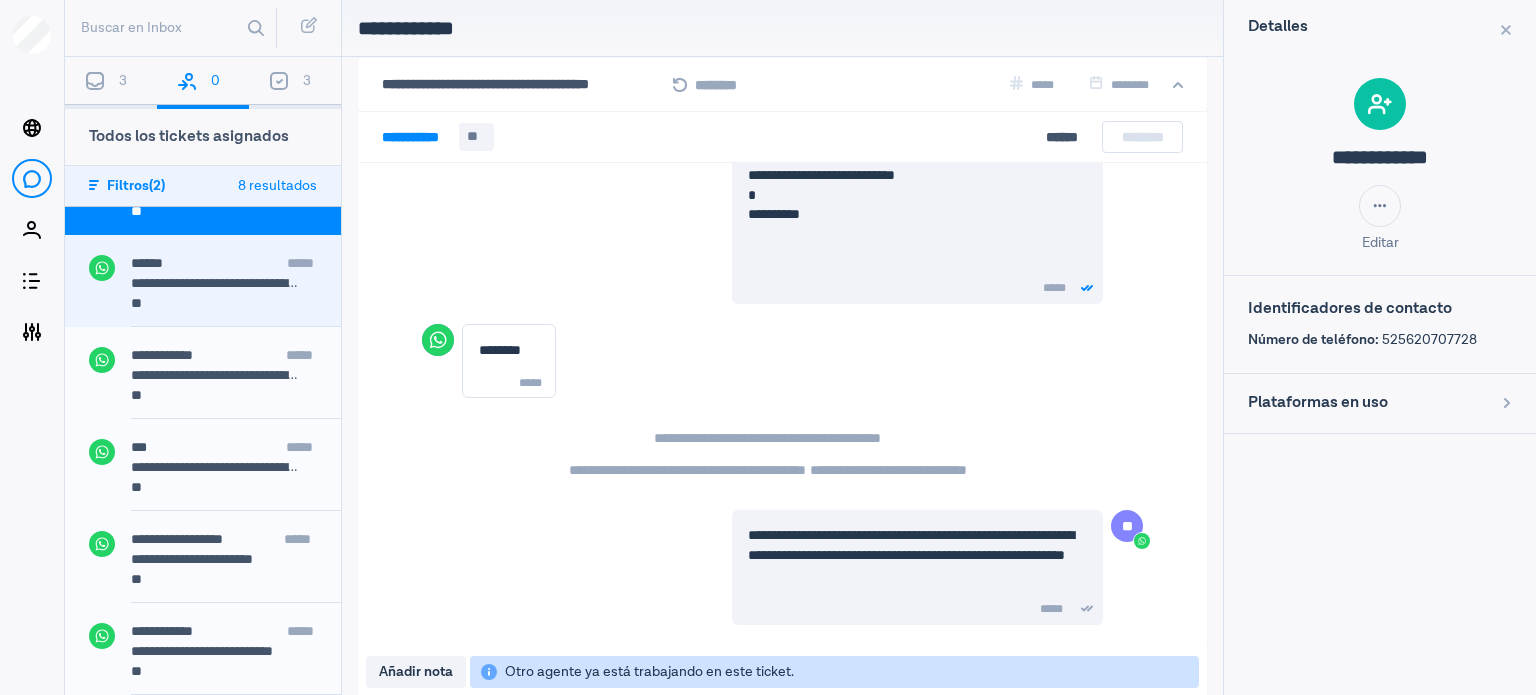 click on "**" at bounding box center (224, 305) 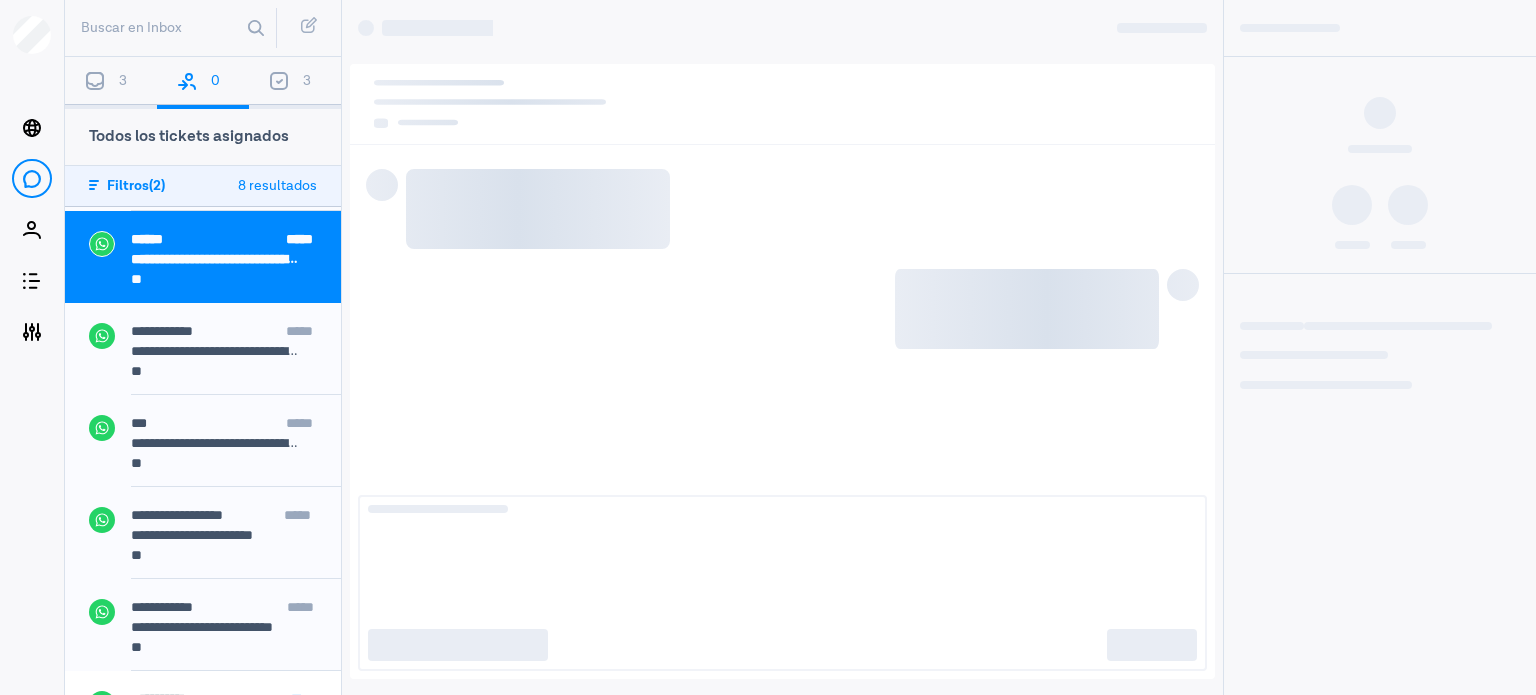 scroll, scrollTop: 246, scrollLeft: 0, axis: vertical 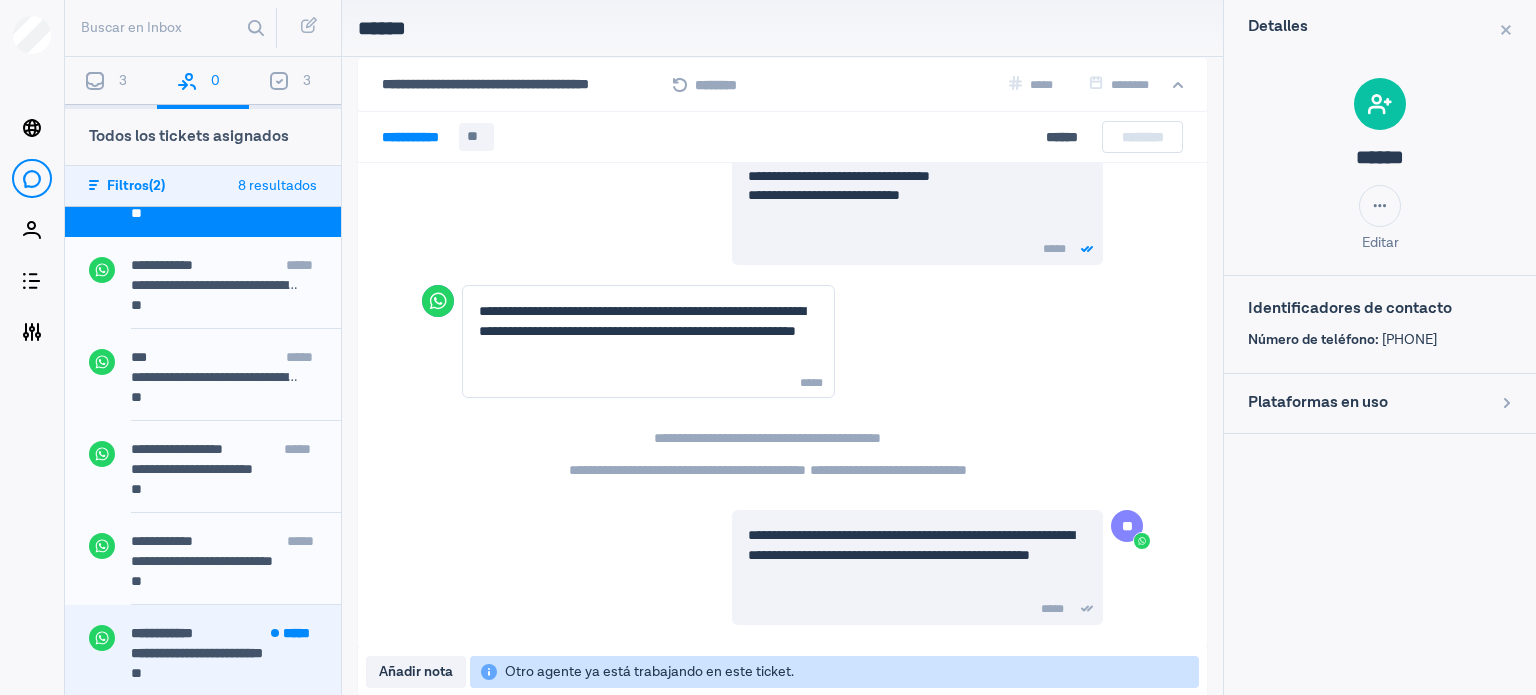 click on "**" at bounding box center (141, 673) 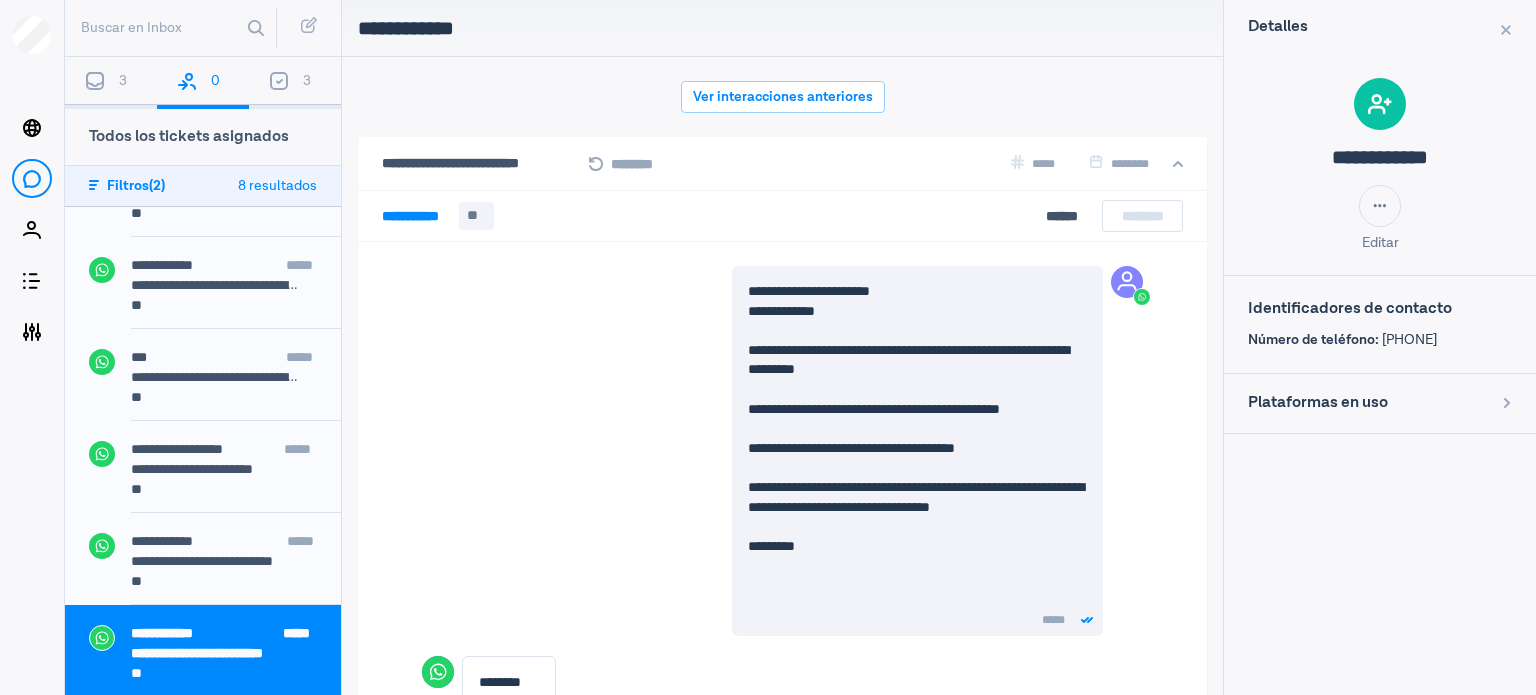 scroll, scrollTop: 79, scrollLeft: 0, axis: vertical 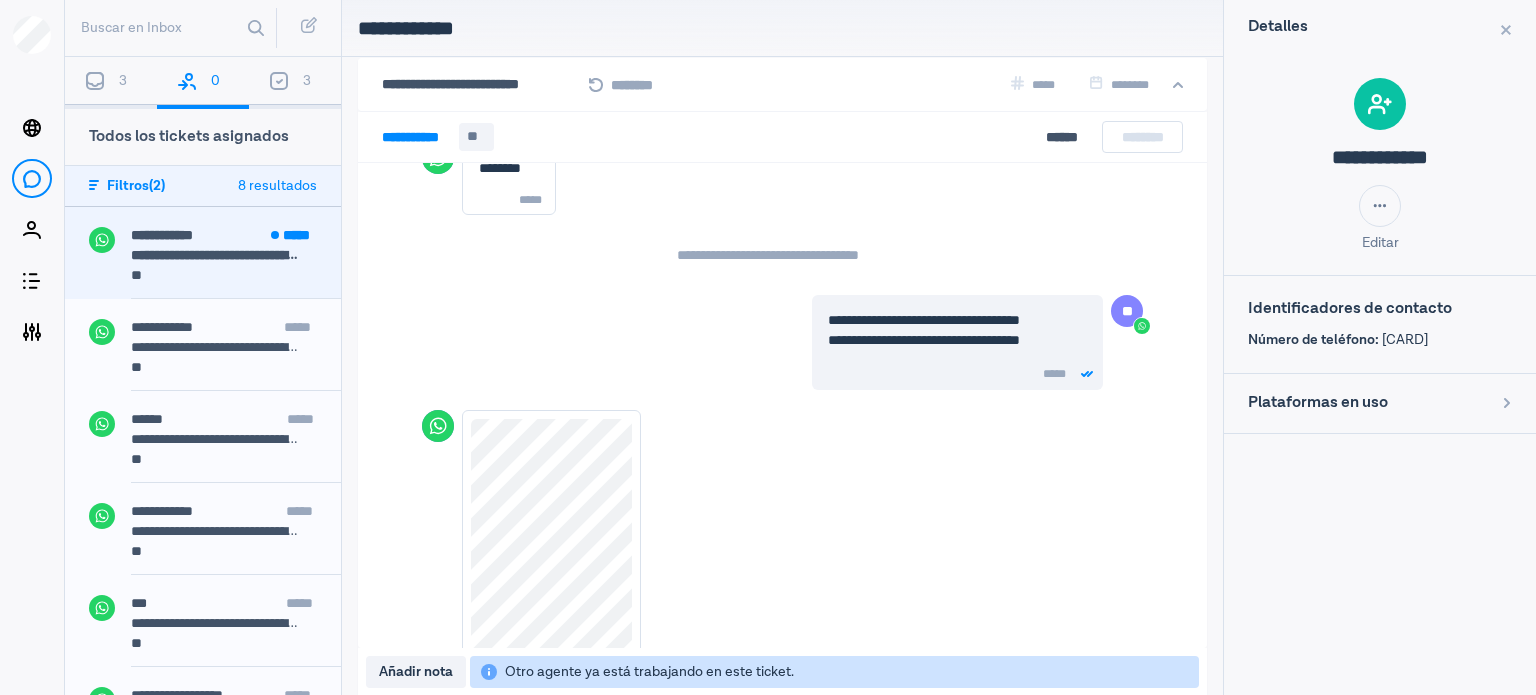 click on "**********" at bounding box center (216, 255) 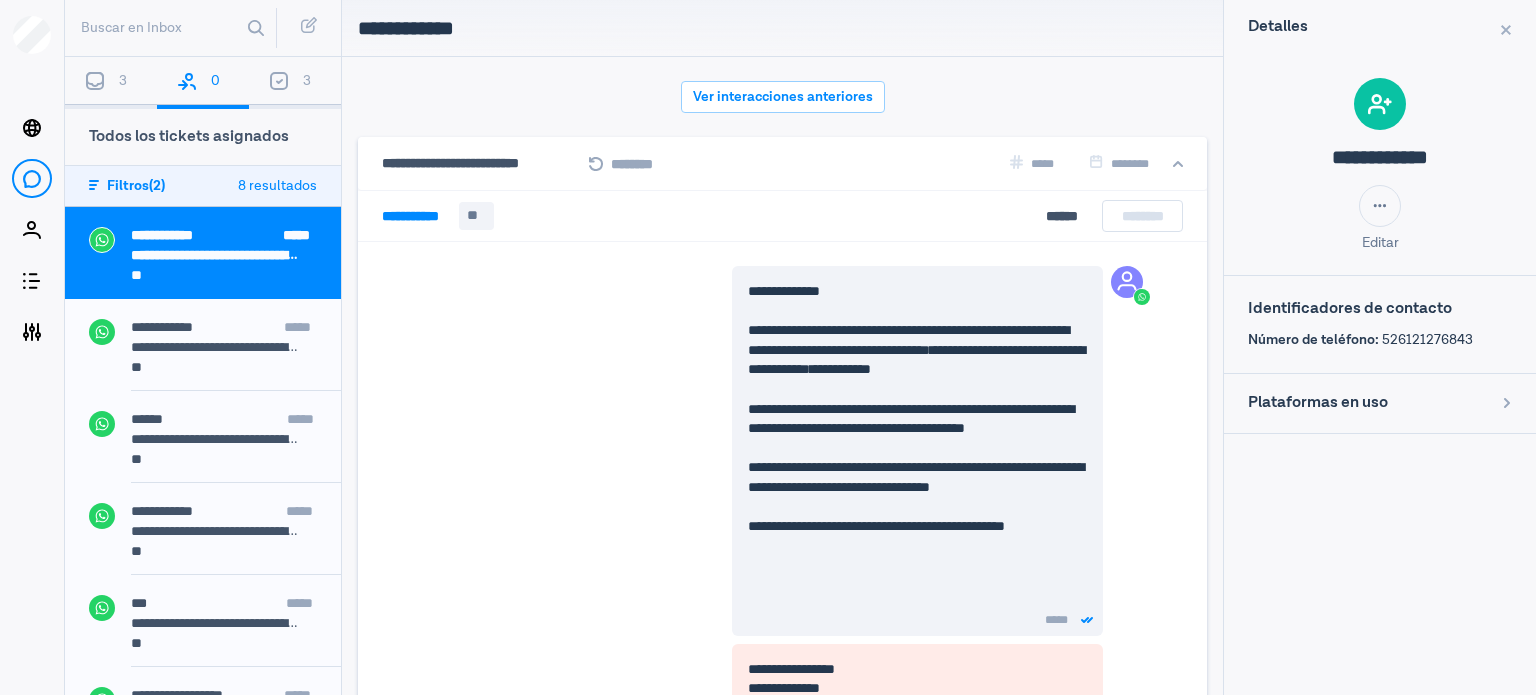 scroll, scrollTop: 79, scrollLeft: 0, axis: vertical 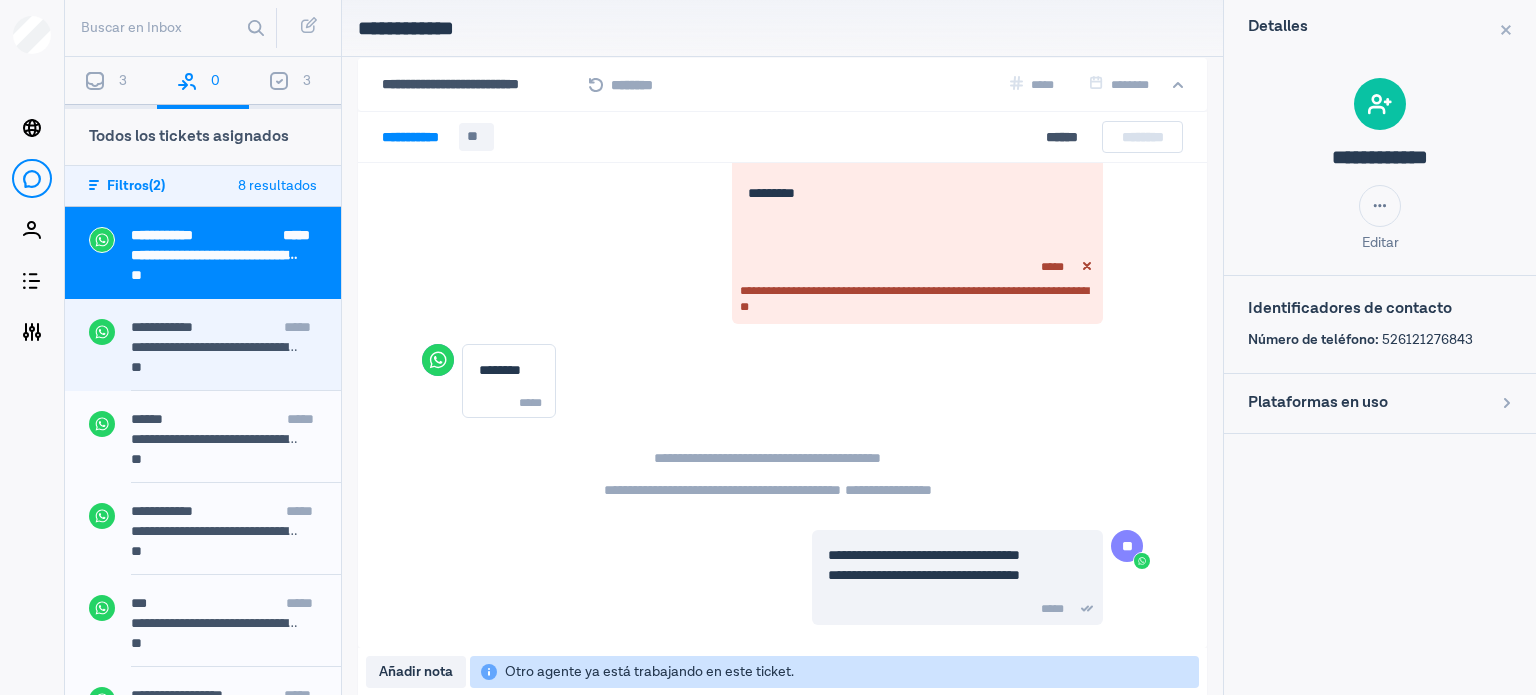 click on "**" at bounding box center (224, 369) 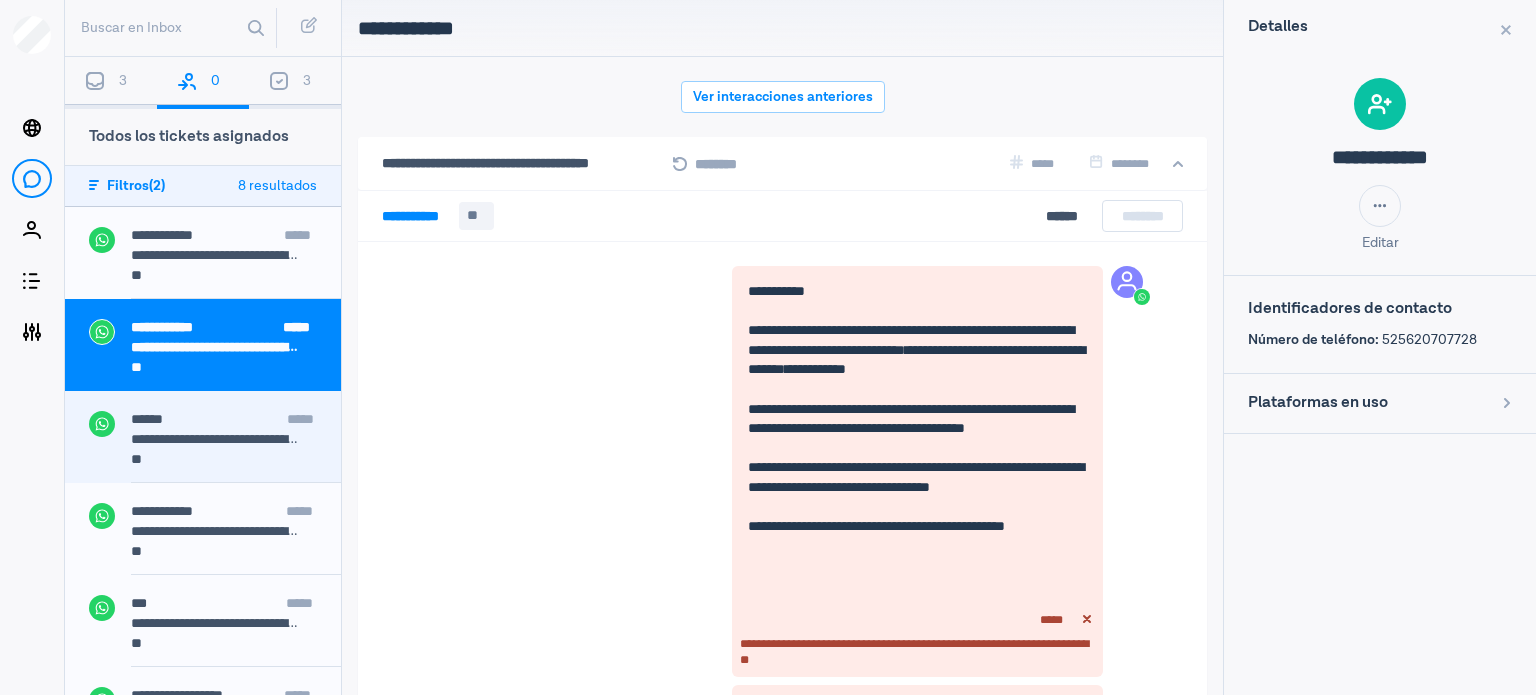 scroll, scrollTop: 79, scrollLeft: 0, axis: vertical 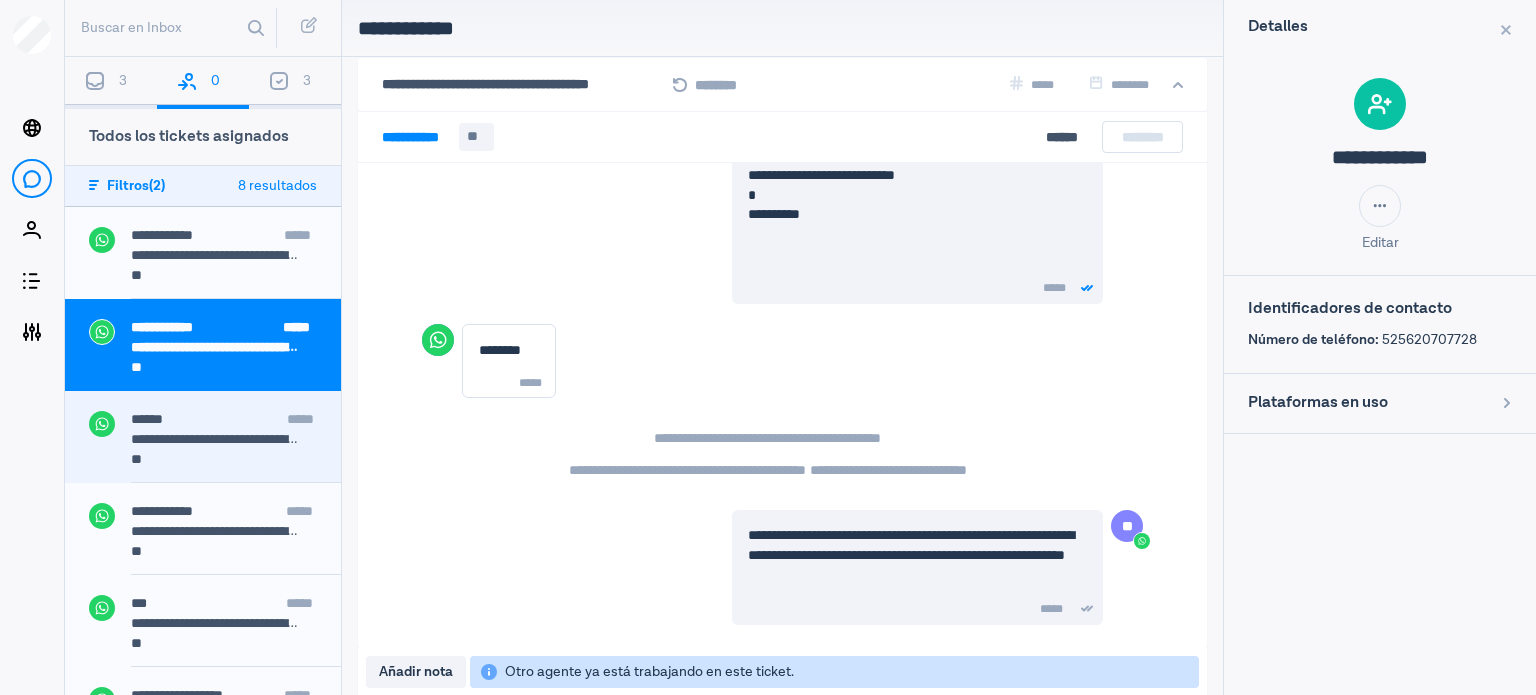 click on "**********" at bounding box center (216, 439) 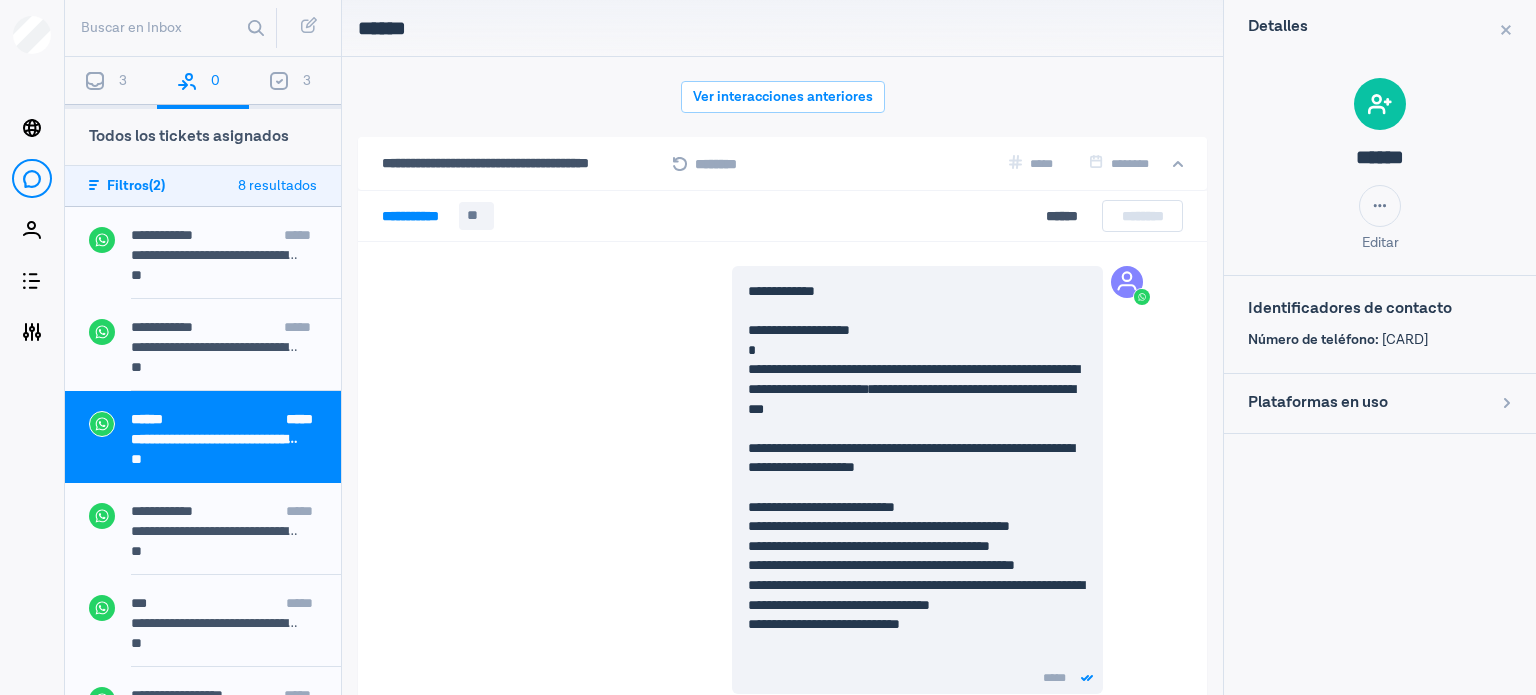 scroll, scrollTop: 443, scrollLeft: 0, axis: vertical 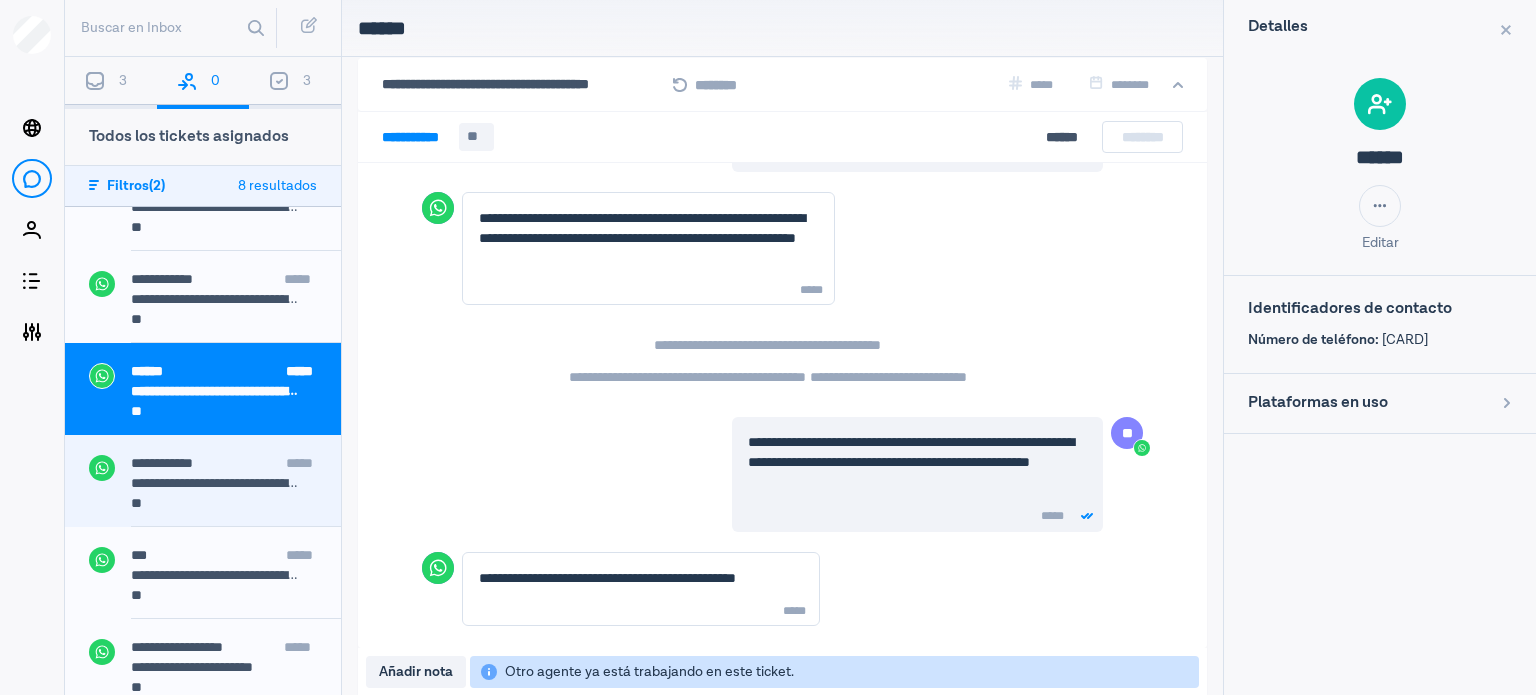click on "**********" at bounding box center (236, 475) 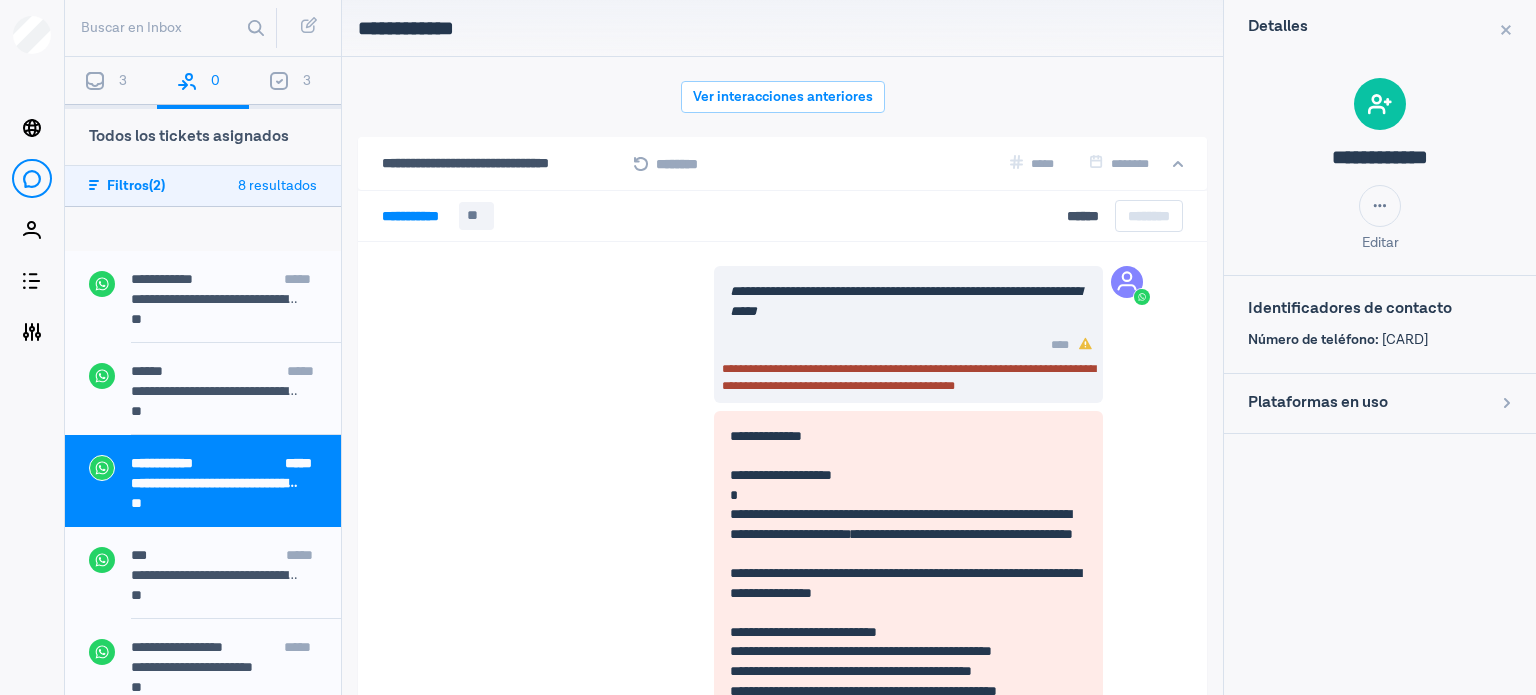 scroll, scrollTop: 246, scrollLeft: 0, axis: vertical 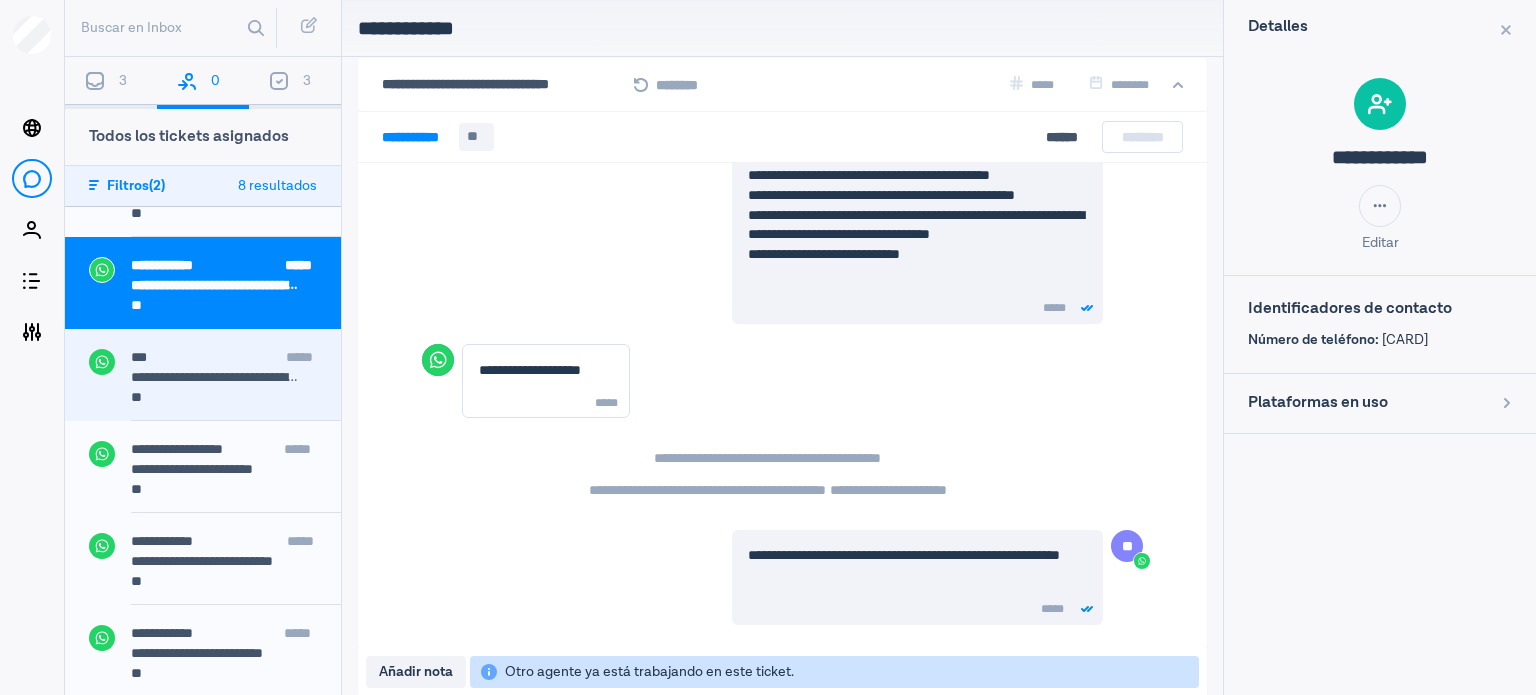 click on "**" at bounding box center [224, 399] 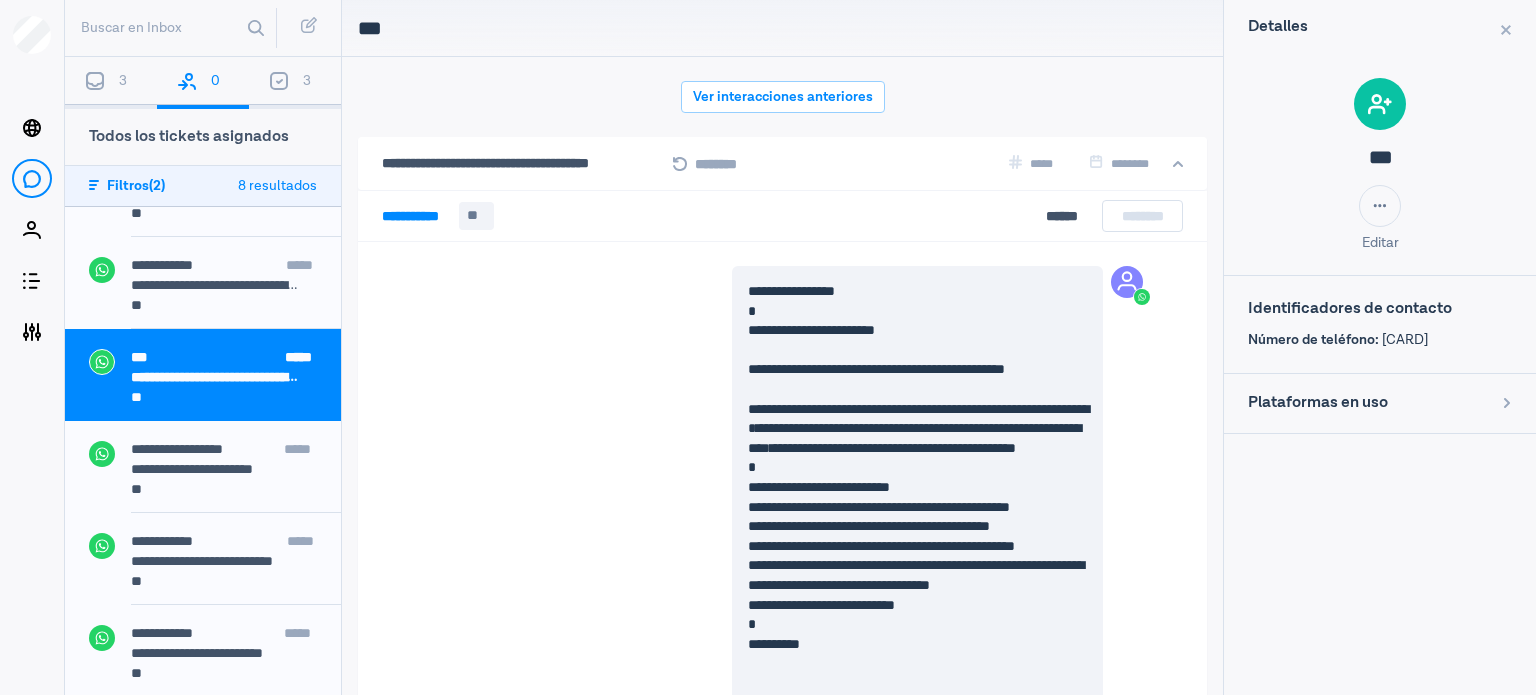 scroll, scrollTop: 79, scrollLeft: 0, axis: vertical 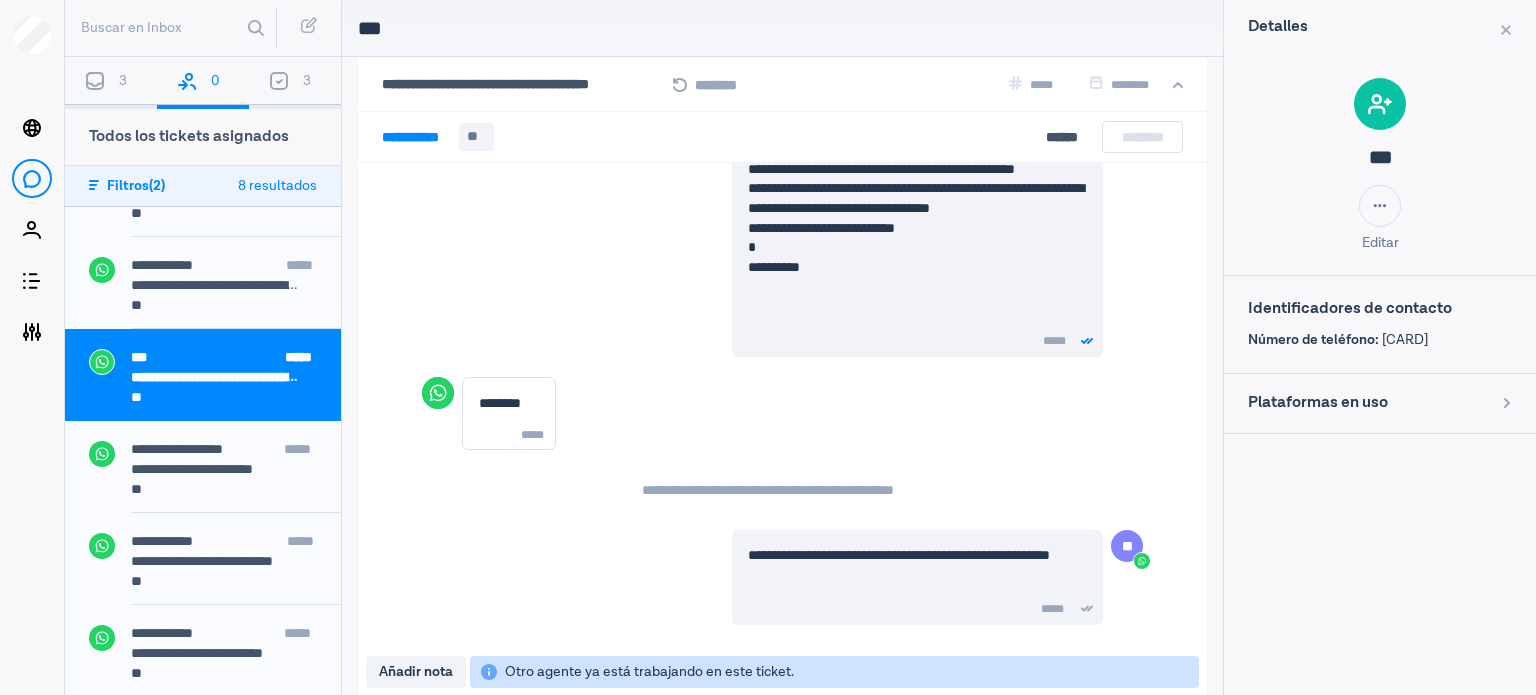 click on "3" at bounding box center [111, 83] 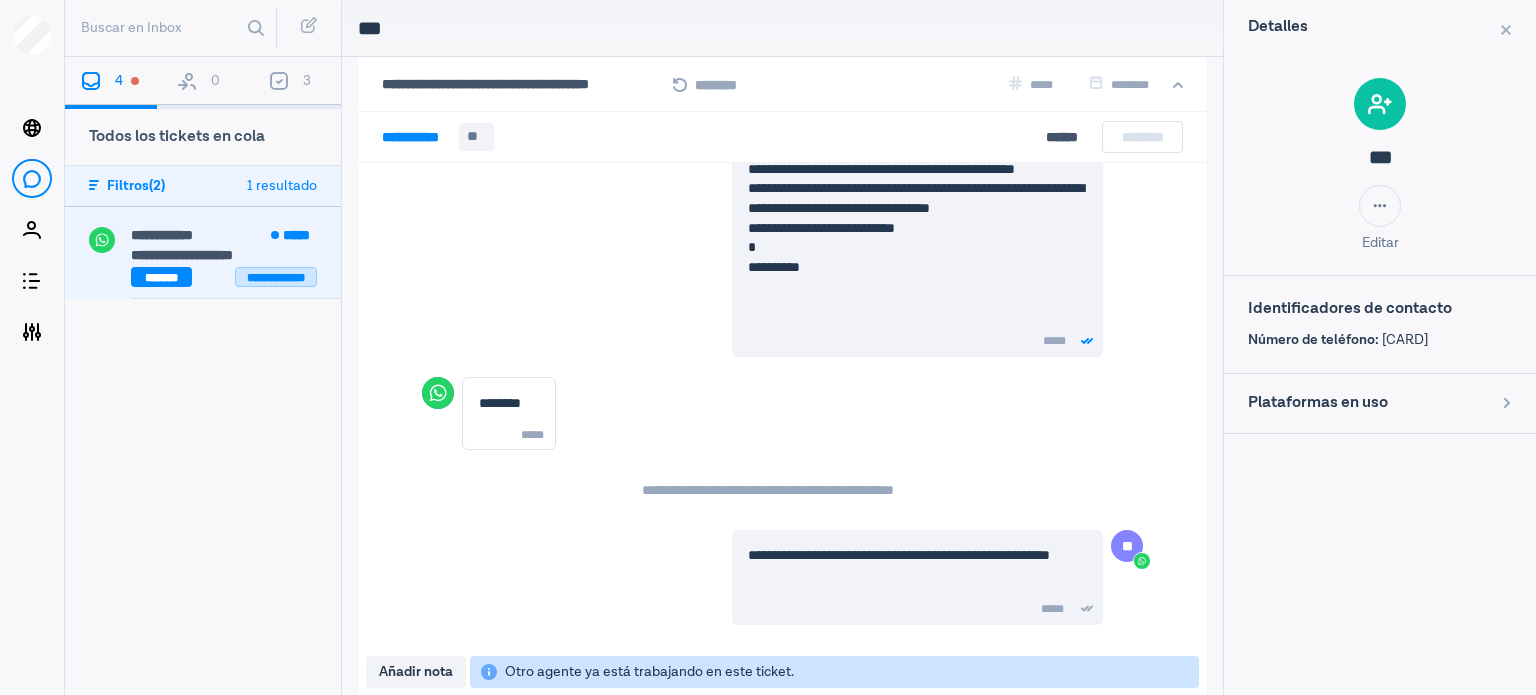 click on "**********" at bounding box center [276, 277] 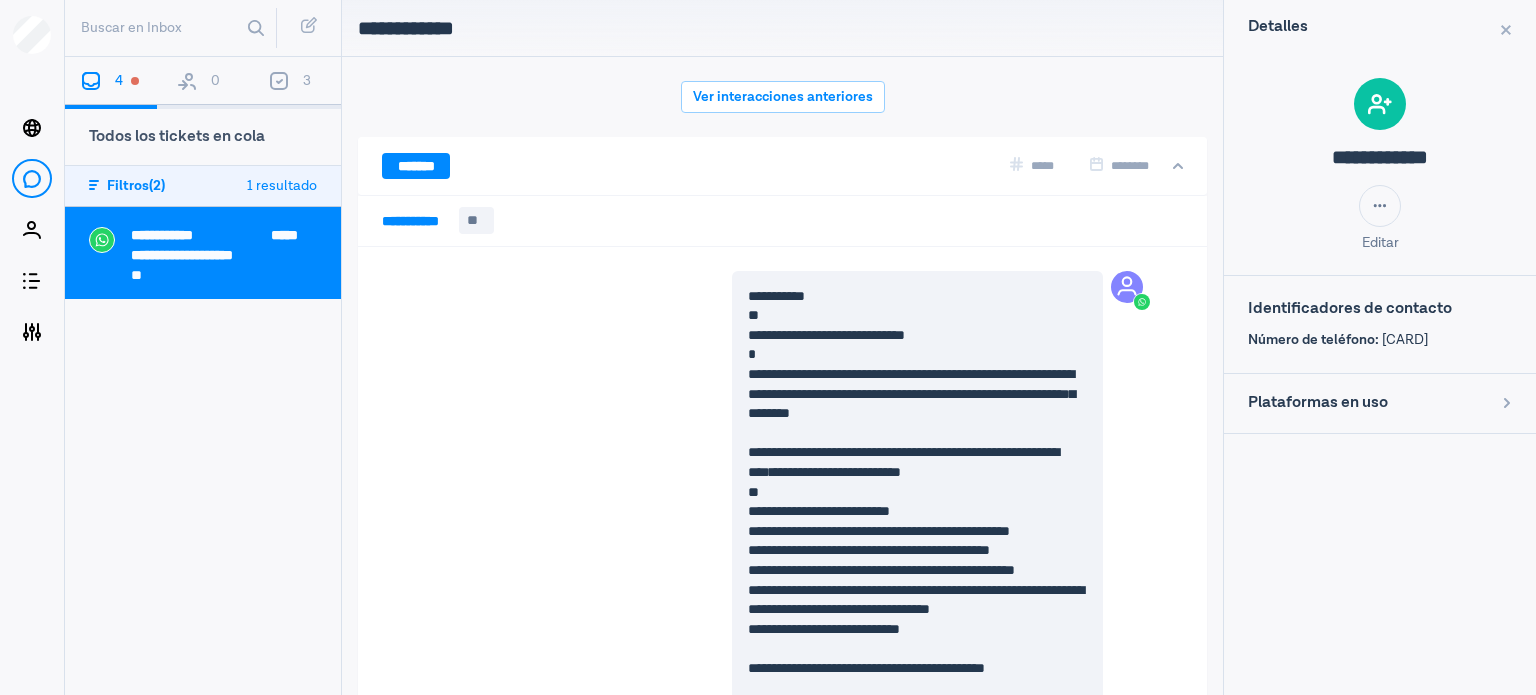 scroll, scrollTop: 180, scrollLeft: 0, axis: vertical 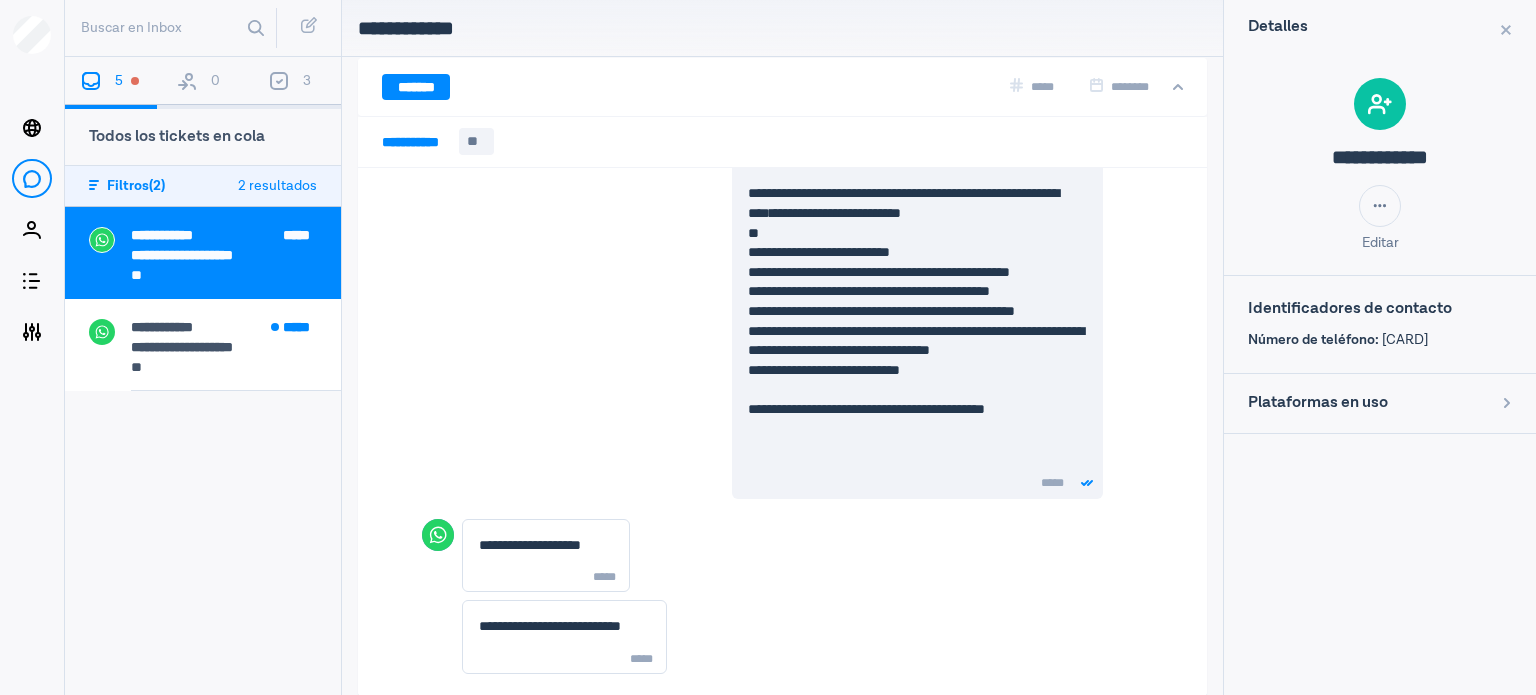 click on "5" at bounding box center [111, 83] 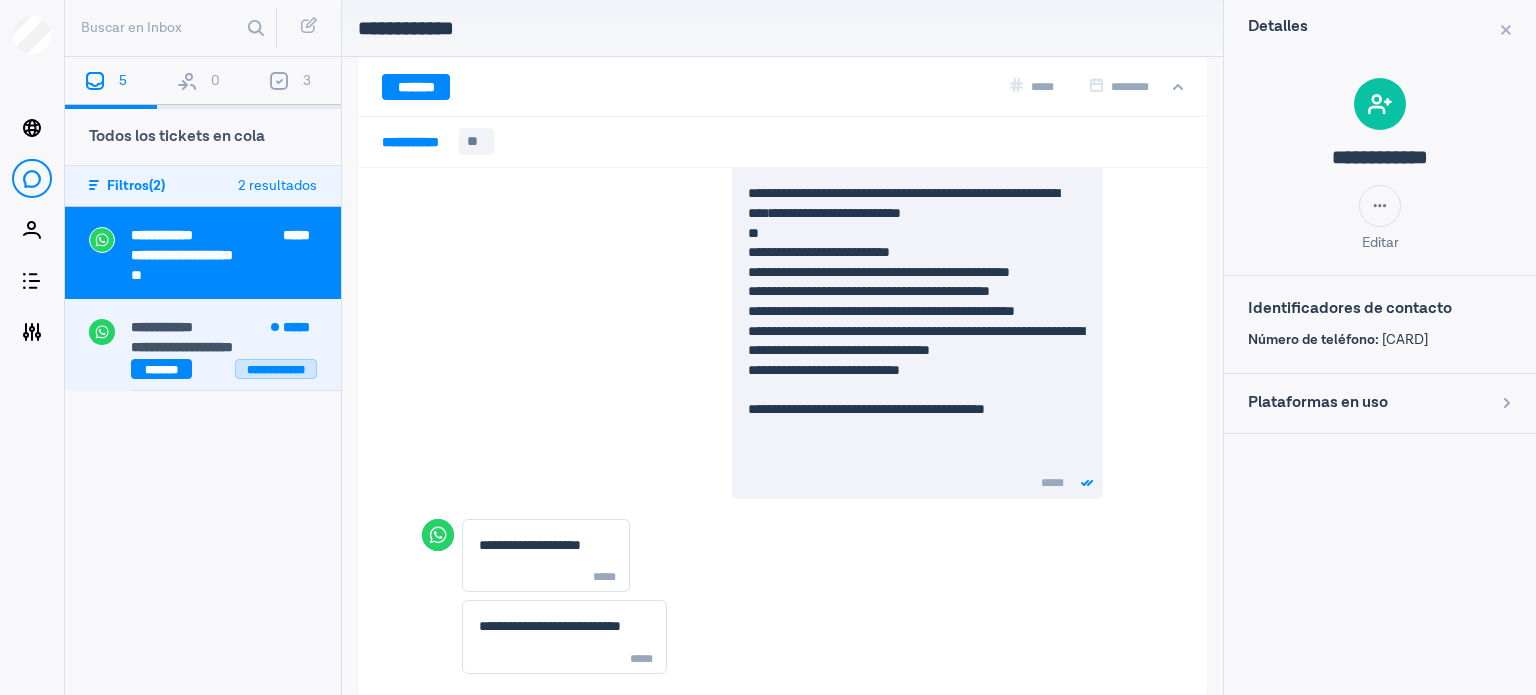 click on "**********" at bounding box center (276, 369) 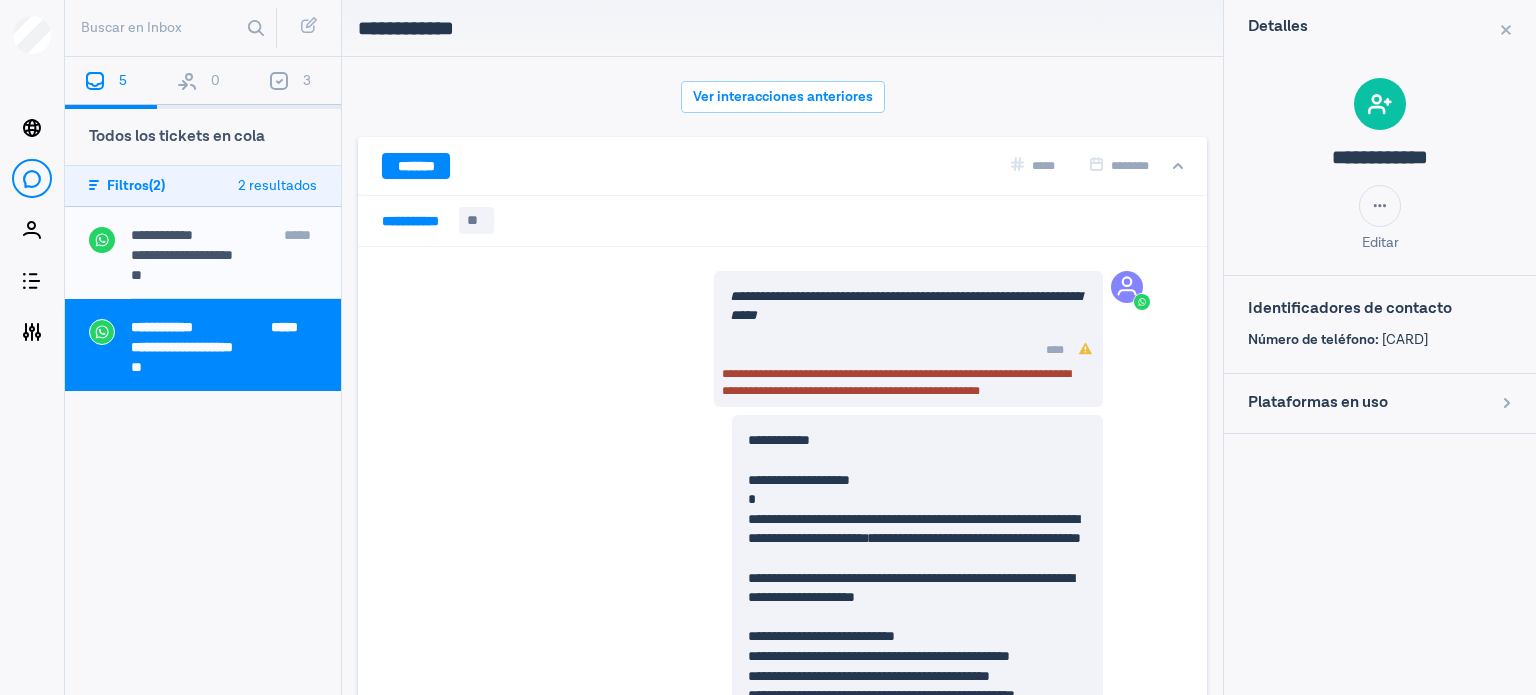 scroll, scrollTop: 185, scrollLeft: 0, axis: vertical 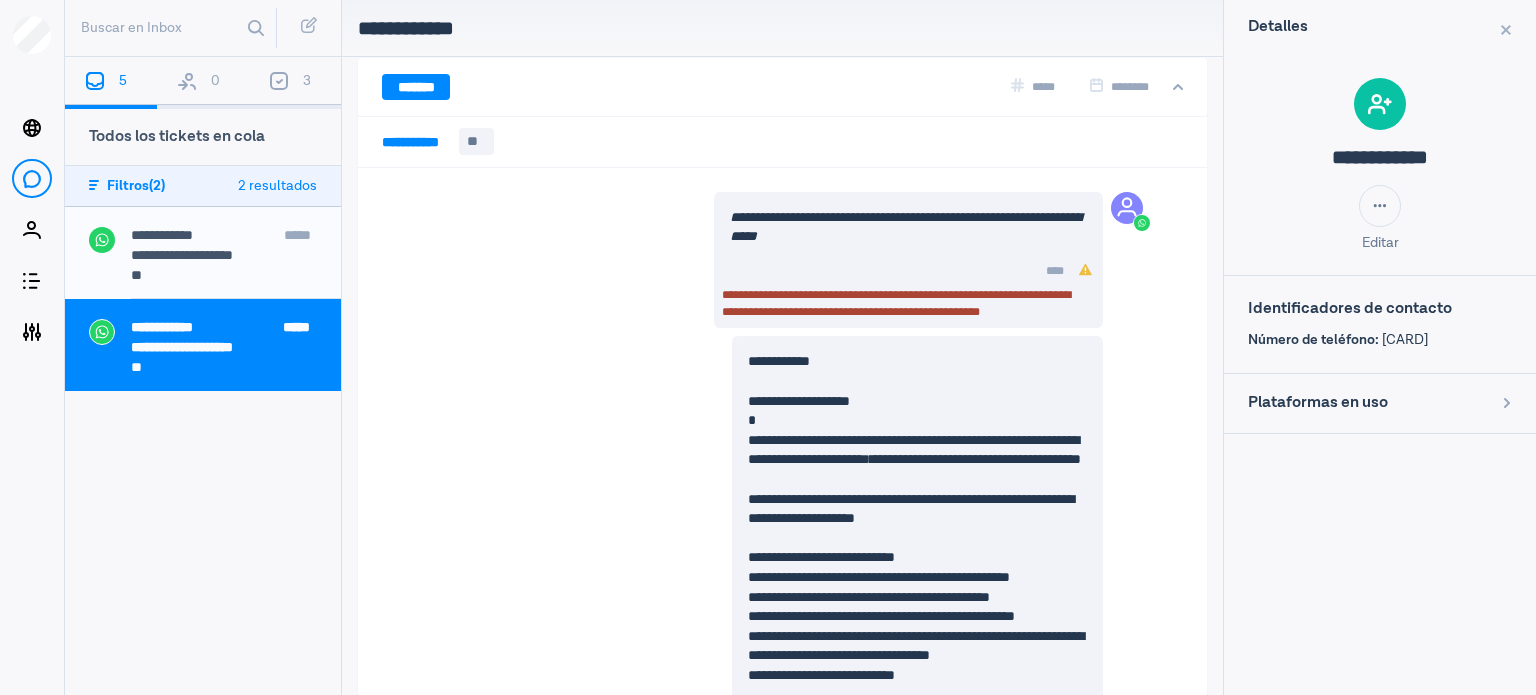 click on "0" at bounding box center (203, 83) 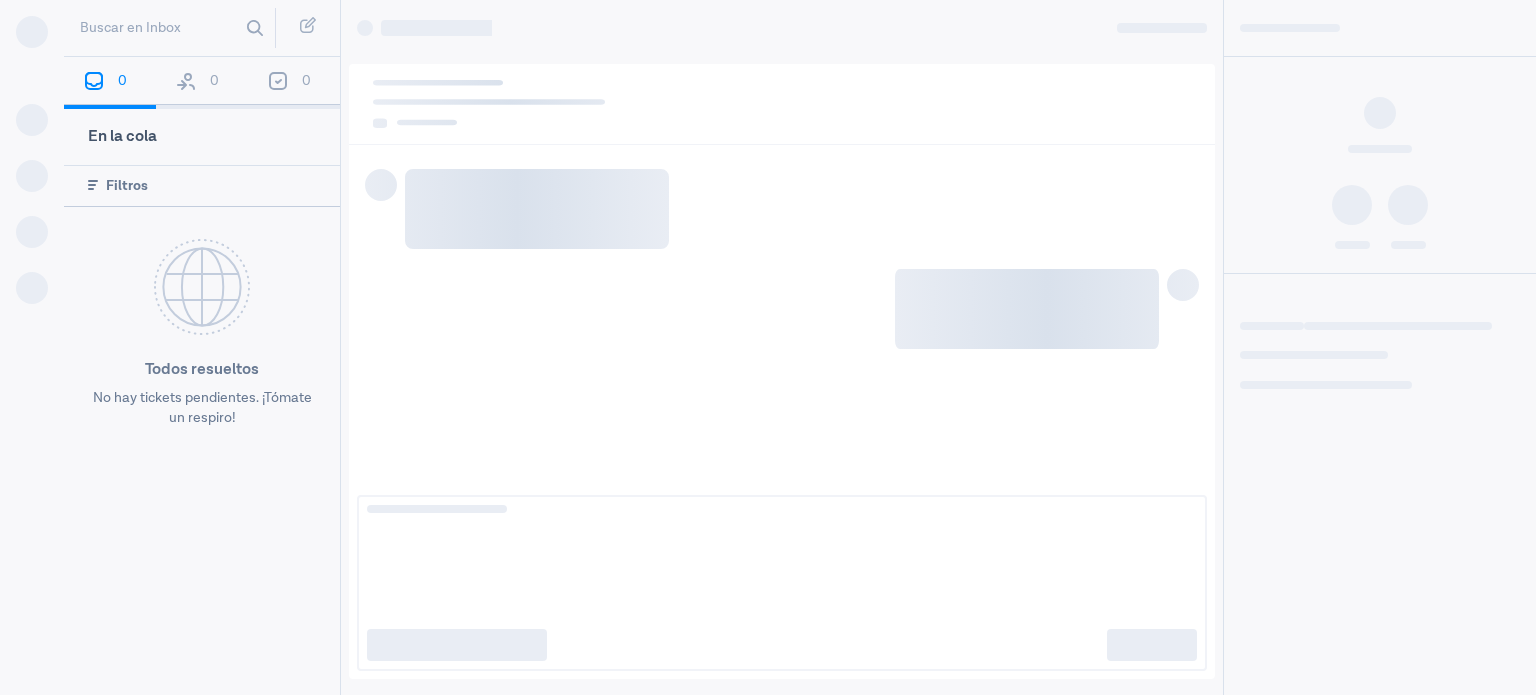 scroll, scrollTop: 0, scrollLeft: 0, axis: both 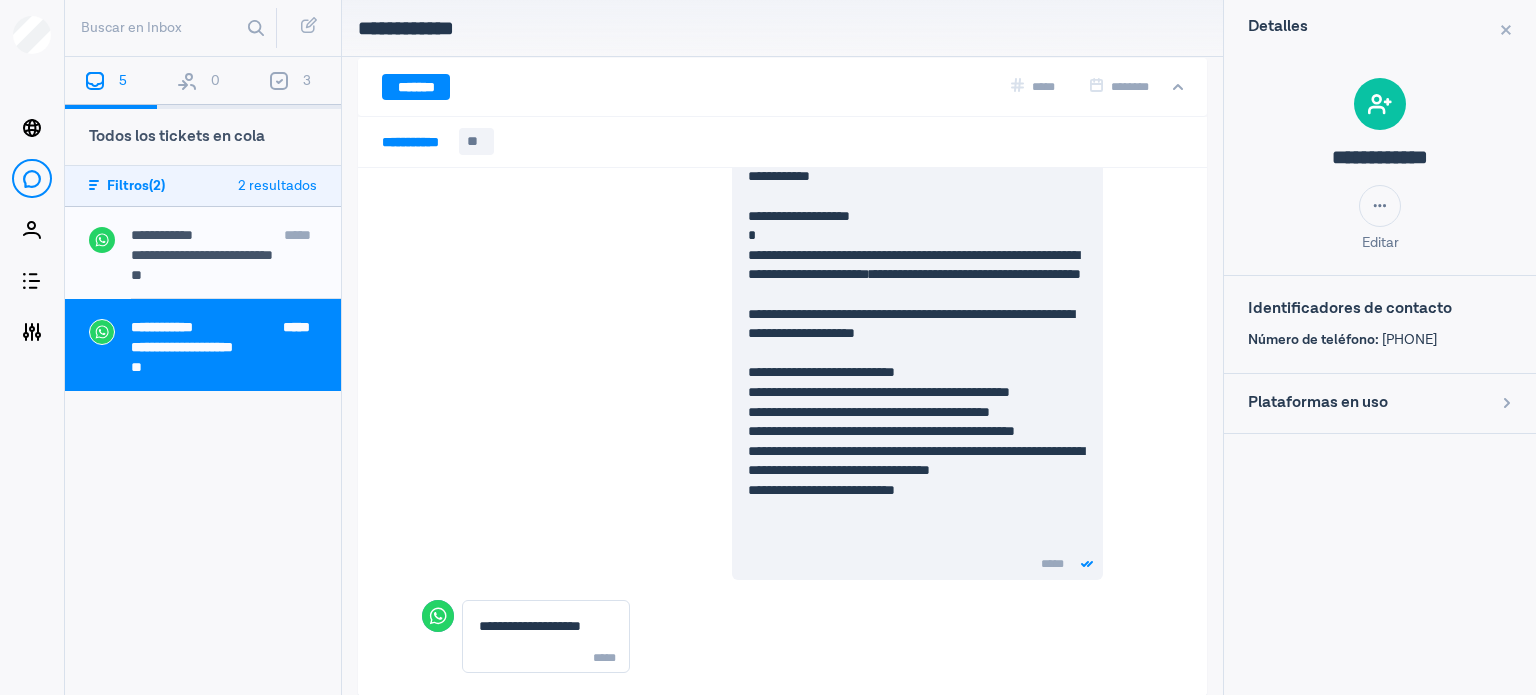 click on "0" at bounding box center (203, 83) 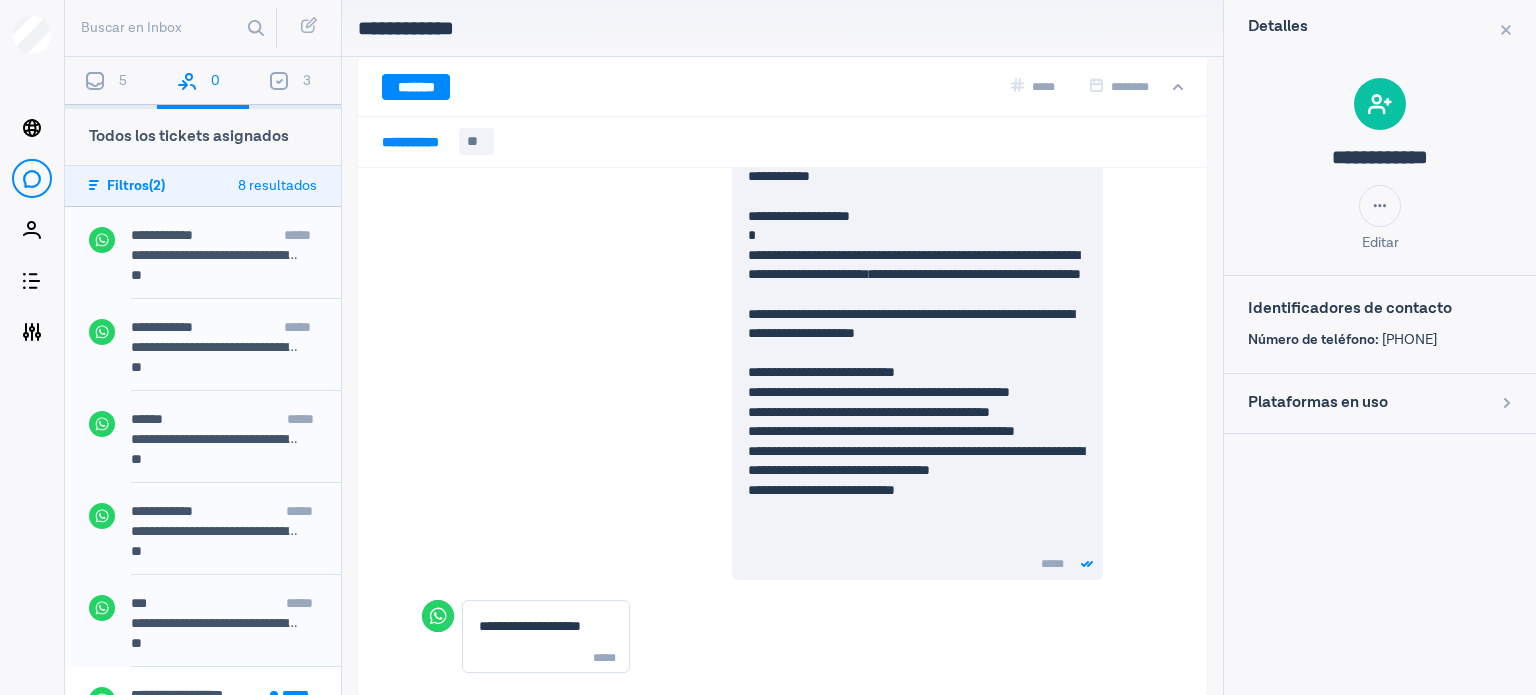 click on "**********" at bounding box center (236, 237) 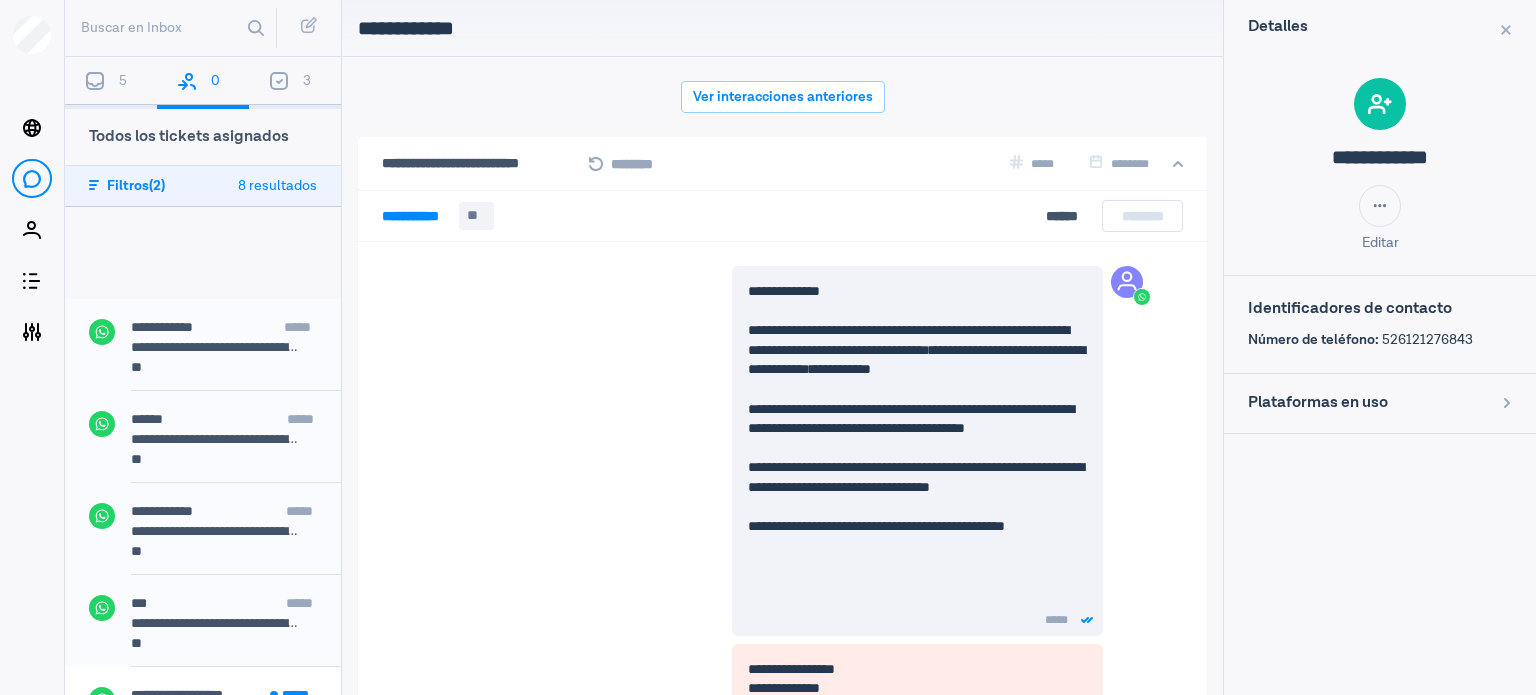 scroll, scrollTop: 246, scrollLeft: 0, axis: vertical 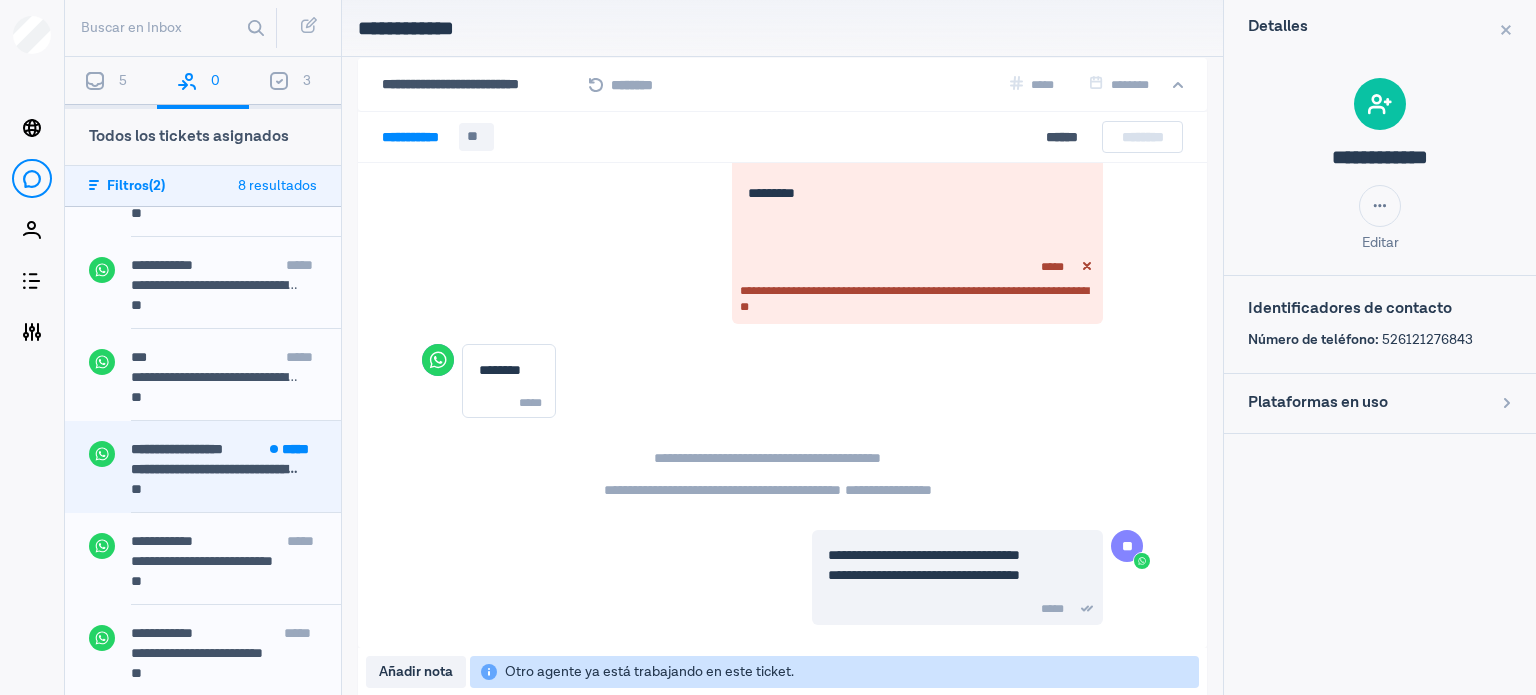 click on "**********" at bounding box center (216, 469) 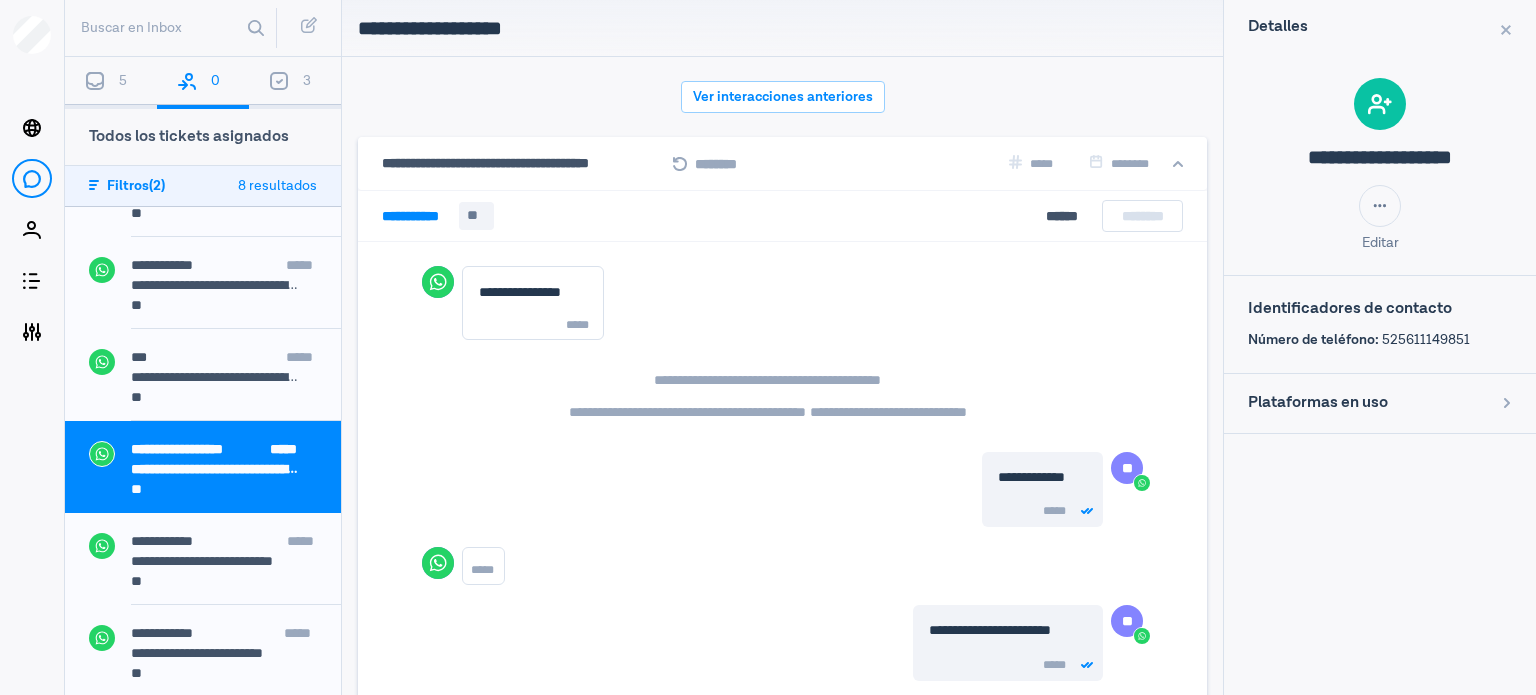 scroll, scrollTop: 69, scrollLeft: 0, axis: vertical 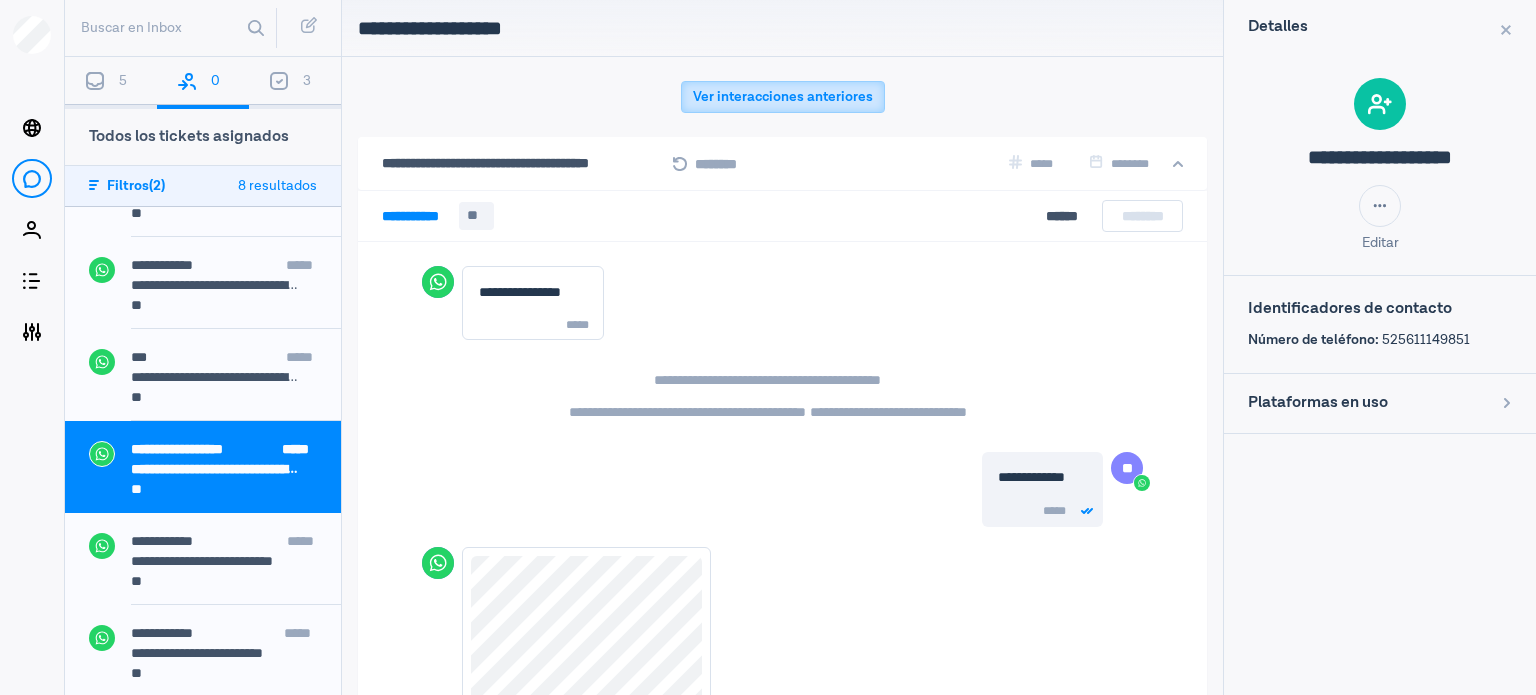 click on "Ver interacciones anteriores" at bounding box center (783, 97) 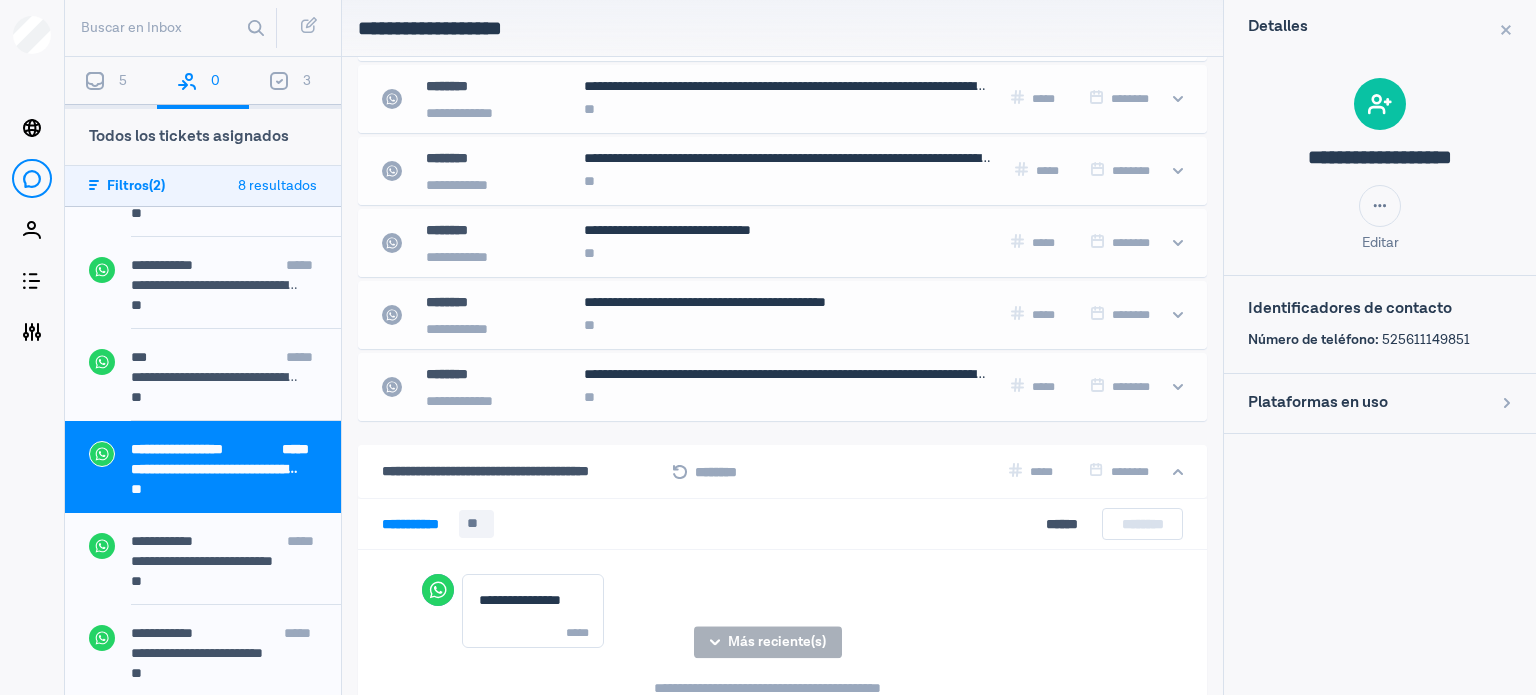 scroll, scrollTop: 622, scrollLeft: 0, axis: vertical 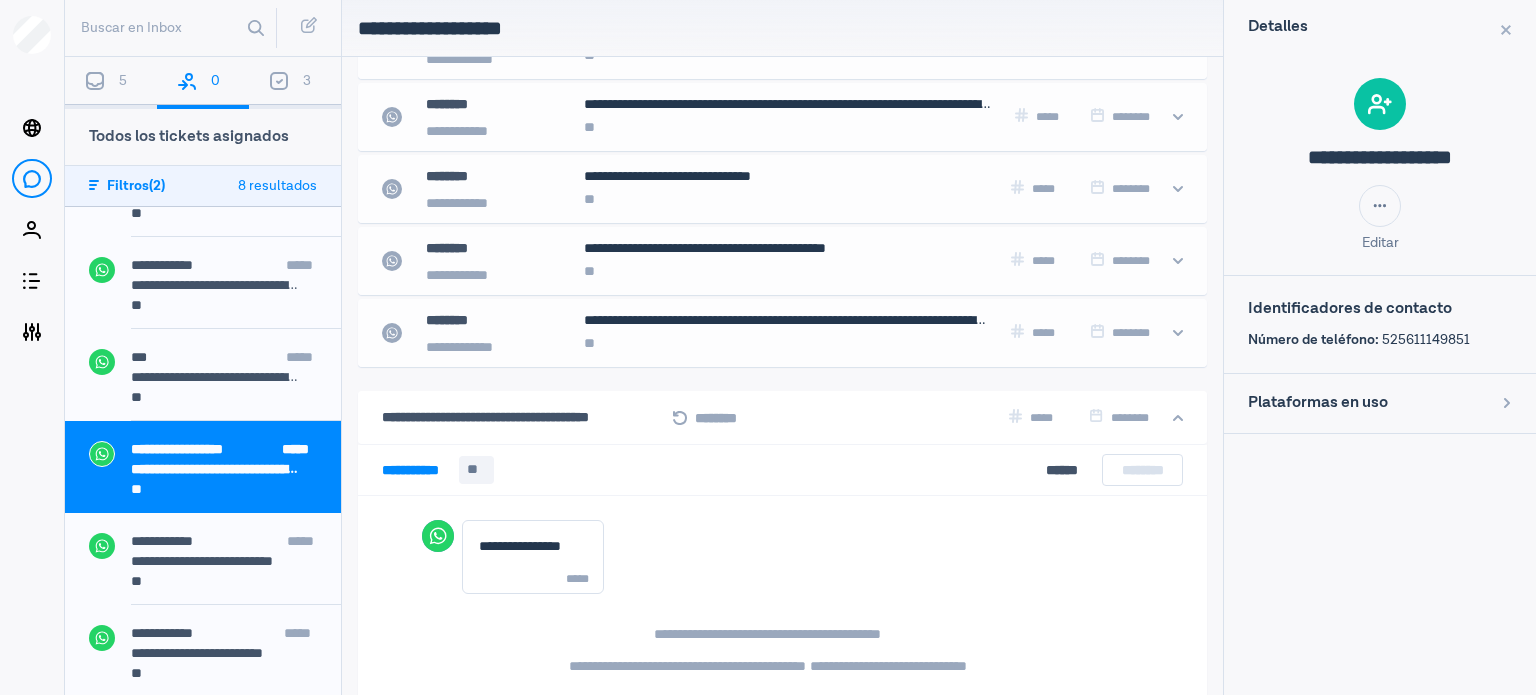 click on "525611149851" at bounding box center [1426, 340] 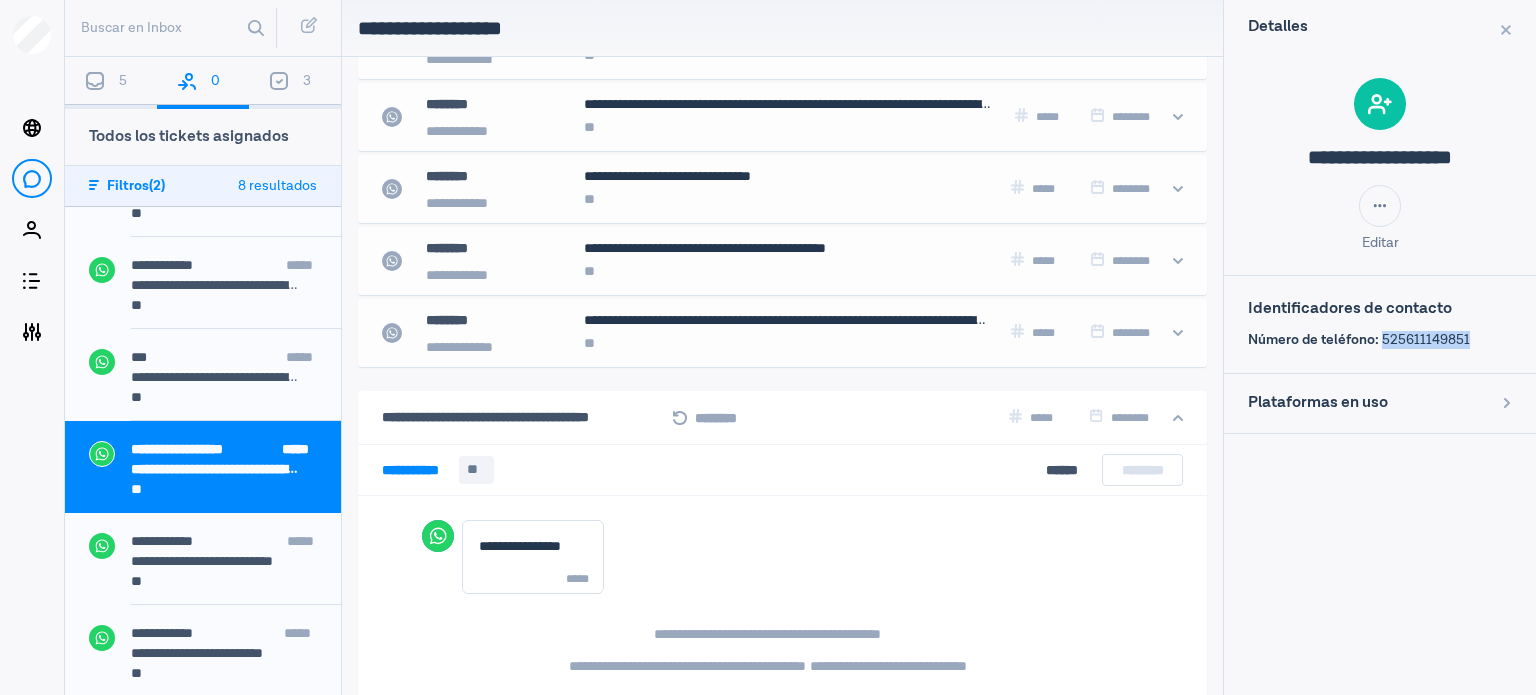 click on "525611149851" at bounding box center [1426, 340] 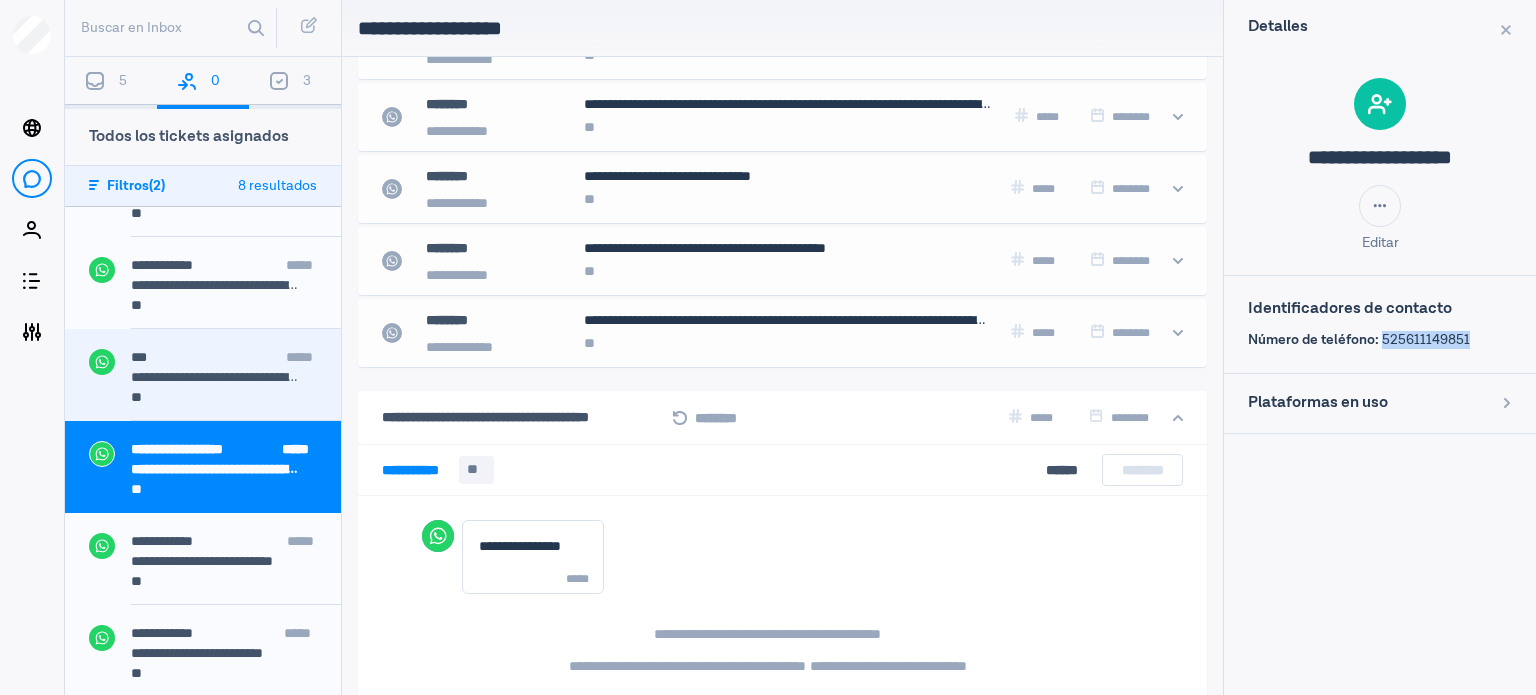 scroll, scrollTop: 0, scrollLeft: 0, axis: both 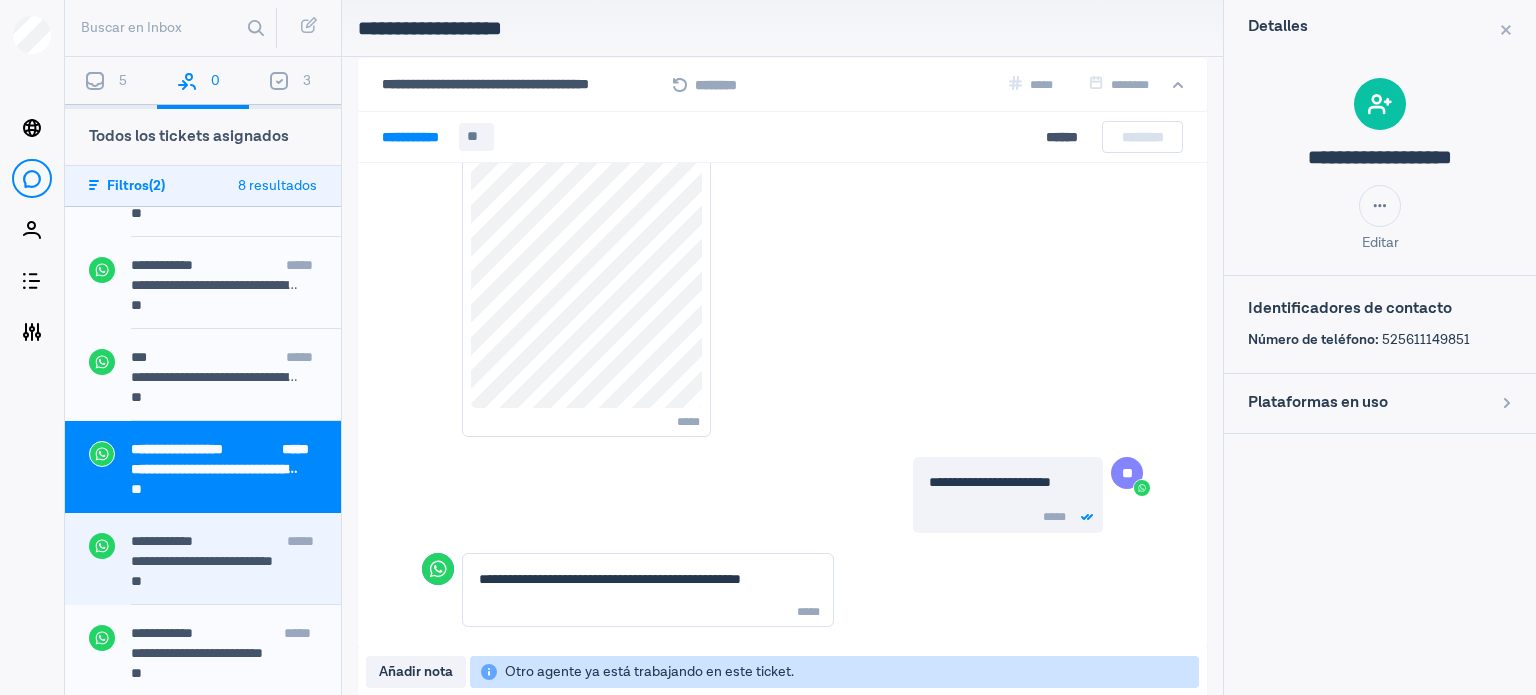 click on "**********" at bounding box center [236, 543] 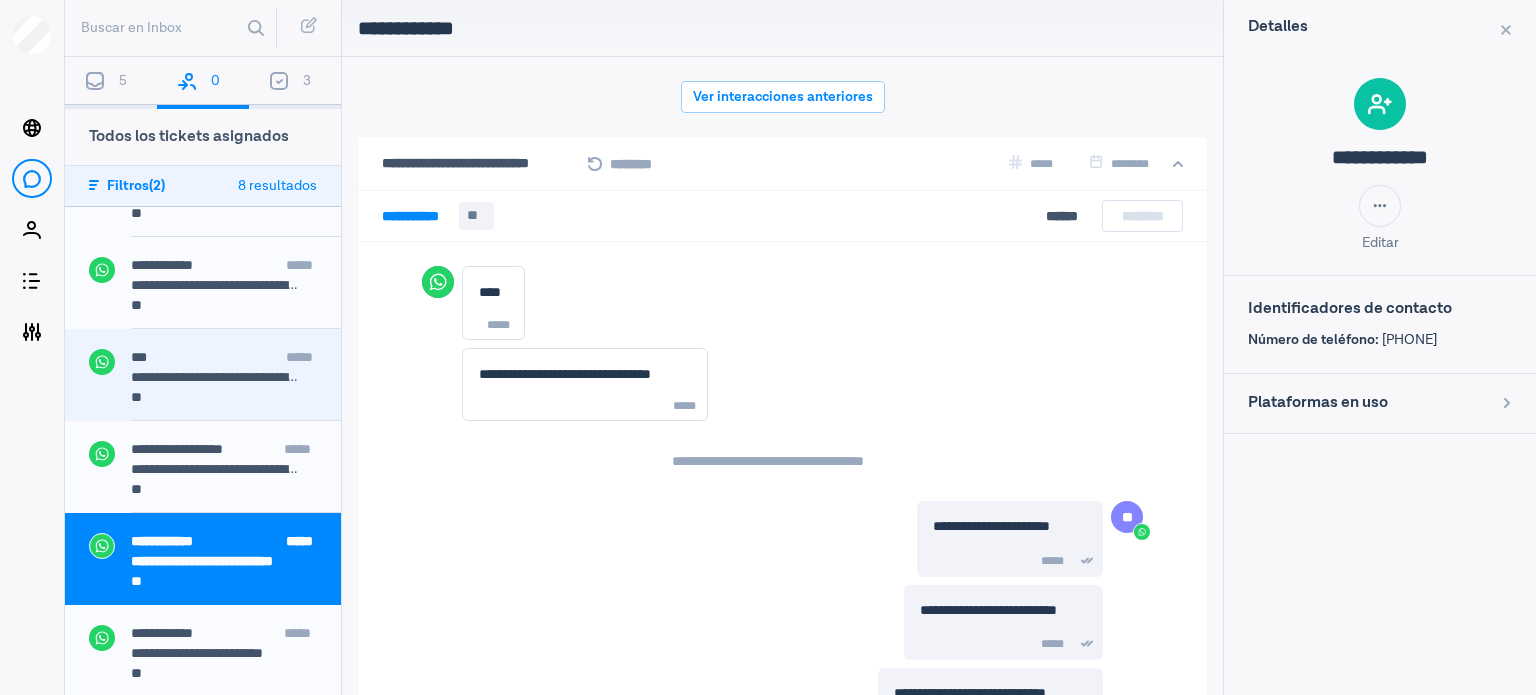 scroll, scrollTop: 79, scrollLeft: 0, axis: vertical 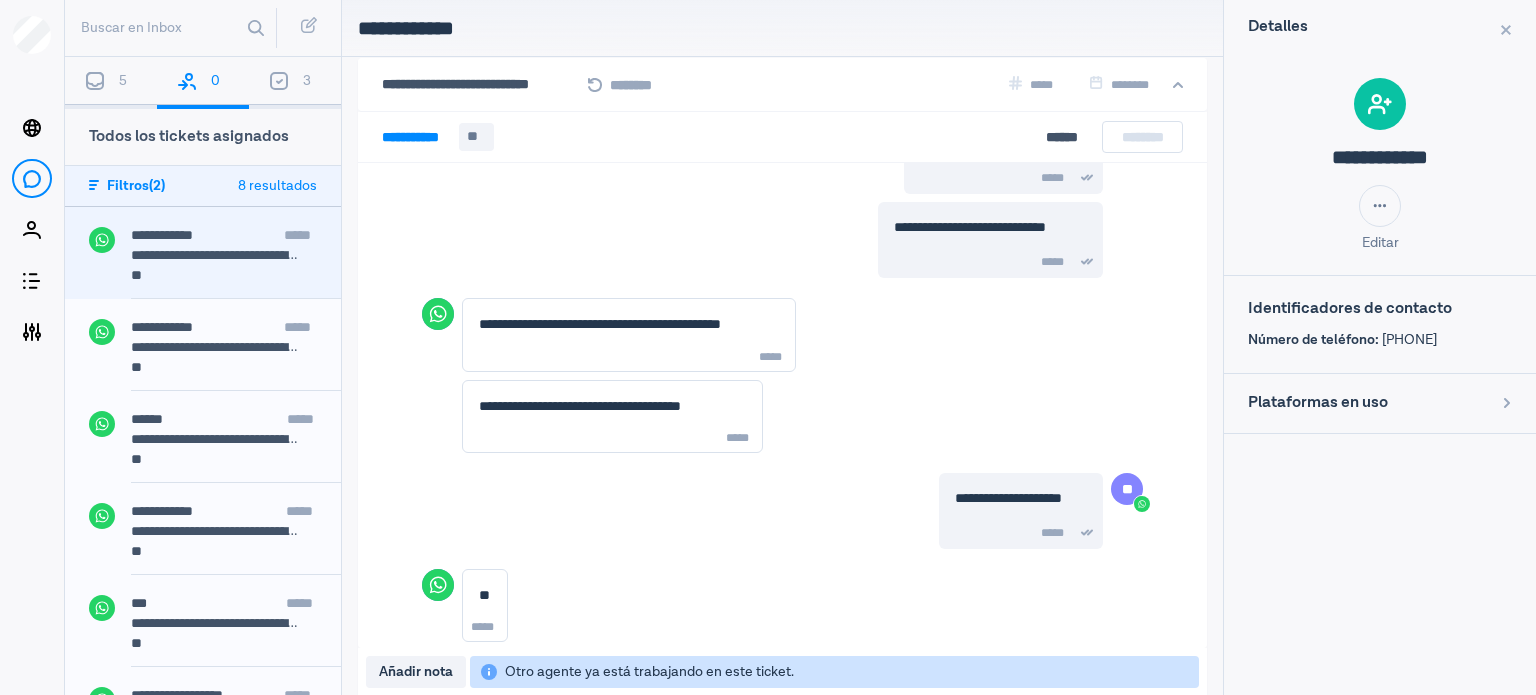 click on "**" at bounding box center [224, 277] 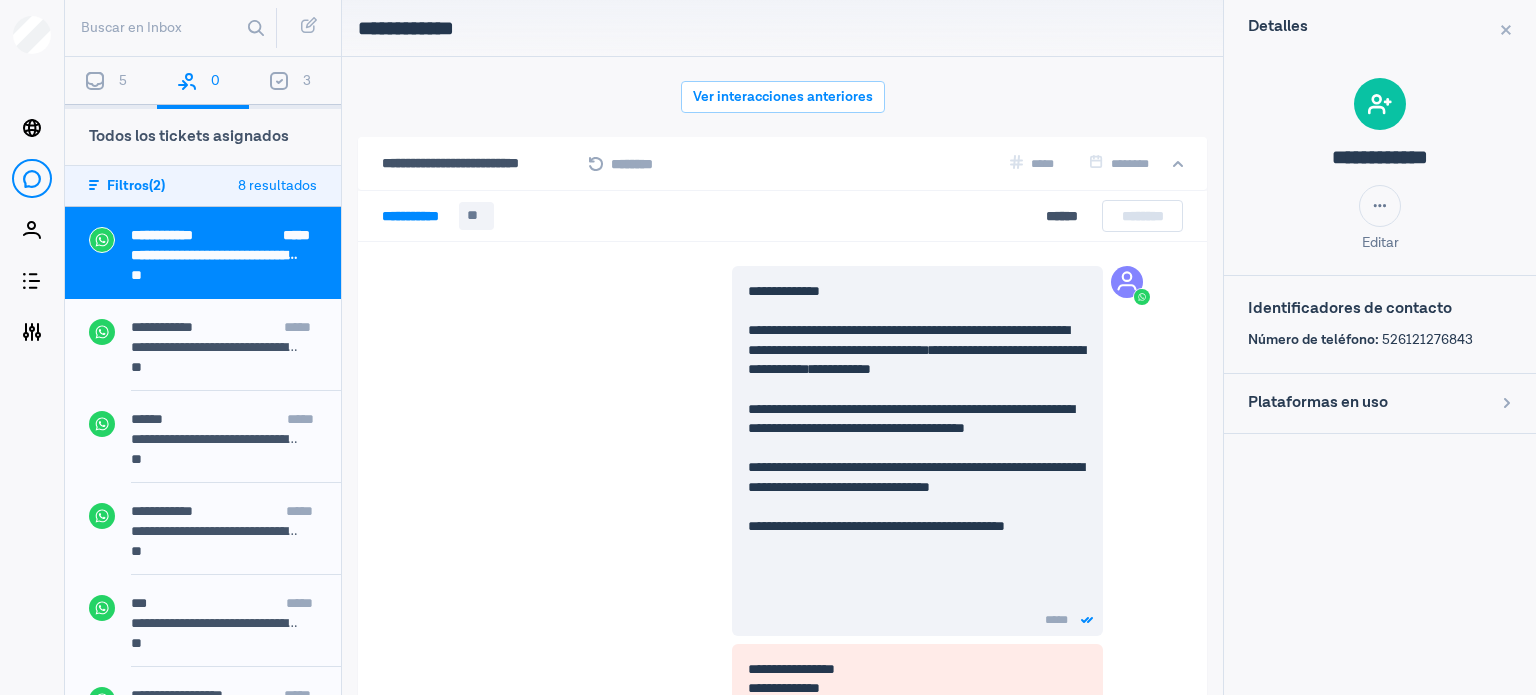 scroll, scrollTop: 79, scrollLeft: 0, axis: vertical 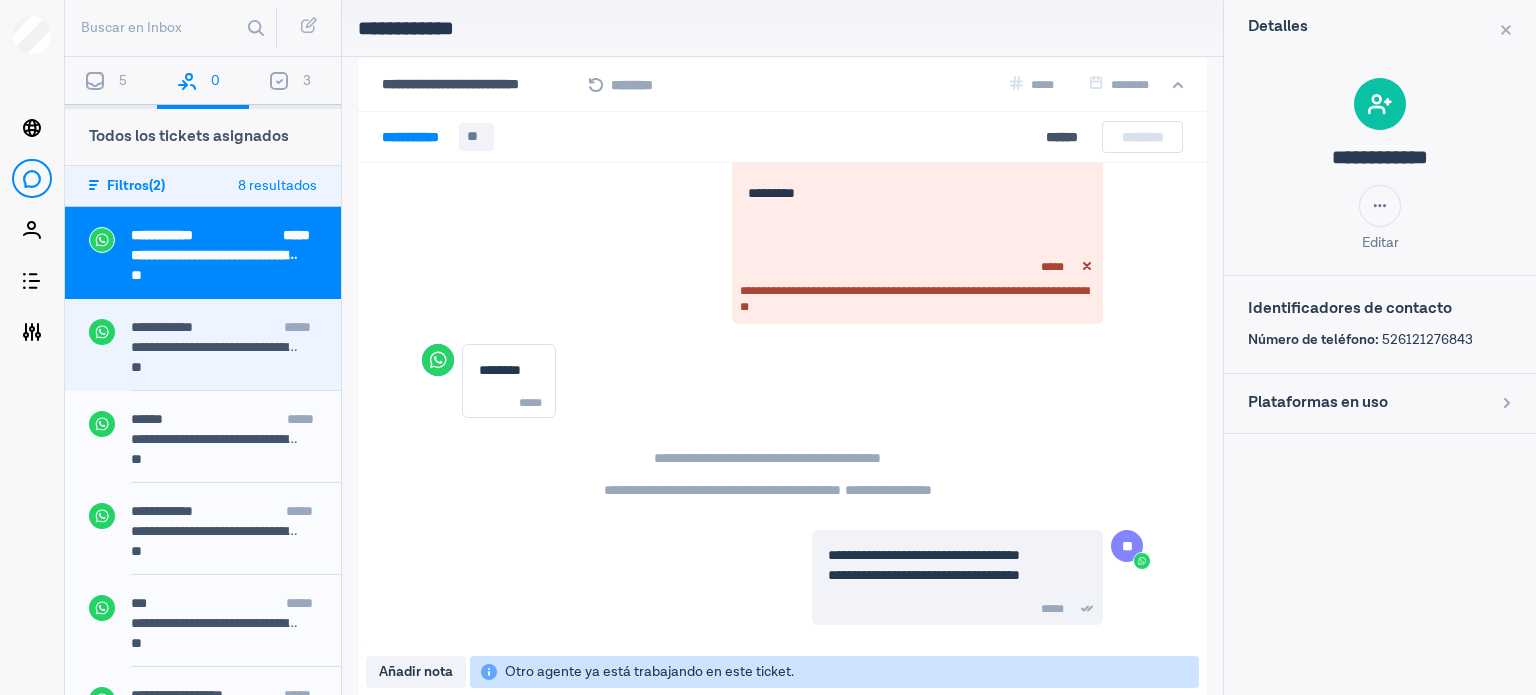 click on "**********" at bounding box center (216, 347) 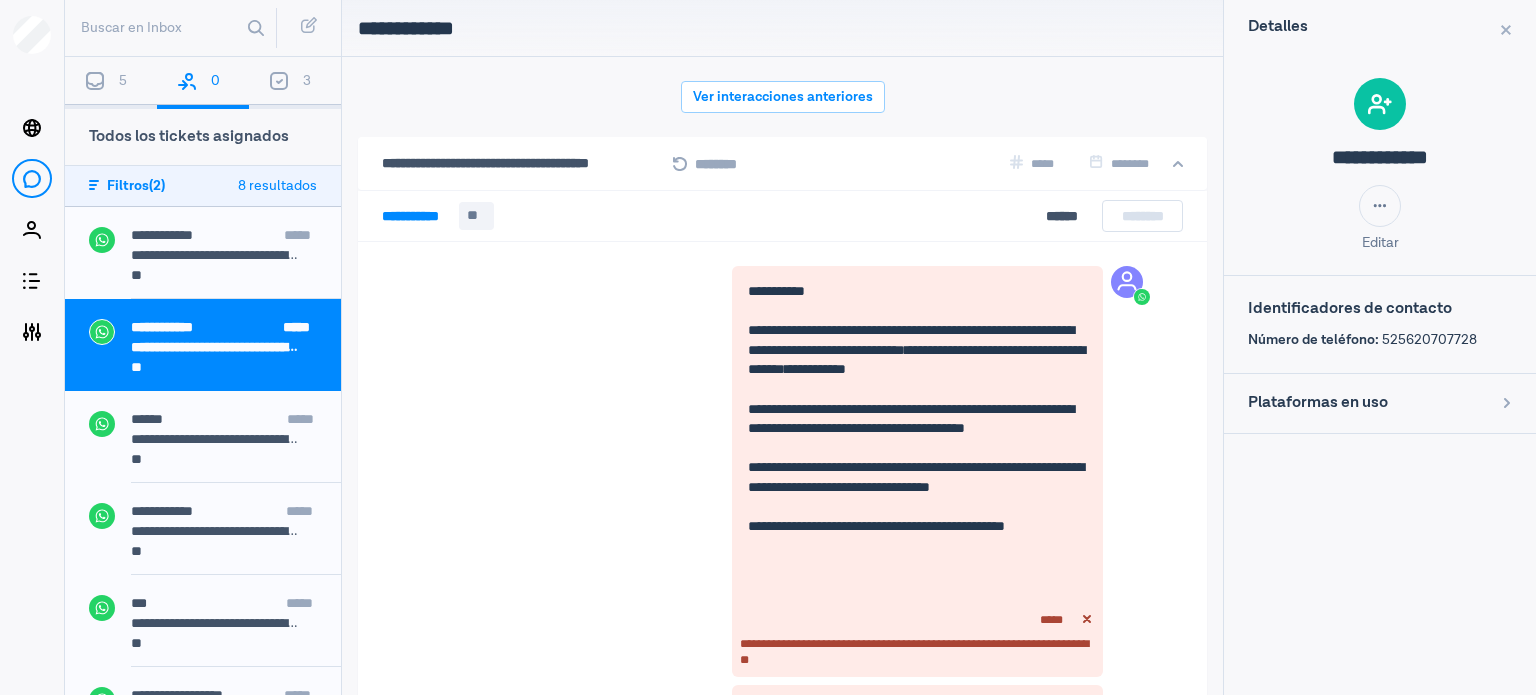 scroll, scrollTop: 246, scrollLeft: 0, axis: vertical 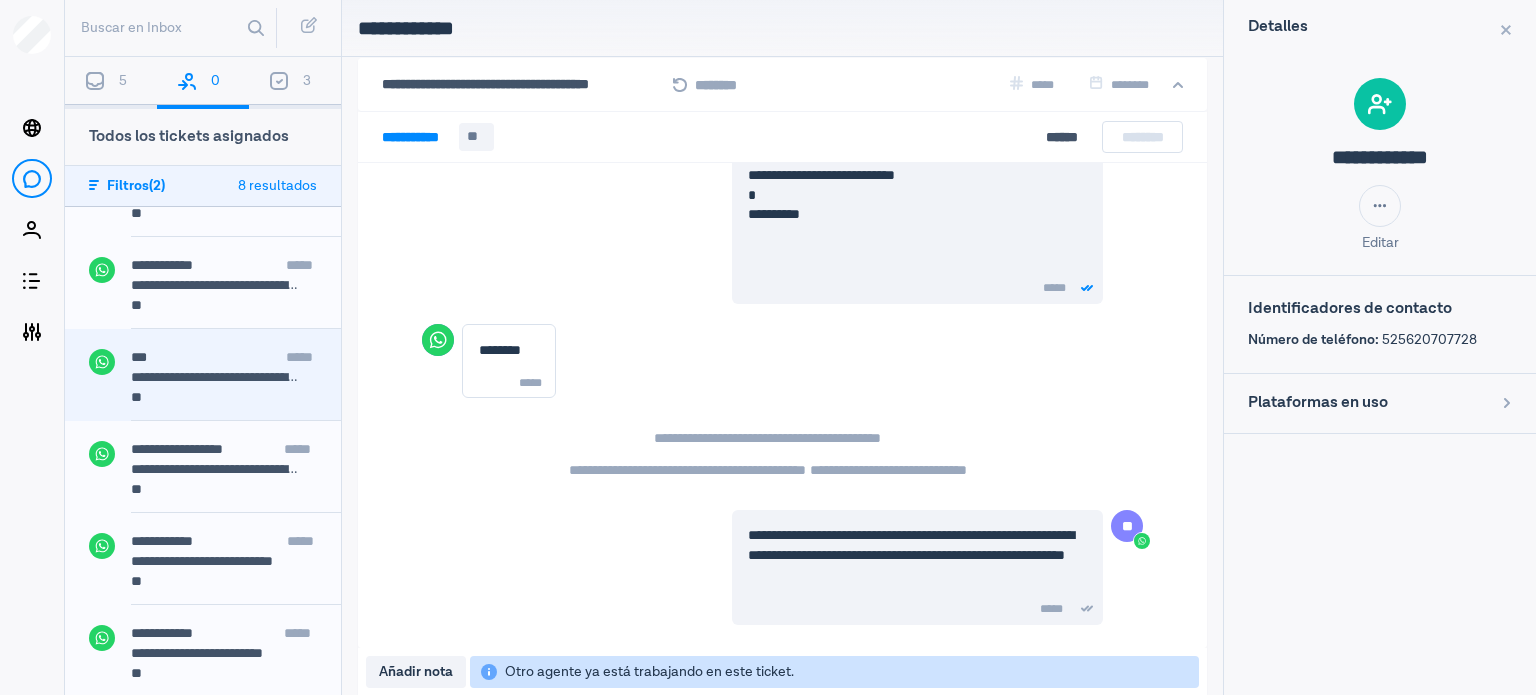 click on "*** *****" at bounding box center (236, 359) 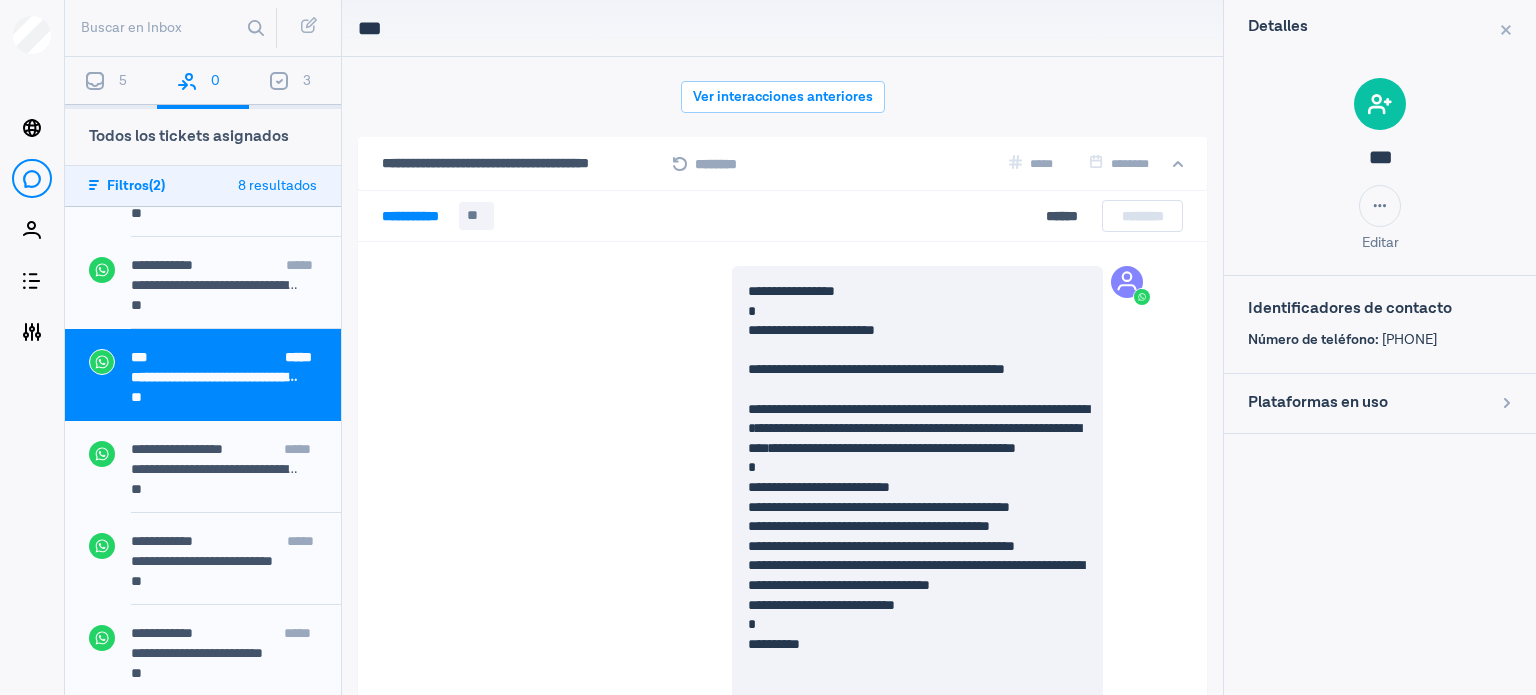 scroll, scrollTop: 79, scrollLeft: 0, axis: vertical 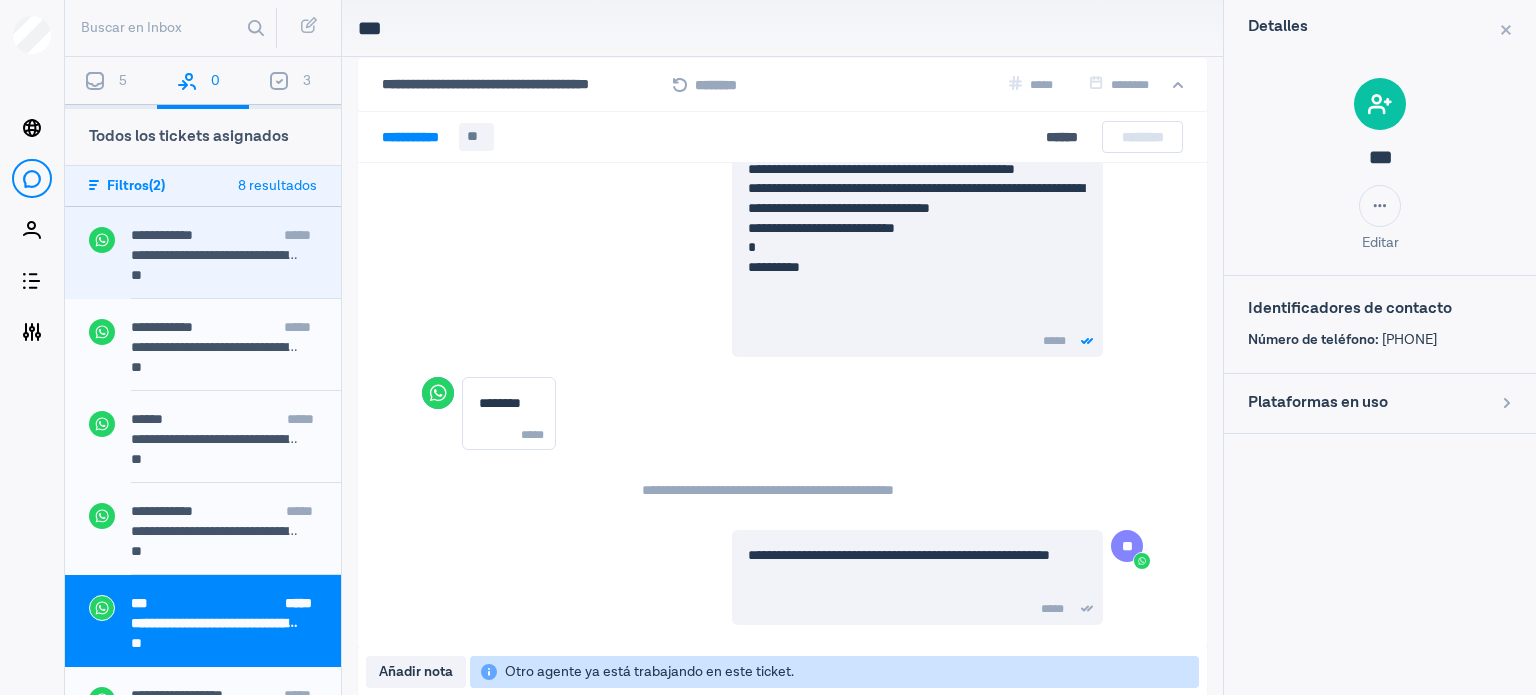 click on "**********" at bounding box center [236, 247] 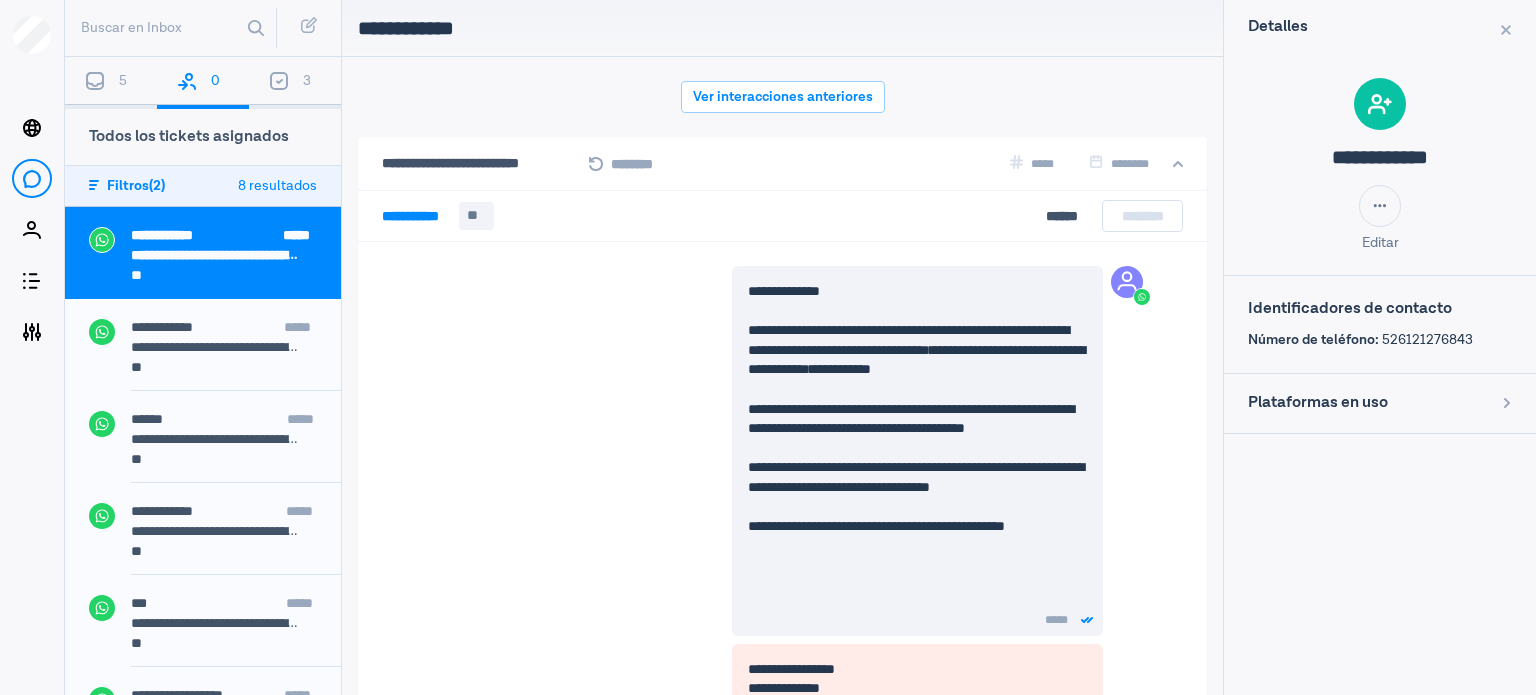 scroll, scrollTop: 79, scrollLeft: 0, axis: vertical 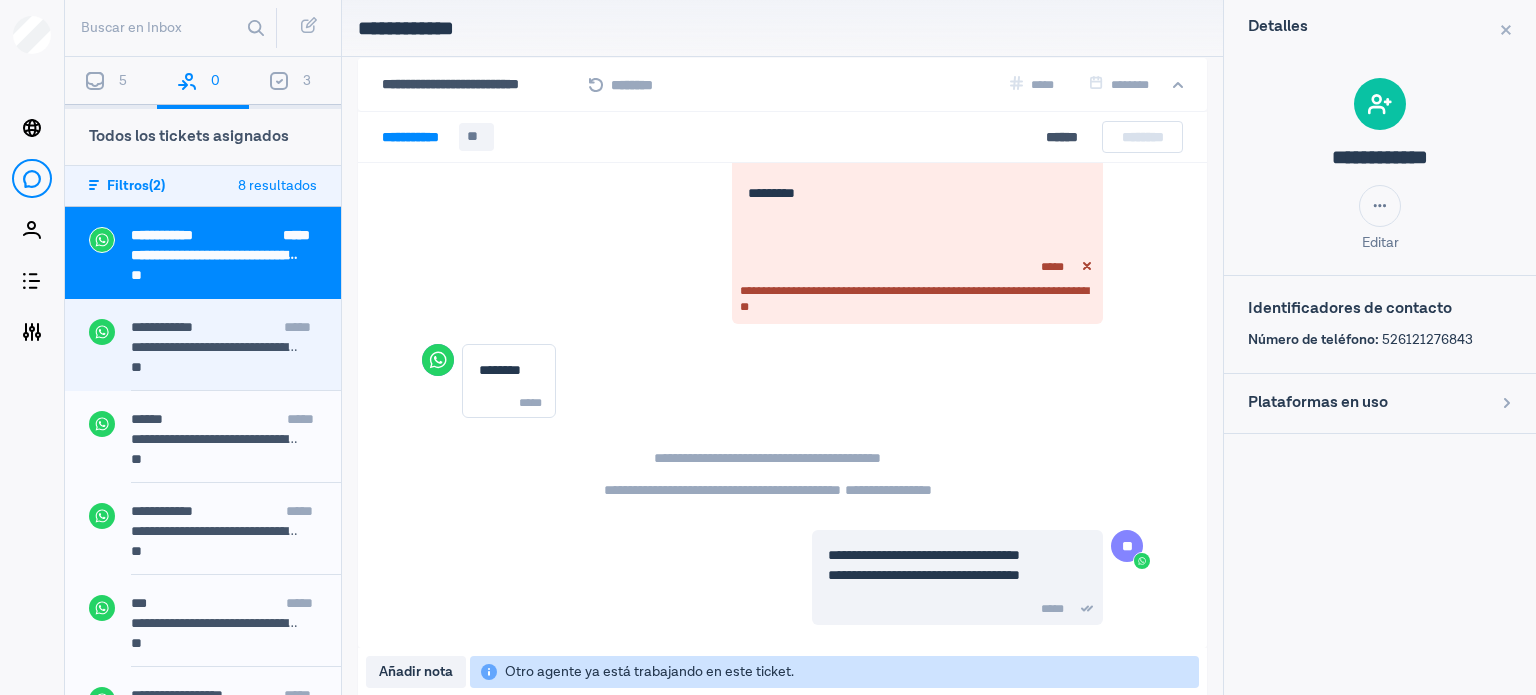 click on "**" at bounding box center [224, 369] 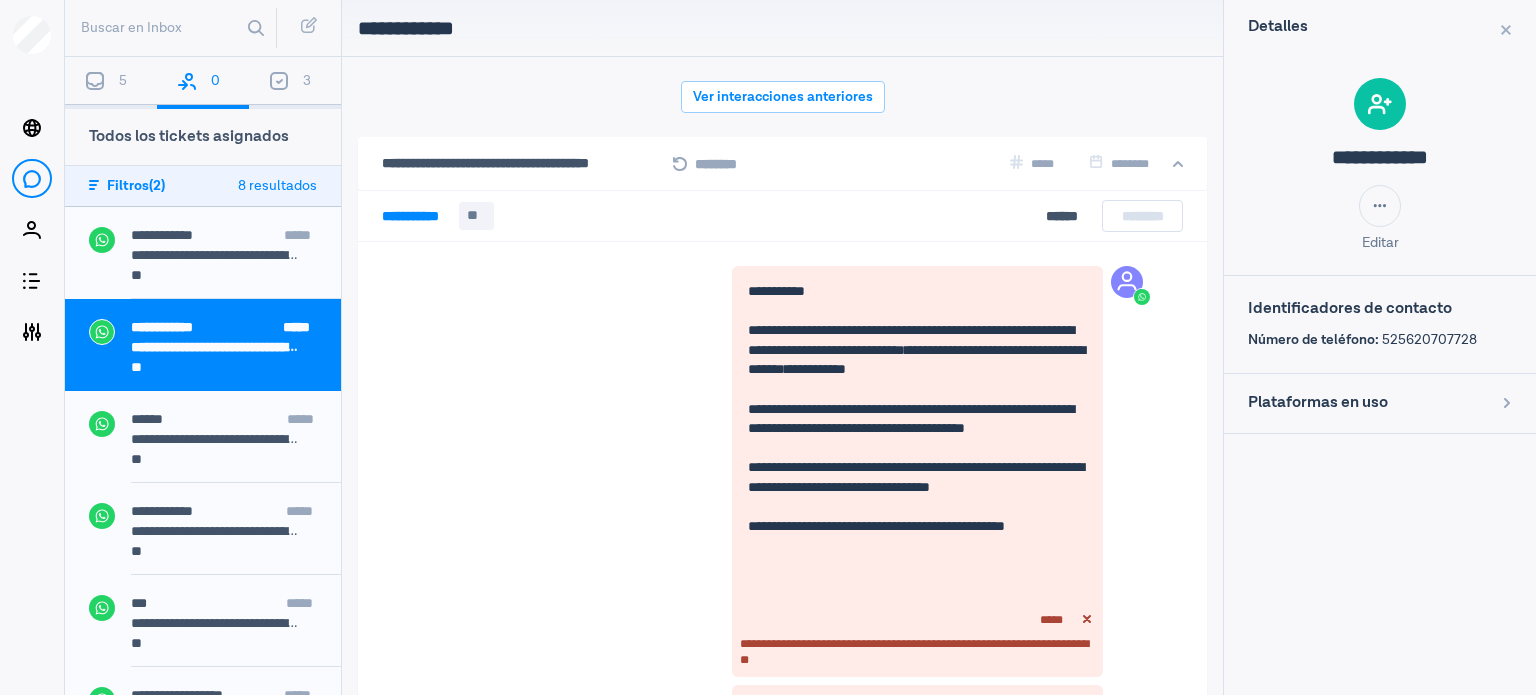 scroll, scrollTop: 79, scrollLeft: 0, axis: vertical 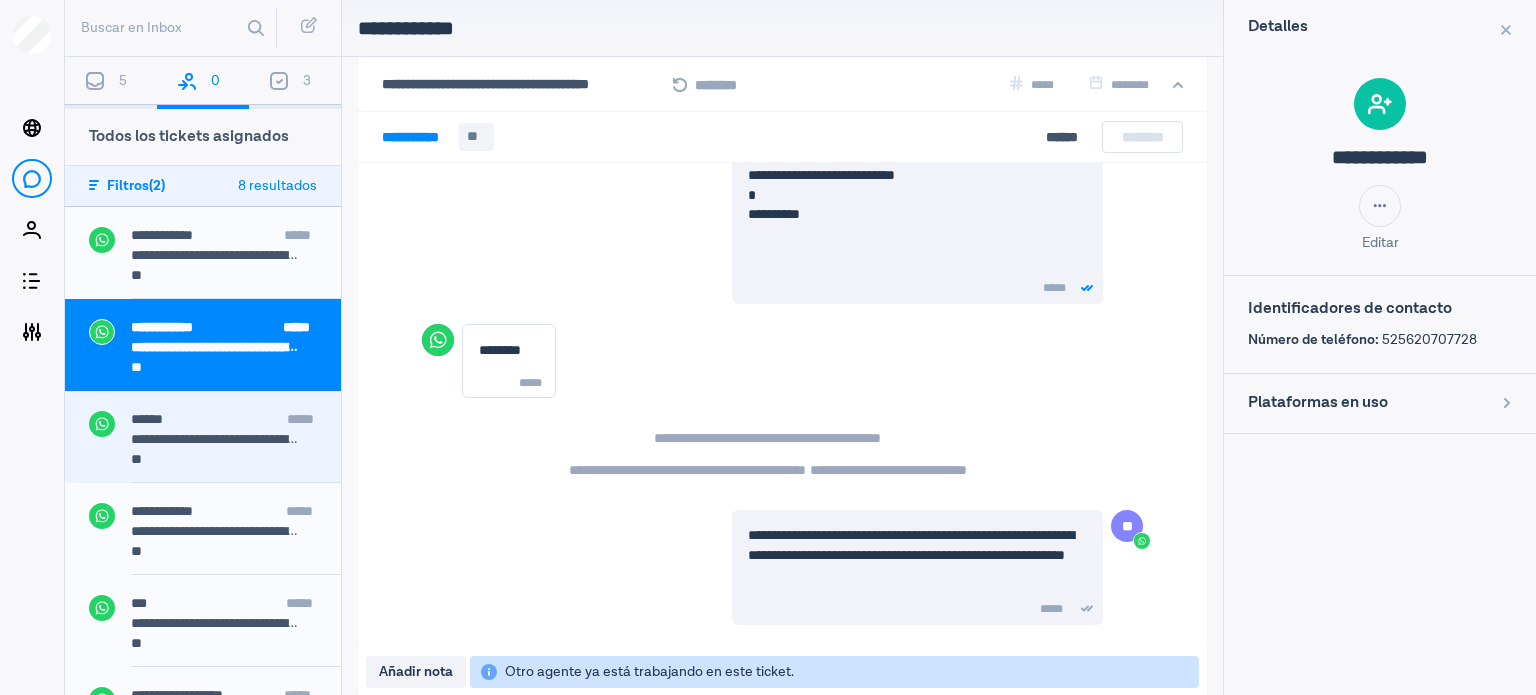 click on "**" at bounding box center [224, 461] 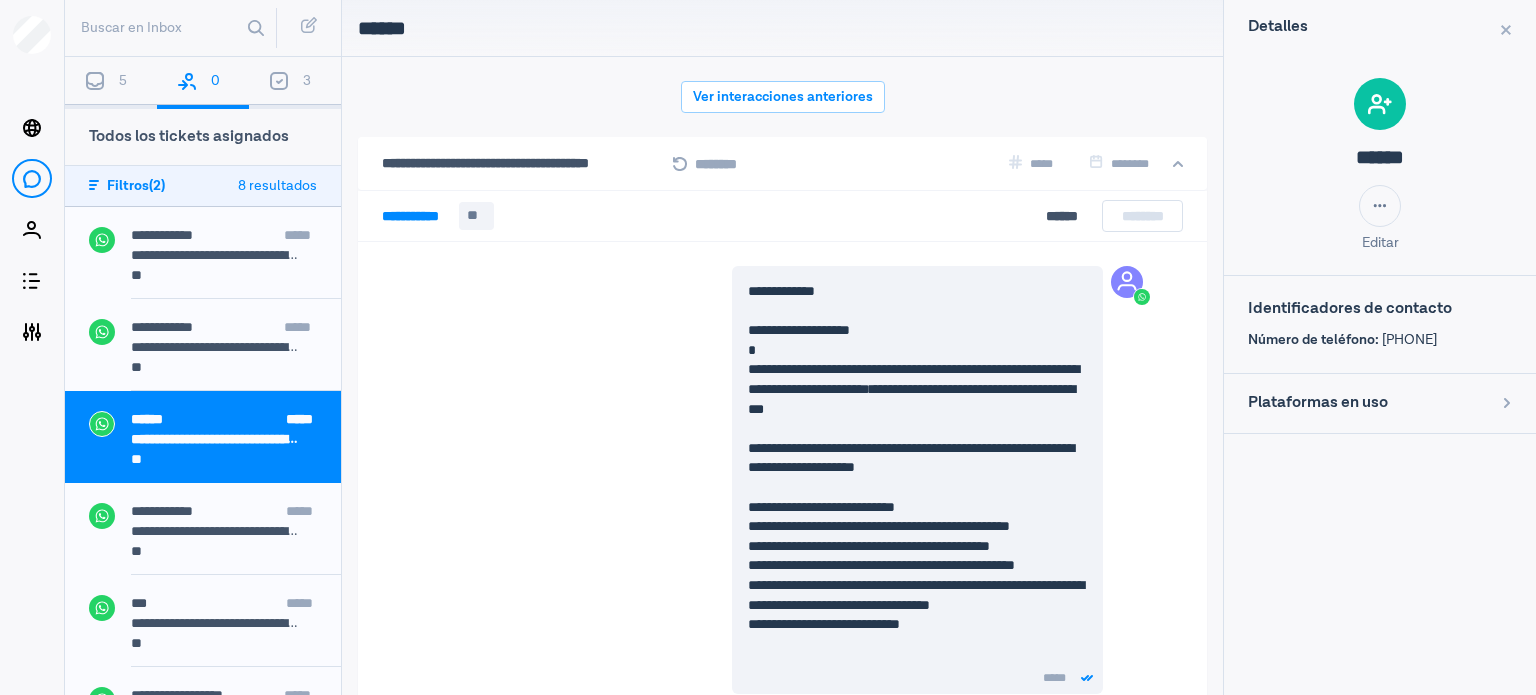 scroll, scrollTop: 79, scrollLeft: 0, axis: vertical 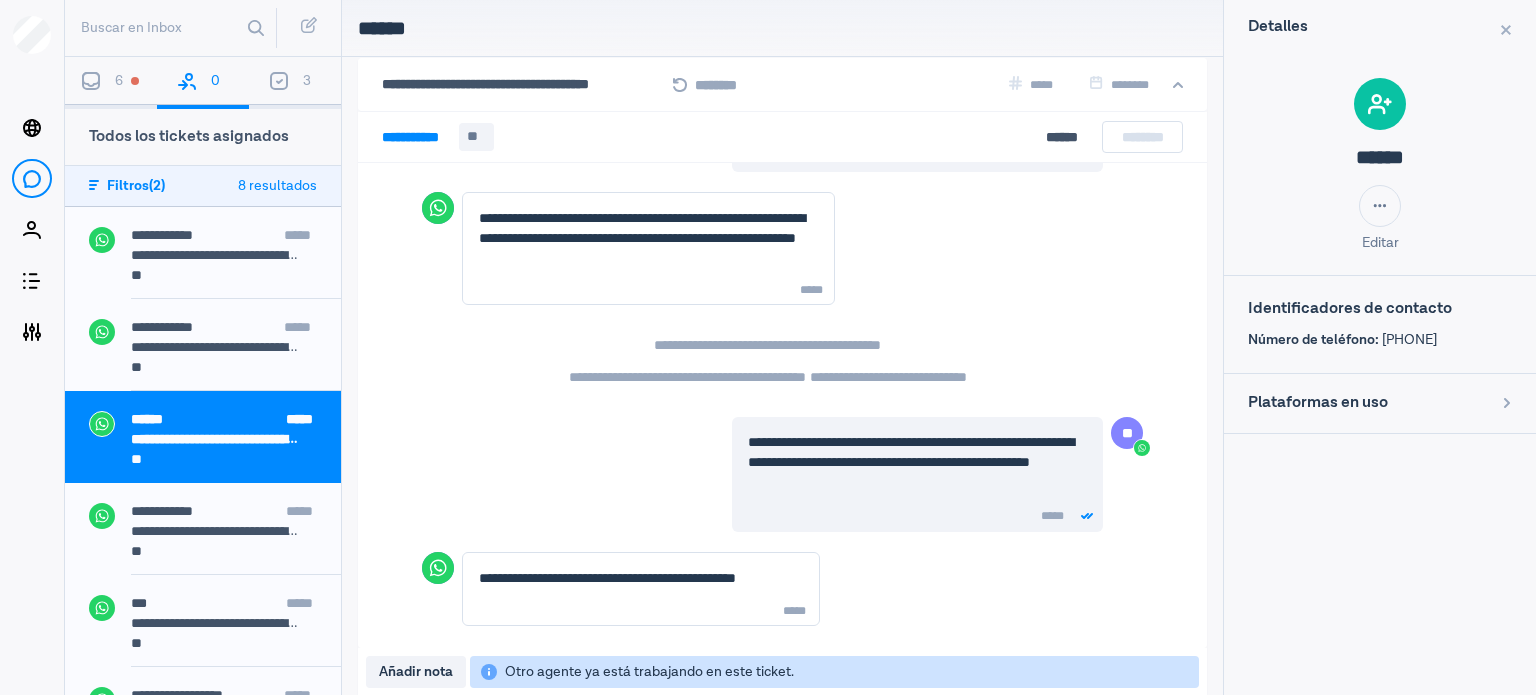click on "6" at bounding box center (111, 83) 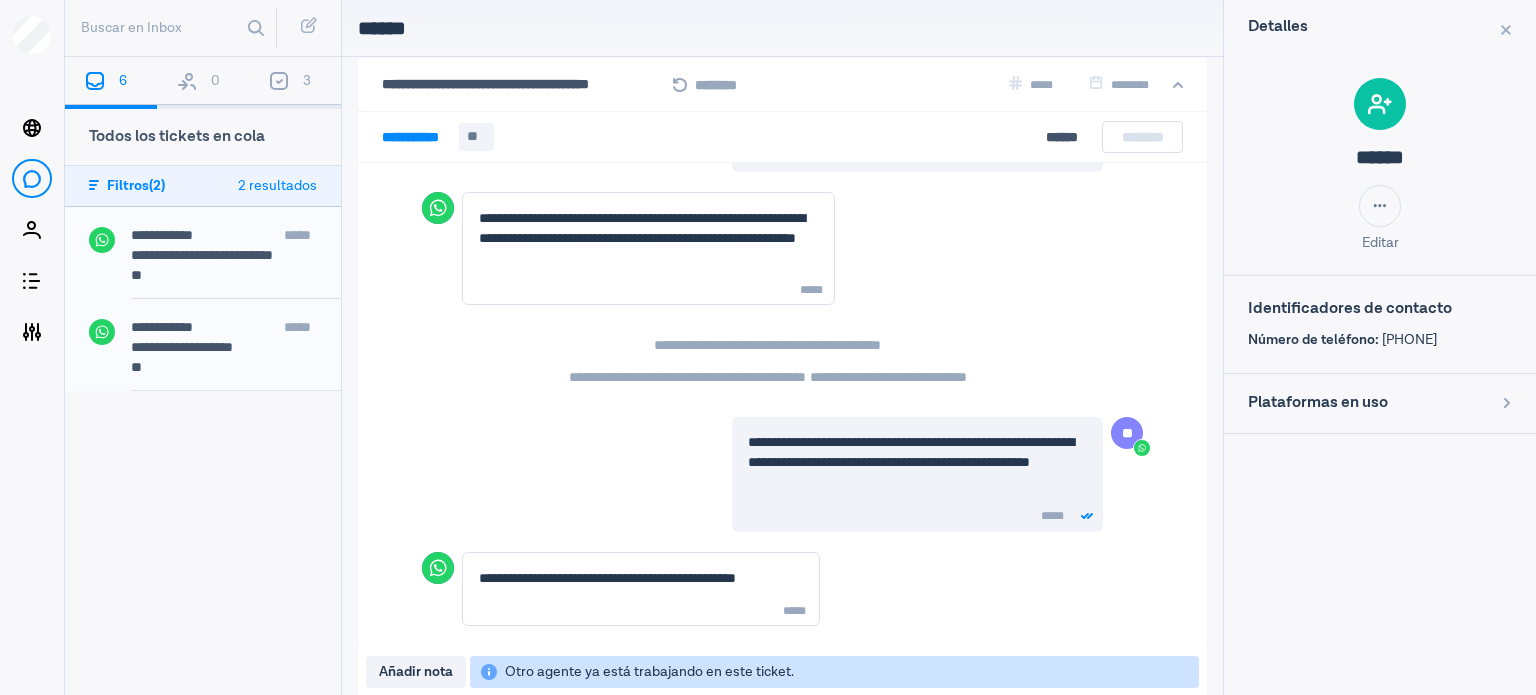 click on "0" at bounding box center [203, 83] 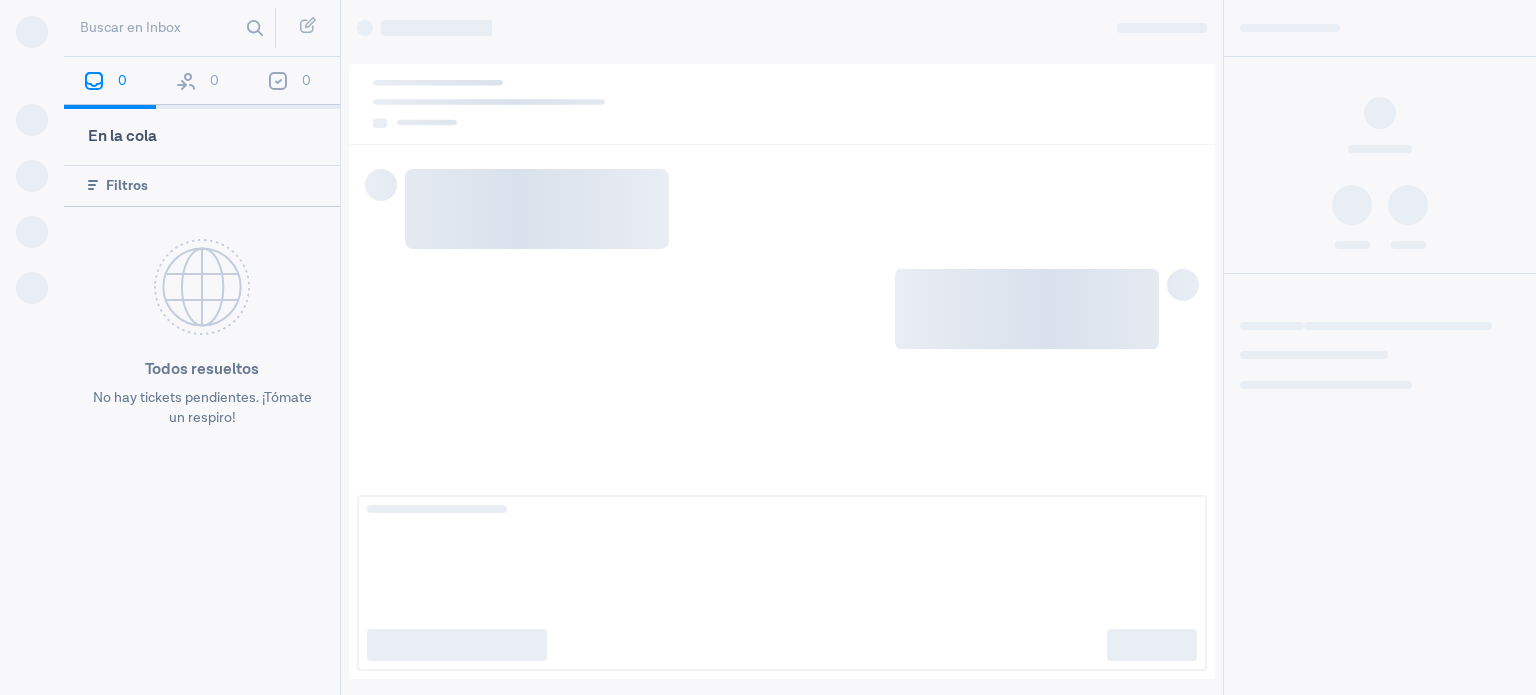 scroll, scrollTop: 0, scrollLeft: 0, axis: both 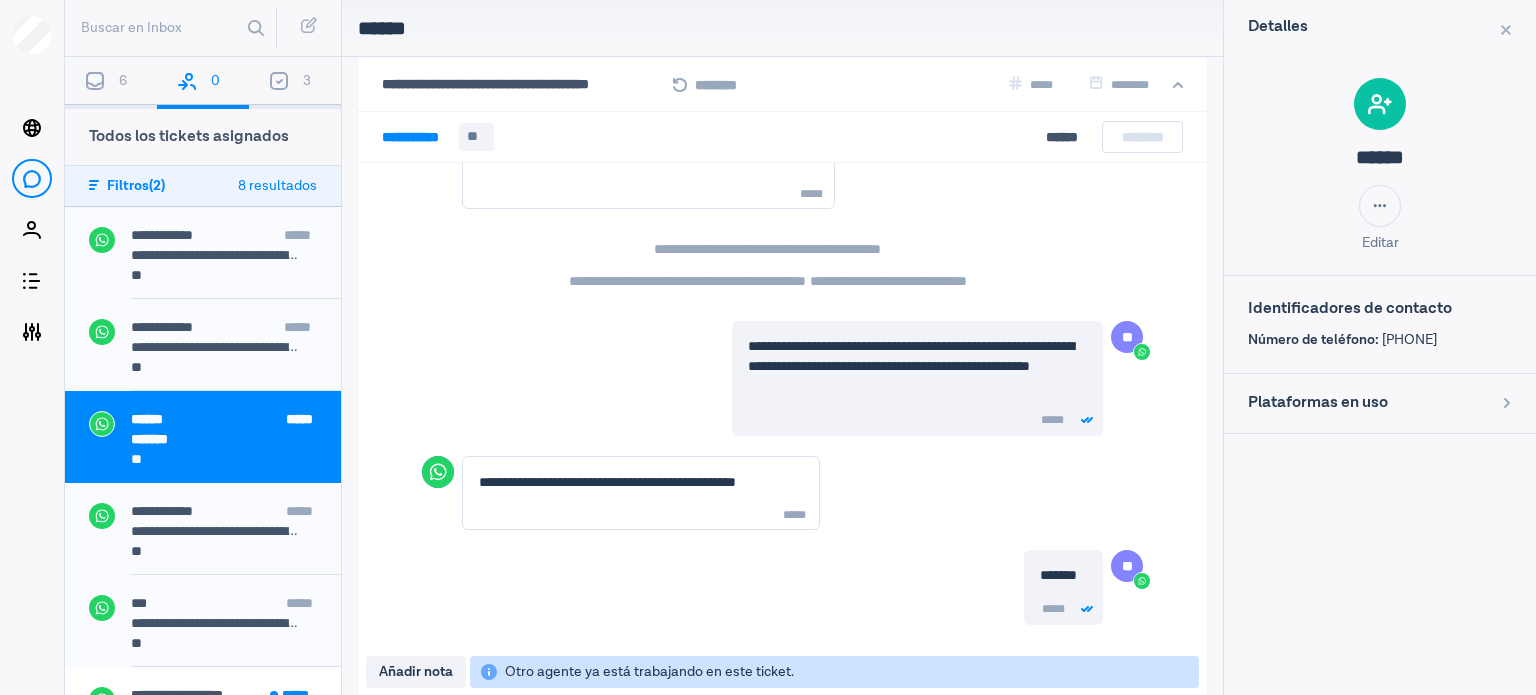 click on "**********" at bounding box center [216, 255] 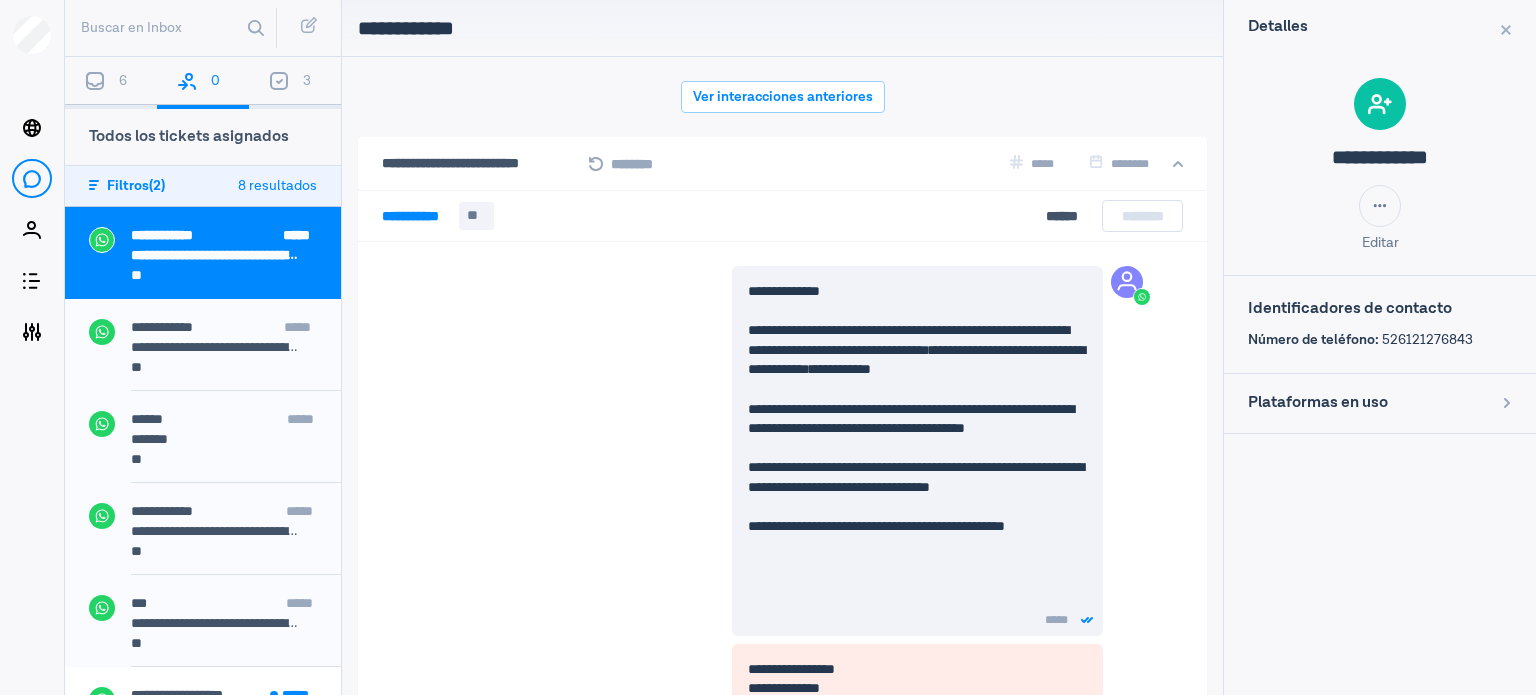 scroll, scrollTop: 79, scrollLeft: 0, axis: vertical 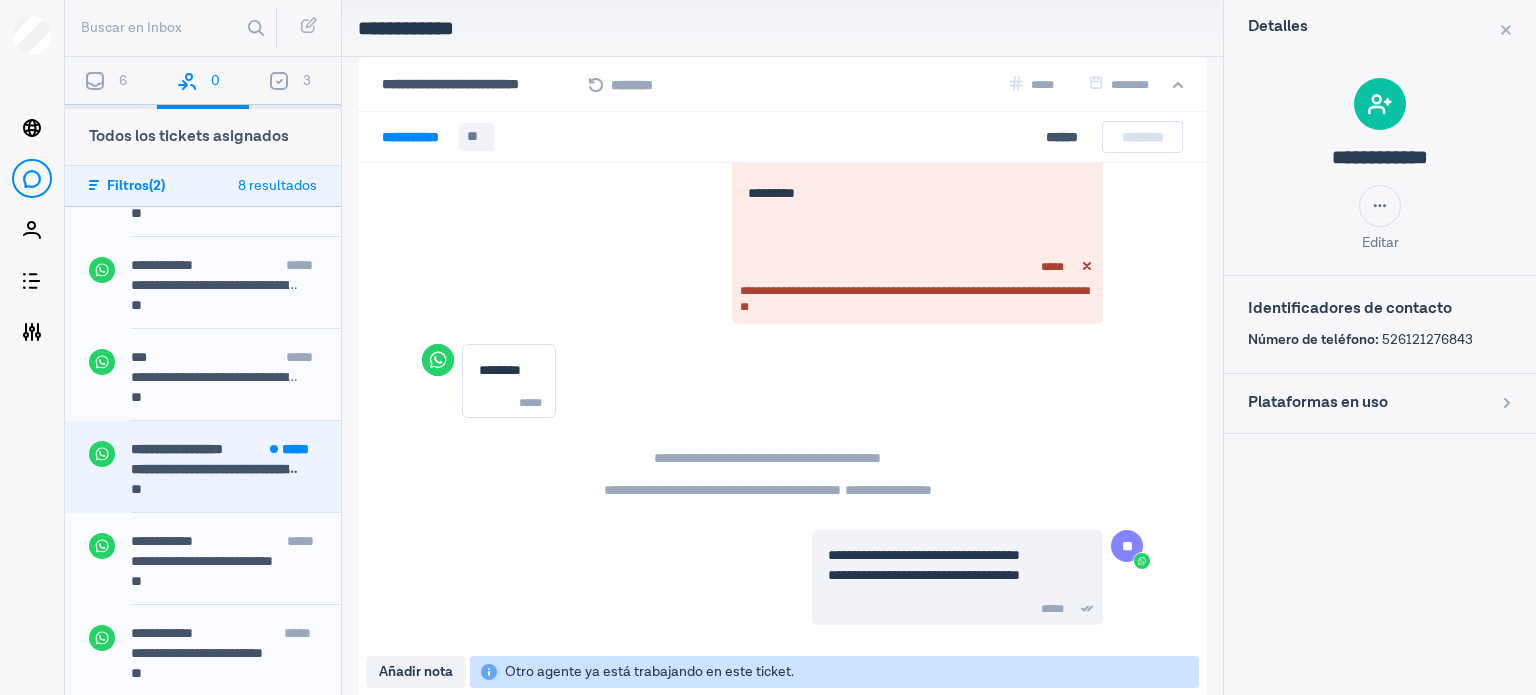 click on "**********" at bounding box center [236, 451] 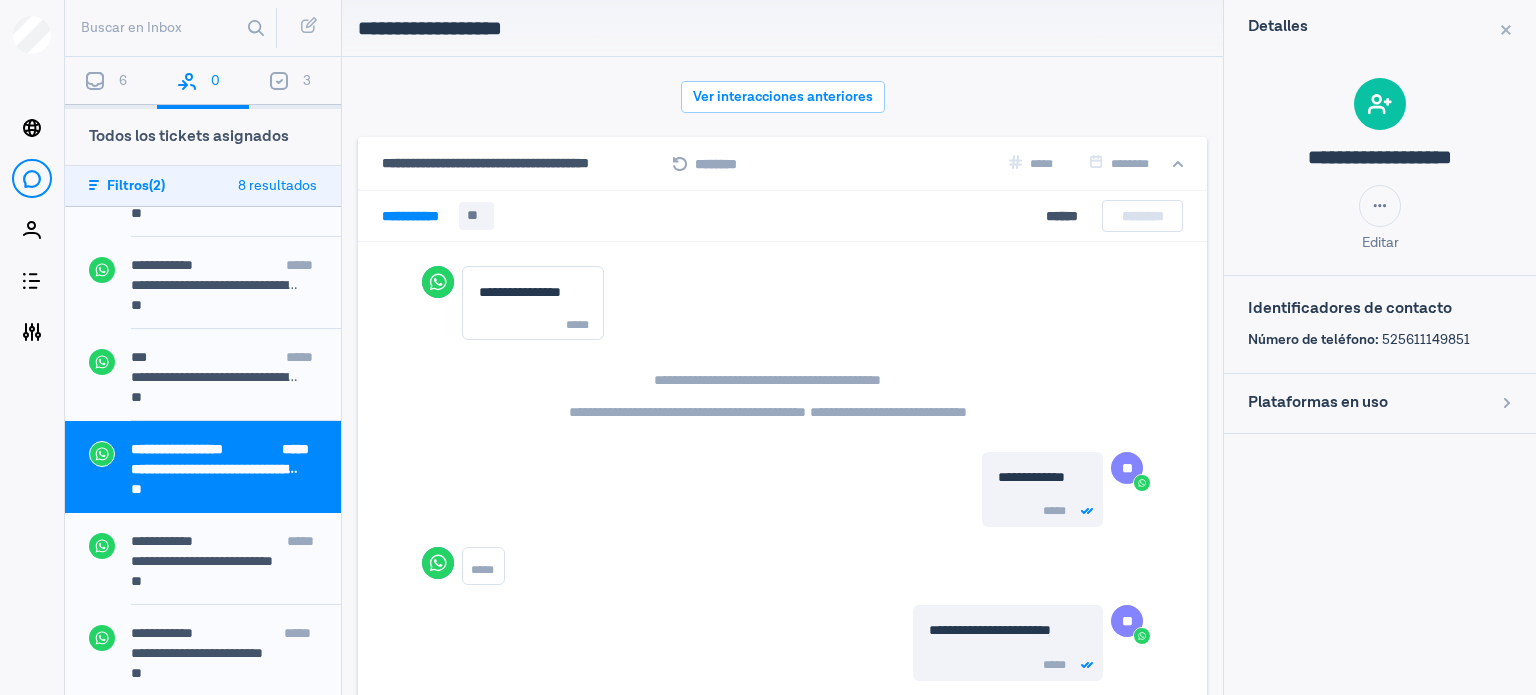 scroll, scrollTop: 79, scrollLeft: 0, axis: vertical 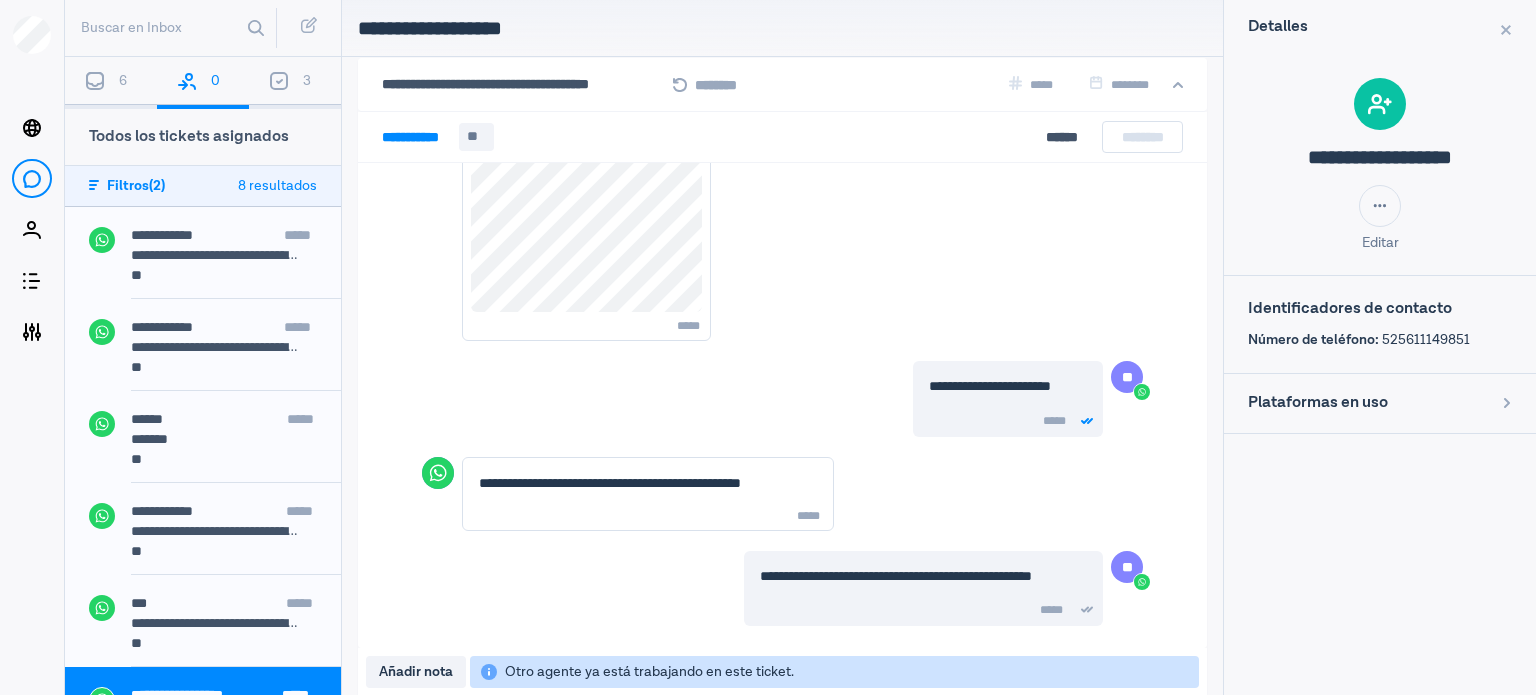 click on "6" at bounding box center [123, 81] 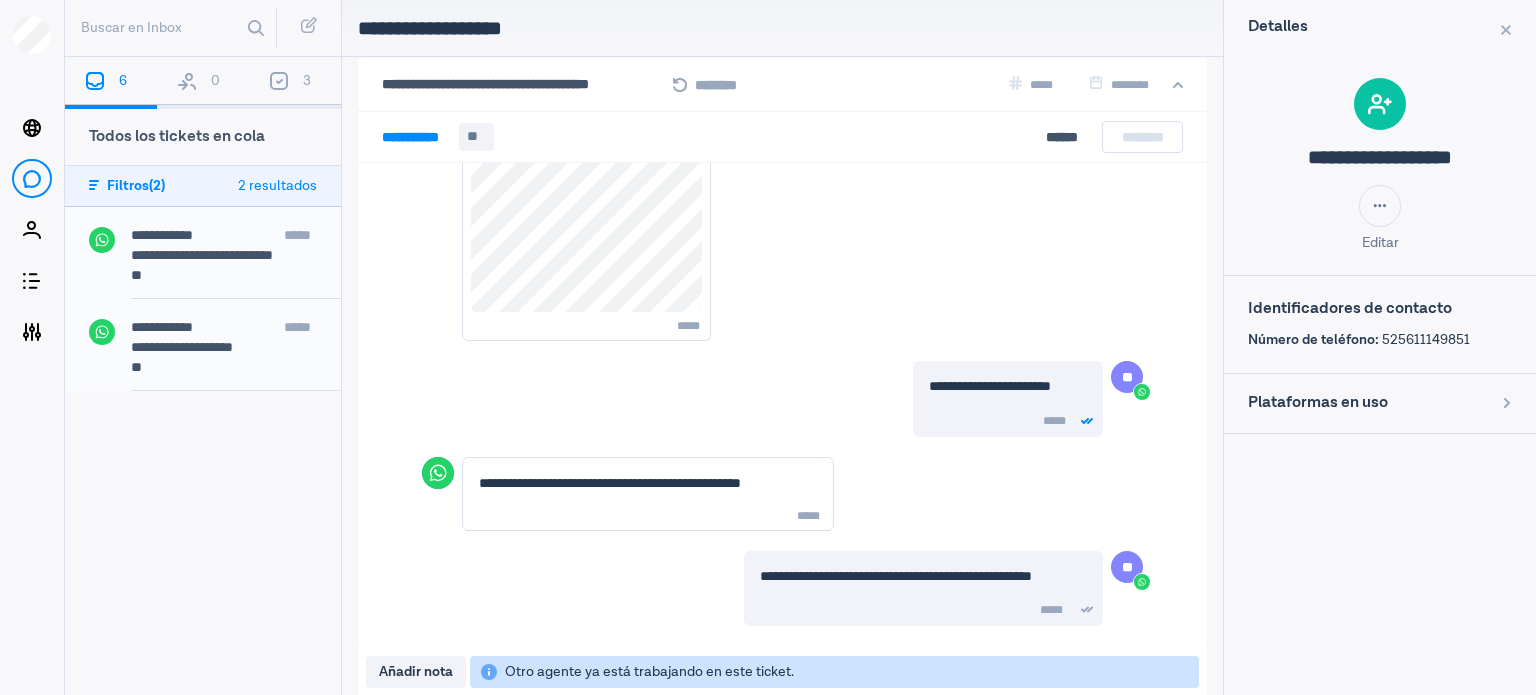 click on "0" at bounding box center (203, 83) 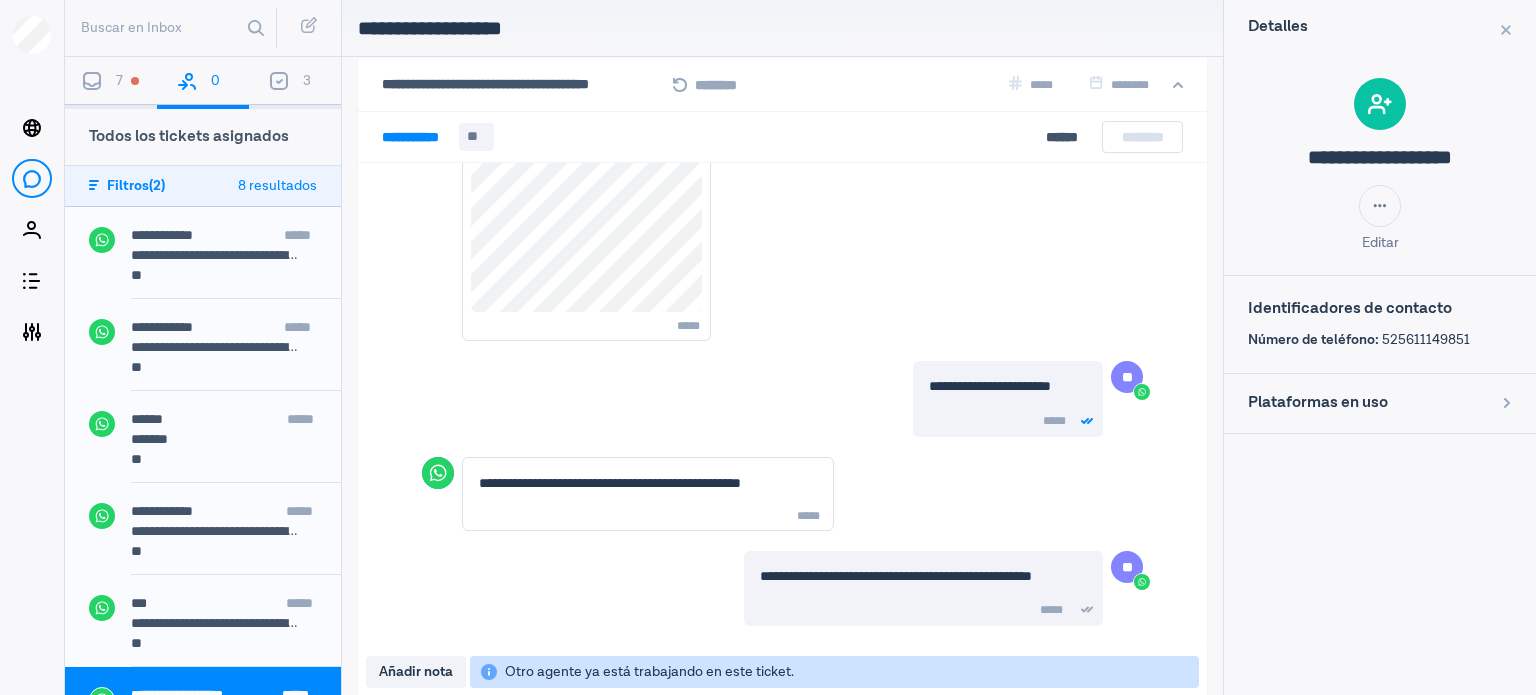 click on "7" at bounding box center [111, 83] 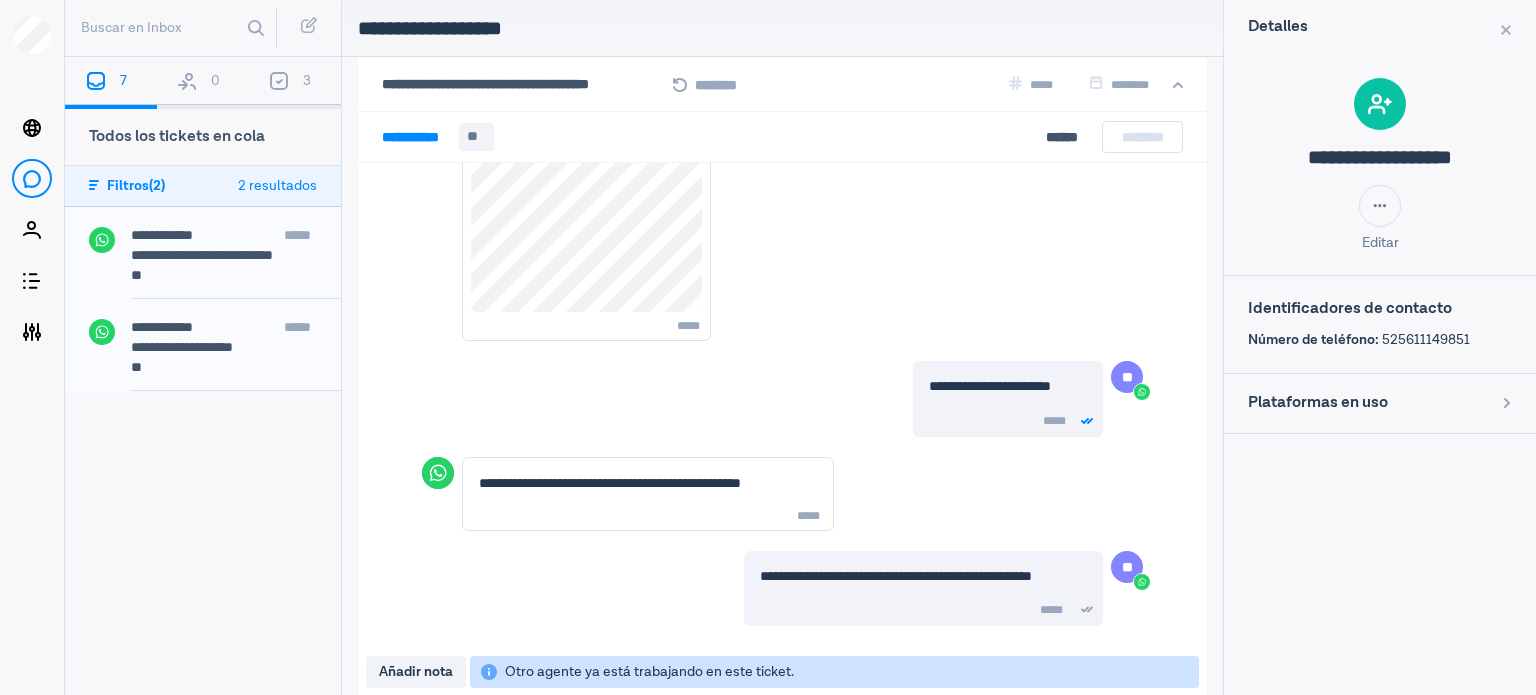 click on "0" at bounding box center (203, 83) 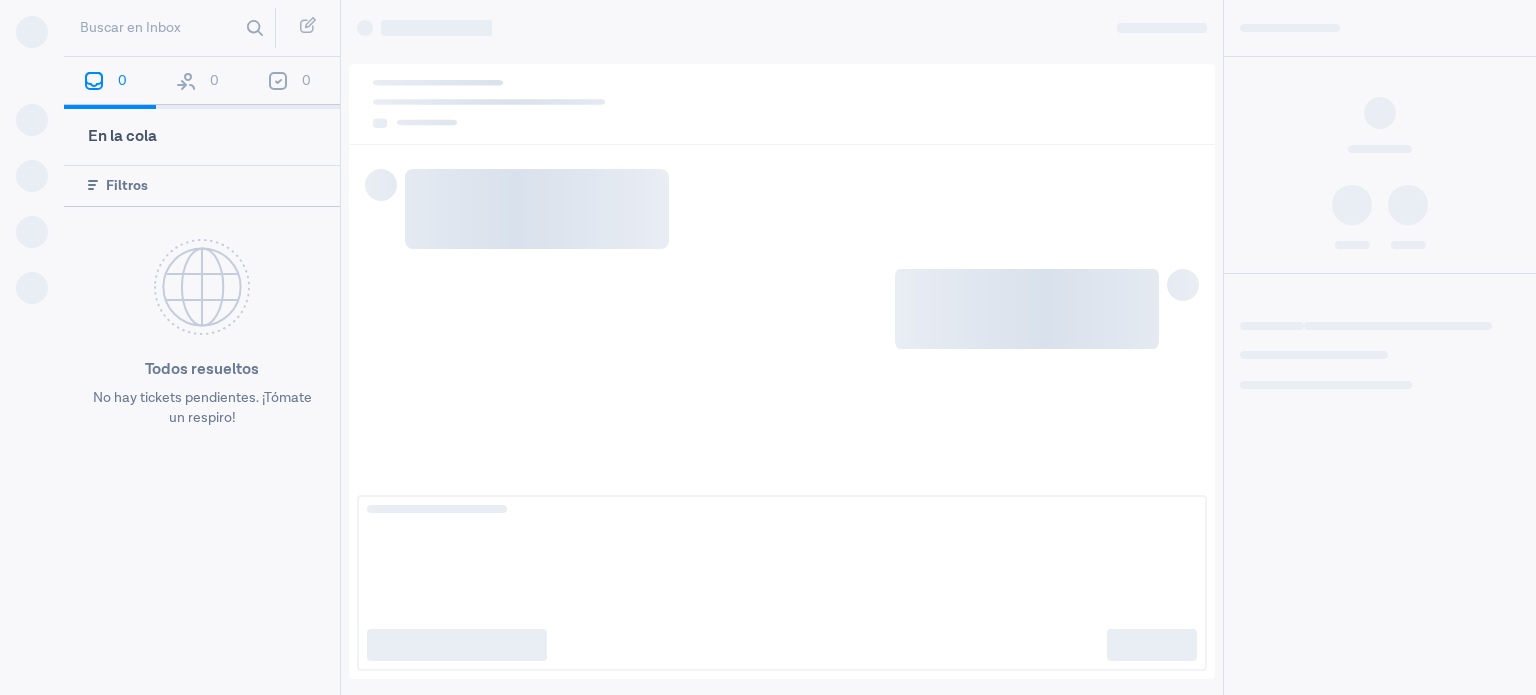 scroll, scrollTop: 0, scrollLeft: 0, axis: both 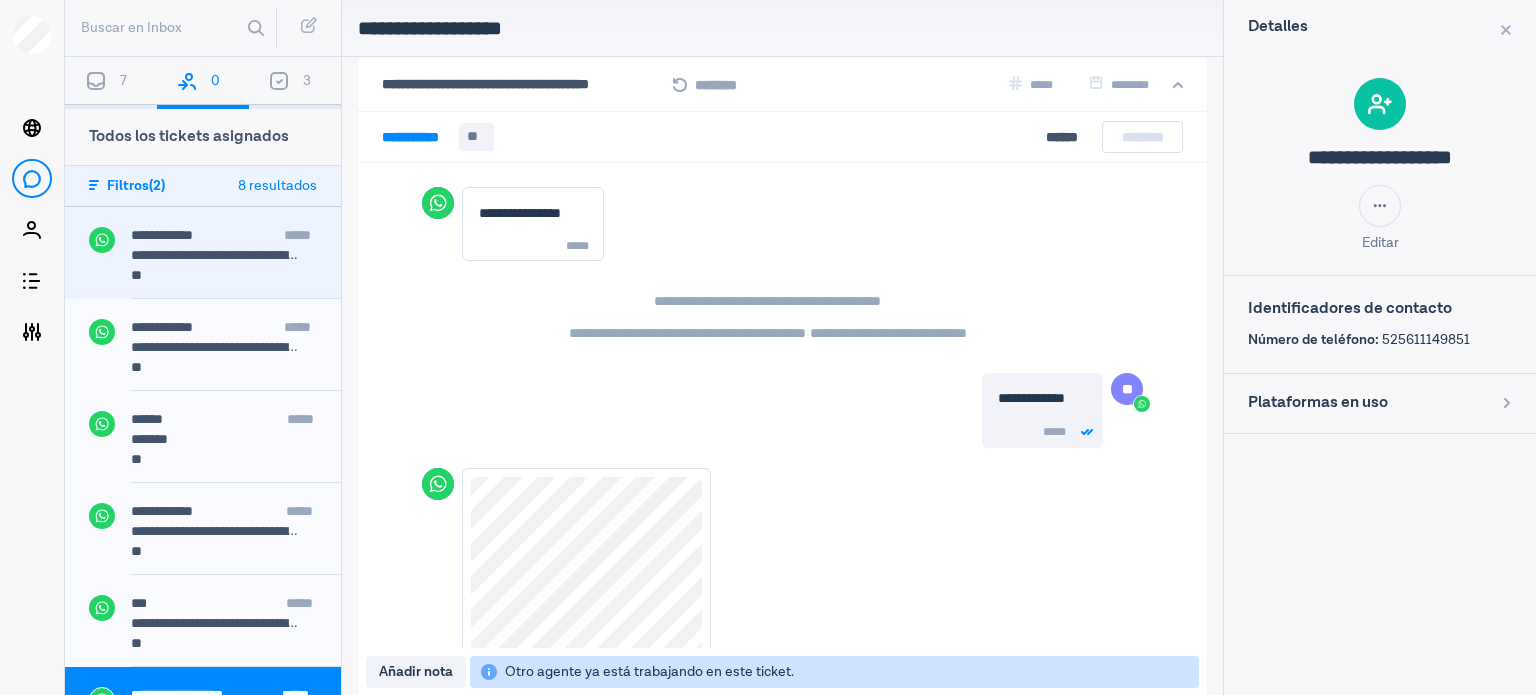 click on "**********" at bounding box center [215, 263] 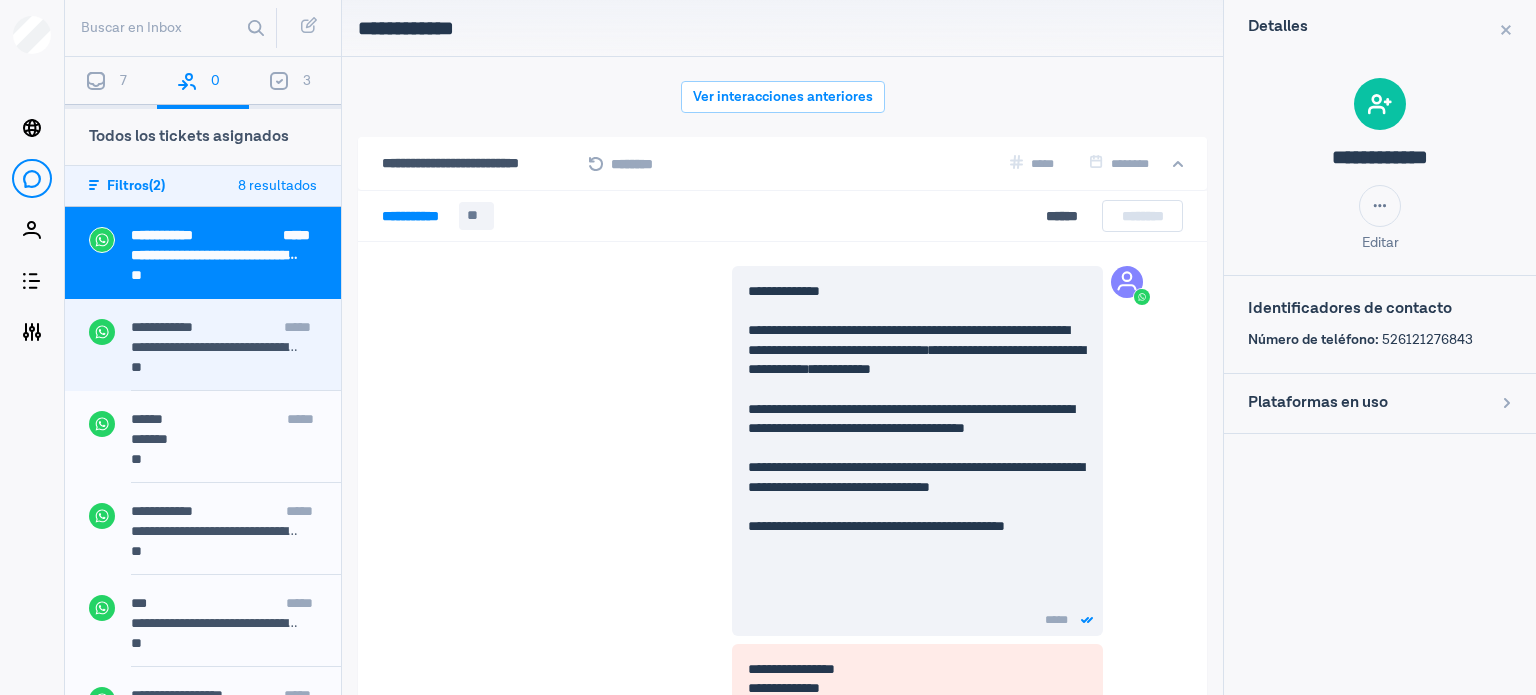 scroll, scrollTop: 79, scrollLeft: 0, axis: vertical 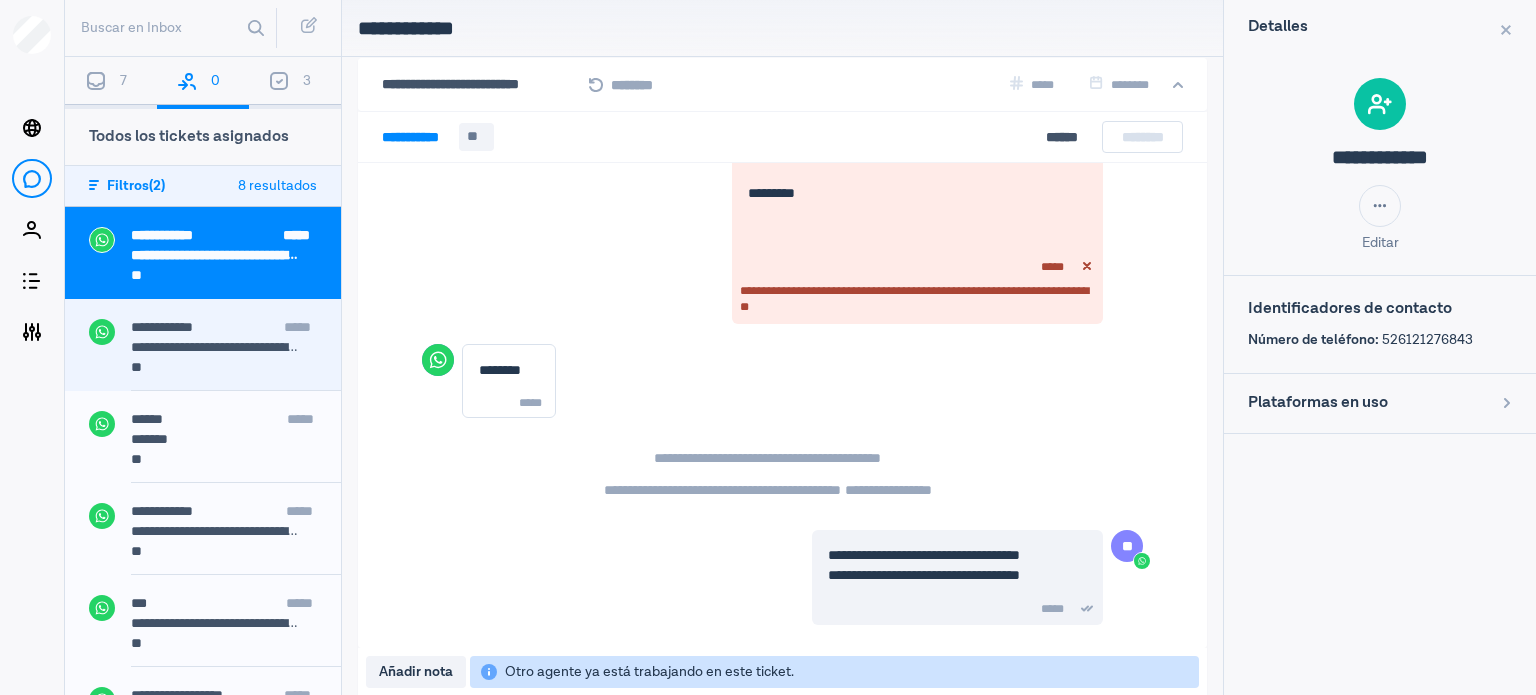 click on "**********" at bounding box center (216, 347) 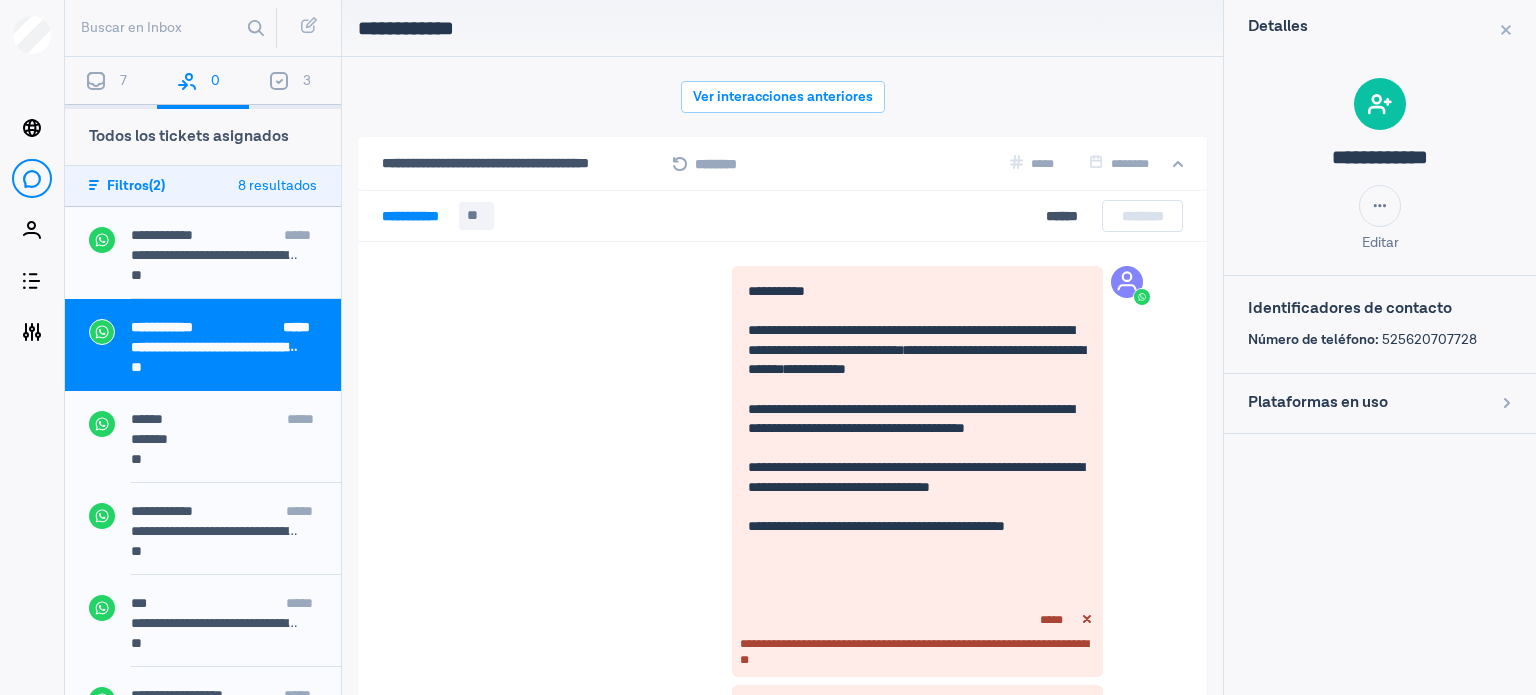 scroll, scrollTop: 2944, scrollLeft: 0, axis: vertical 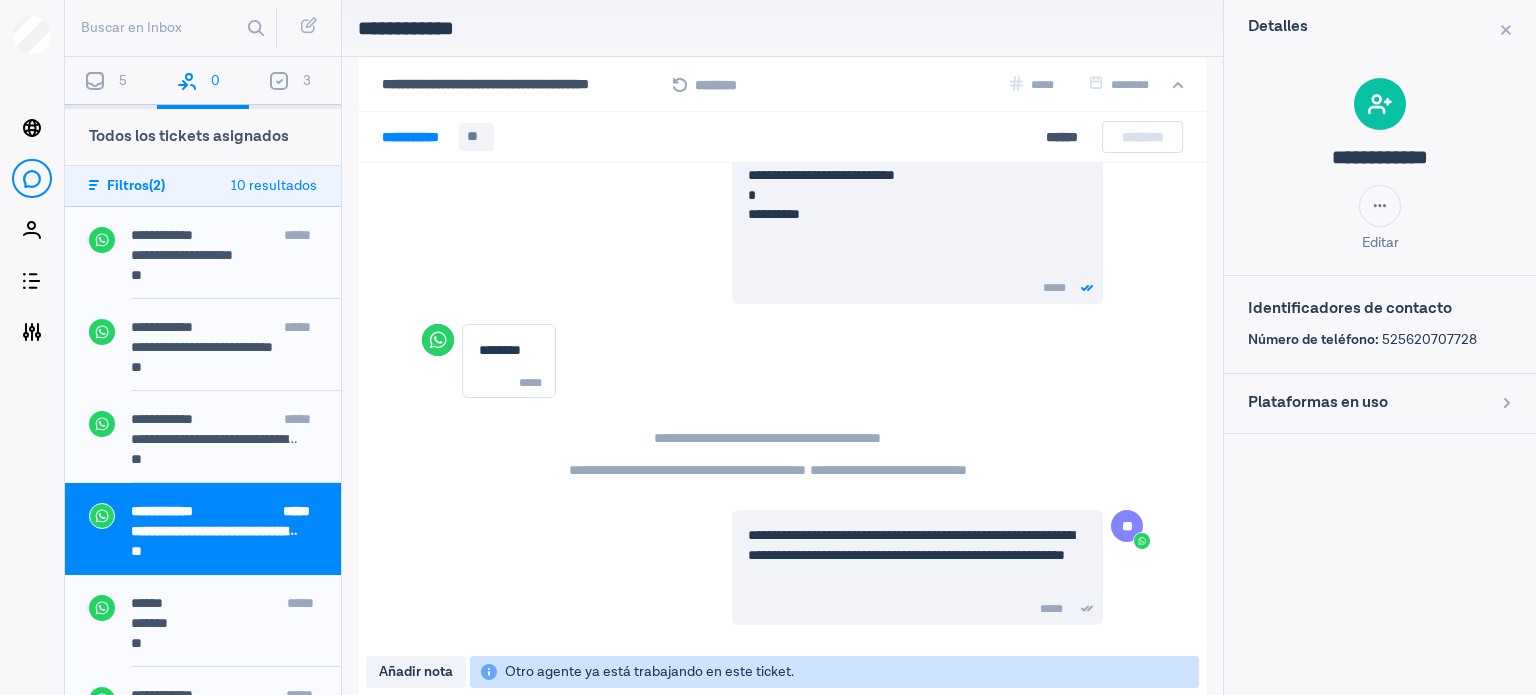 click on "5" at bounding box center [111, 83] 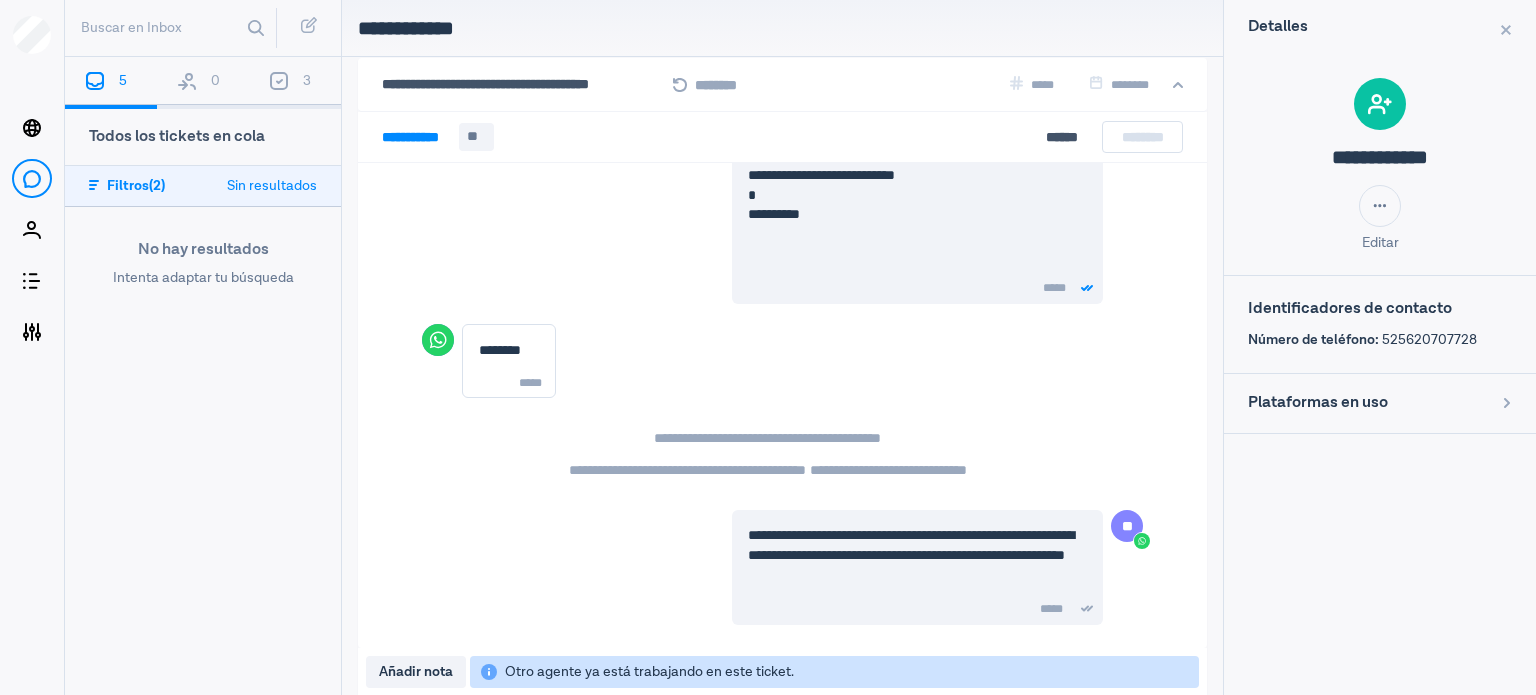 click on "0" at bounding box center [203, 83] 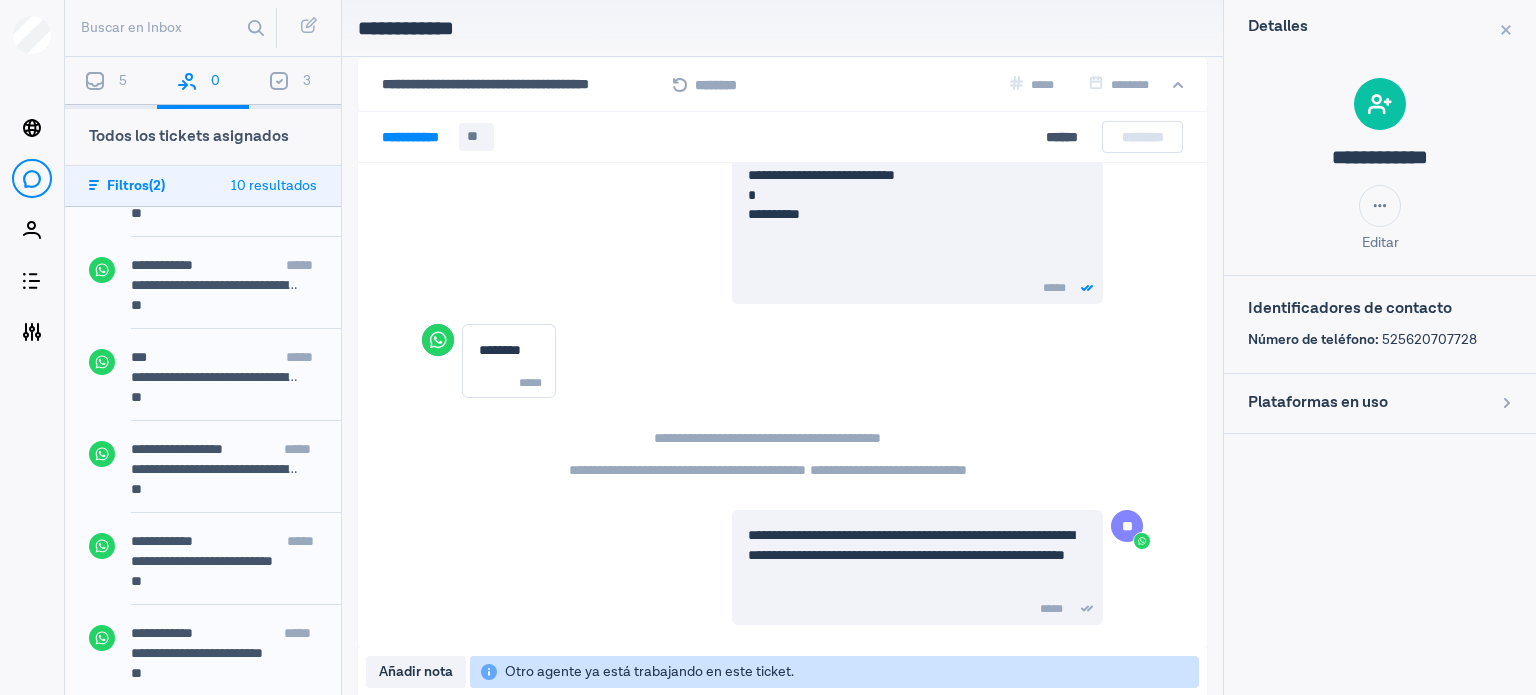 scroll, scrollTop: 0, scrollLeft: 0, axis: both 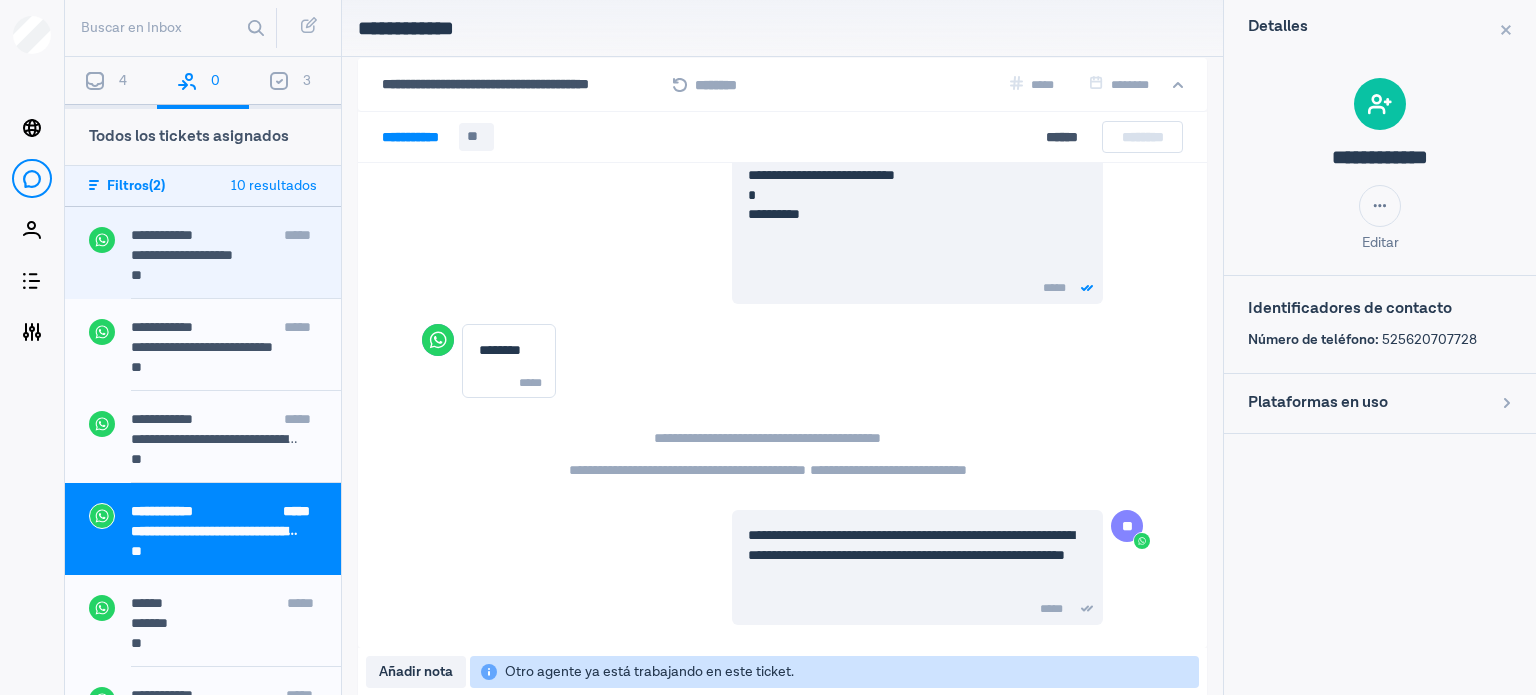 click on "**********" at bounding box center [216, 255] 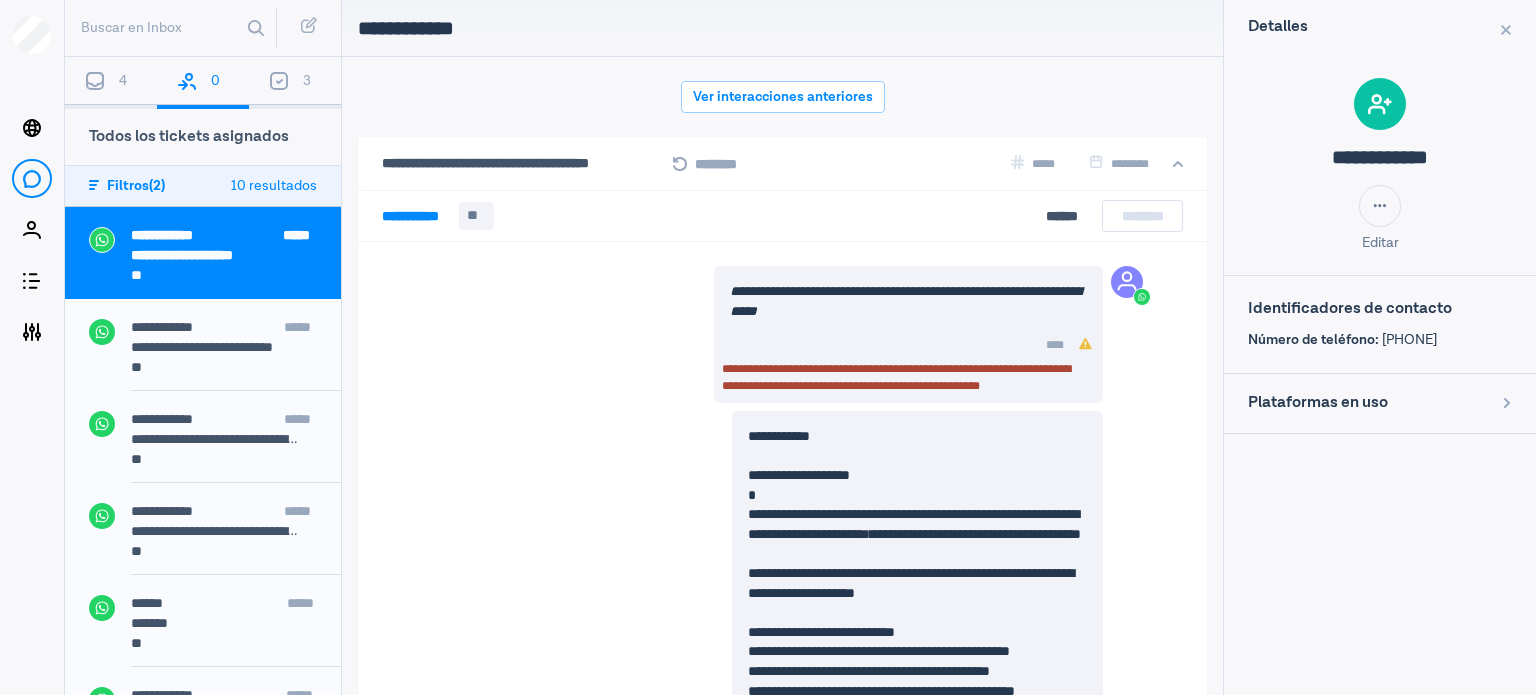 scroll, scrollTop: 79, scrollLeft: 0, axis: vertical 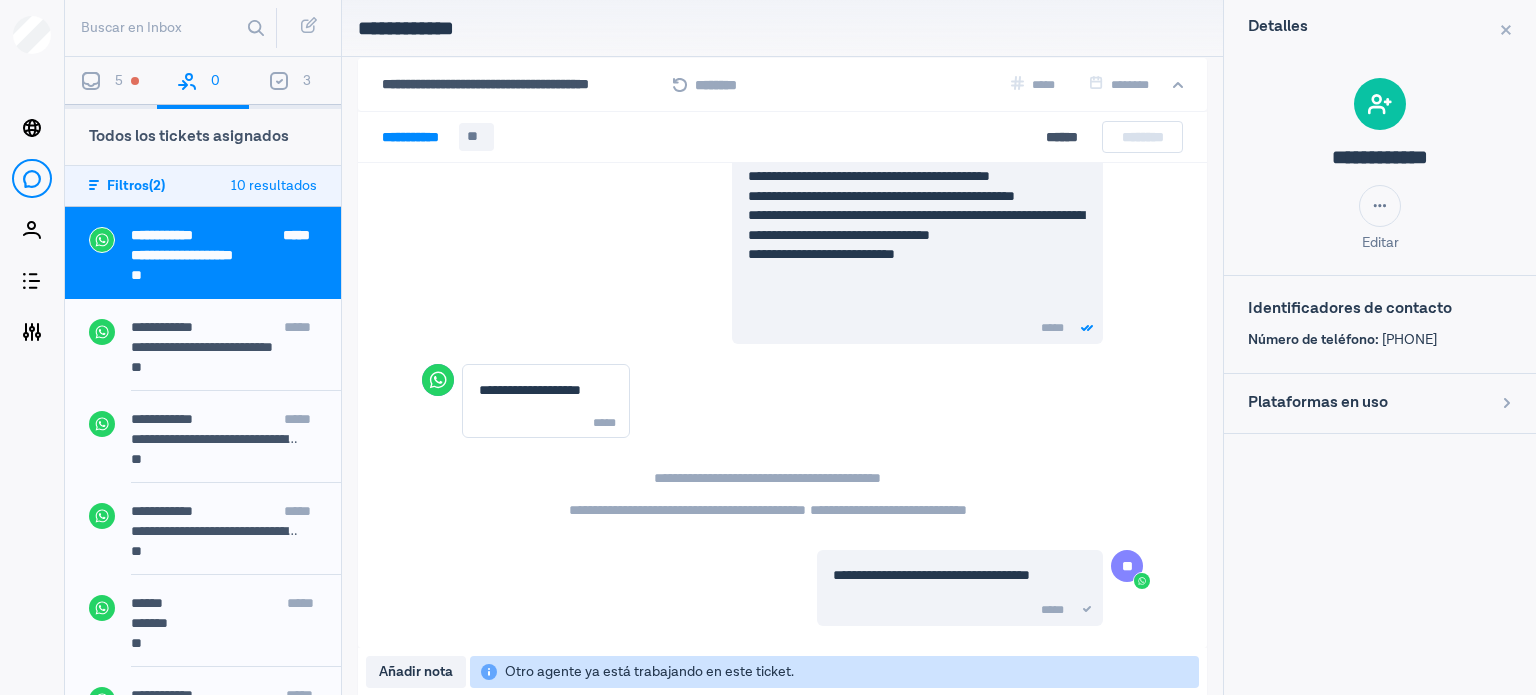 click on "5" at bounding box center (119, 81) 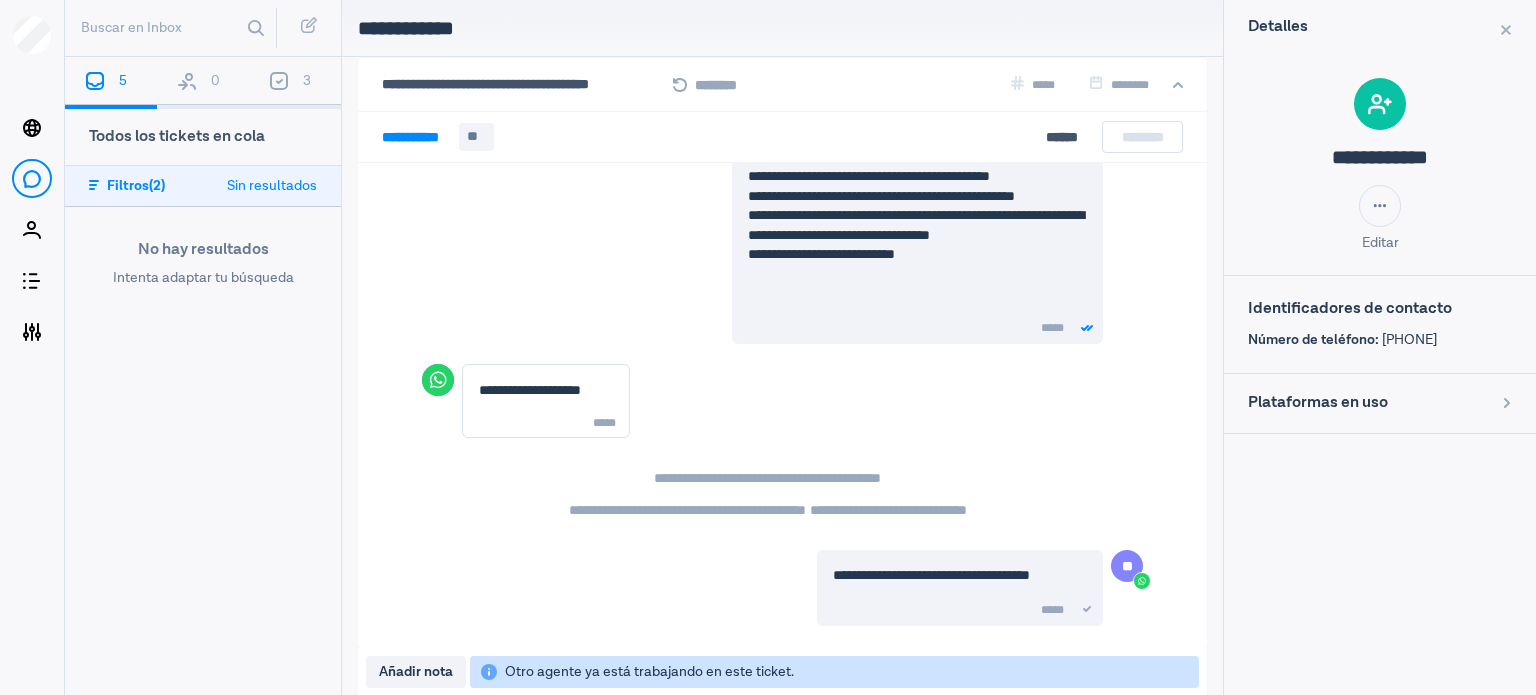 click on "0" at bounding box center (203, 83) 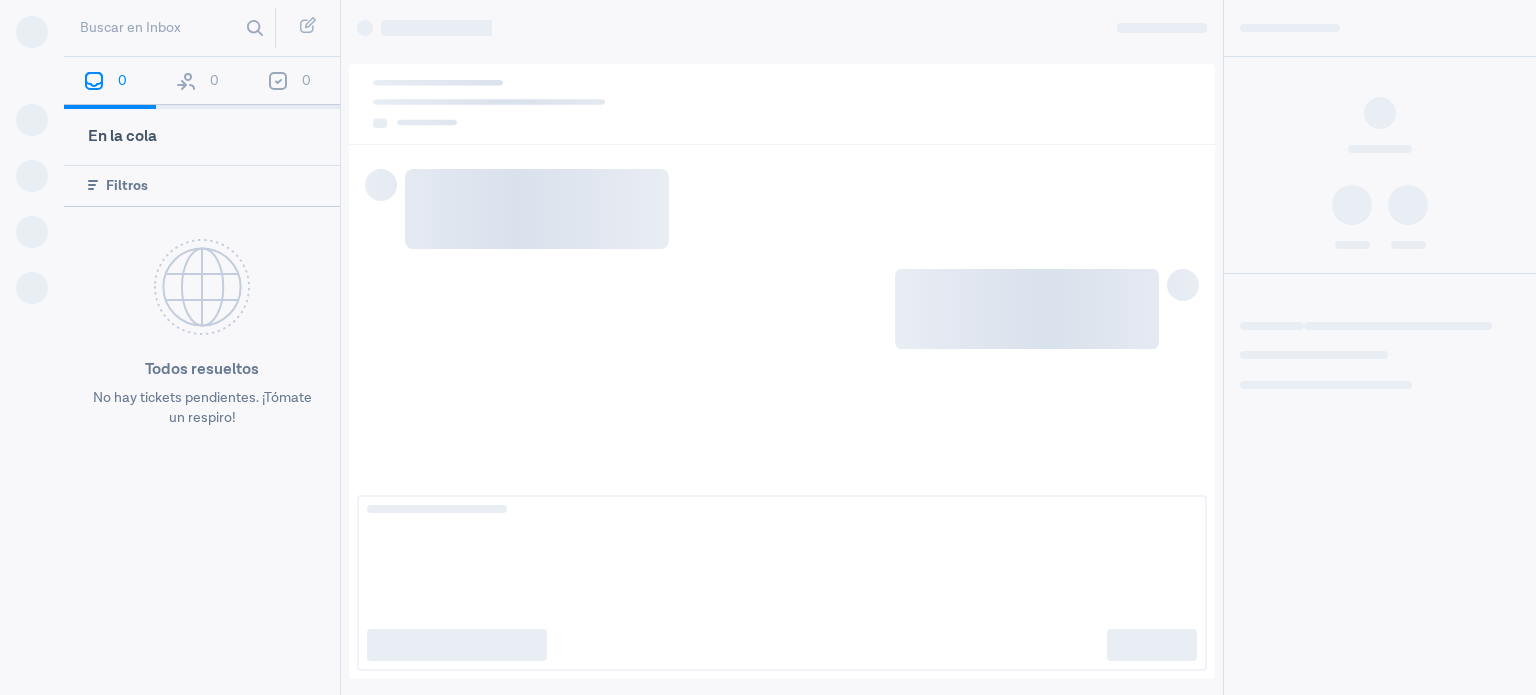 scroll, scrollTop: 0, scrollLeft: 0, axis: both 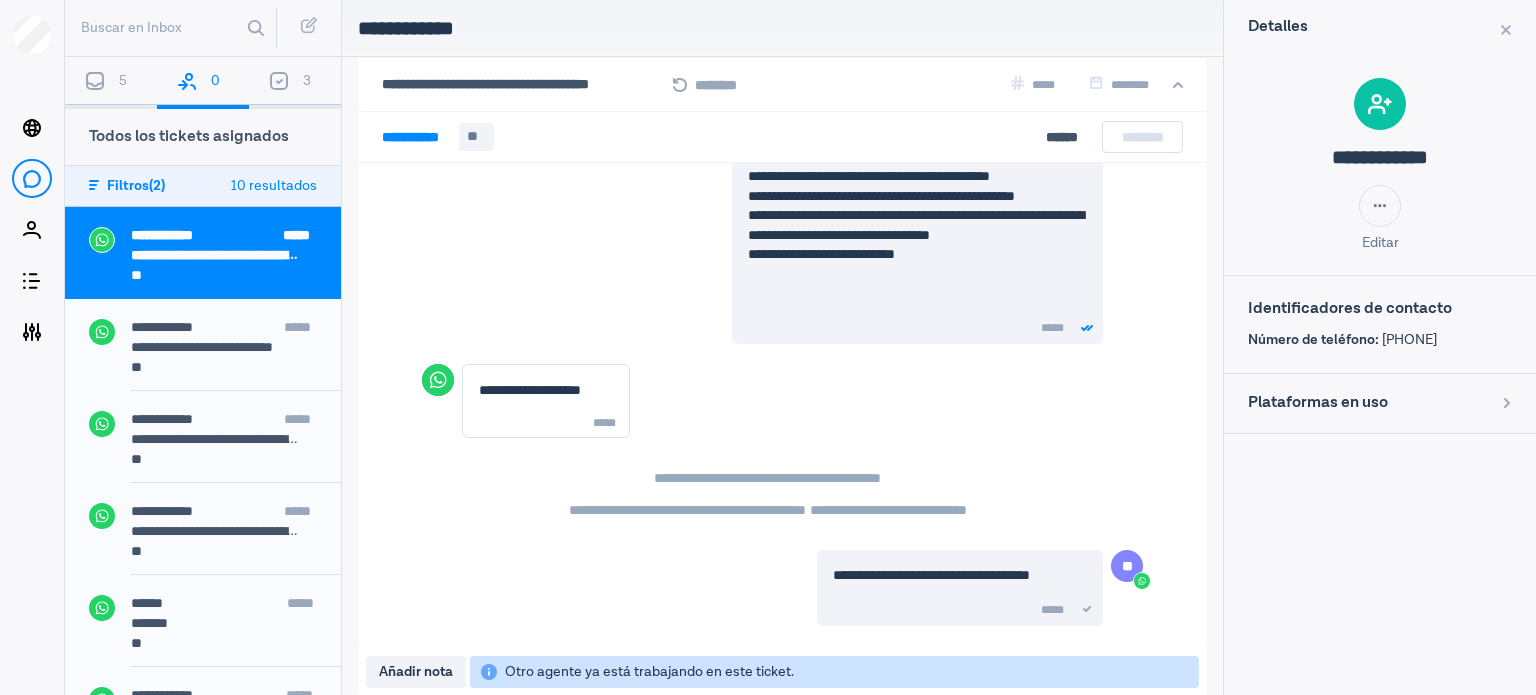 click on "5" at bounding box center (123, 81) 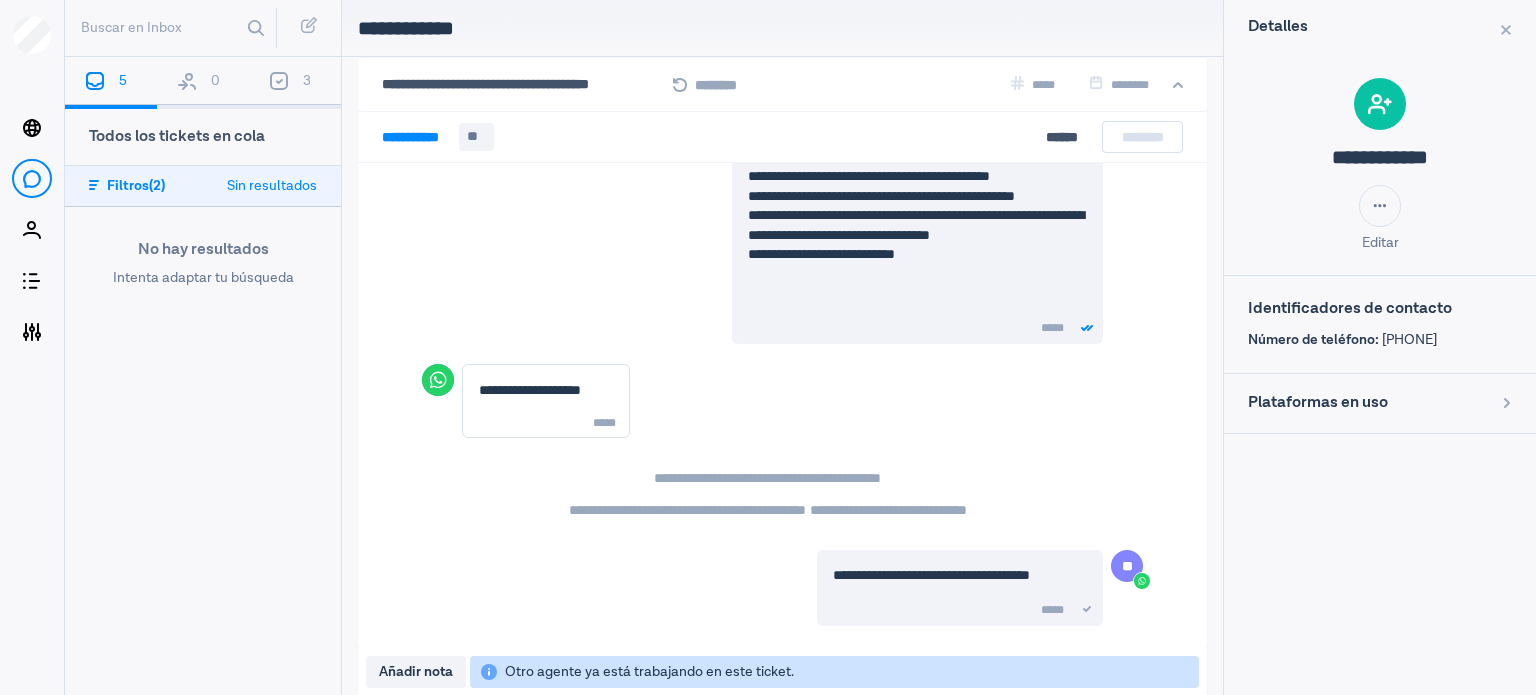 click on "0" at bounding box center [203, 83] 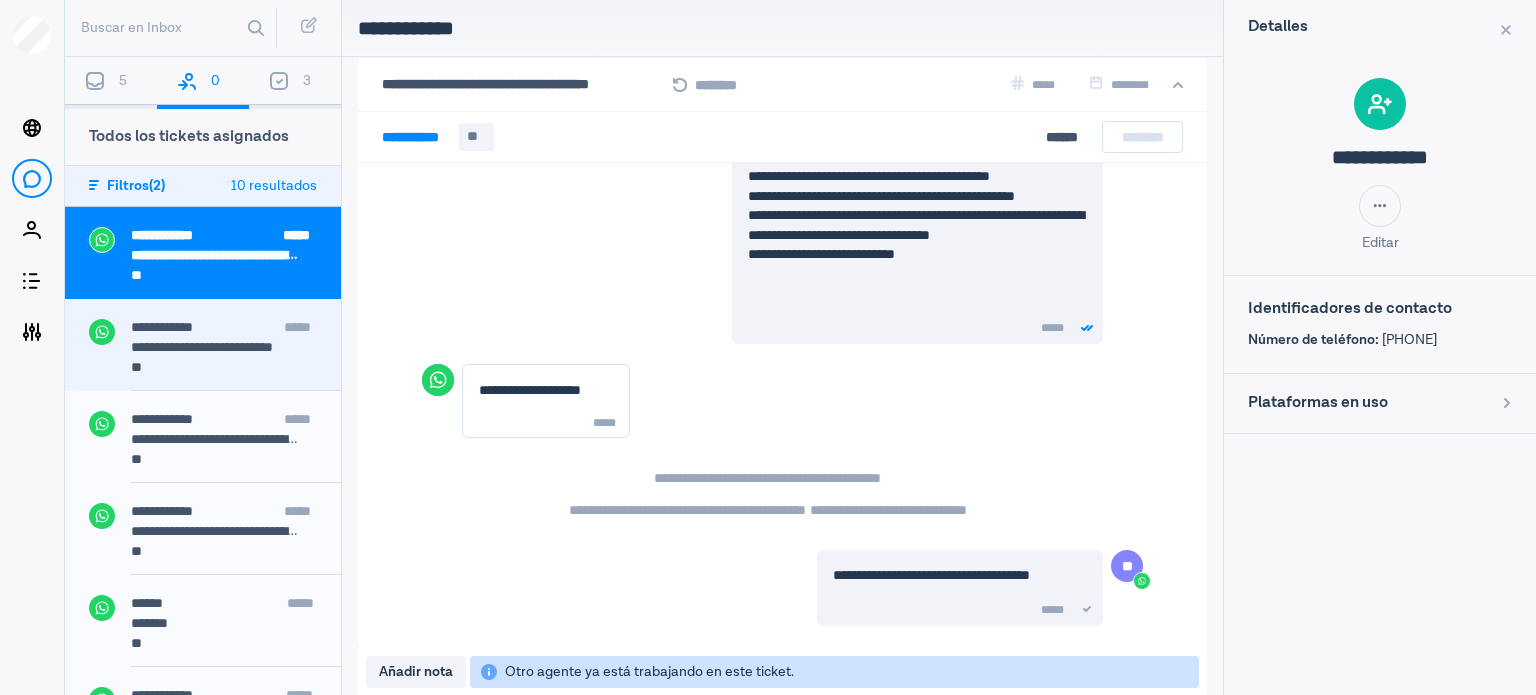 click on "**********" at bounding box center [236, 329] 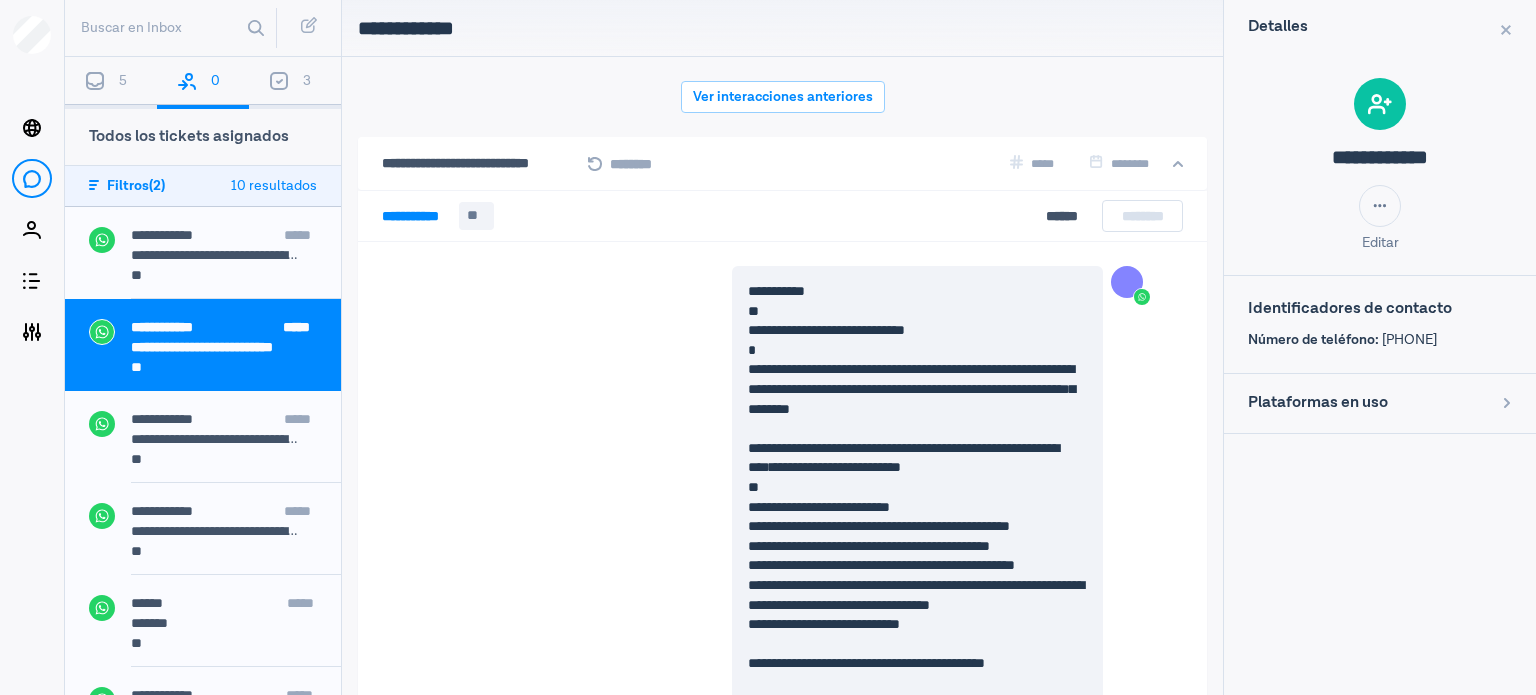 scroll, scrollTop: 312, scrollLeft: 0, axis: vertical 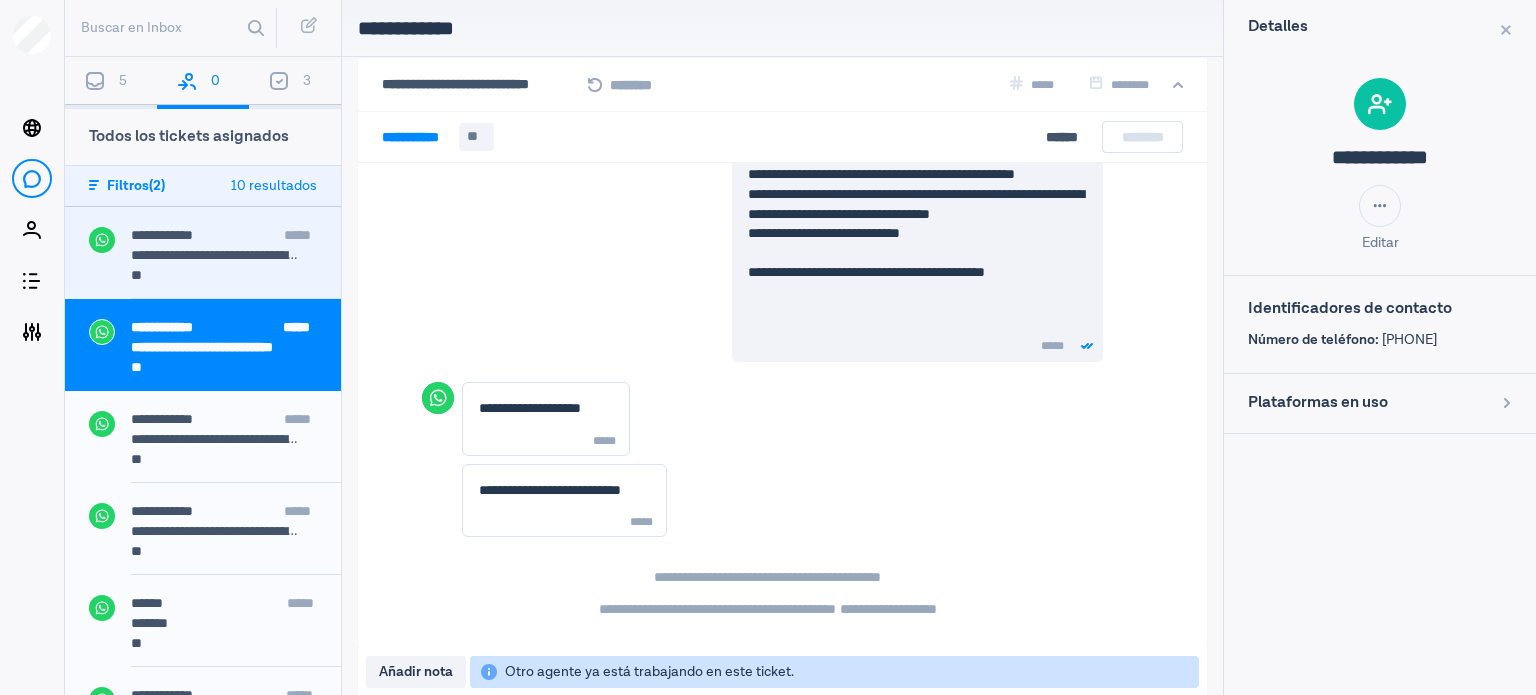 click on "**********" at bounding box center [216, 255] 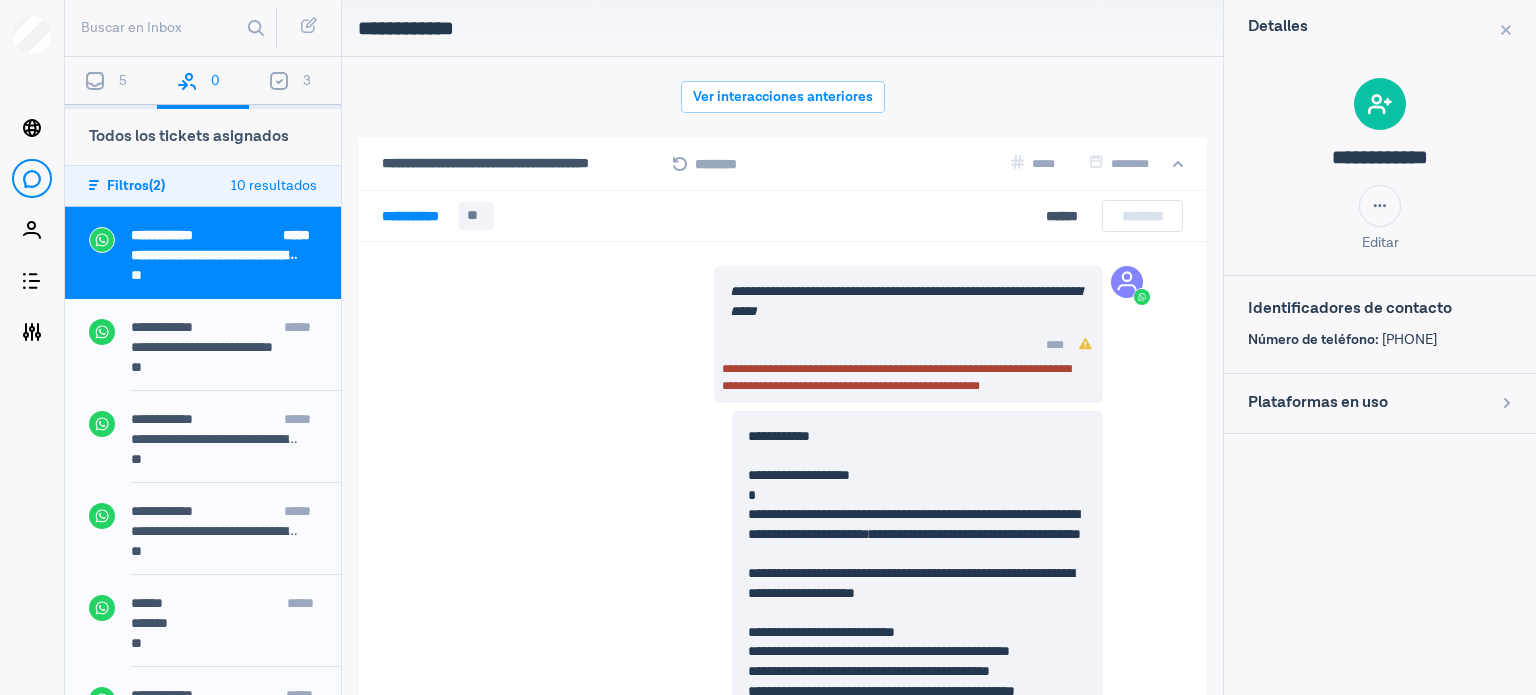 scroll, scrollTop: 79, scrollLeft: 0, axis: vertical 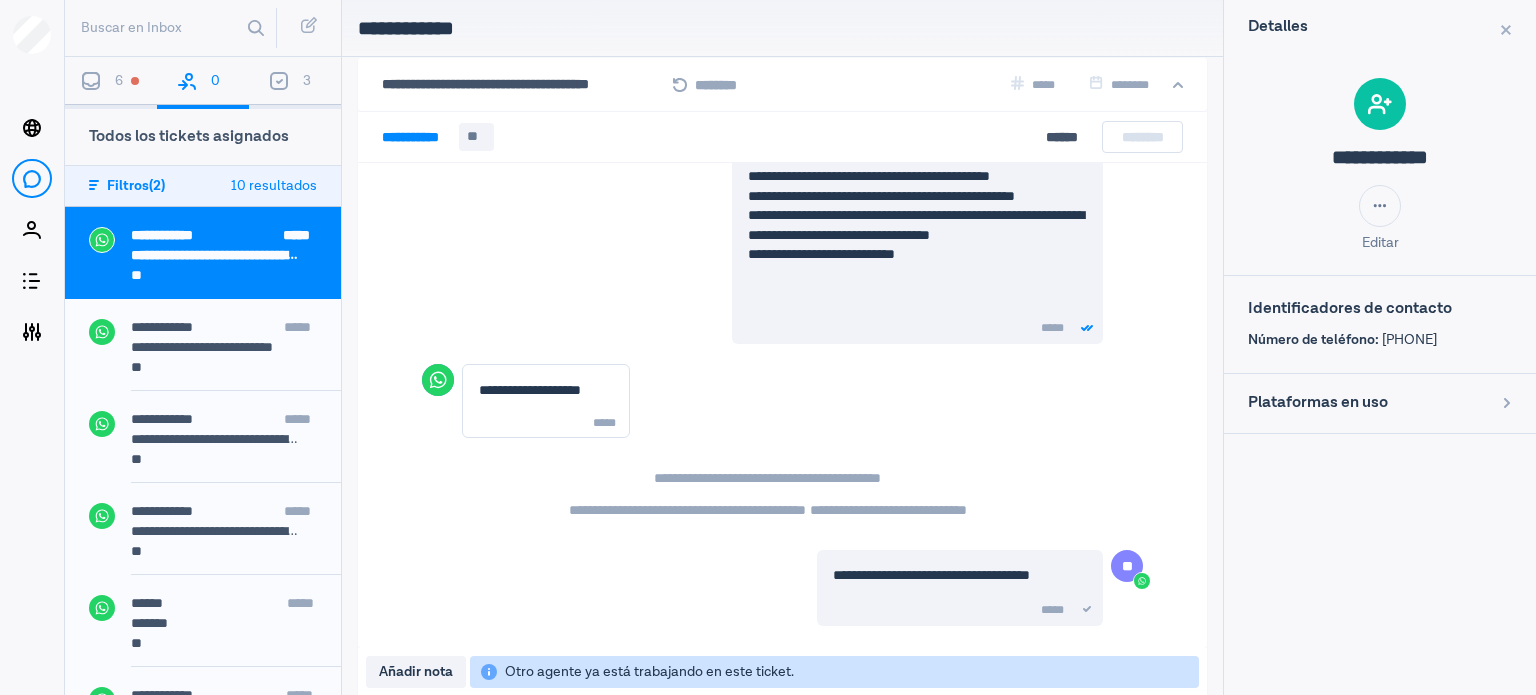 drag, startPoint x: 832, startPoint y: 4, endPoint x: 111, endPoint y: 63, distance: 723.41 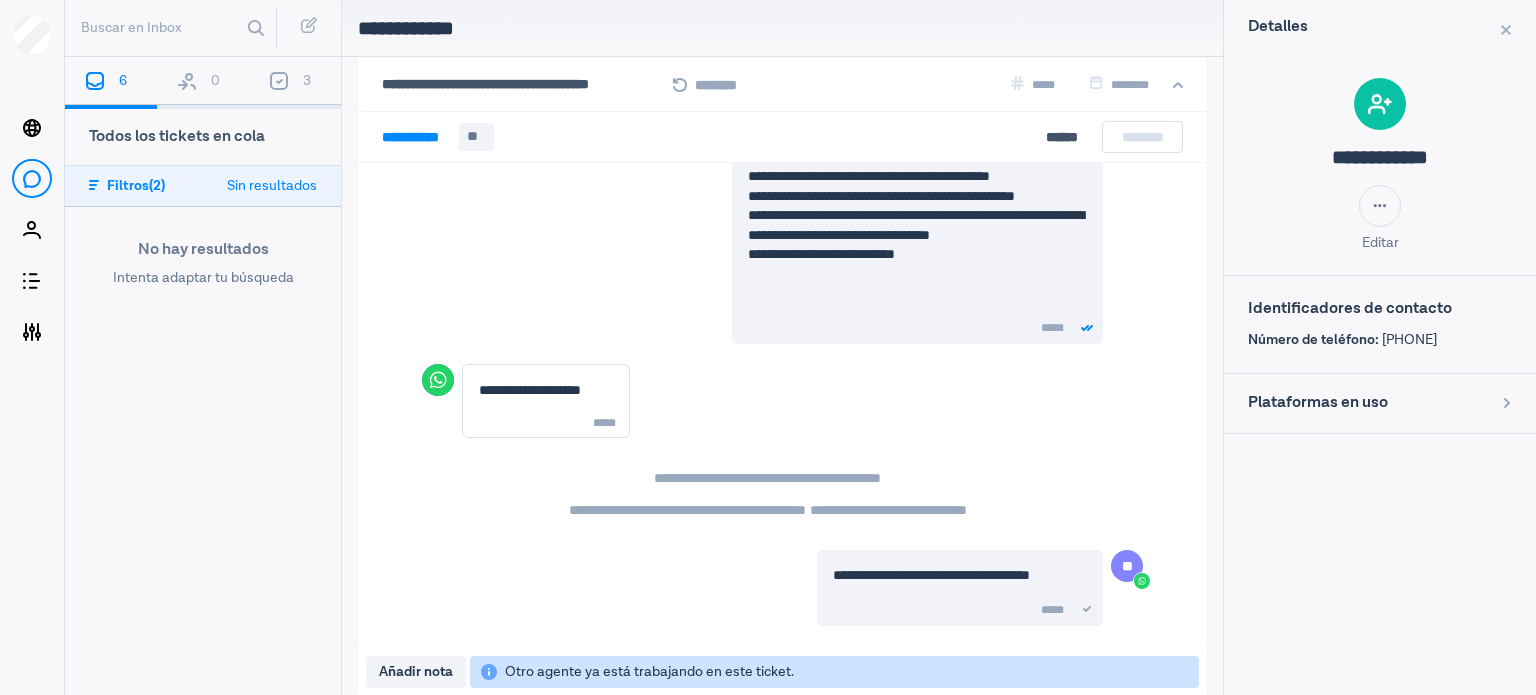 click on "0" at bounding box center [203, 83] 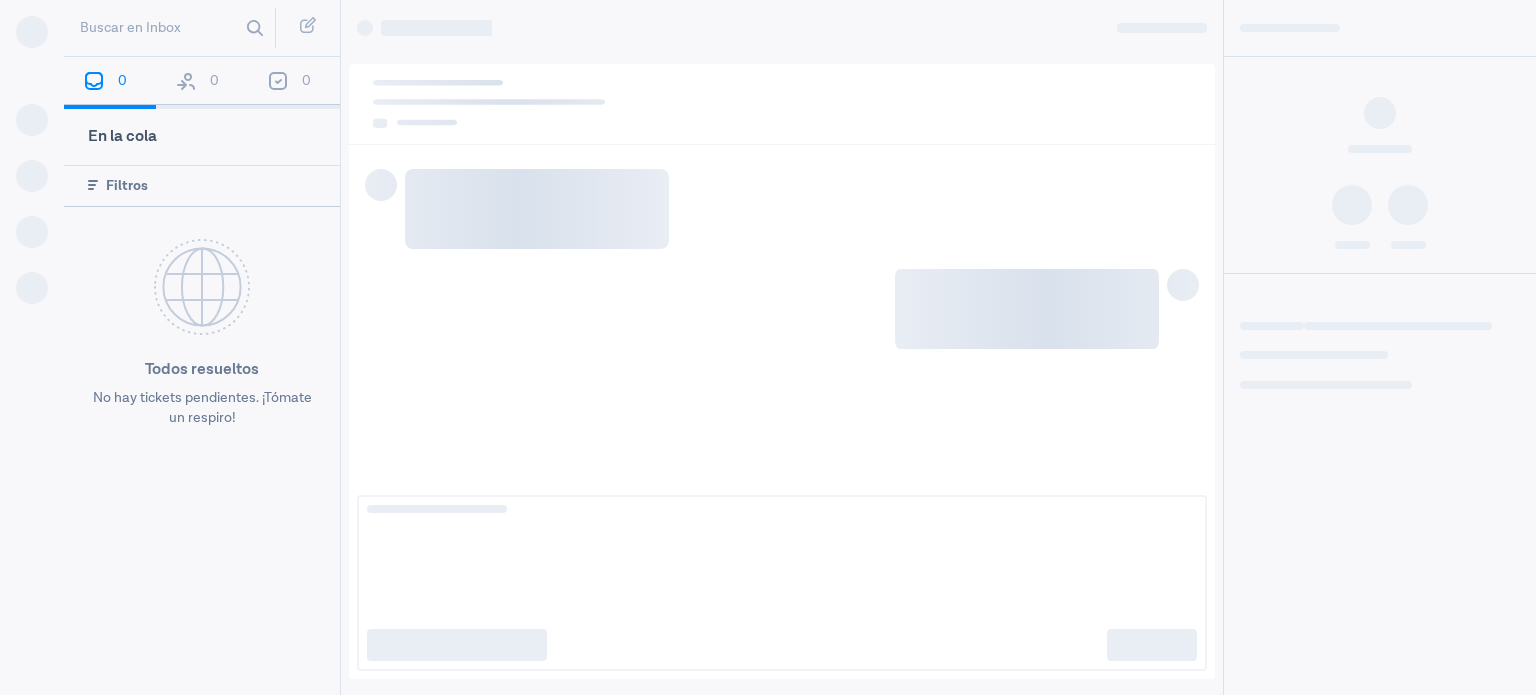 scroll, scrollTop: 0, scrollLeft: 0, axis: both 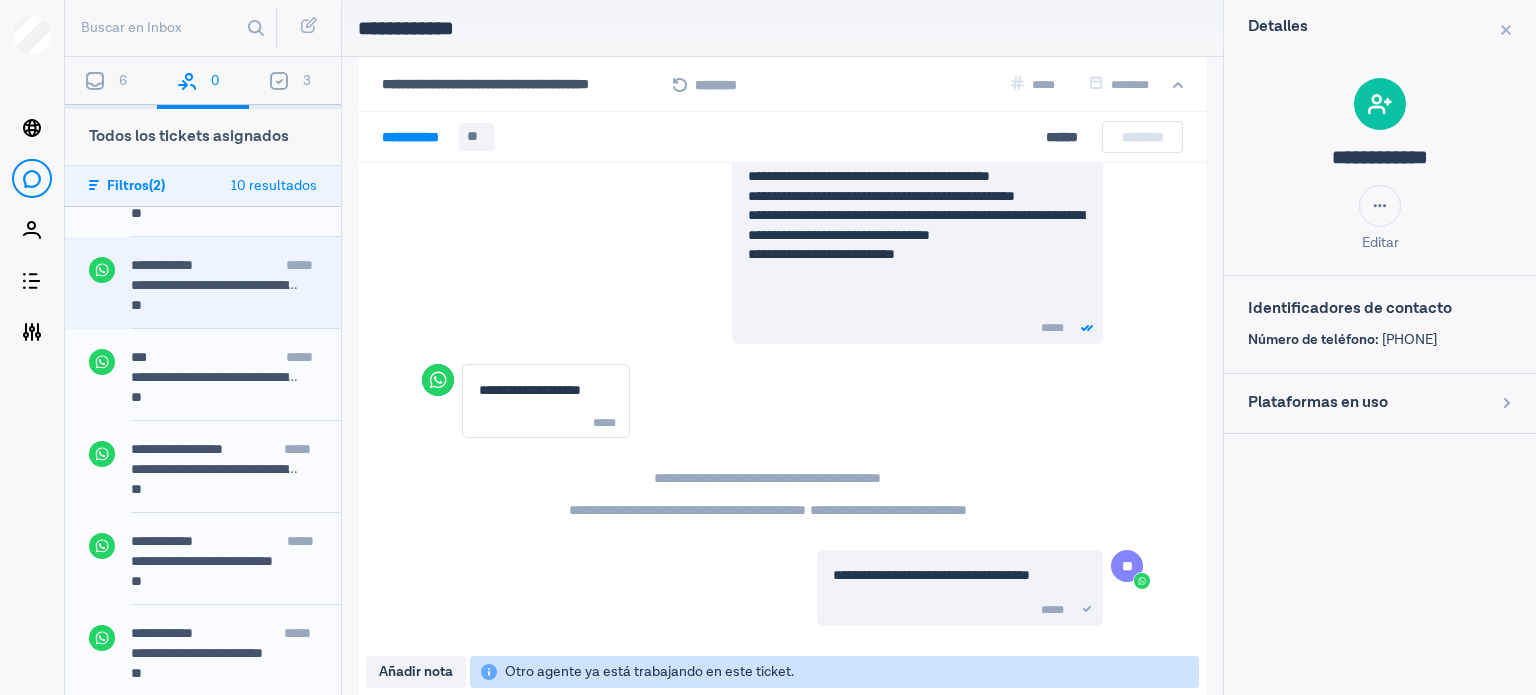 click on "**" at bounding box center (224, 307) 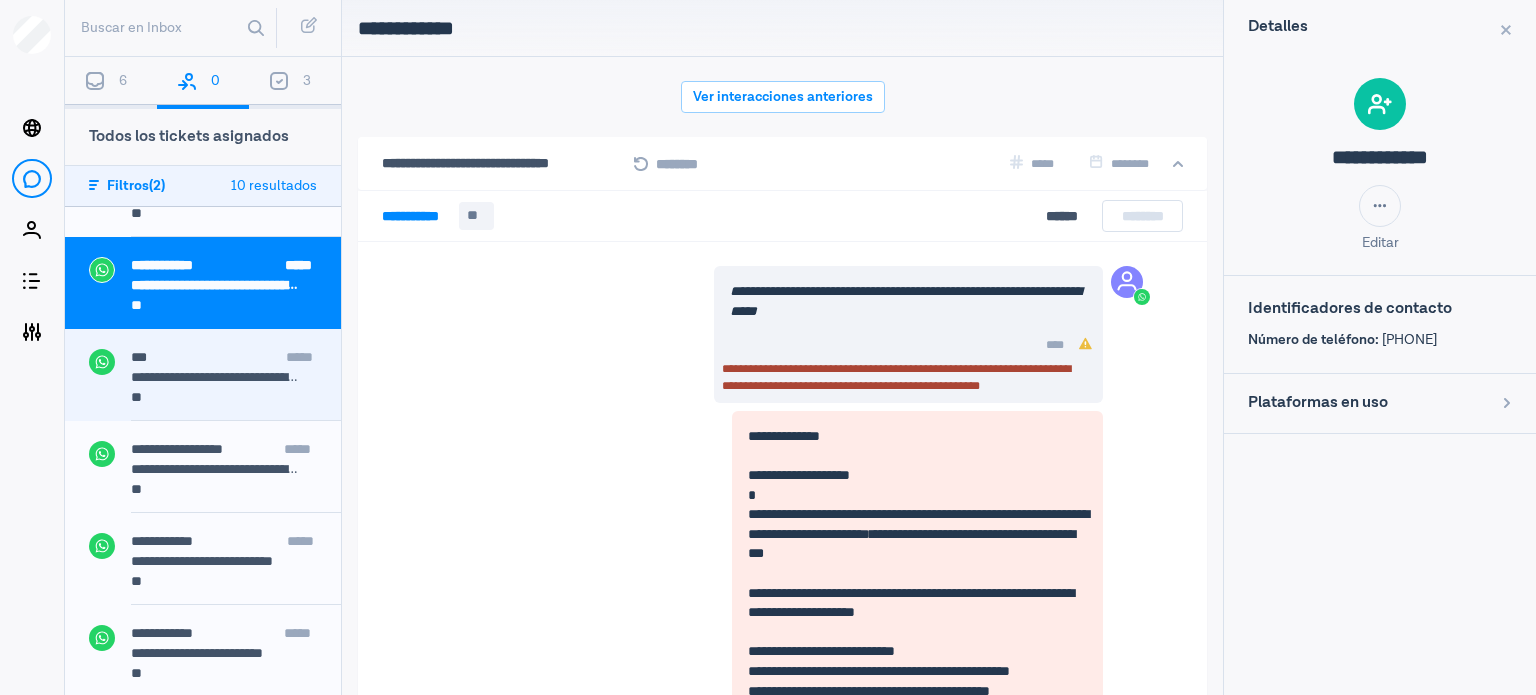 scroll, scrollTop: 914, scrollLeft: 0, axis: vertical 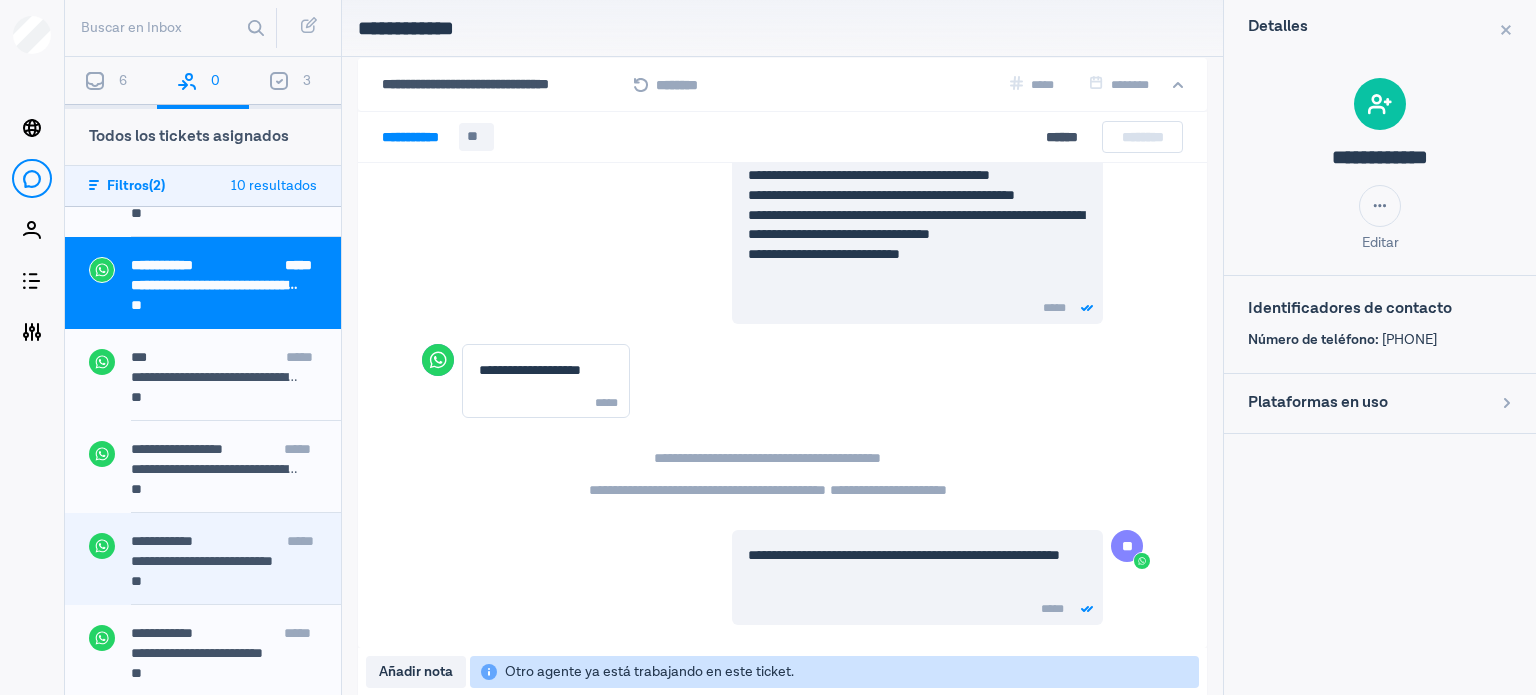 click on "**********" at bounding box center (216, 561) 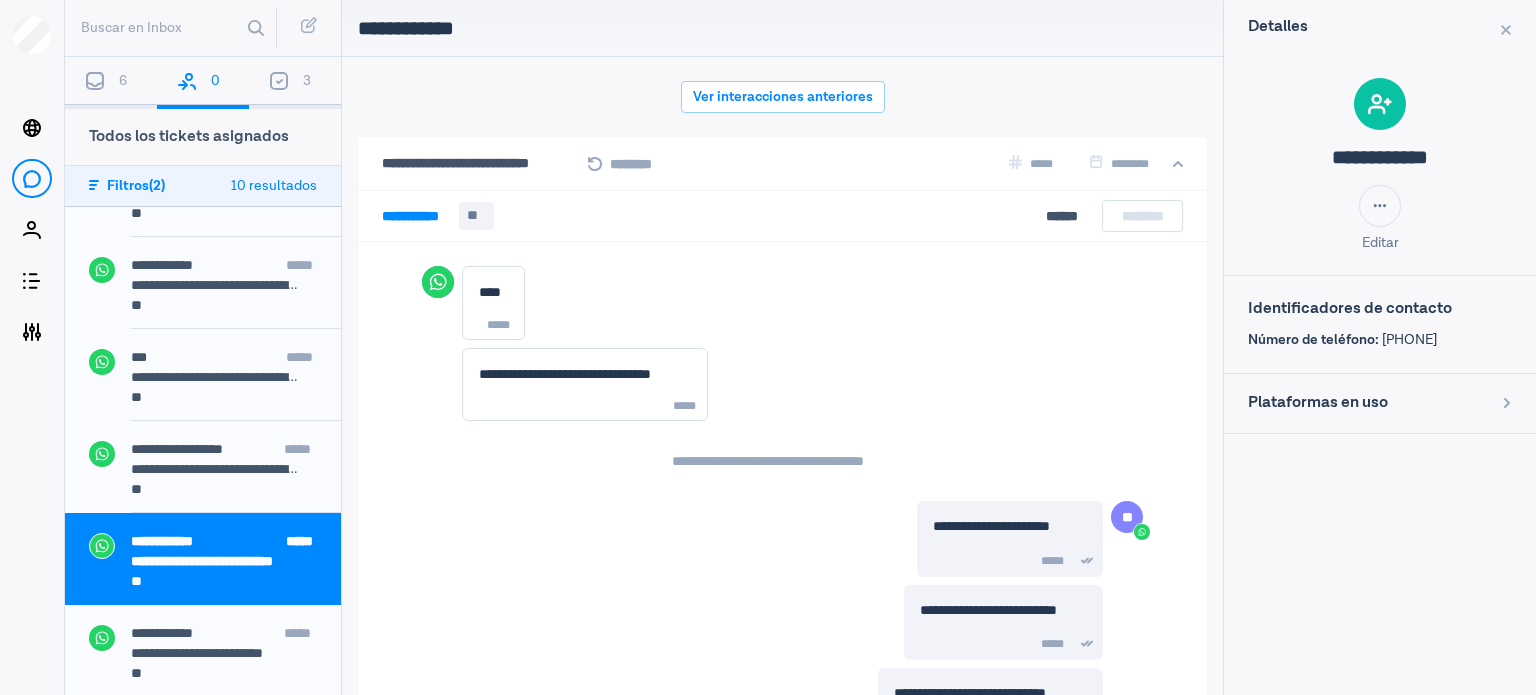 scroll, scrollTop: 788, scrollLeft: 0, axis: vertical 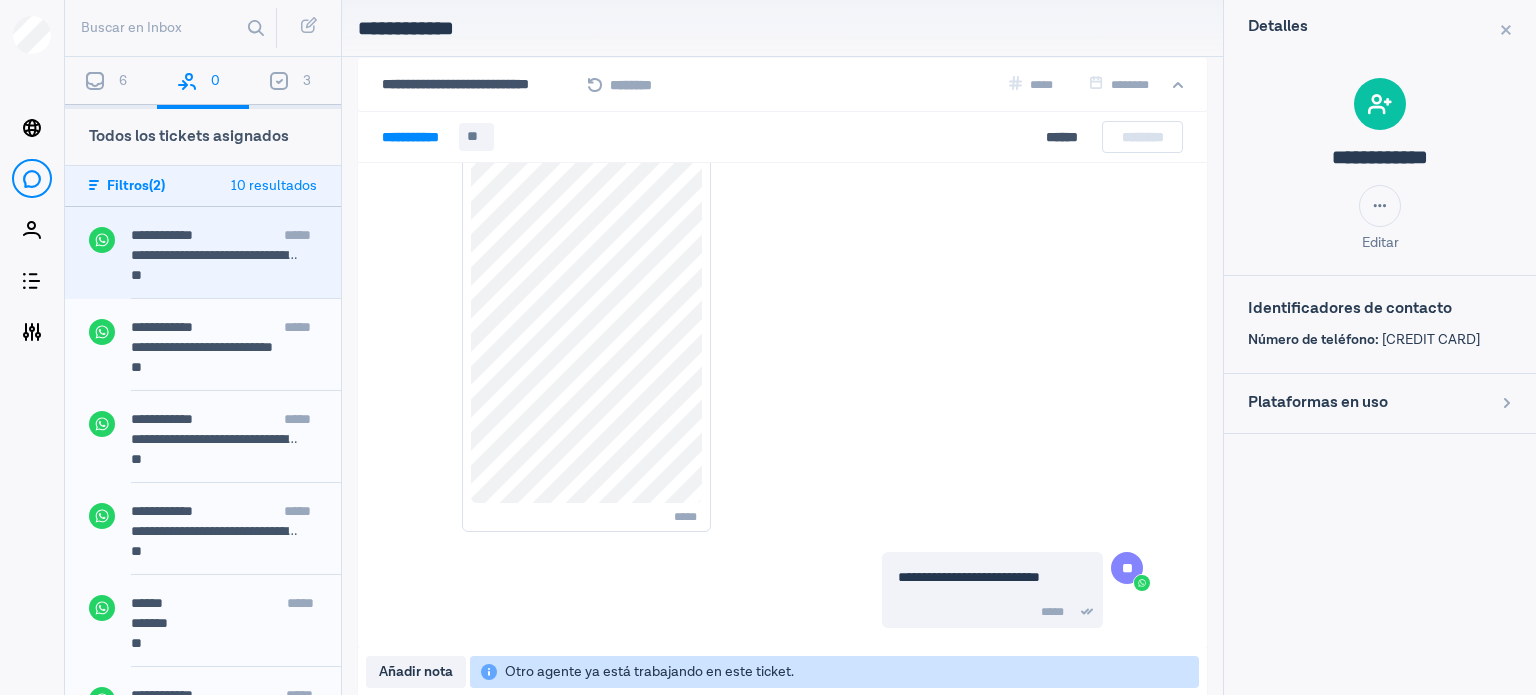 click on "**********" at bounding box center [216, 255] 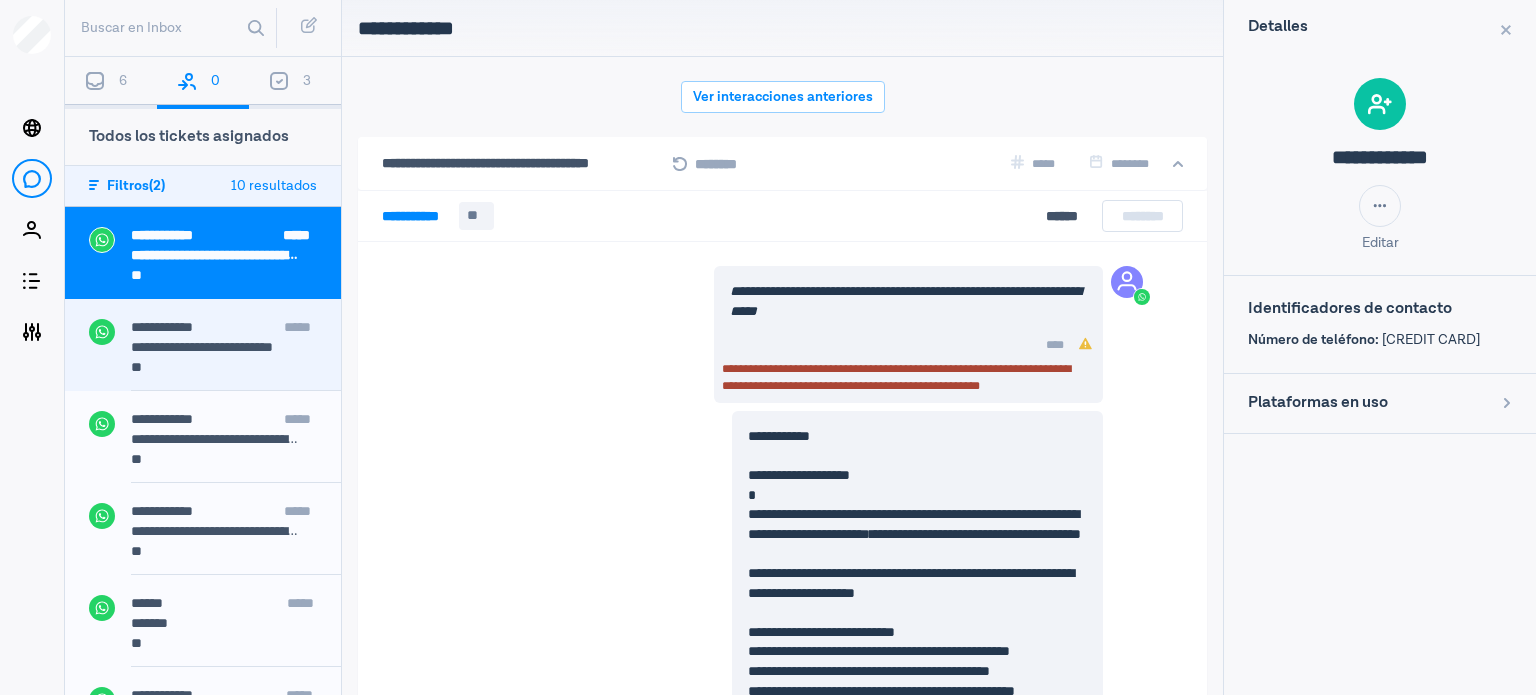 scroll, scrollTop: 79, scrollLeft: 0, axis: vertical 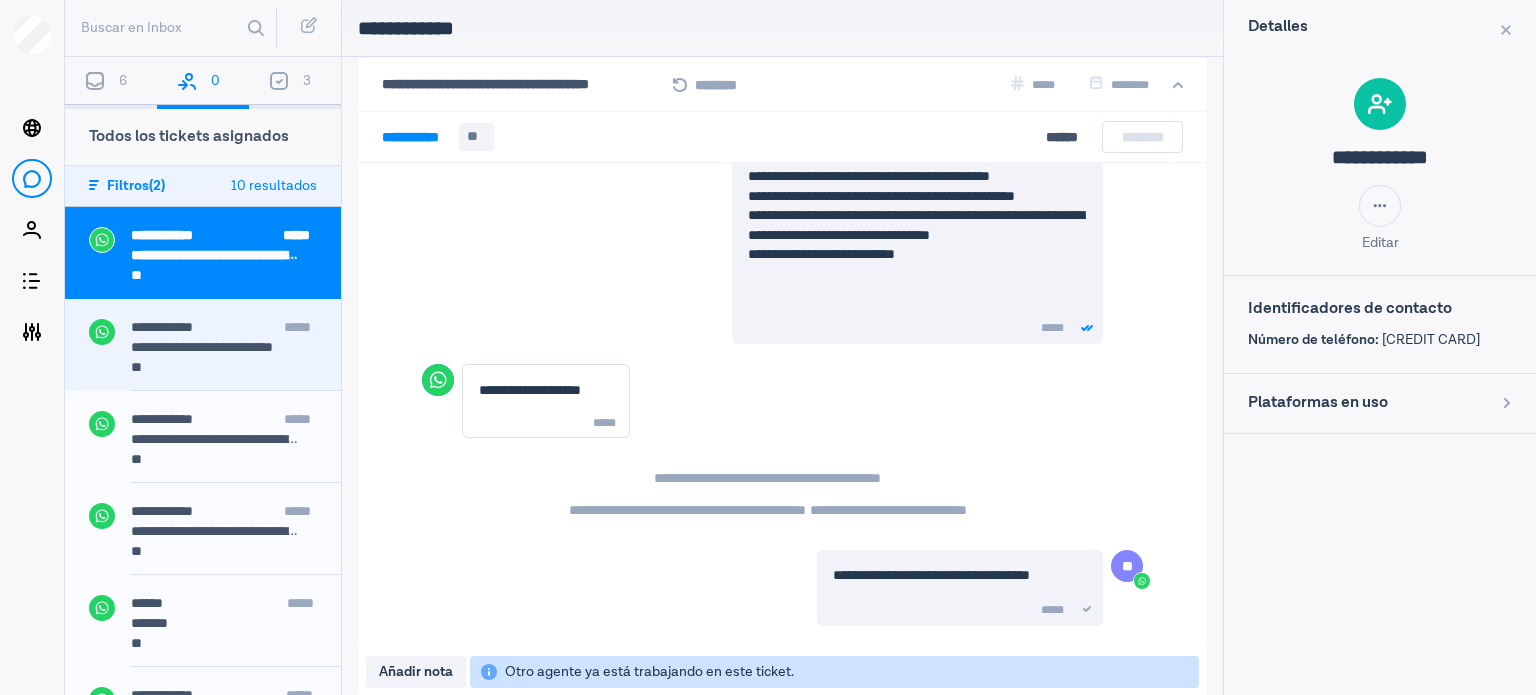 click on "**********" at bounding box center [216, 347] 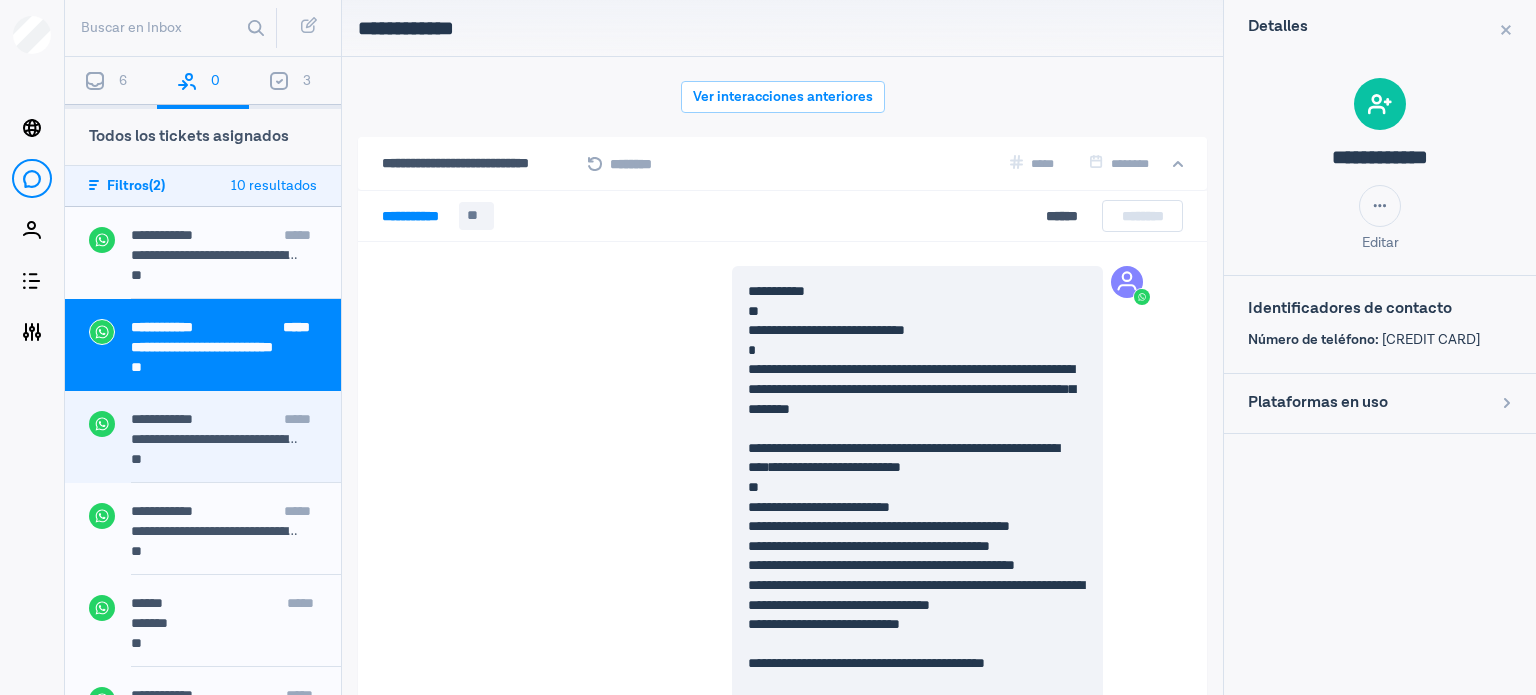 click on "**" at bounding box center [224, 461] 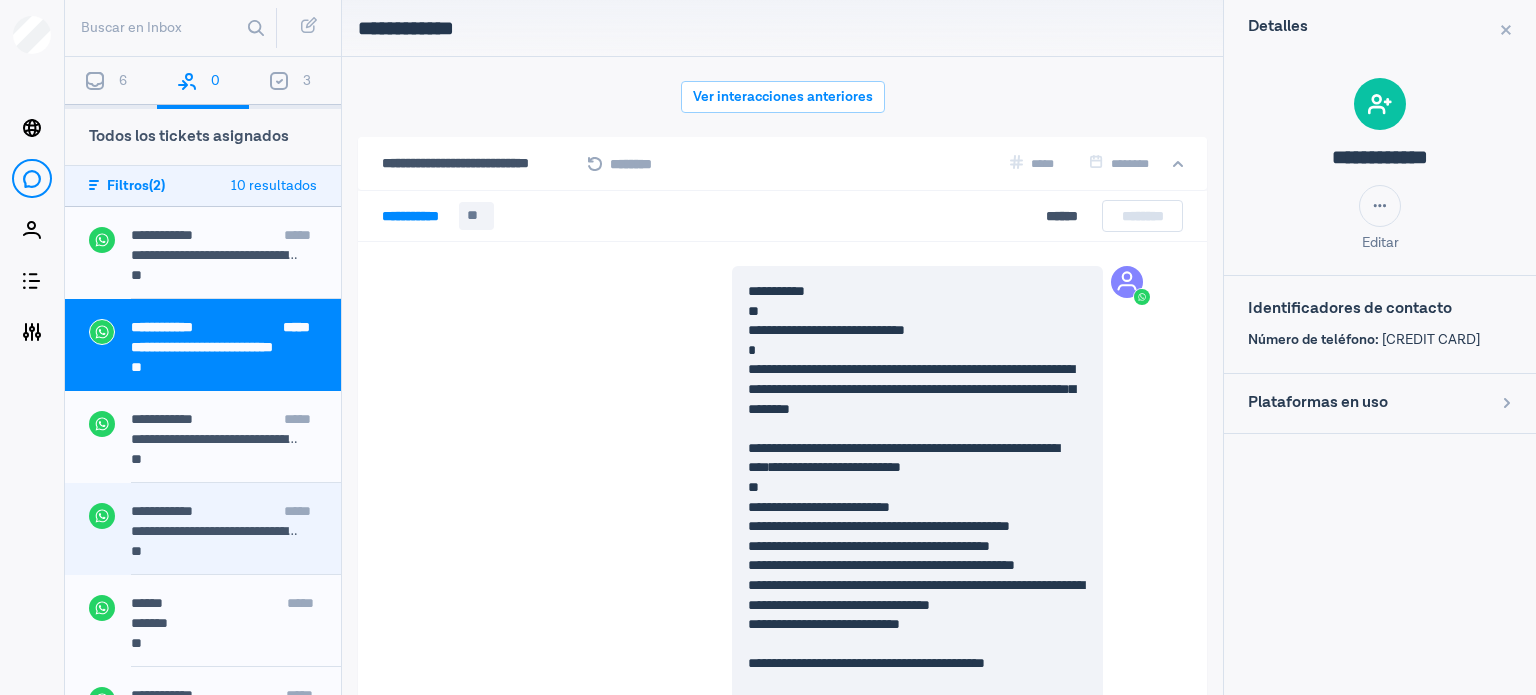 scroll, scrollTop: 0, scrollLeft: 0, axis: both 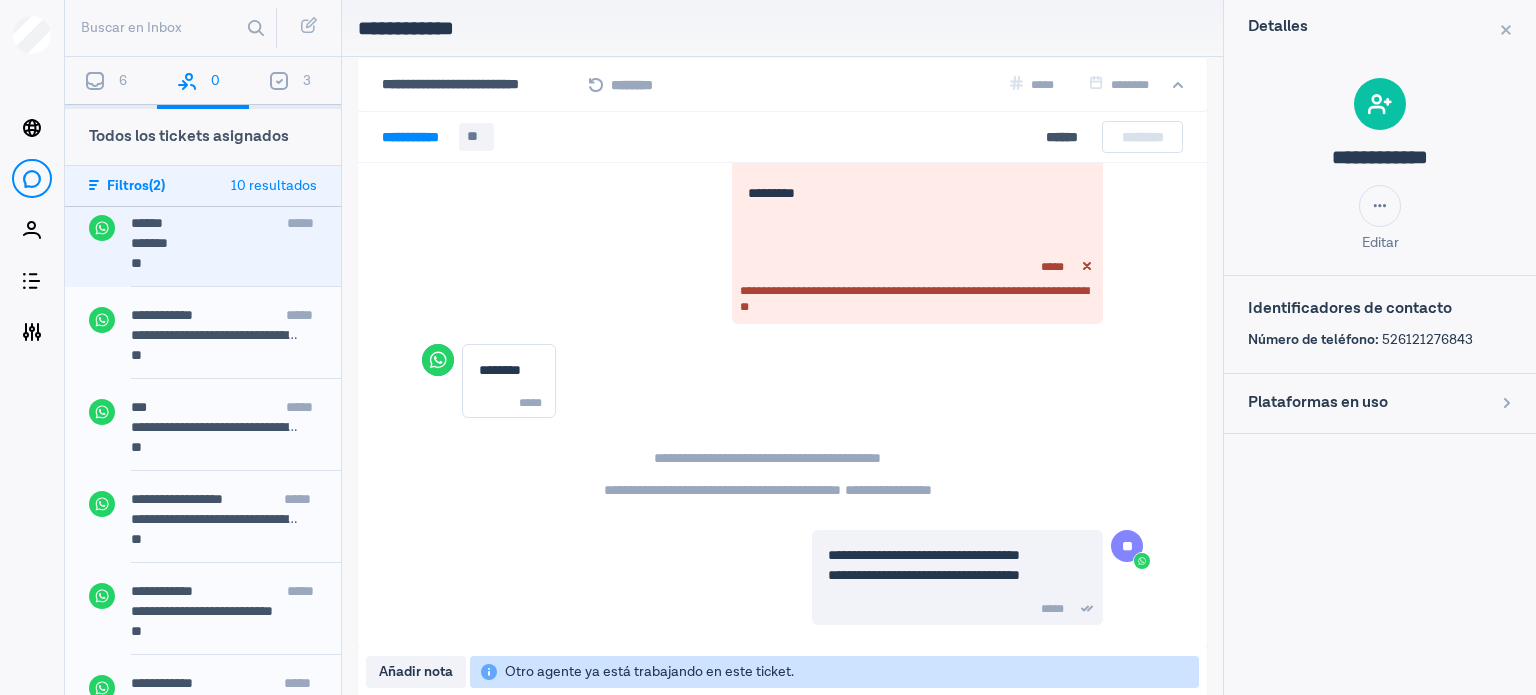 click on "**" at bounding box center (224, 265) 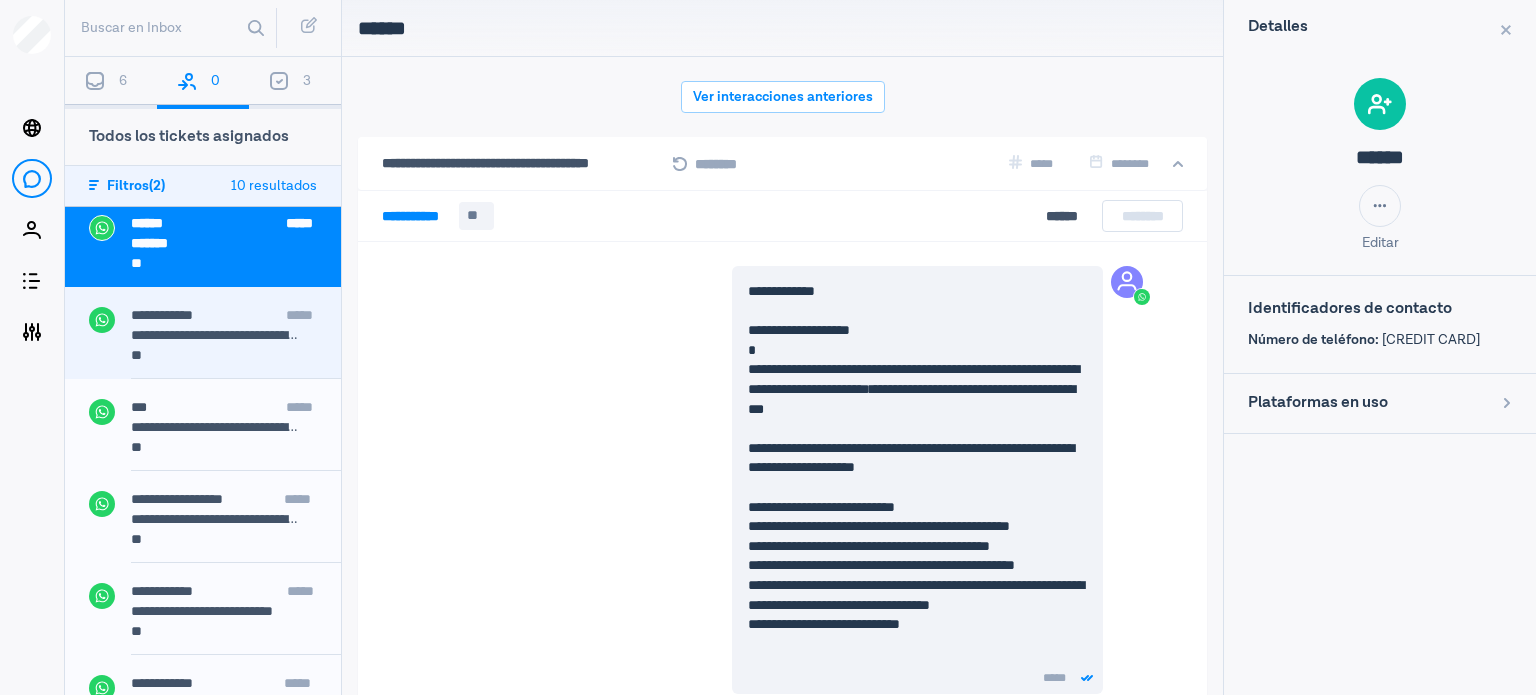 scroll, scrollTop: 79, scrollLeft: 0, axis: vertical 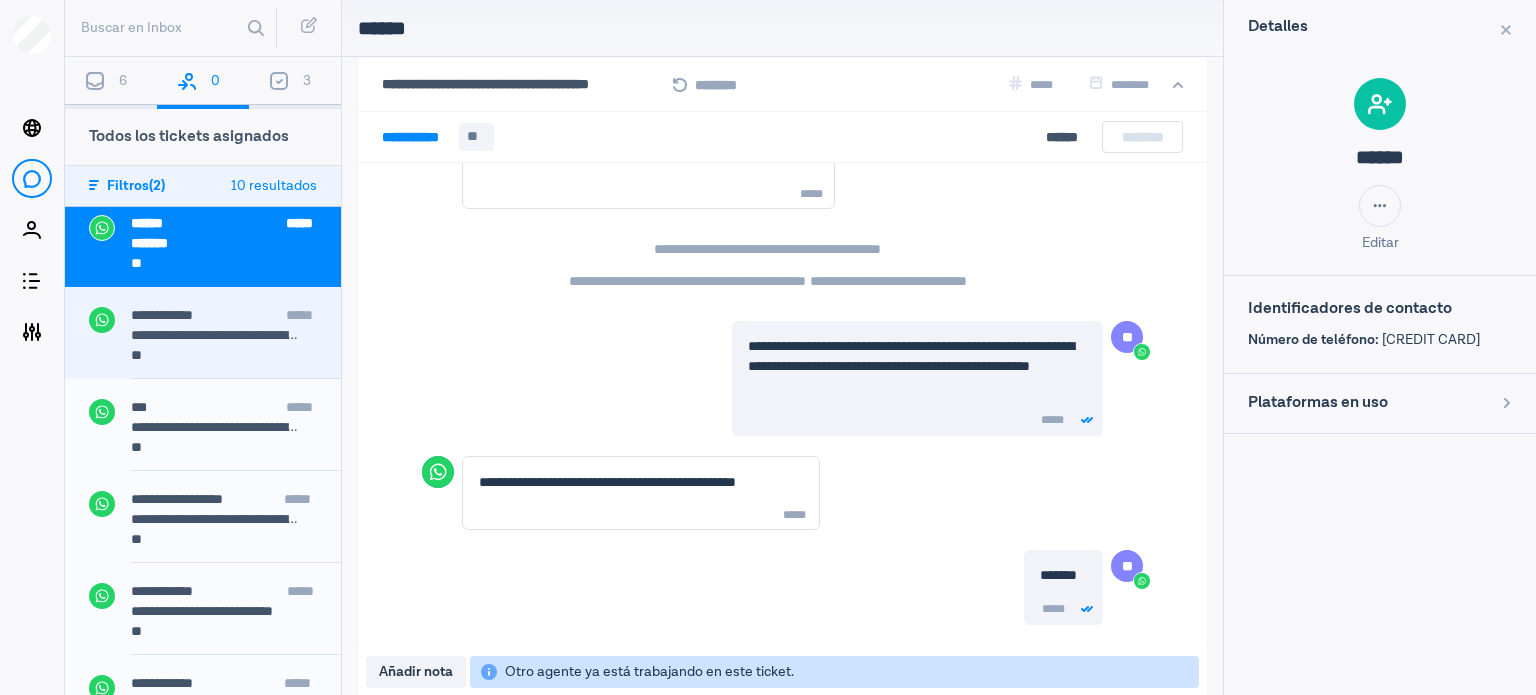 click on "**" at bounding box center [224, 357] 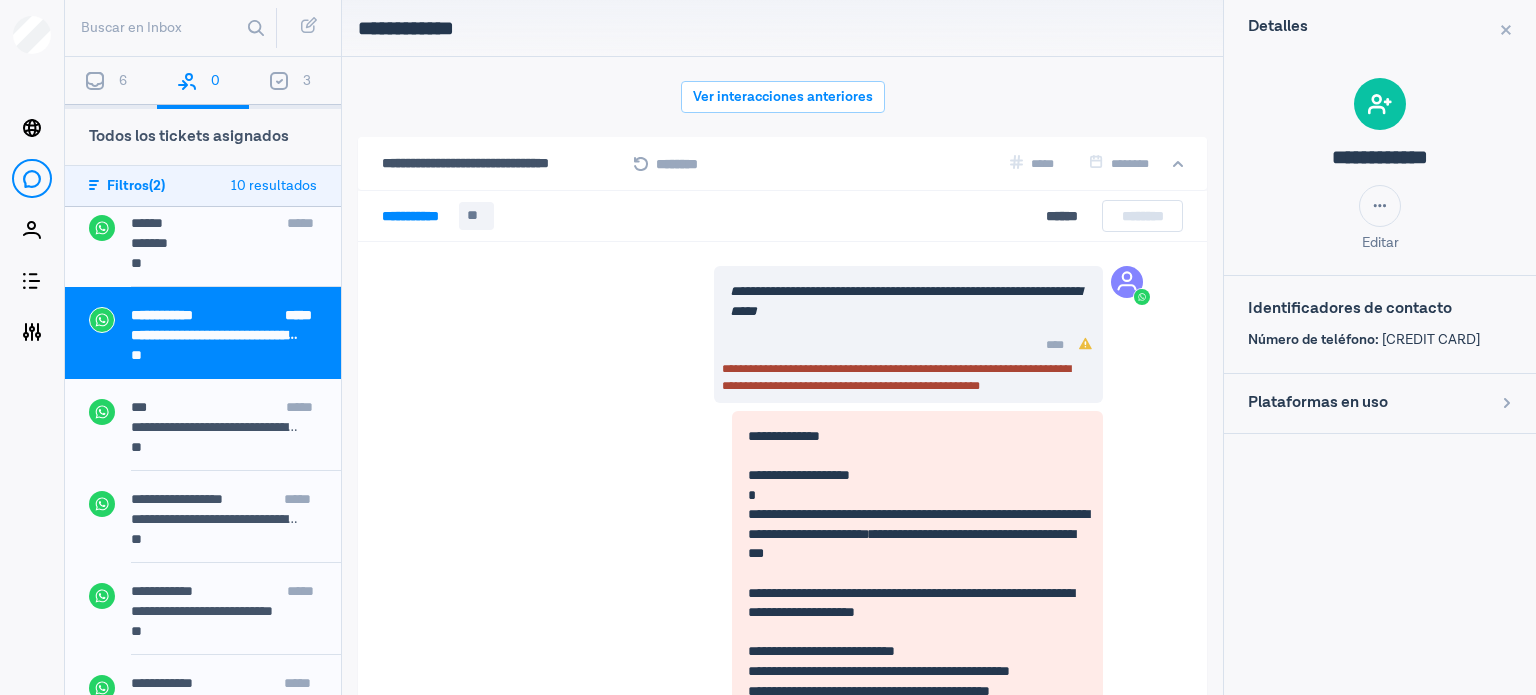 scroll, scrollTop: 79, scrollLeft: 0, axis: vertical 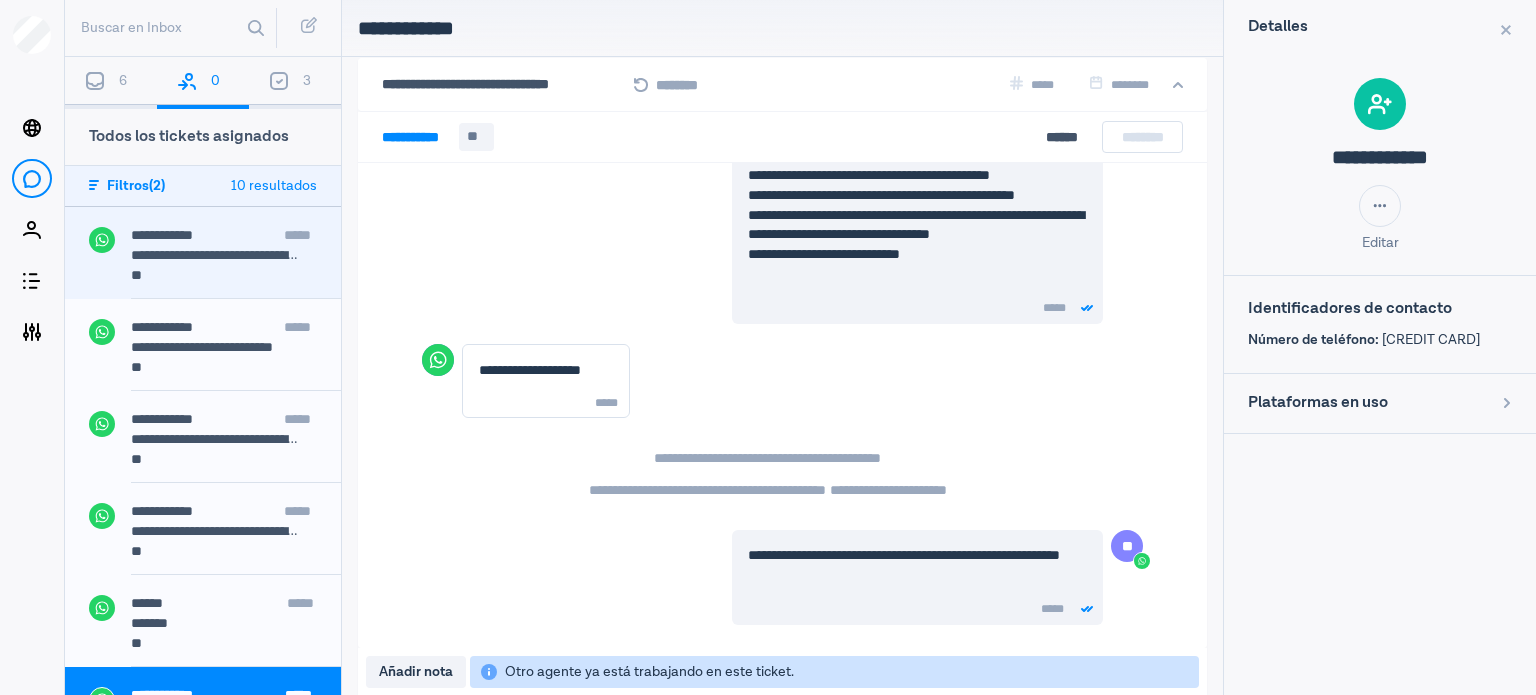 click on "**********" at bounding box center [236, 237] 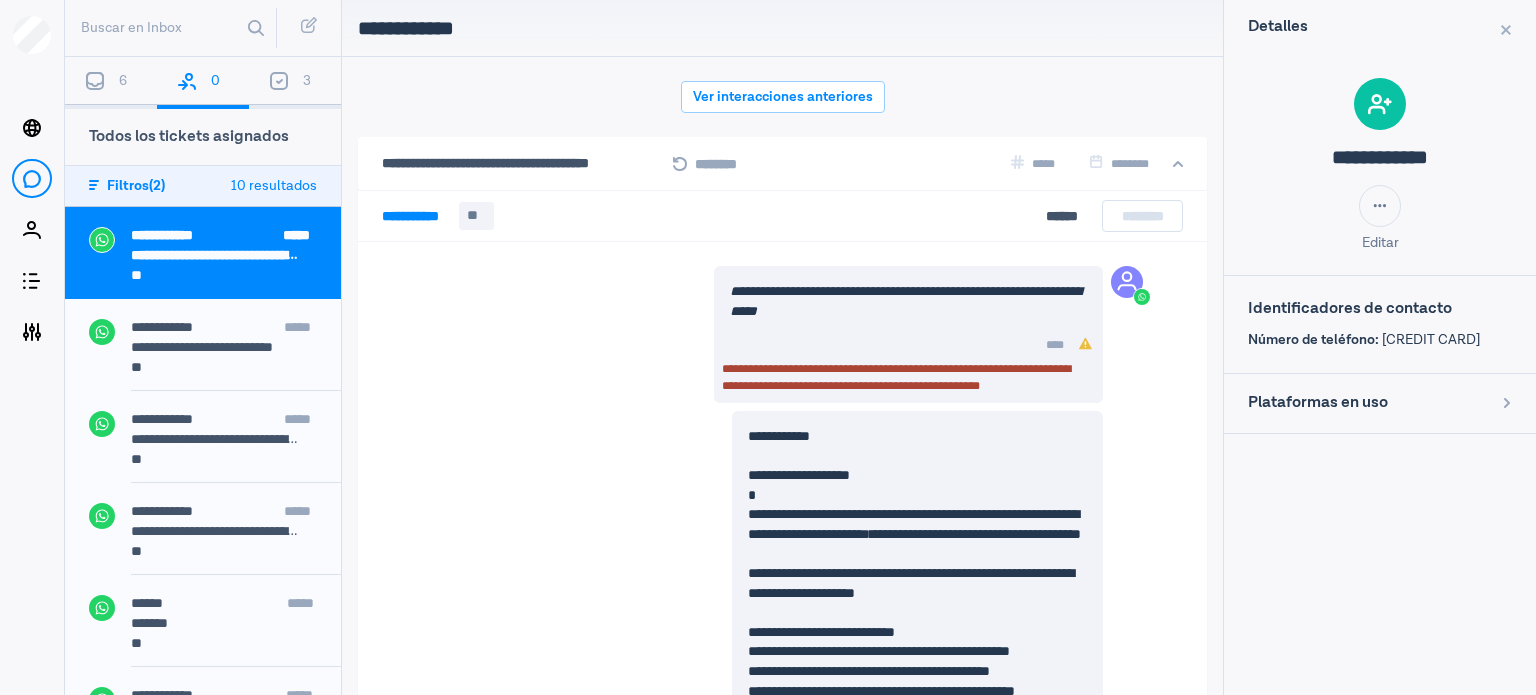scroll, scrollTop: 79, scrollLeft: 0, axis: vertical 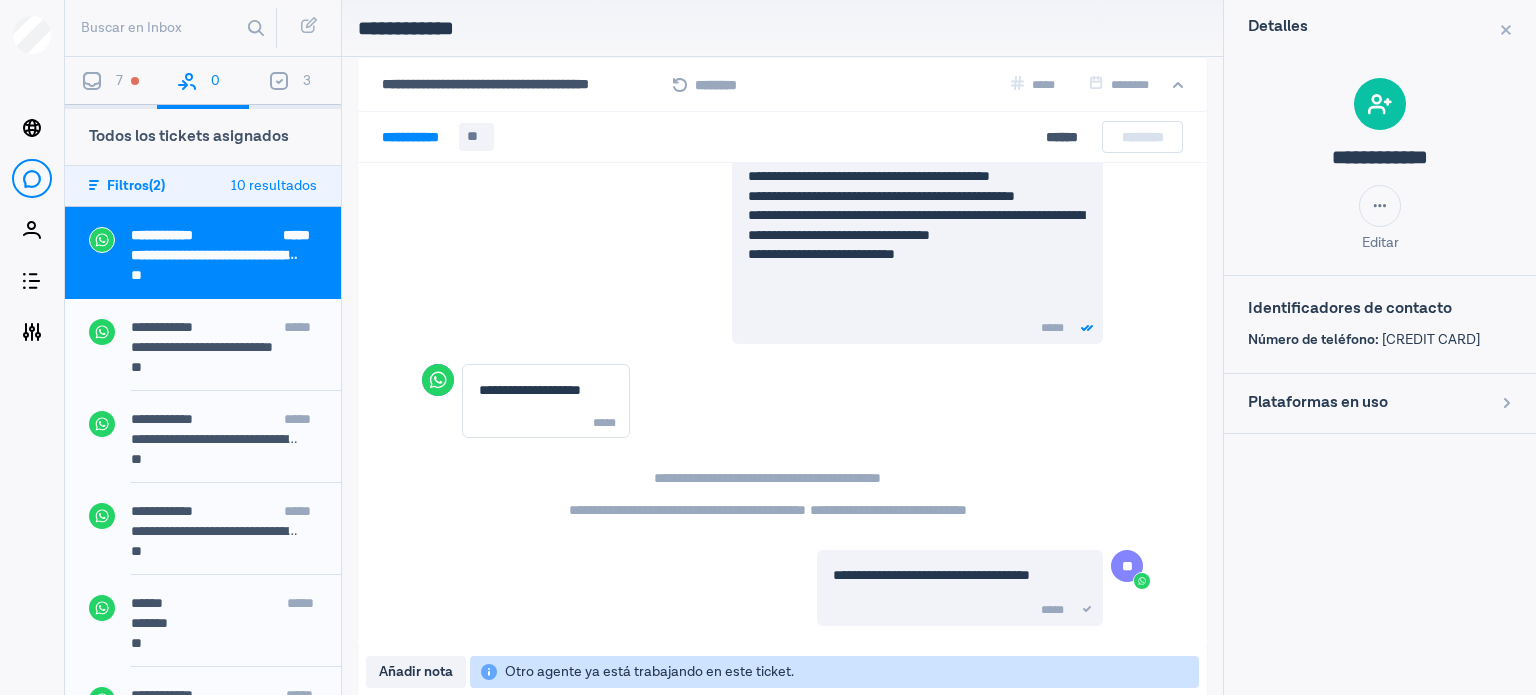 click on "7" at bounding box center (111, 83) 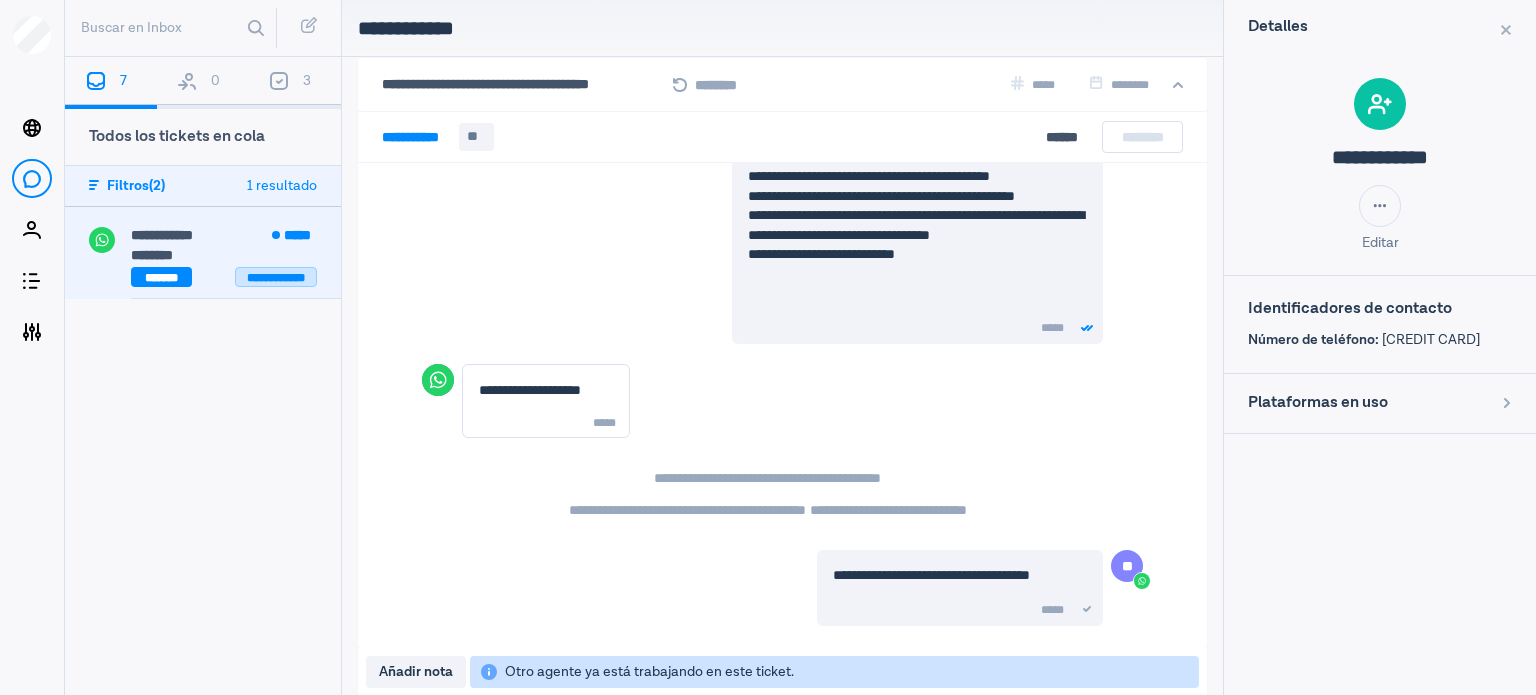 click on "**********" at bounding box center (276, 277) 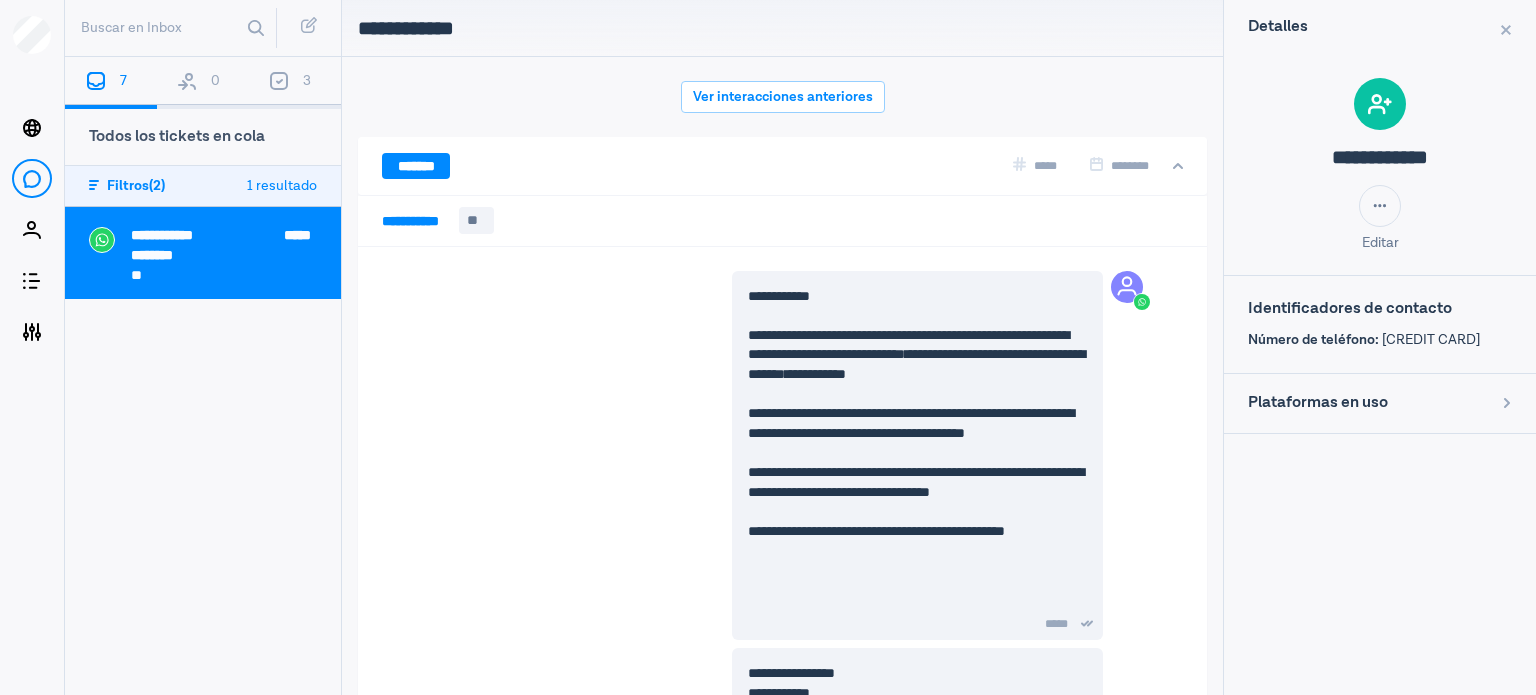 scroll, scrollTop: 79, scrollLeft: 0, axis: vertical 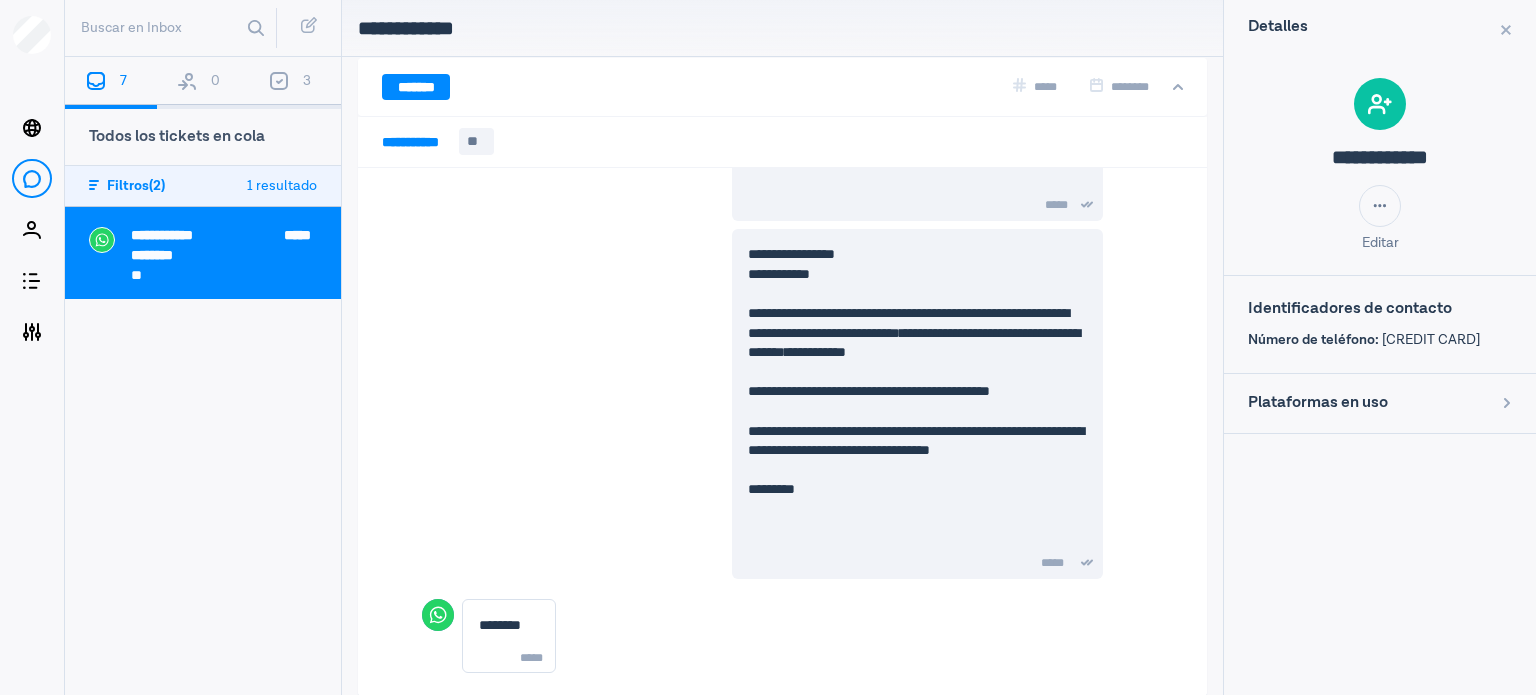 click on "0" at bounding box center (203, 83) 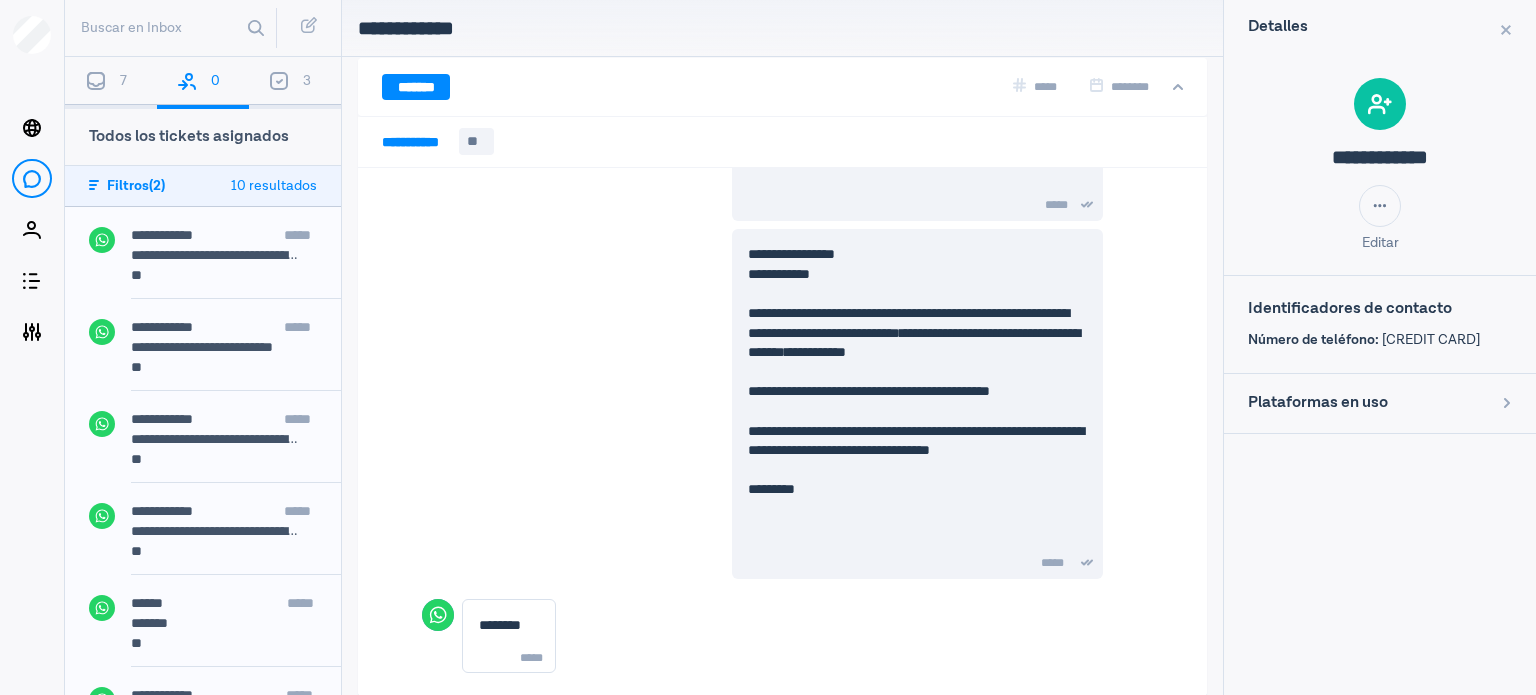 click on "7" at bounding box center (111, 83) 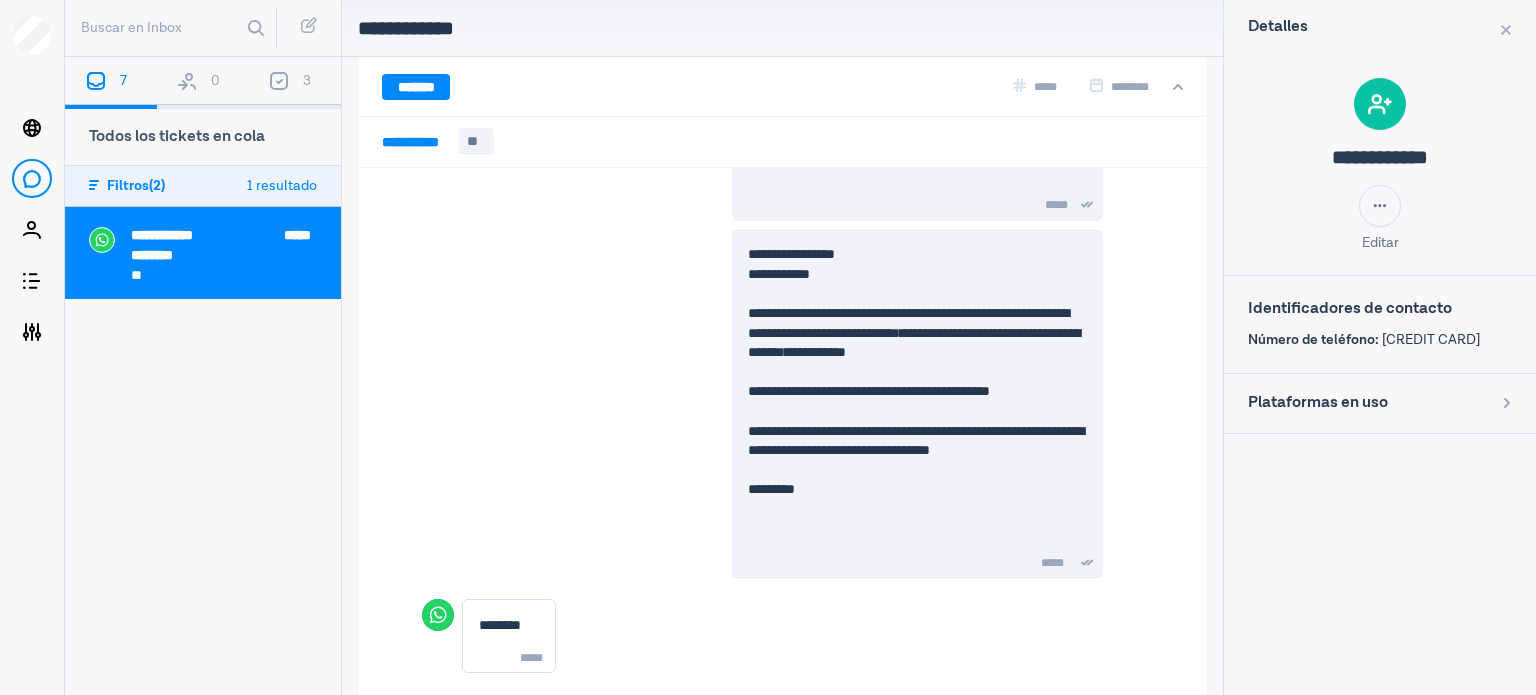 click at bounding box center [185, 85] 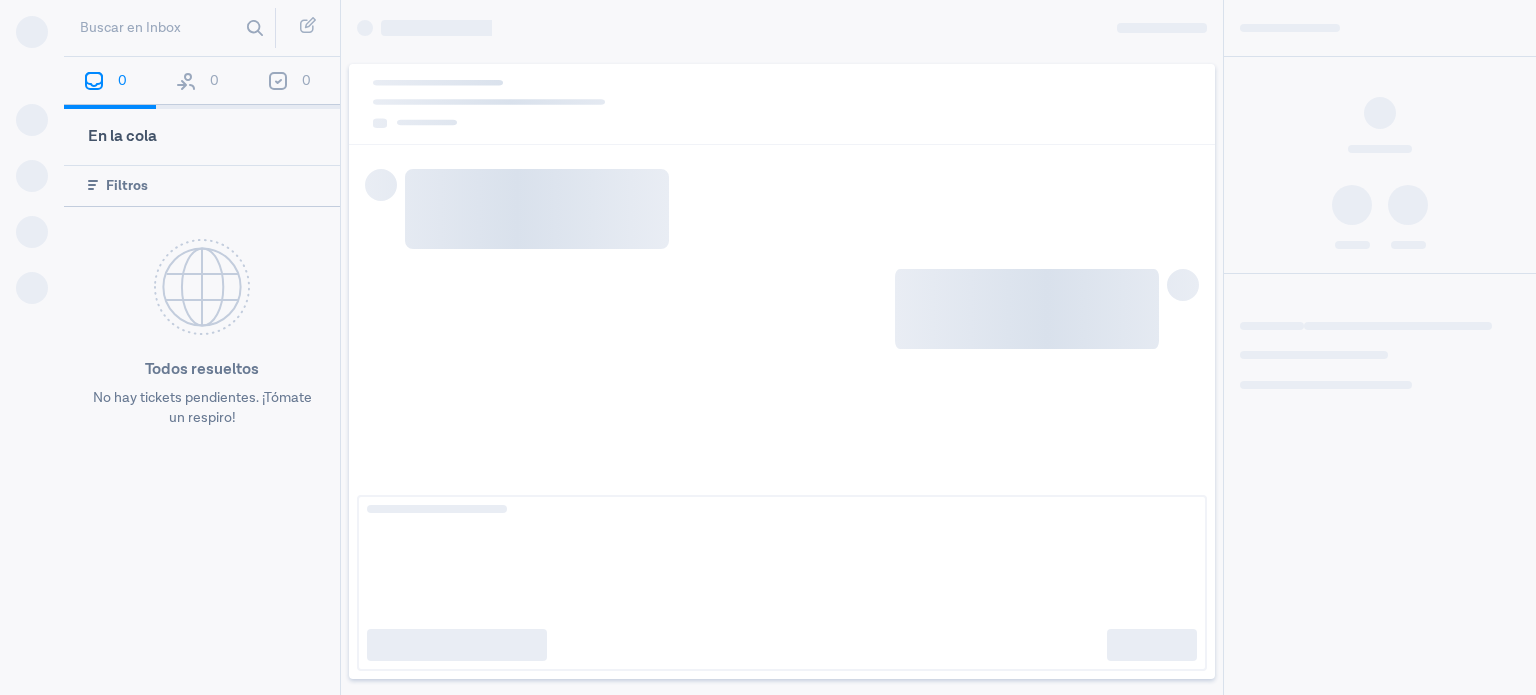 scroll, scrollTop: 0, scrollLeft: 0, axis: both 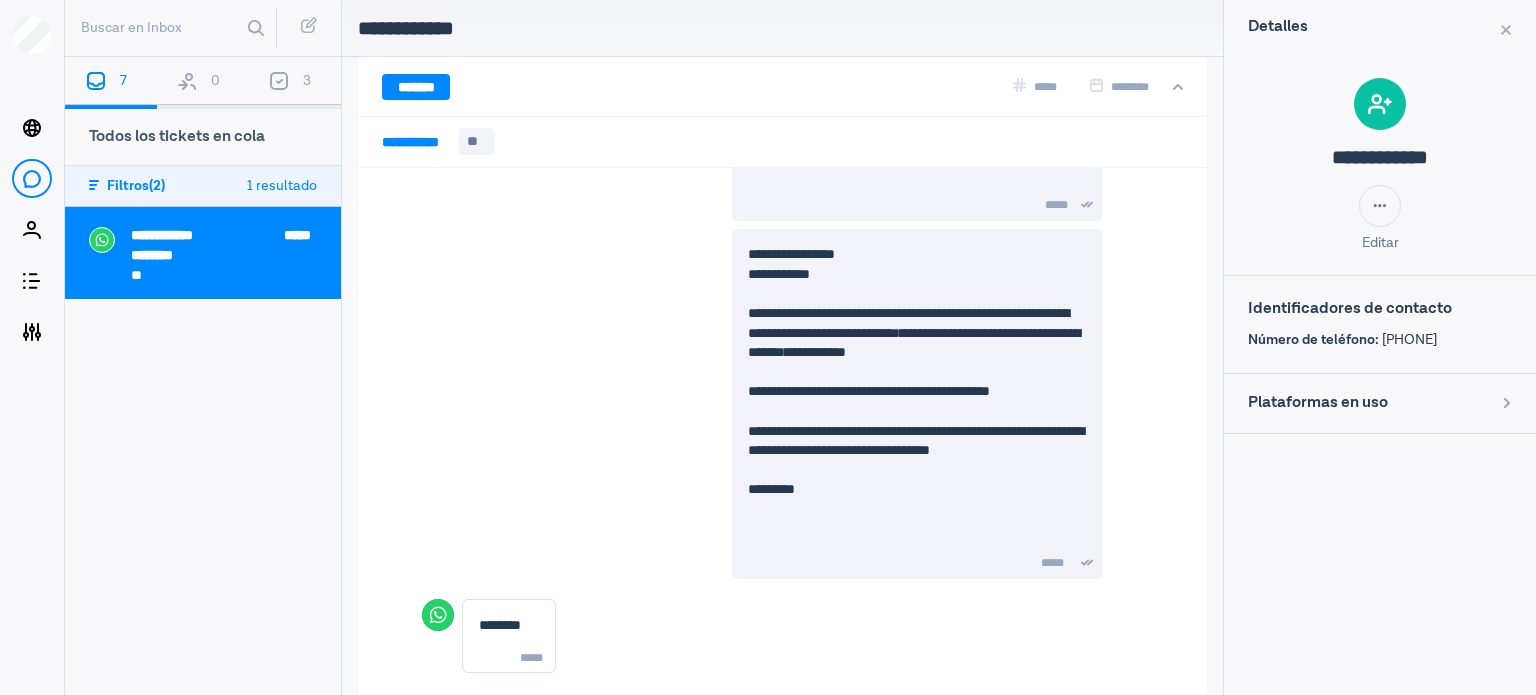click on "0" at bounding box center [203, 83] 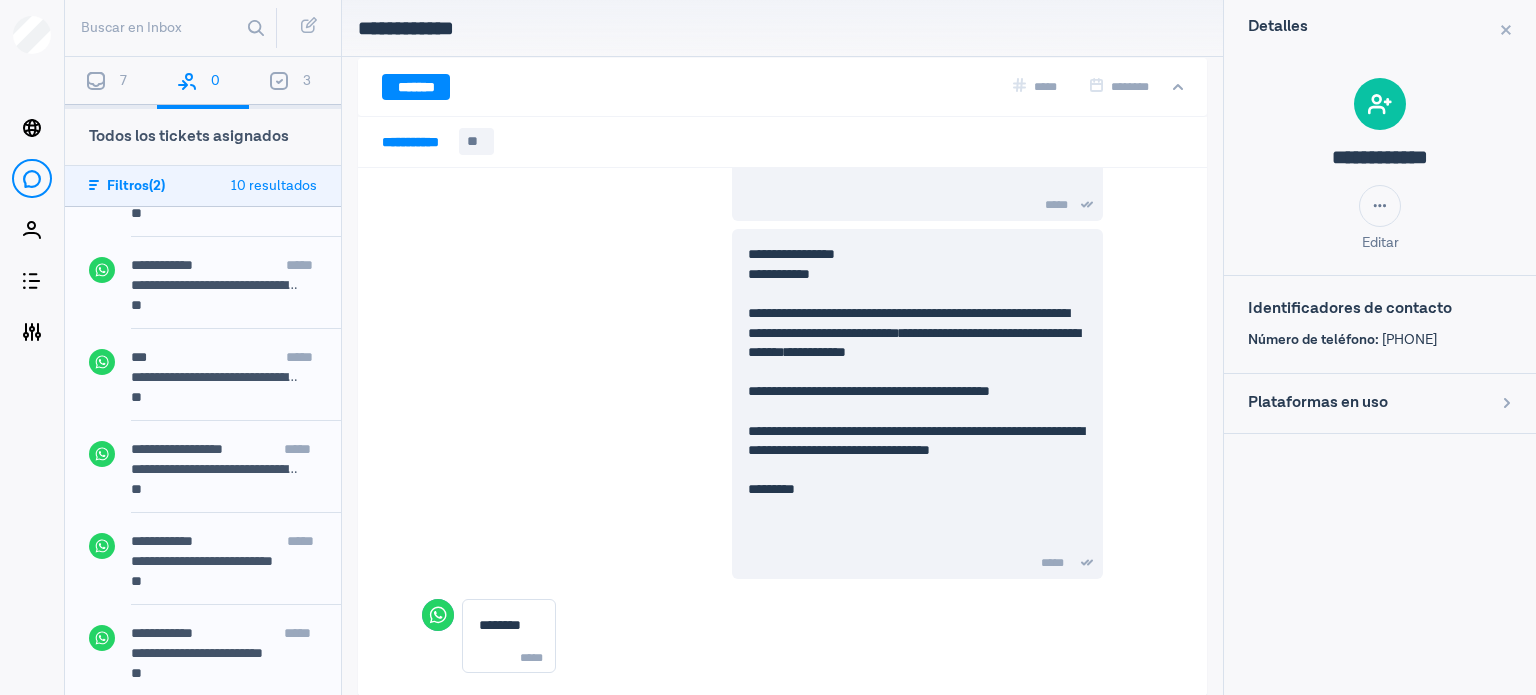 scroll, scrollTop: 0, scrollLeft: 0, axis: both 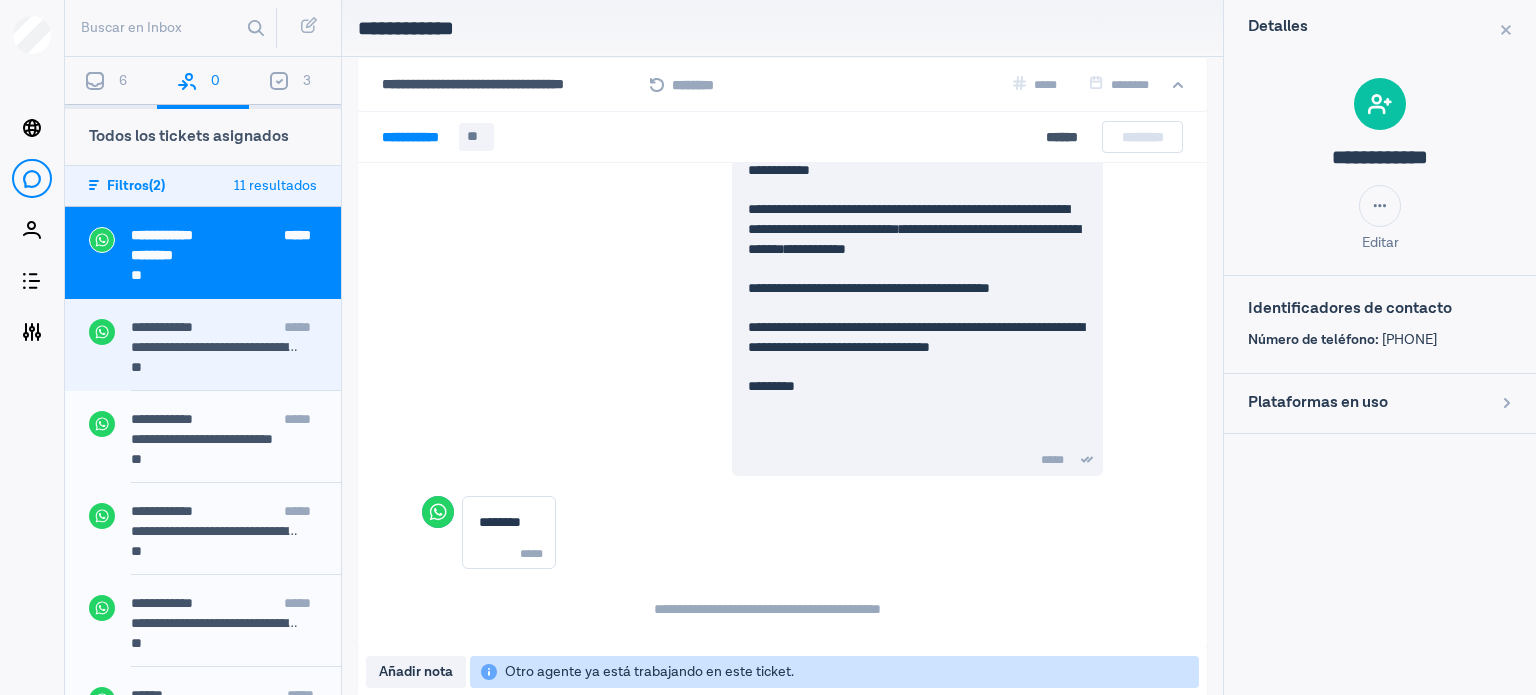click on "**********" at bounding box center [162, 327] 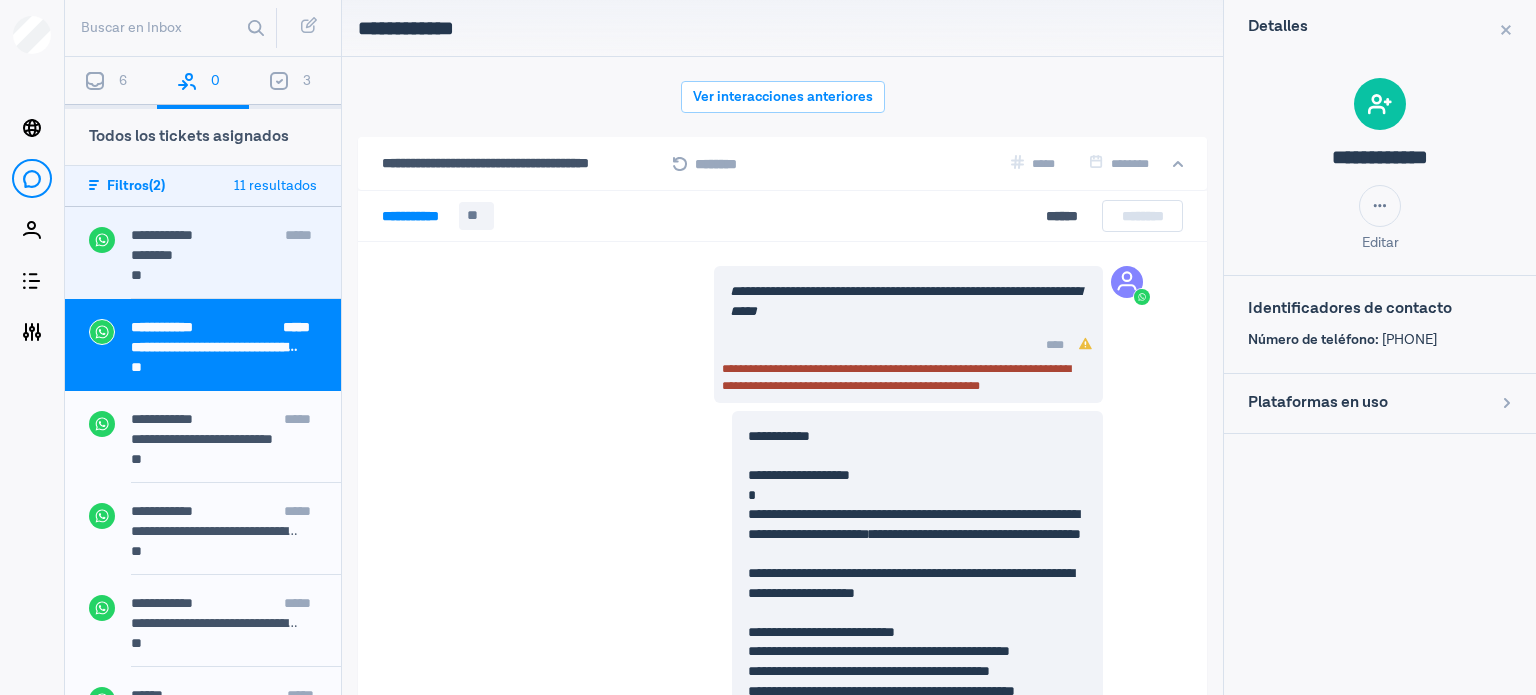 scroll, scrollTop: 79, scrollLeft: 0, axis: vertical 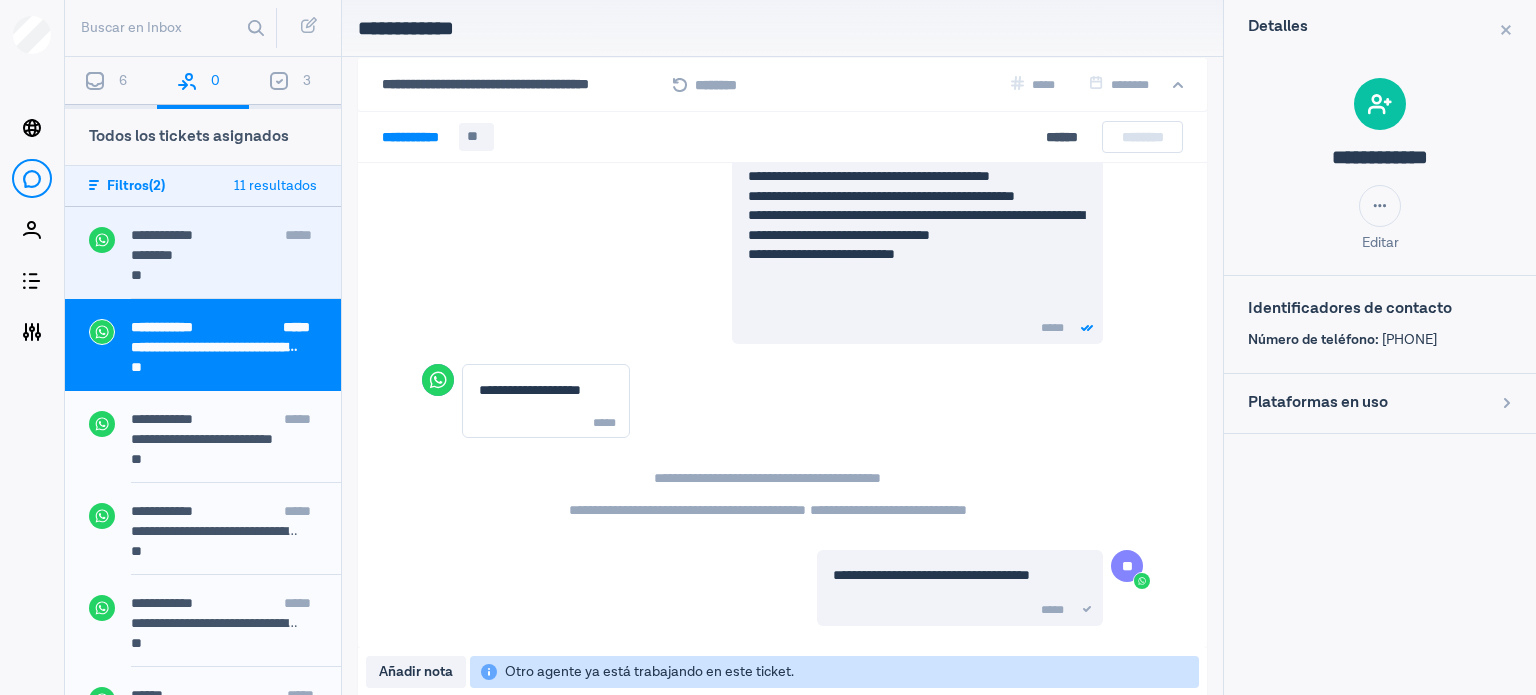 click on "********" at bounding box center (216, 255) 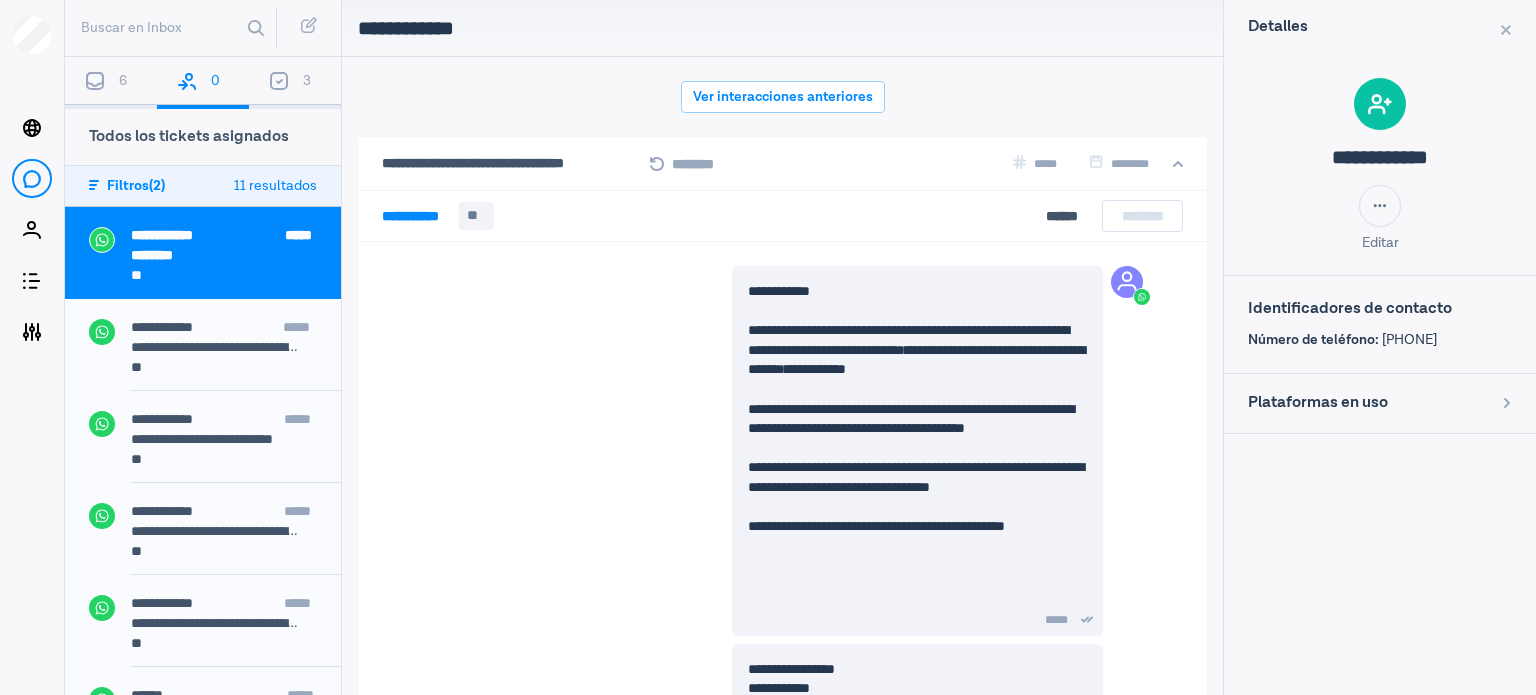 scroll, scrollTop: 439, scrollLeft: 0, axis: vertical 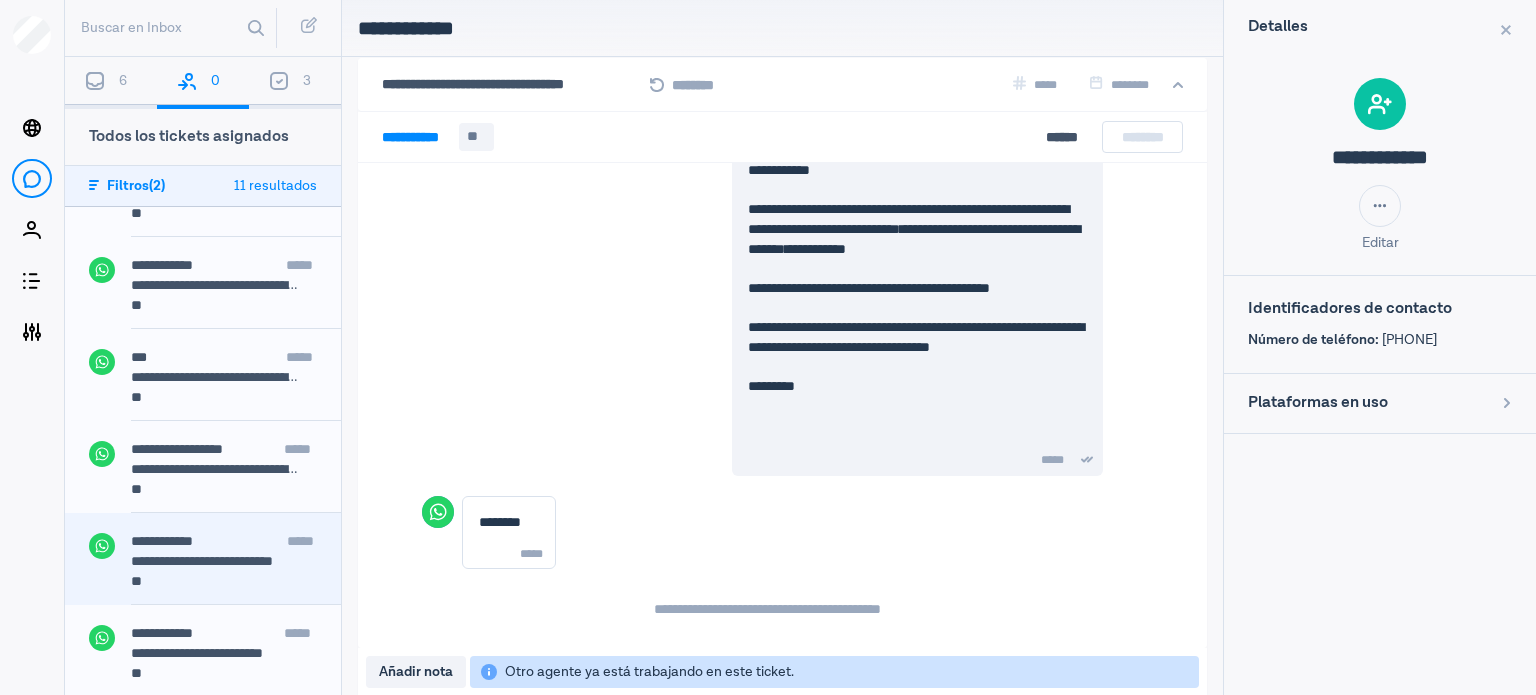 click on "**********" at bounding box center [236, 543] 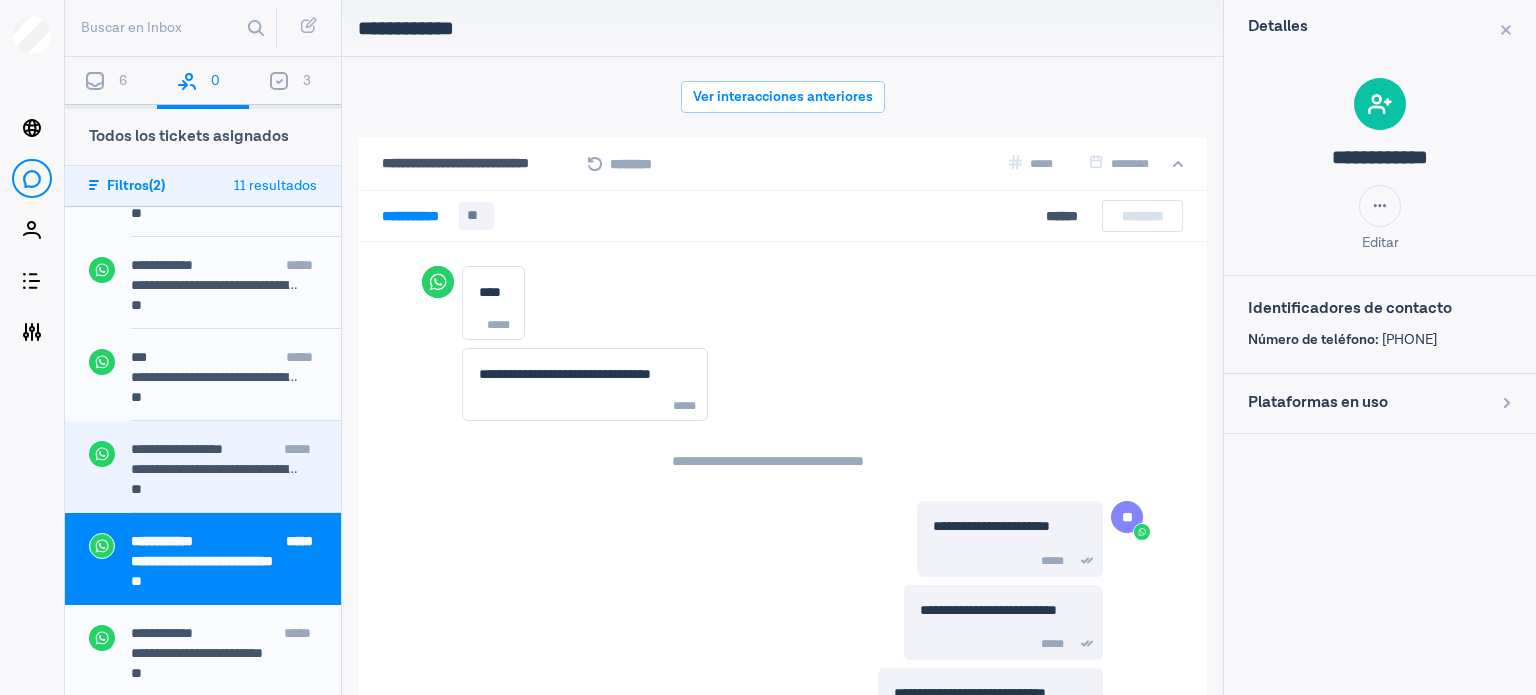 scroll, scrollTop: 788, scrollLeft: 0, axis: vertical 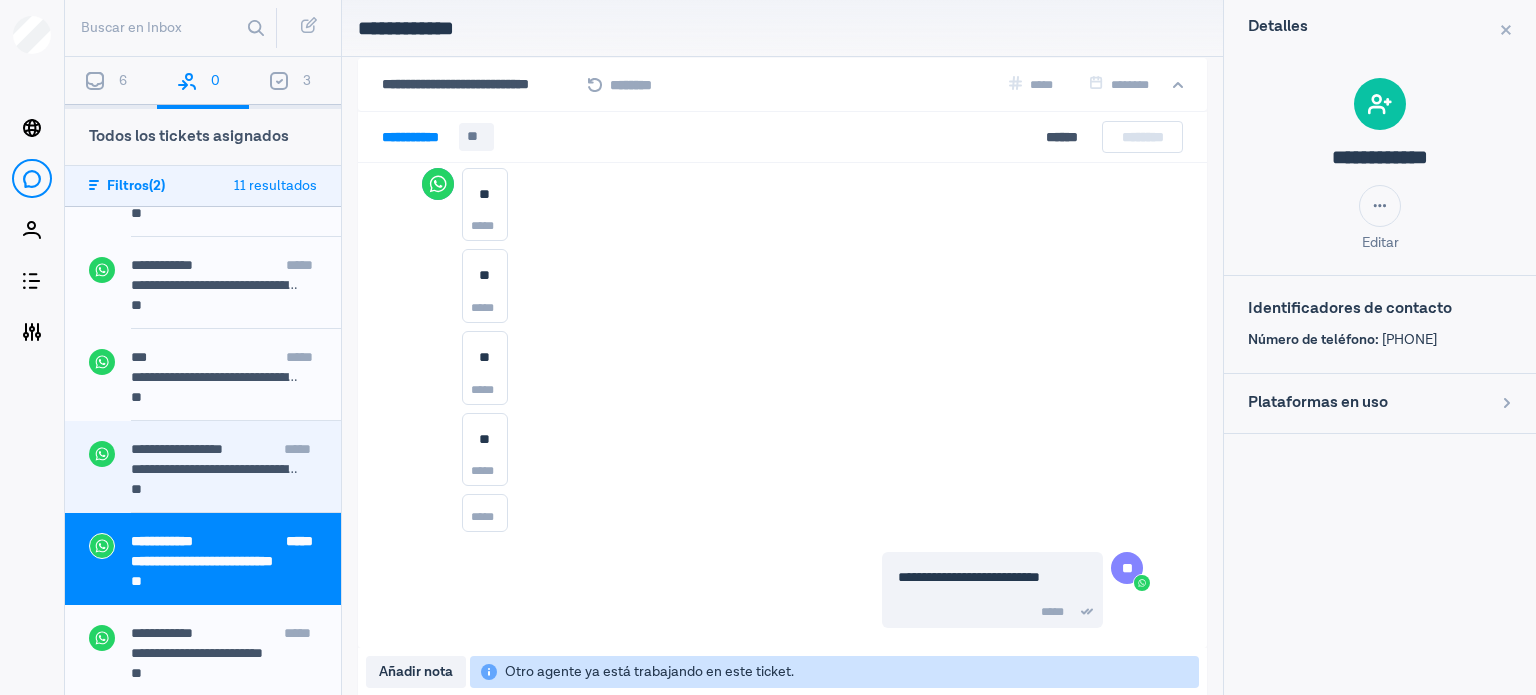 click on "**********" at bounding box center [177, 449] 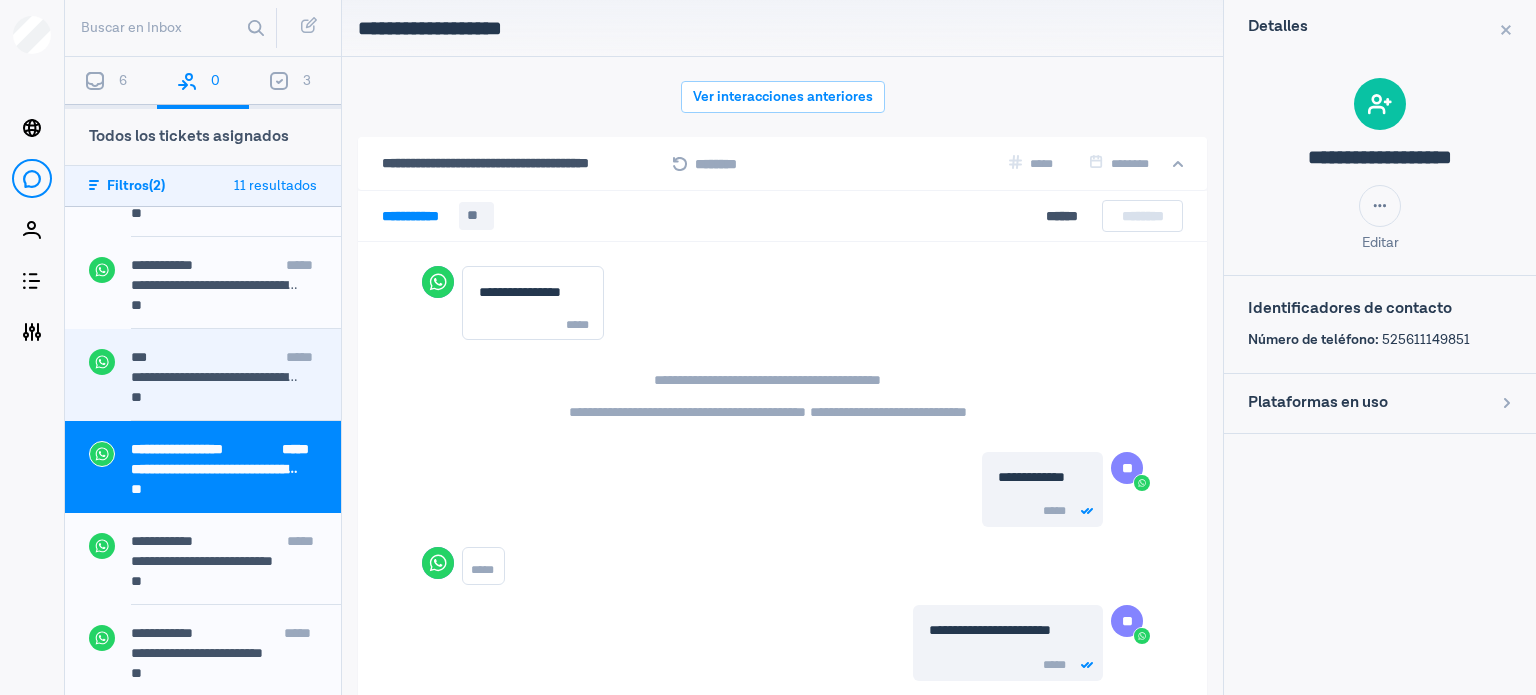scroll, scrollTop: 79, scrollLeft: 0, axis: vertical 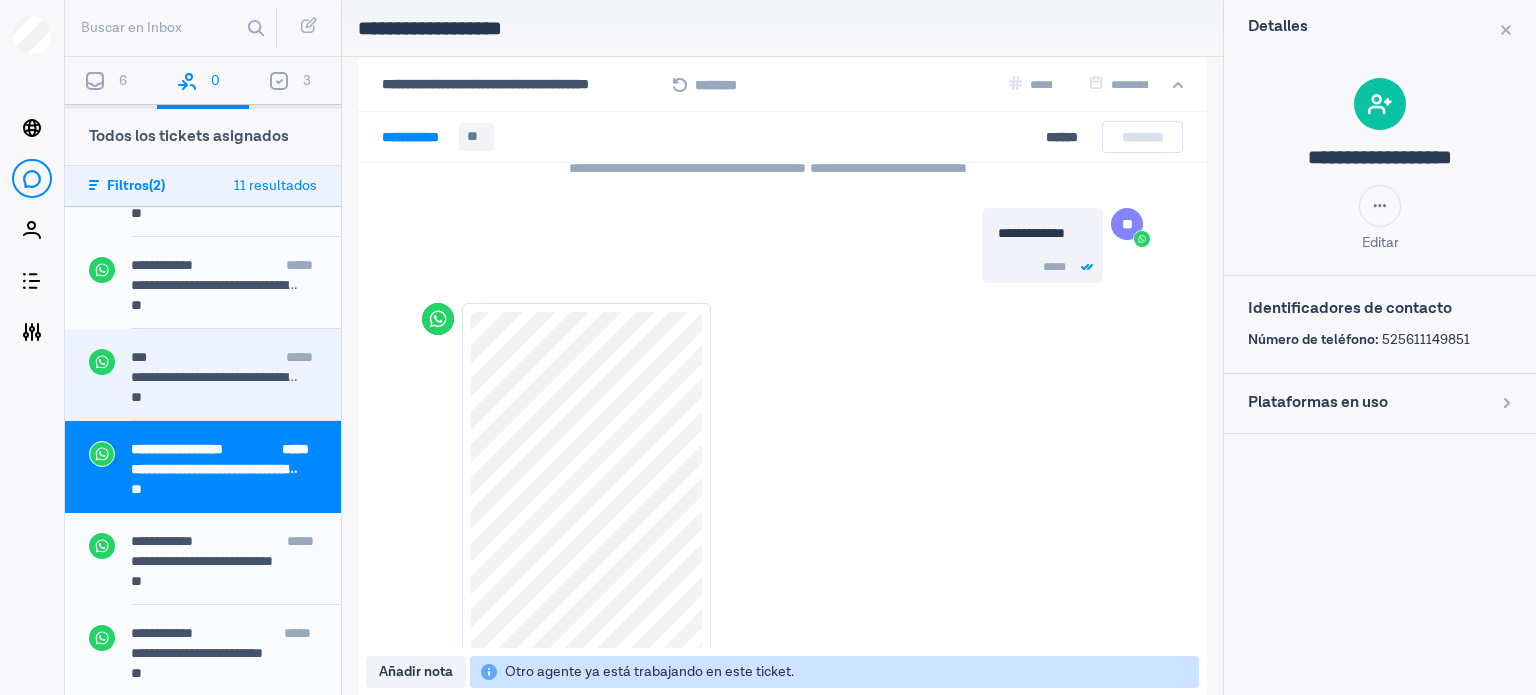 click on "*** *****" at bounding box center (236, 359) 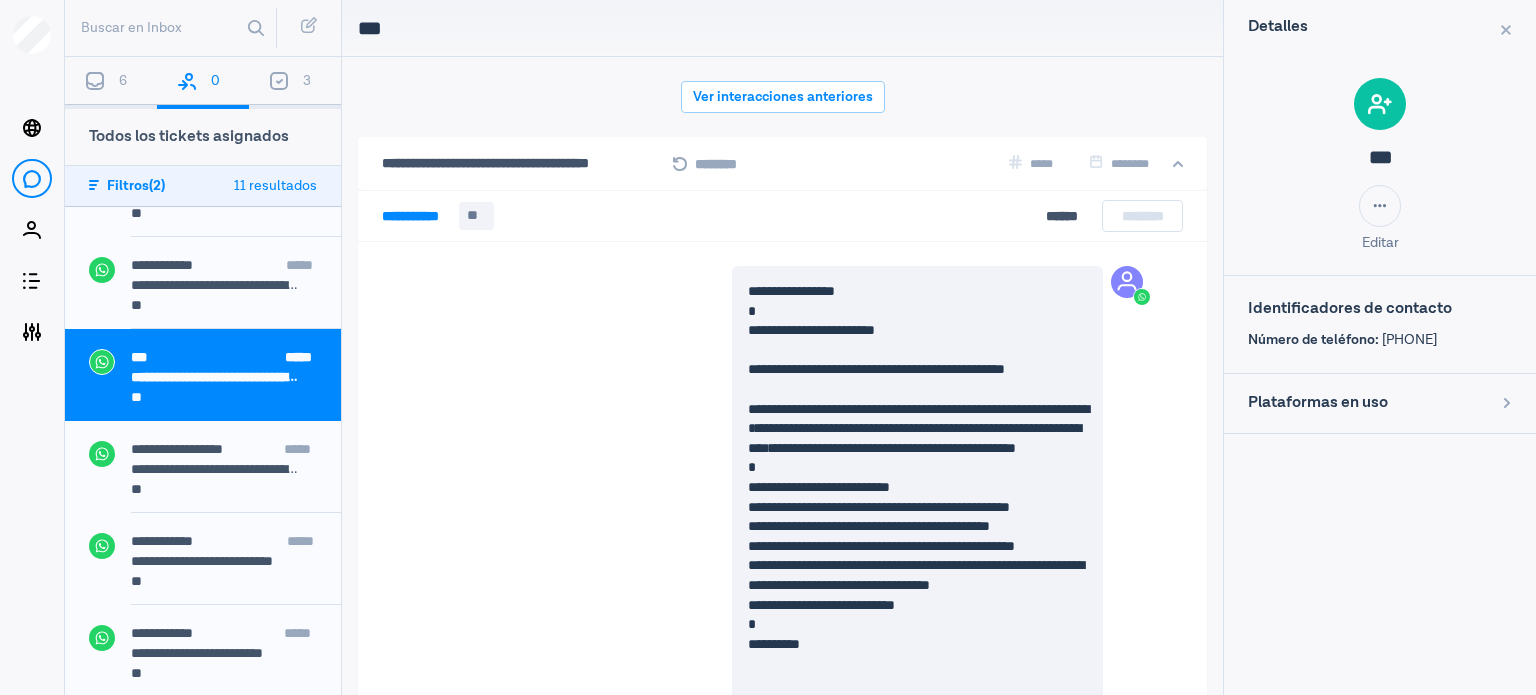 scroll, scrollTop: 79, scrollLeft: 0, axis: vertical 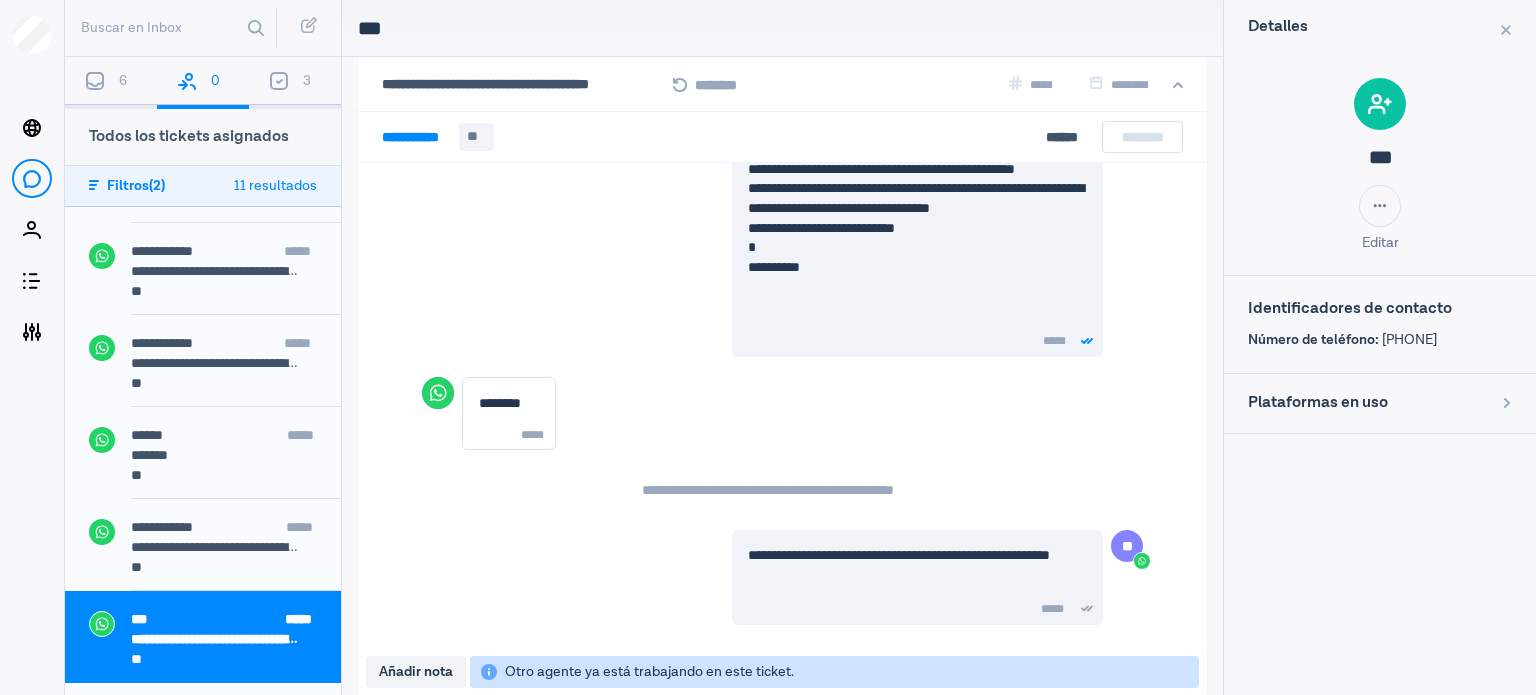 click on "6" at bounding box center (111, 83) 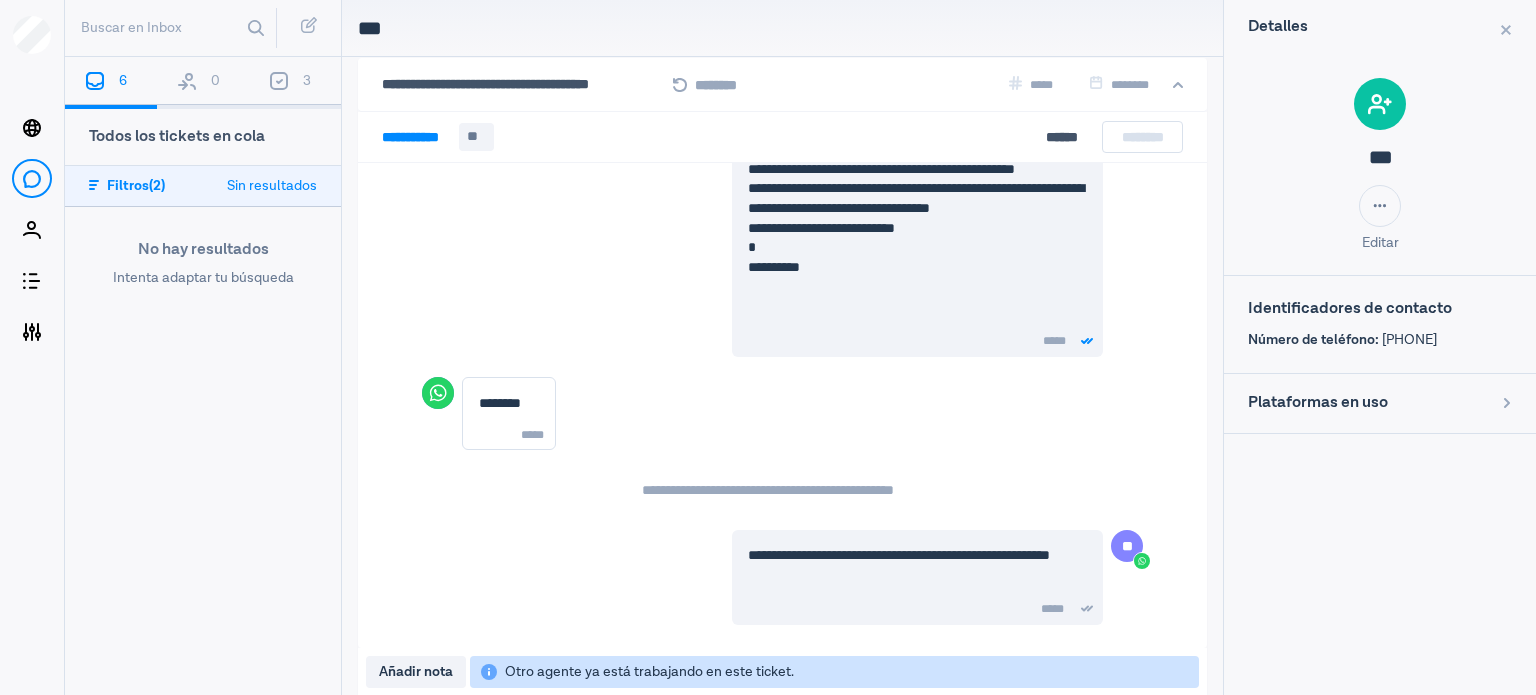 click on "0" at bounding box center (203, 83) 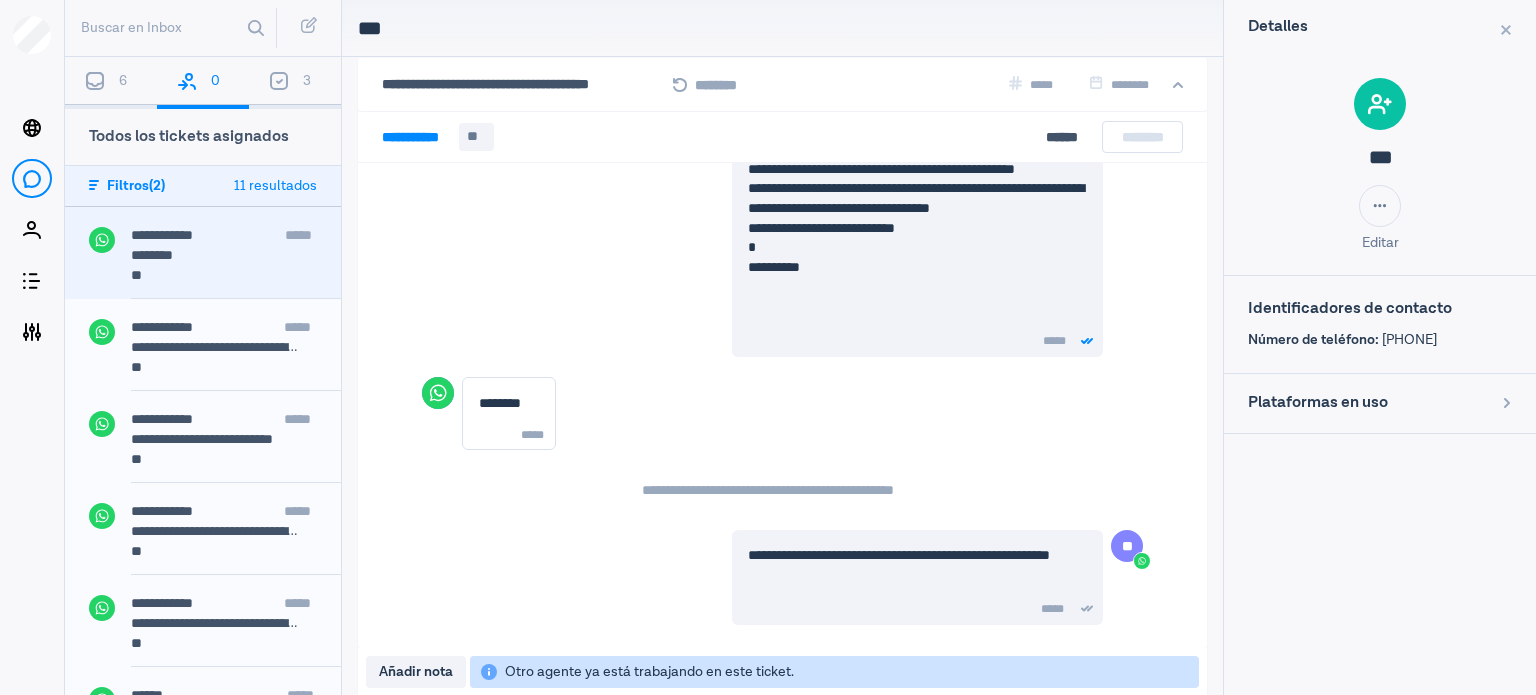 click on "**" at bounding box center [224, 277] 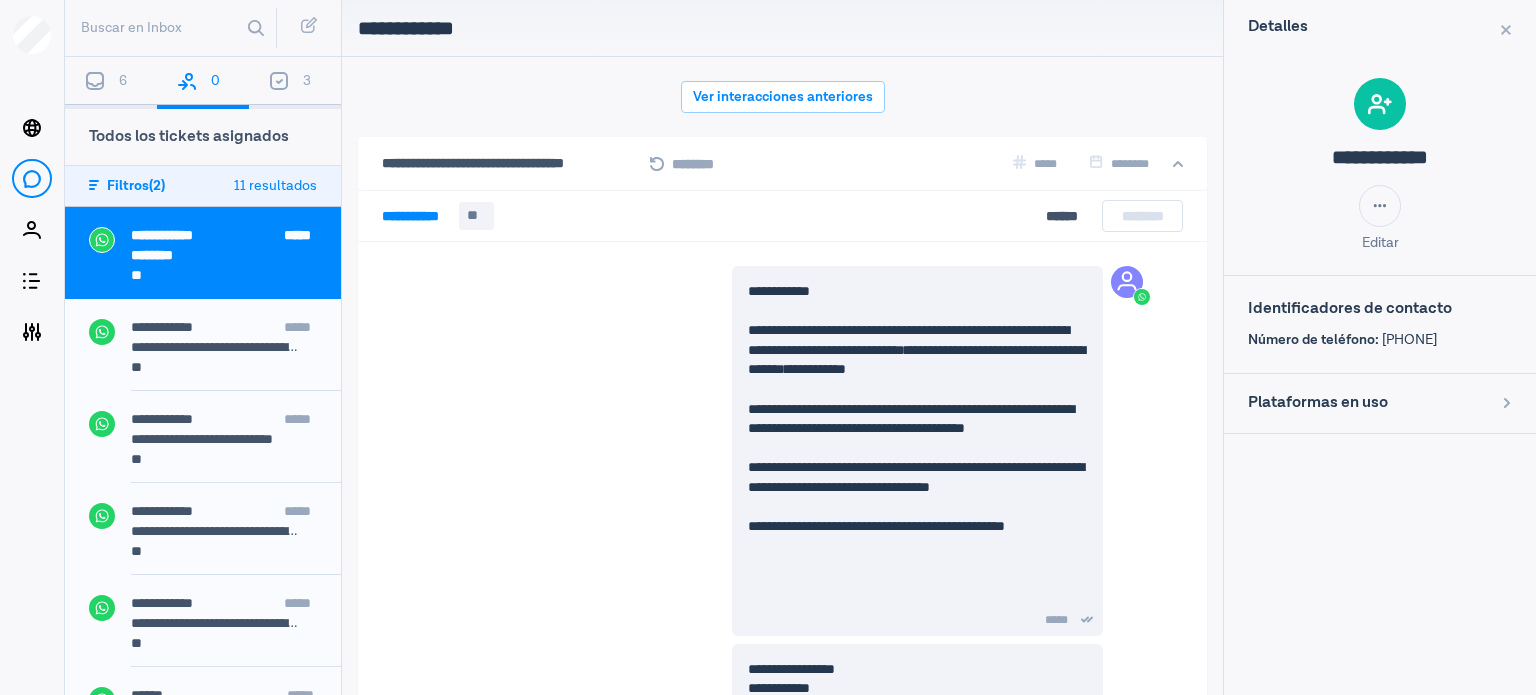 scroll, scrollTop: 79, scrollLeft: 0, axis: vertical 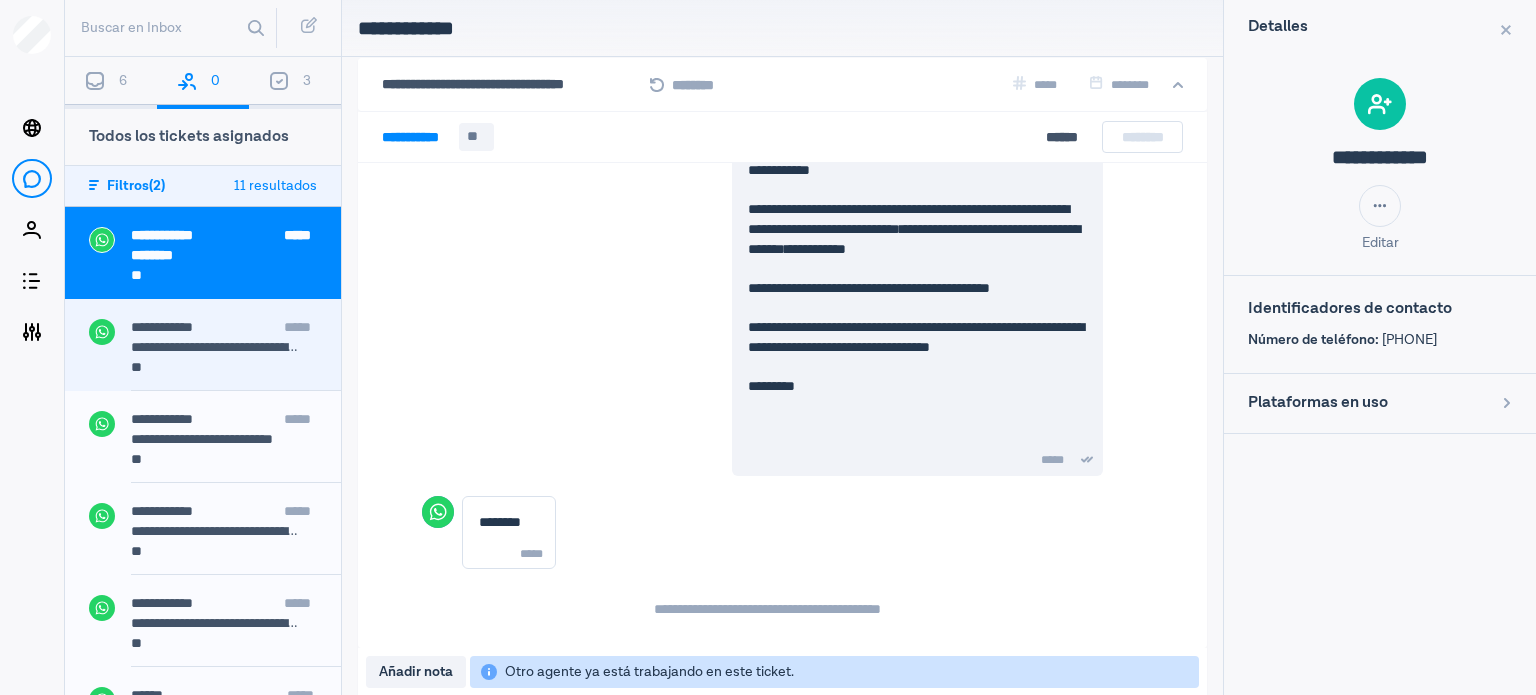 click on "**********" at bounding box center (216, 347) 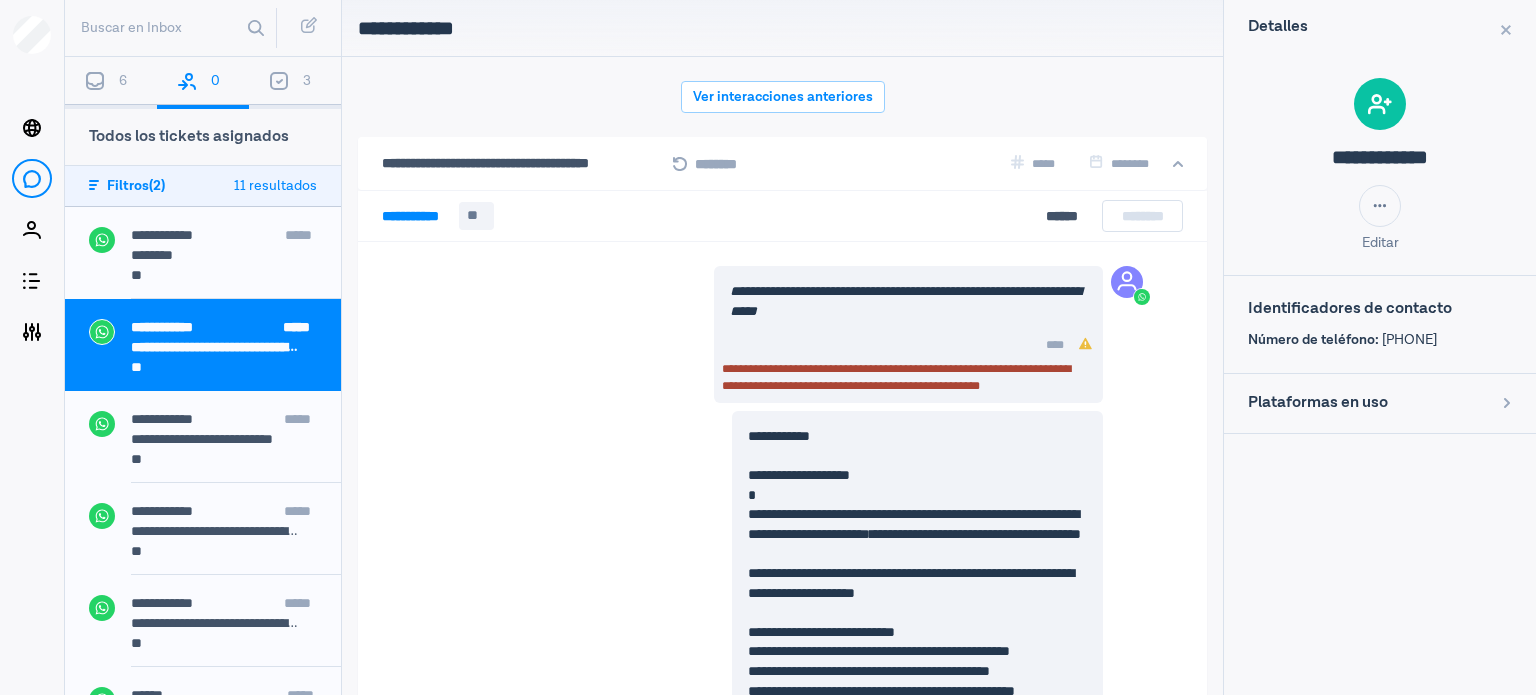 scroll, scrollTop: 79, scrollLeft: 0, axis: vertical 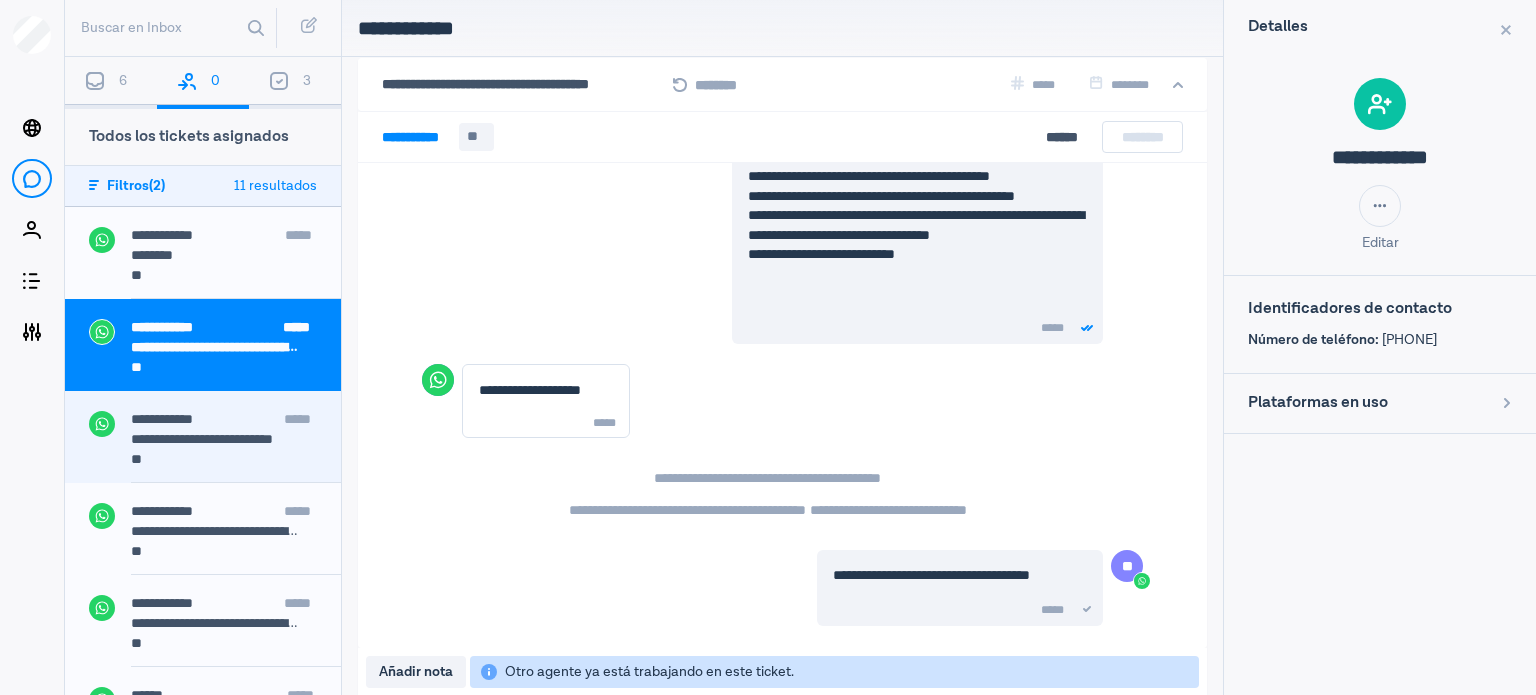 click on "**********" at bounding box center [236, 421] 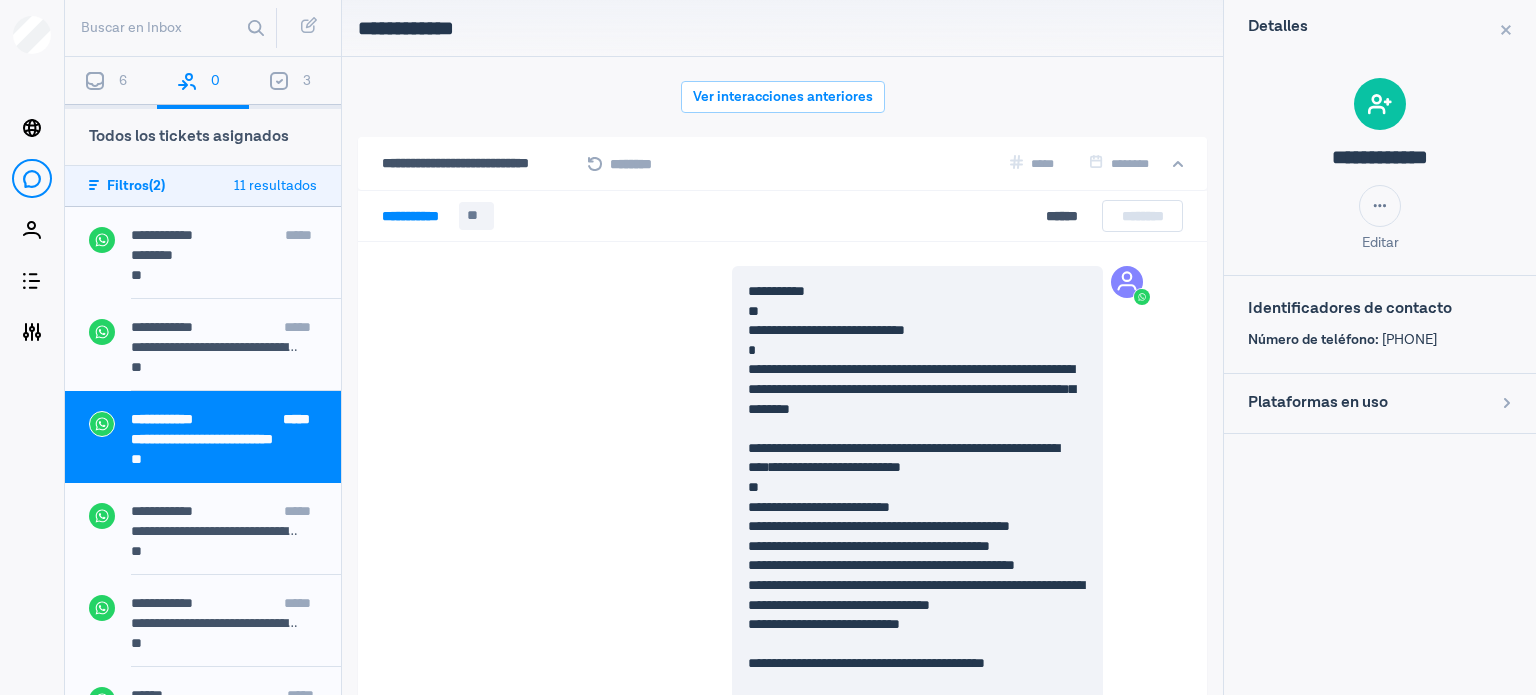 scroll, scrollTop: 124, scrollLeft: 0, axis: vertical 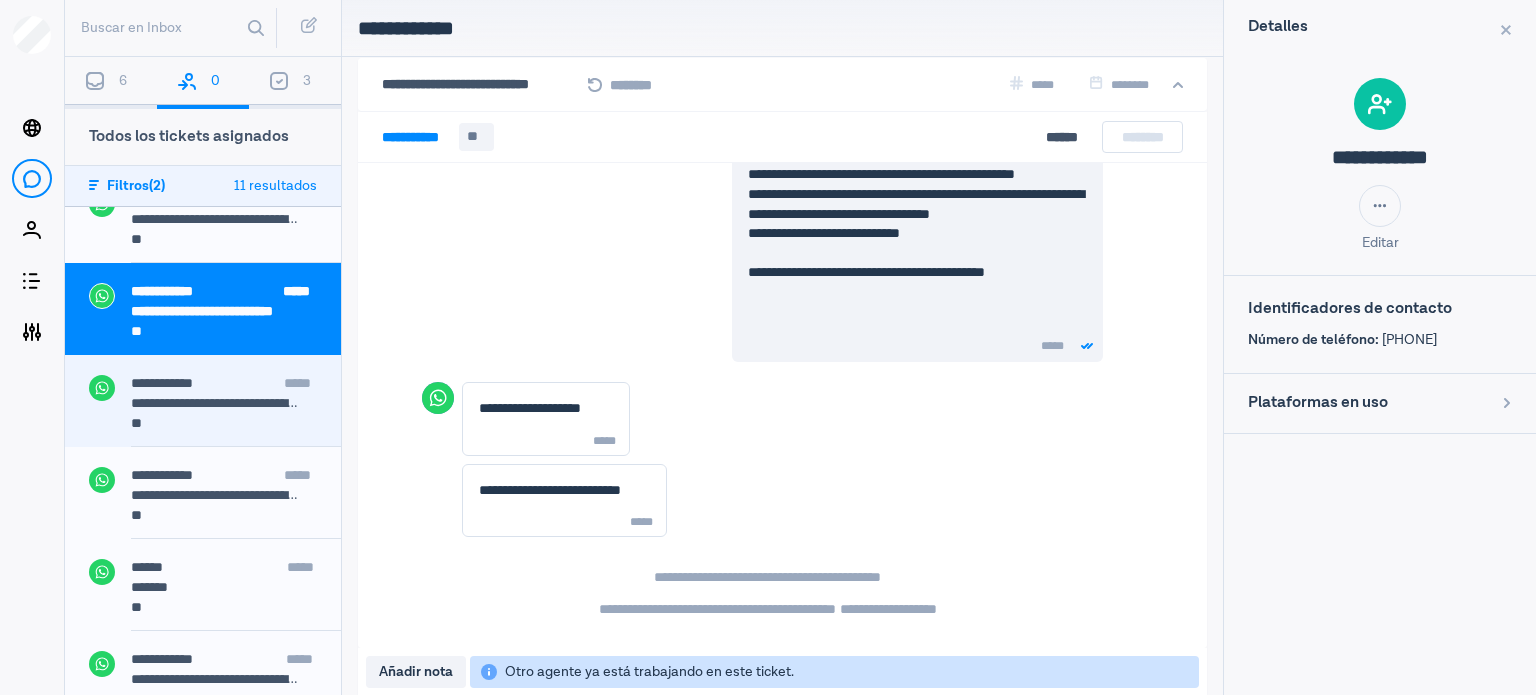 click on "**" at bounding box center (224, 425) 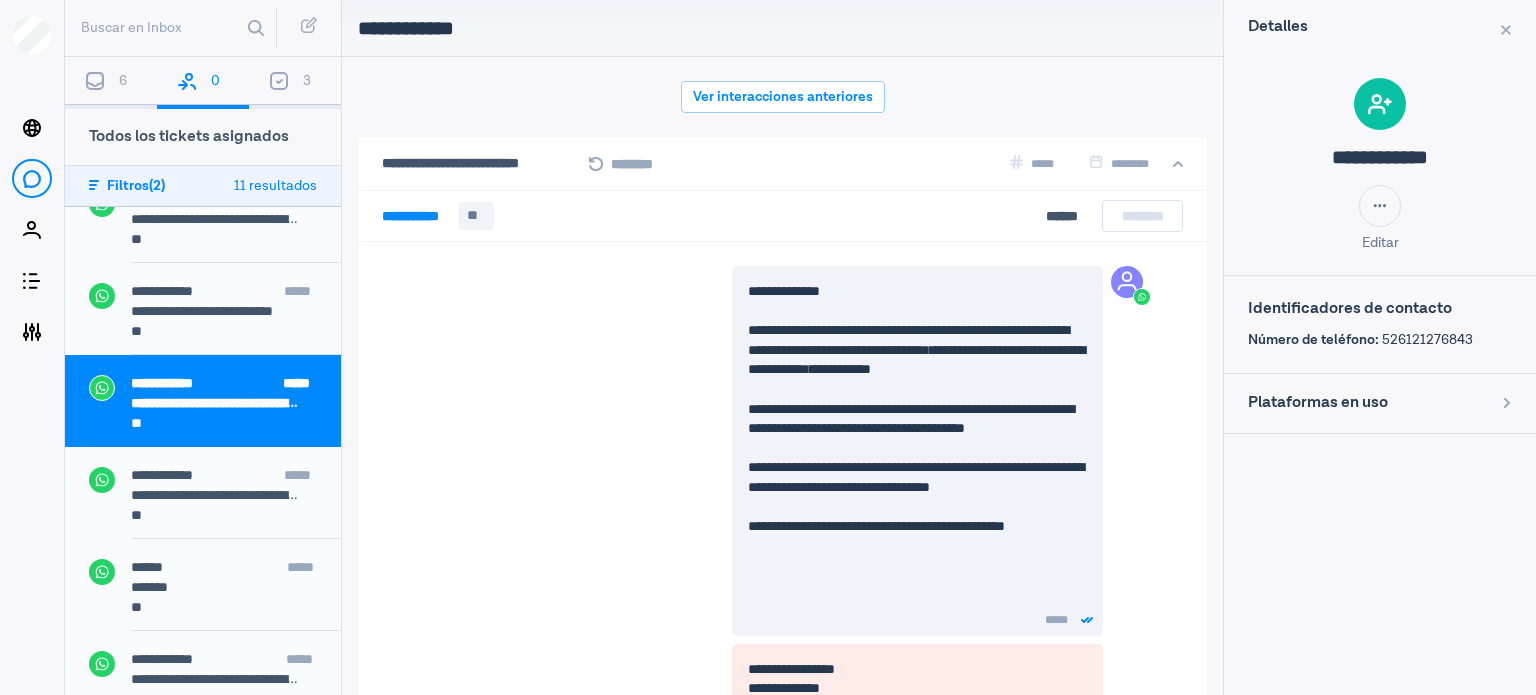scroll, scrollTop: 79, scrollLeft: 0, axis: vertical 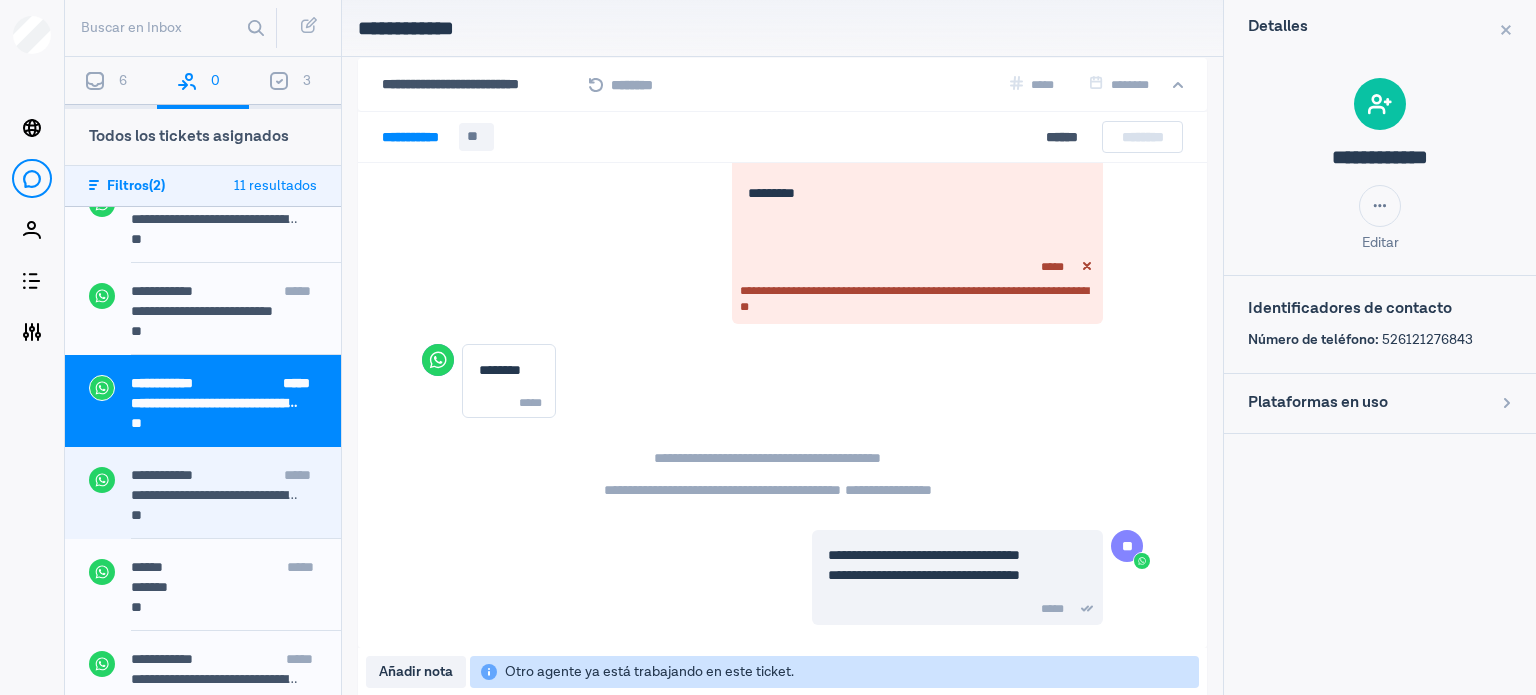 click on "**" at bounding box center (224, 517) 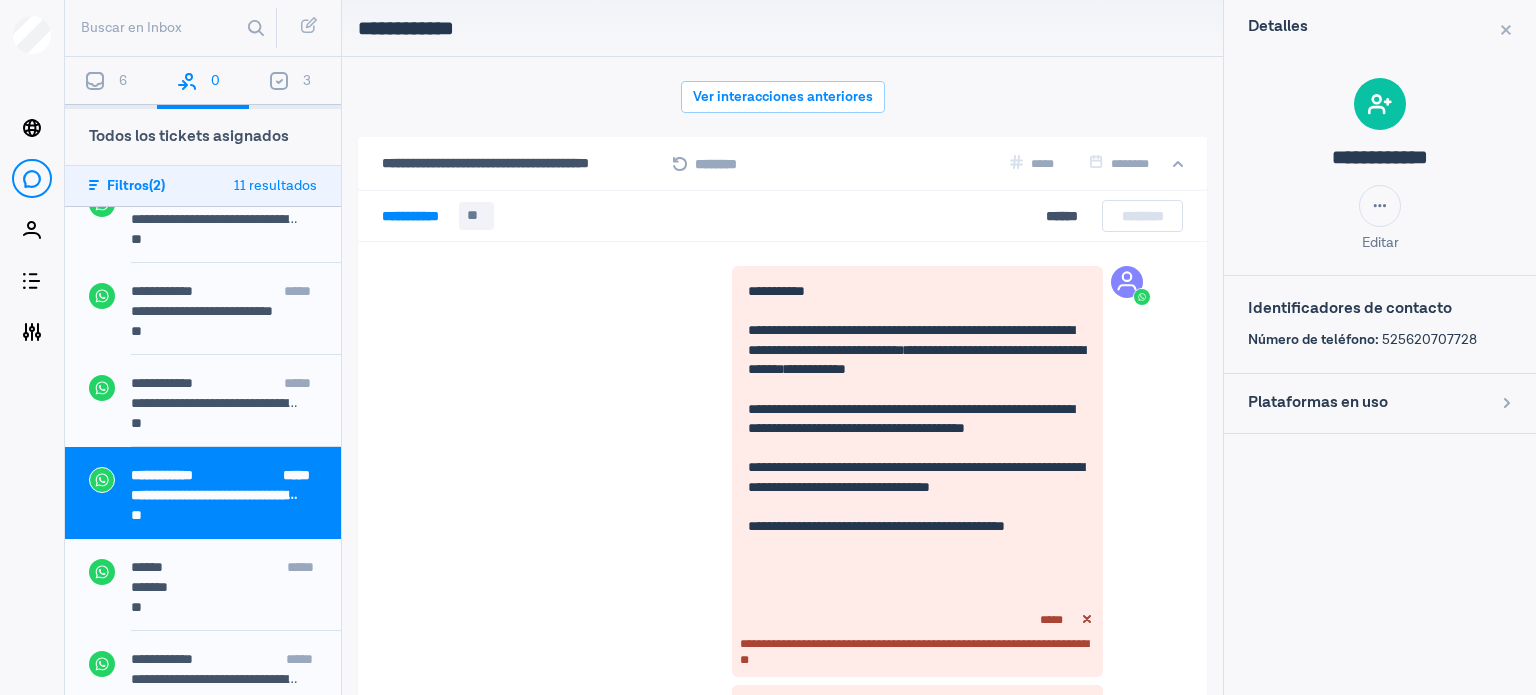 scroll, scrollTop: 2944, scrollLeft: 0, axis: vertical 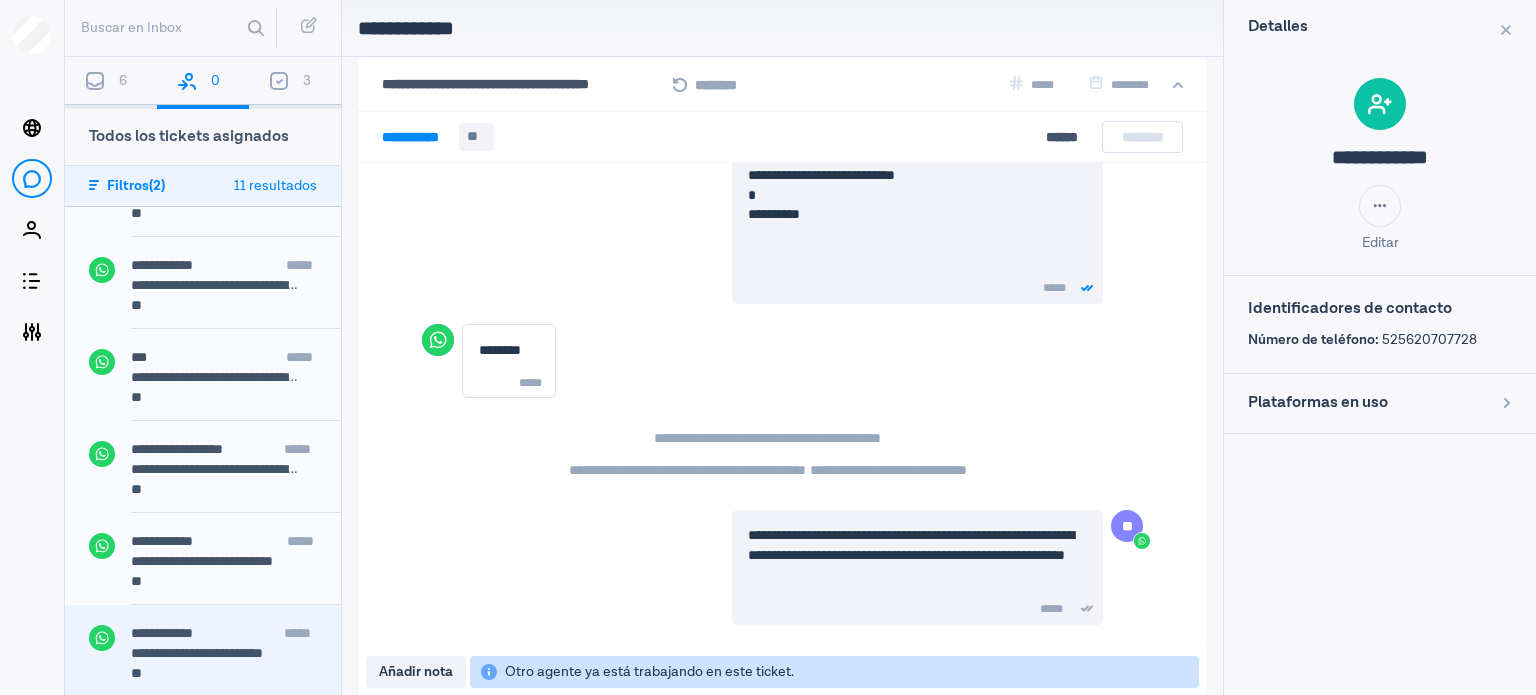 click on "**********" at bounding box center [162, 633] 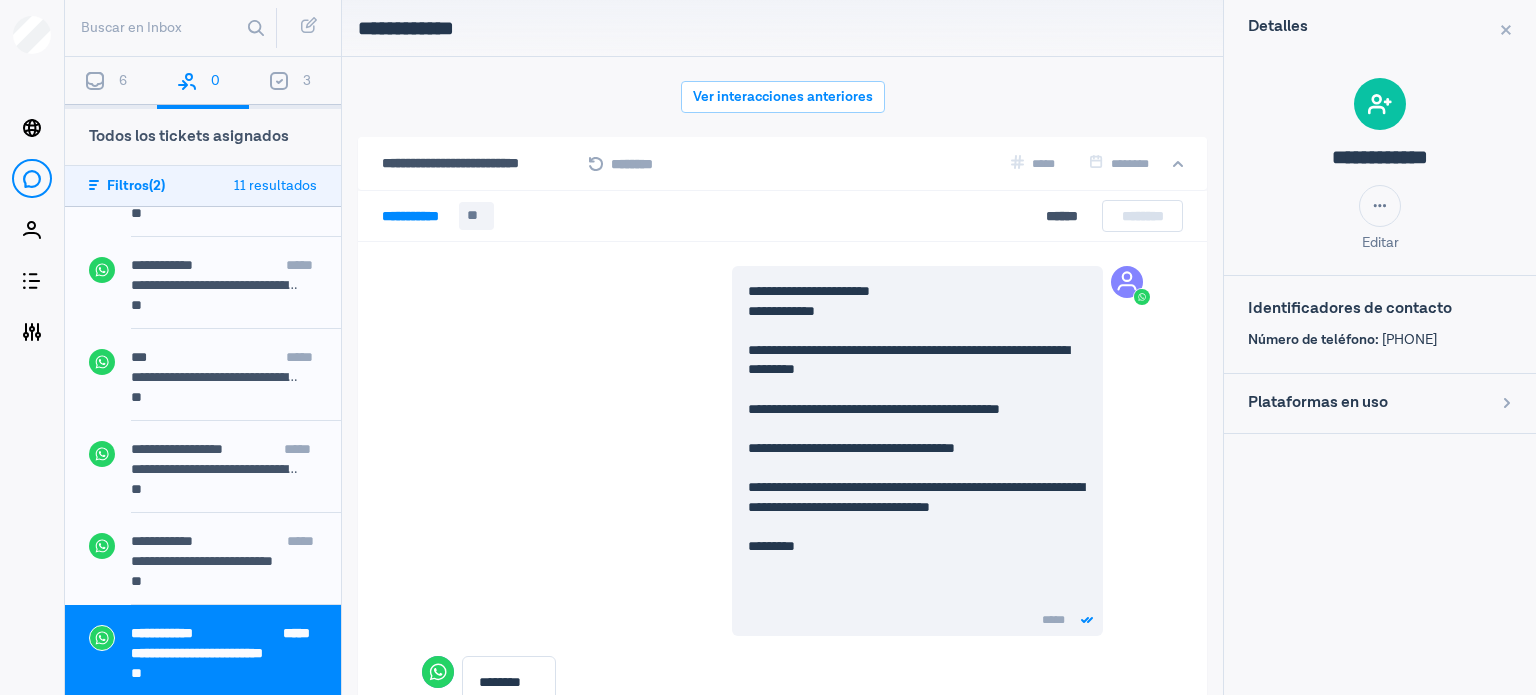 scroll, scrollTop: 435, scrollLeft: 0, axis: vertical 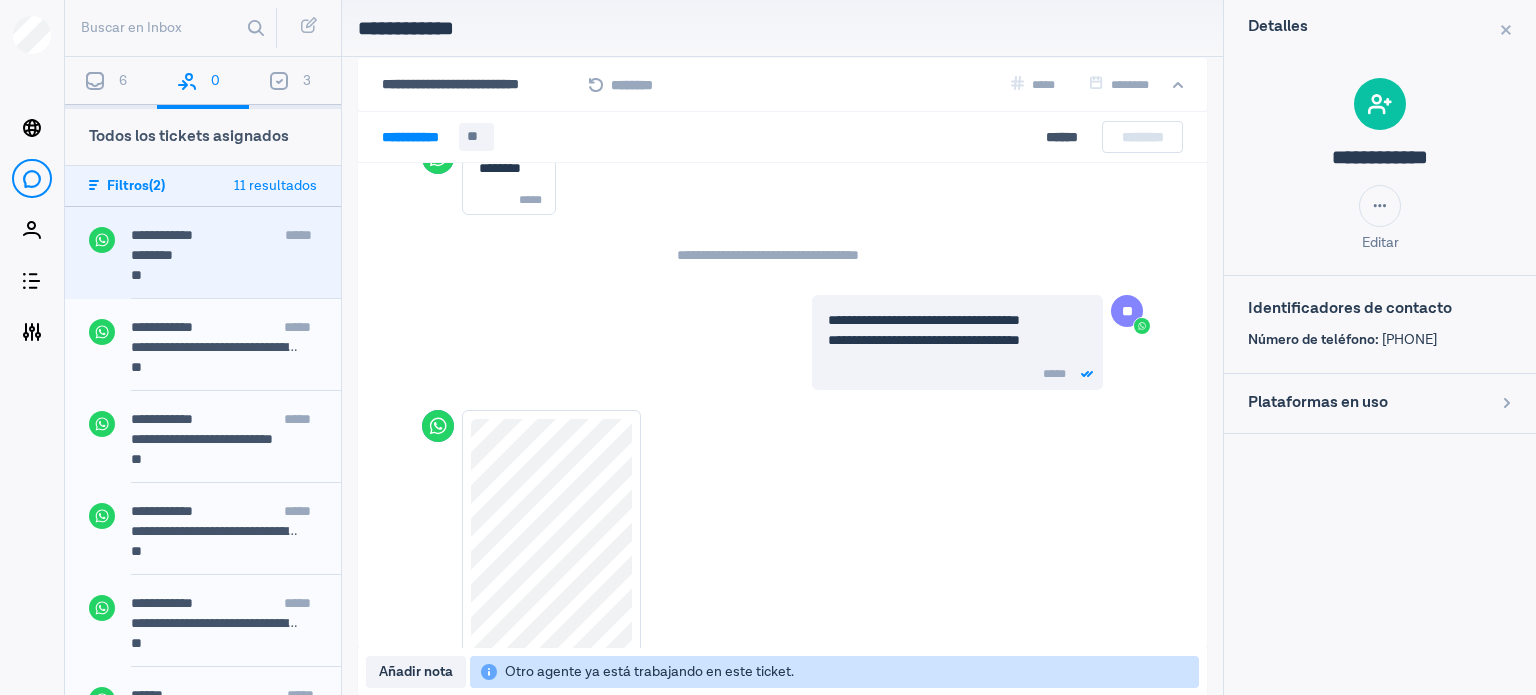 click on "********" at bounding box center (216, 255) 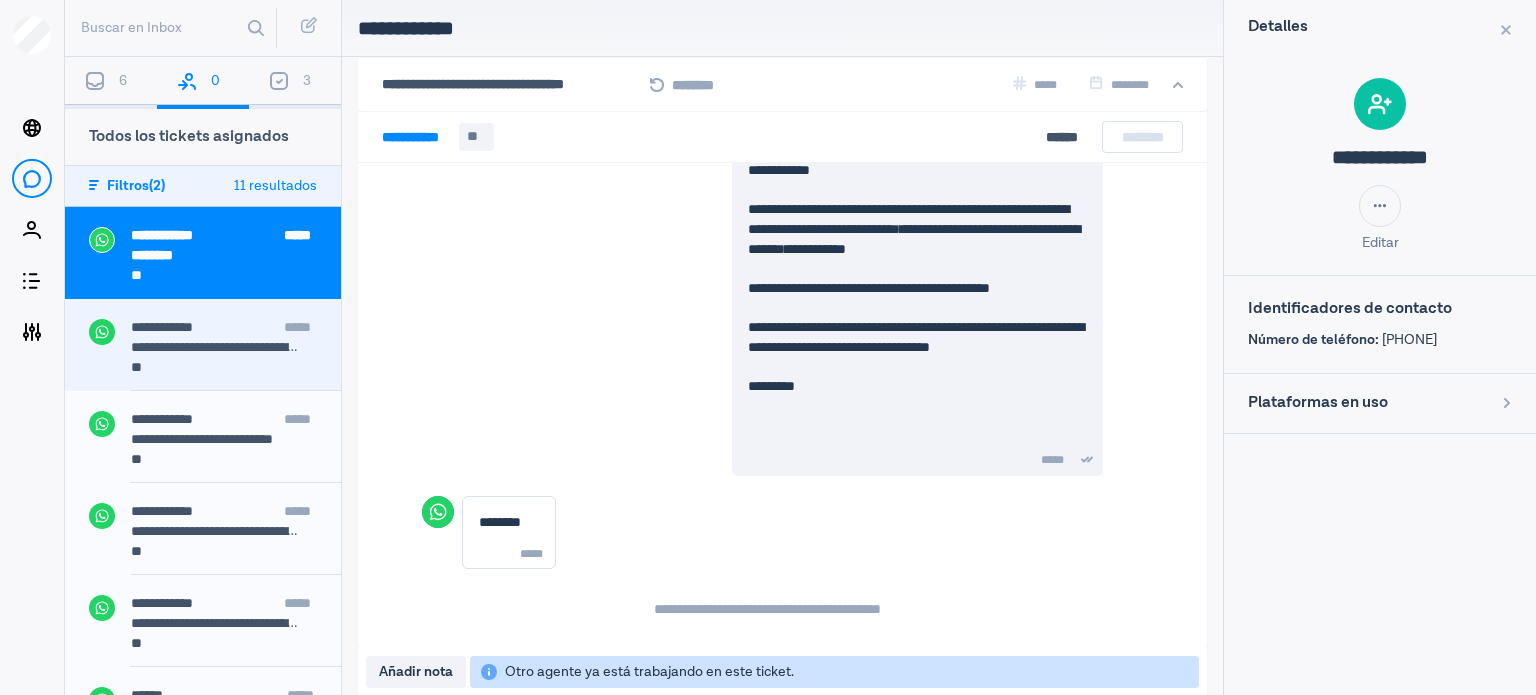 click on "**********" at bounding box center [236, 329] 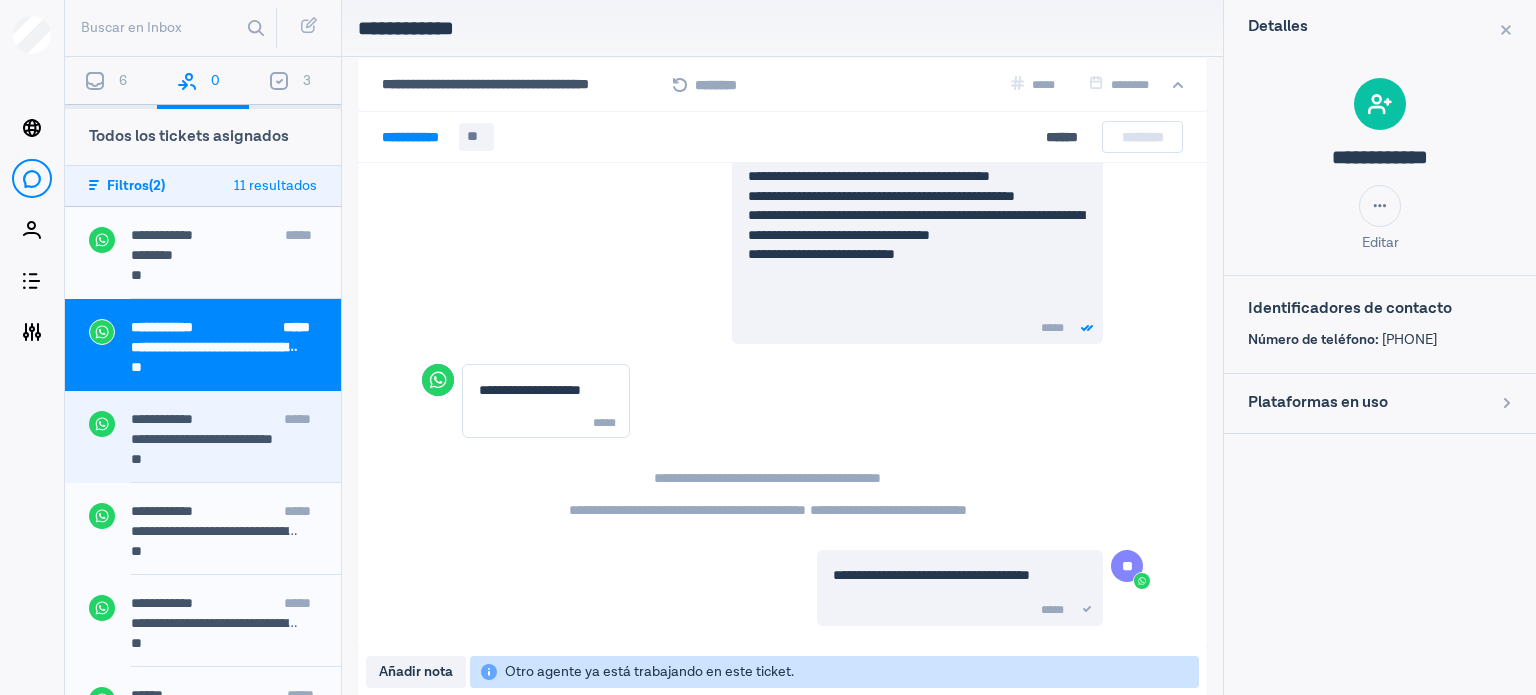 click on "**********" at bounding box center (216, 439) 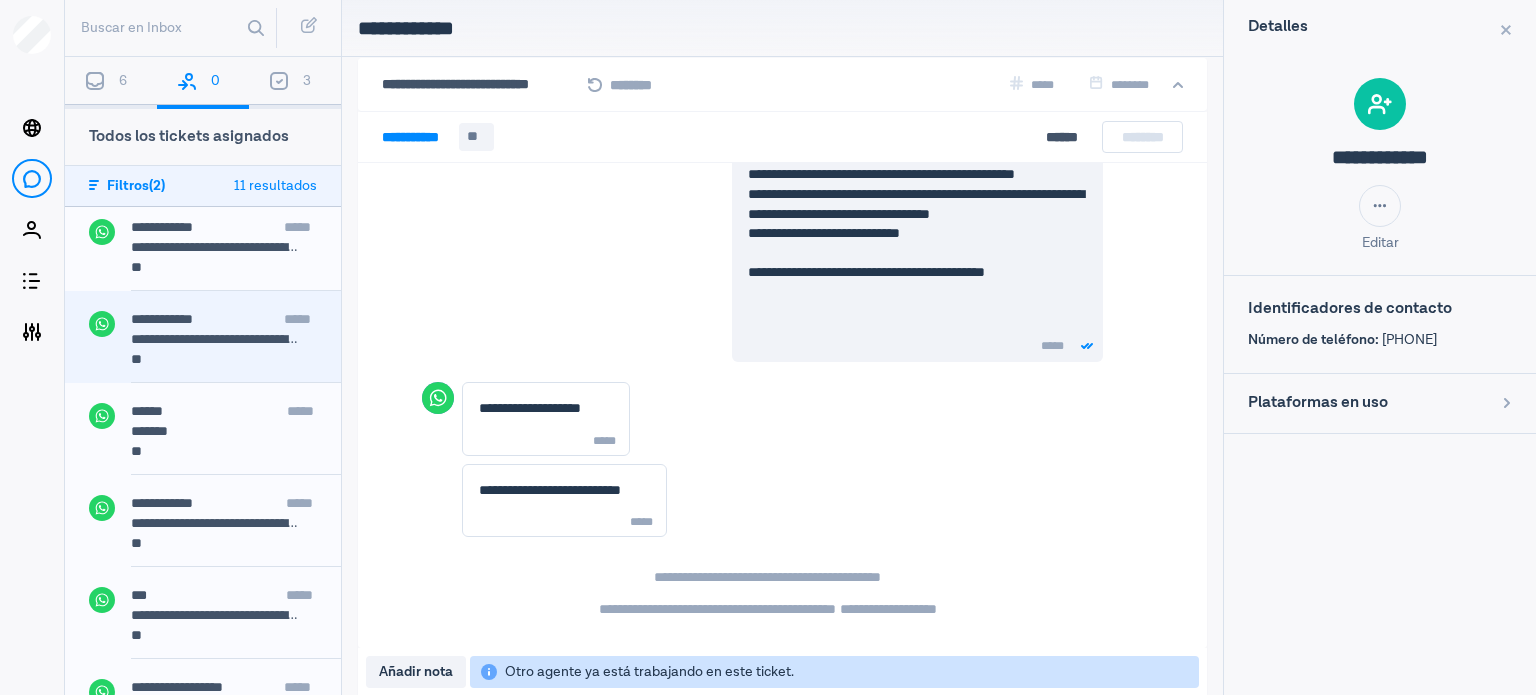 click on "**********" at bounding box center (203, 337) 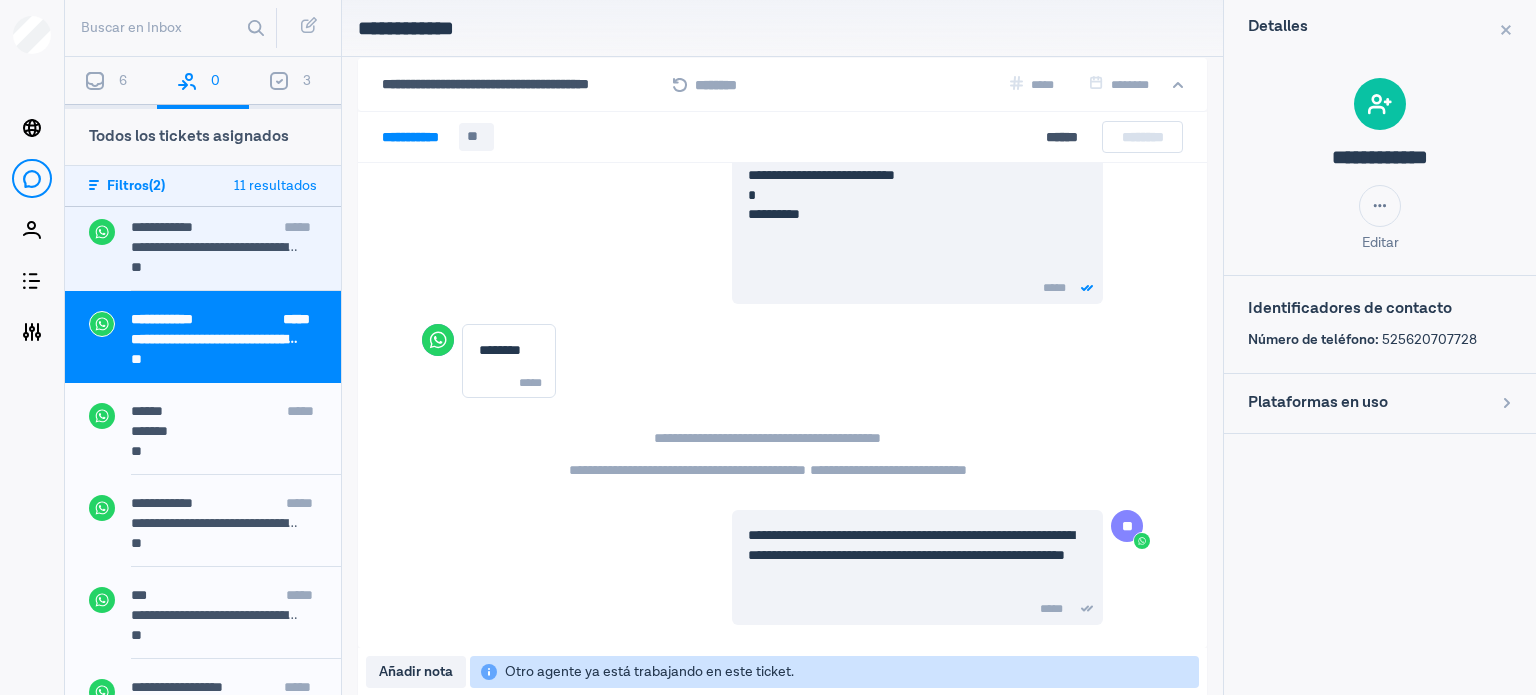 click on "**" at bounding box center [224, 269] 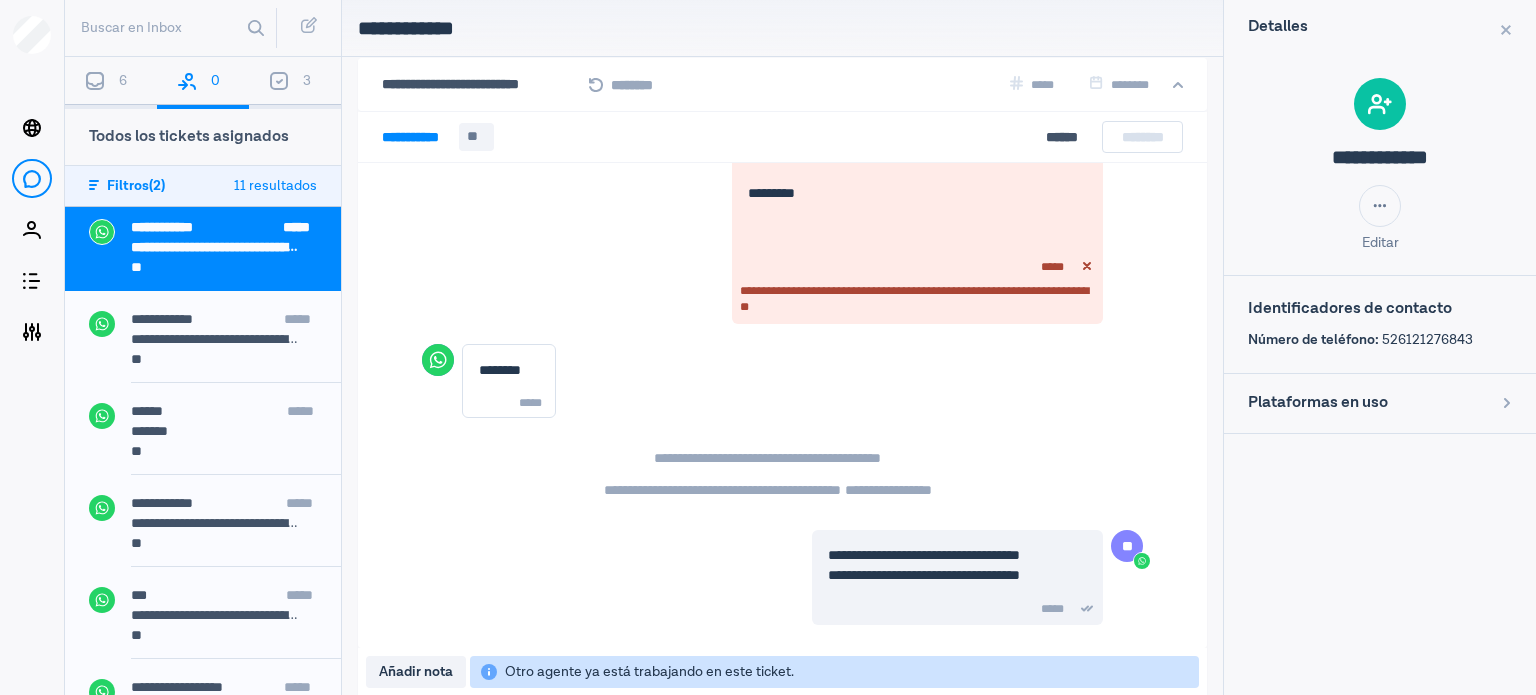 click on "**" at bounding box center [224, 269] 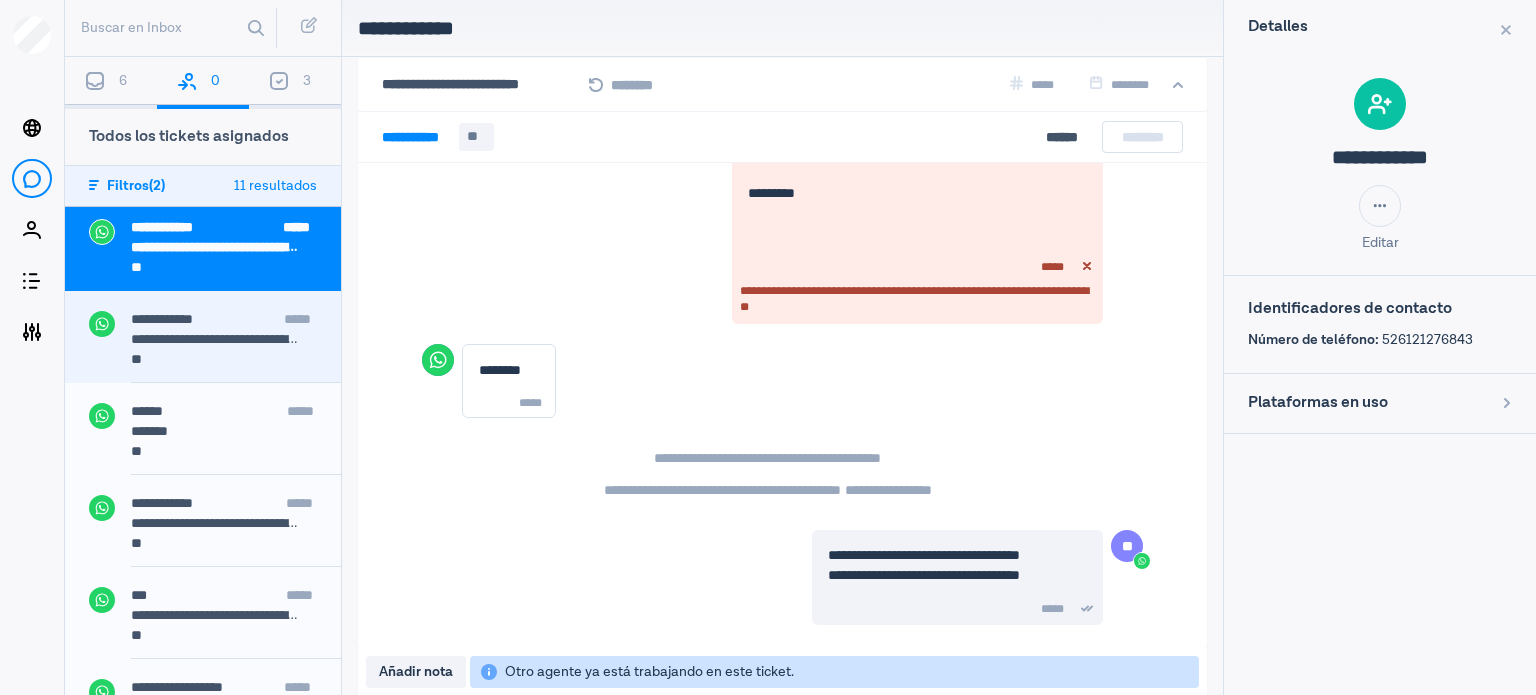 click on "**********" at bounding box center (236, 347) 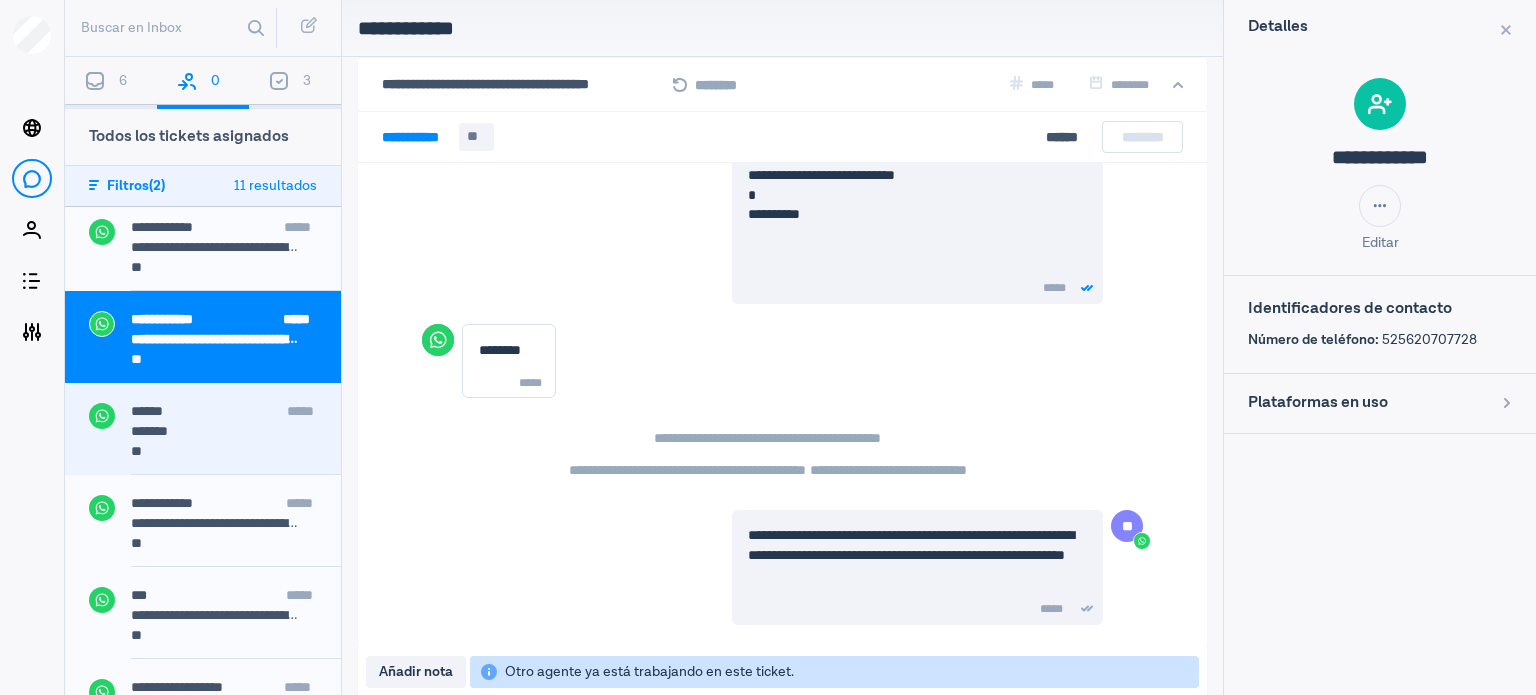 click on "****** *****" at bounding box center (236, 413) 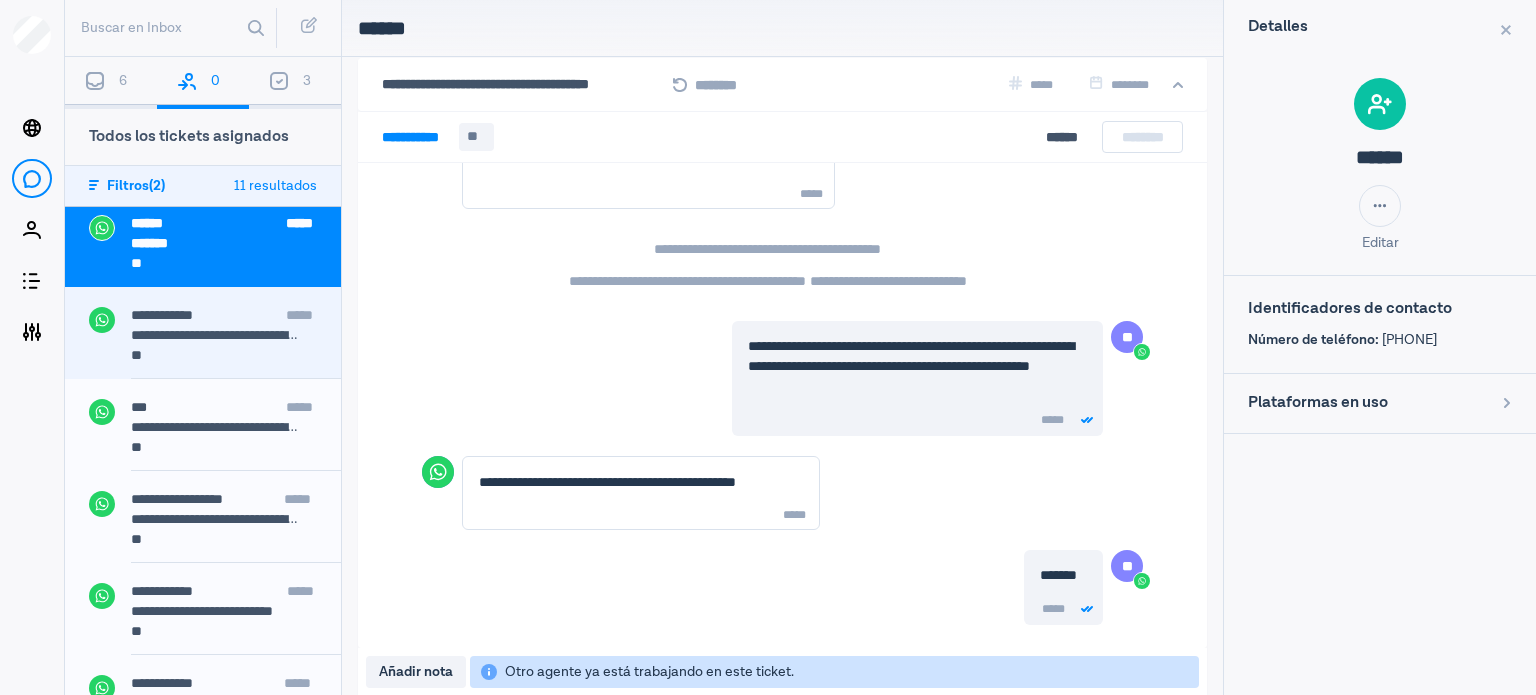 click on "**********" at bounding box center [216, 335] 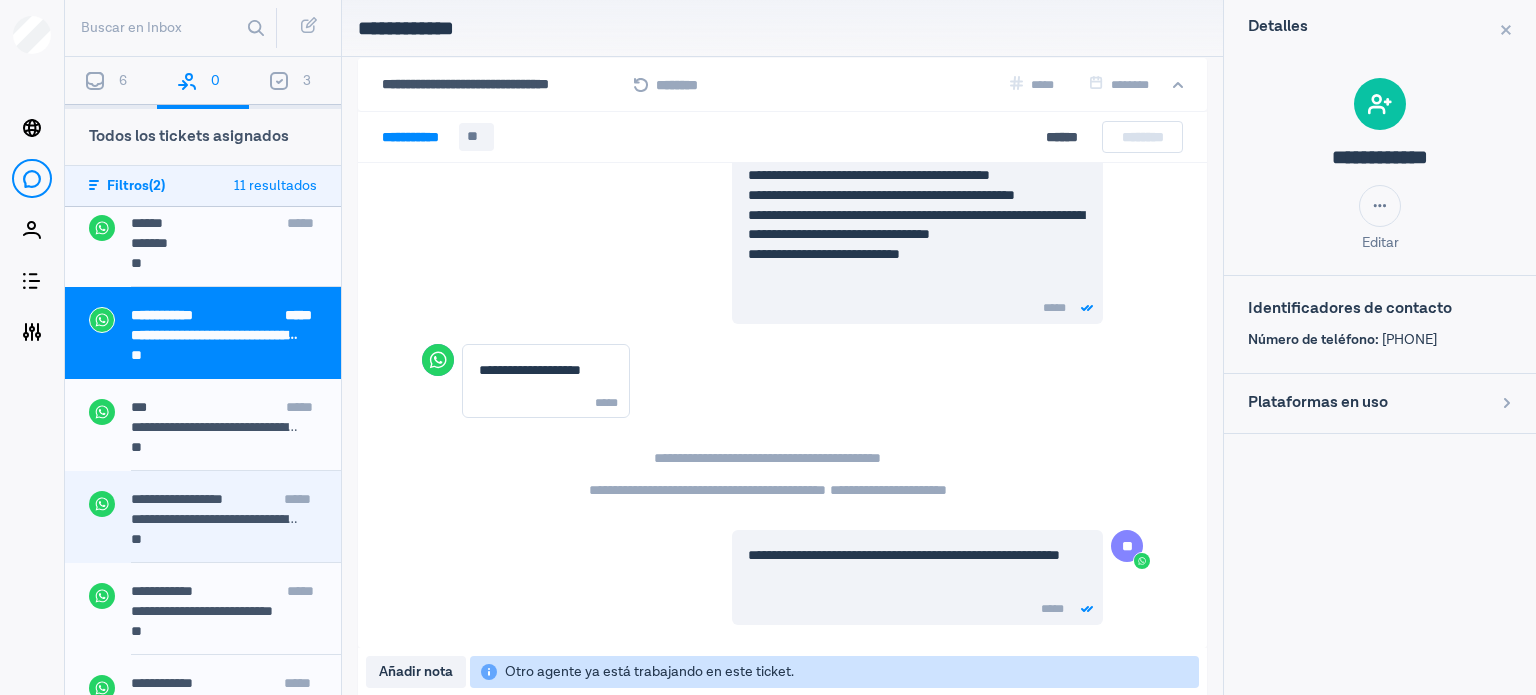click on "**********" at bounding box center (236, 501) 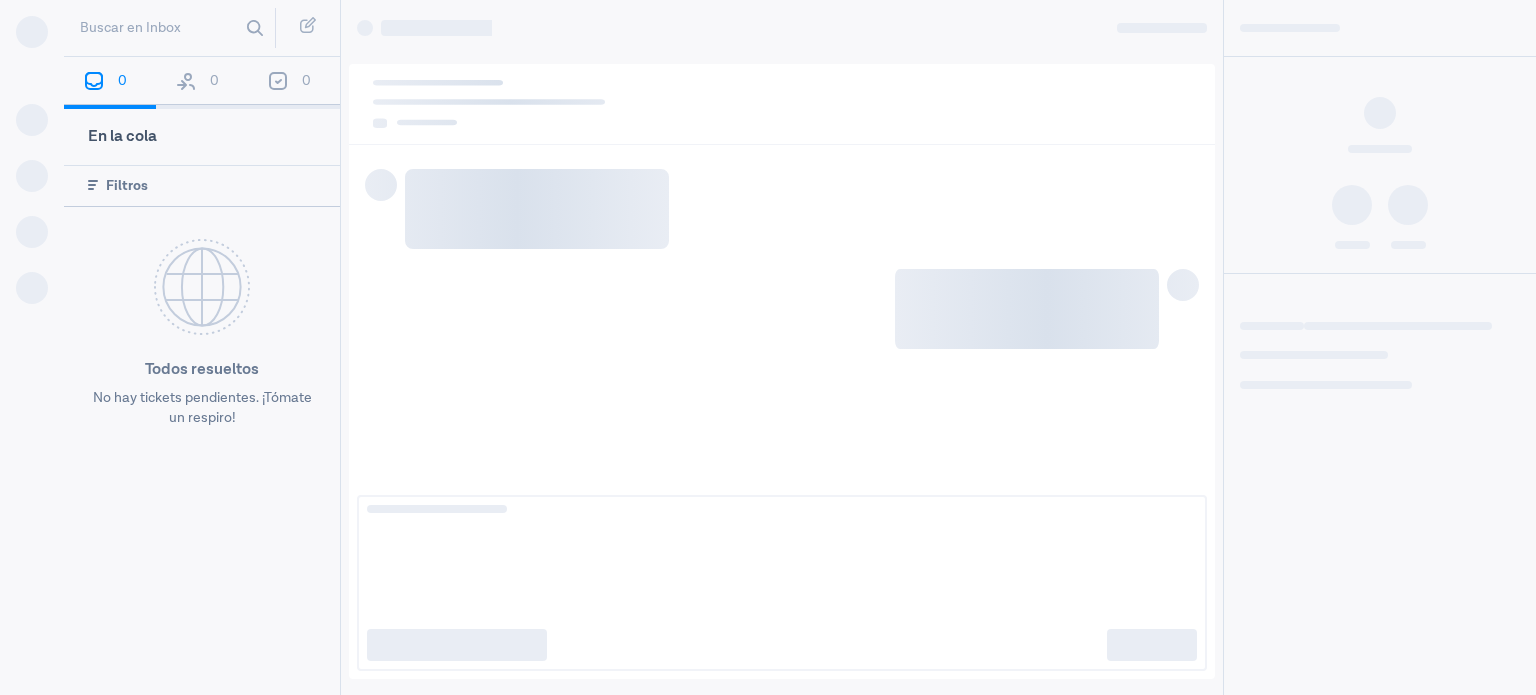scroll, scrollTop: 0, scrollLeft: 0, axis: both 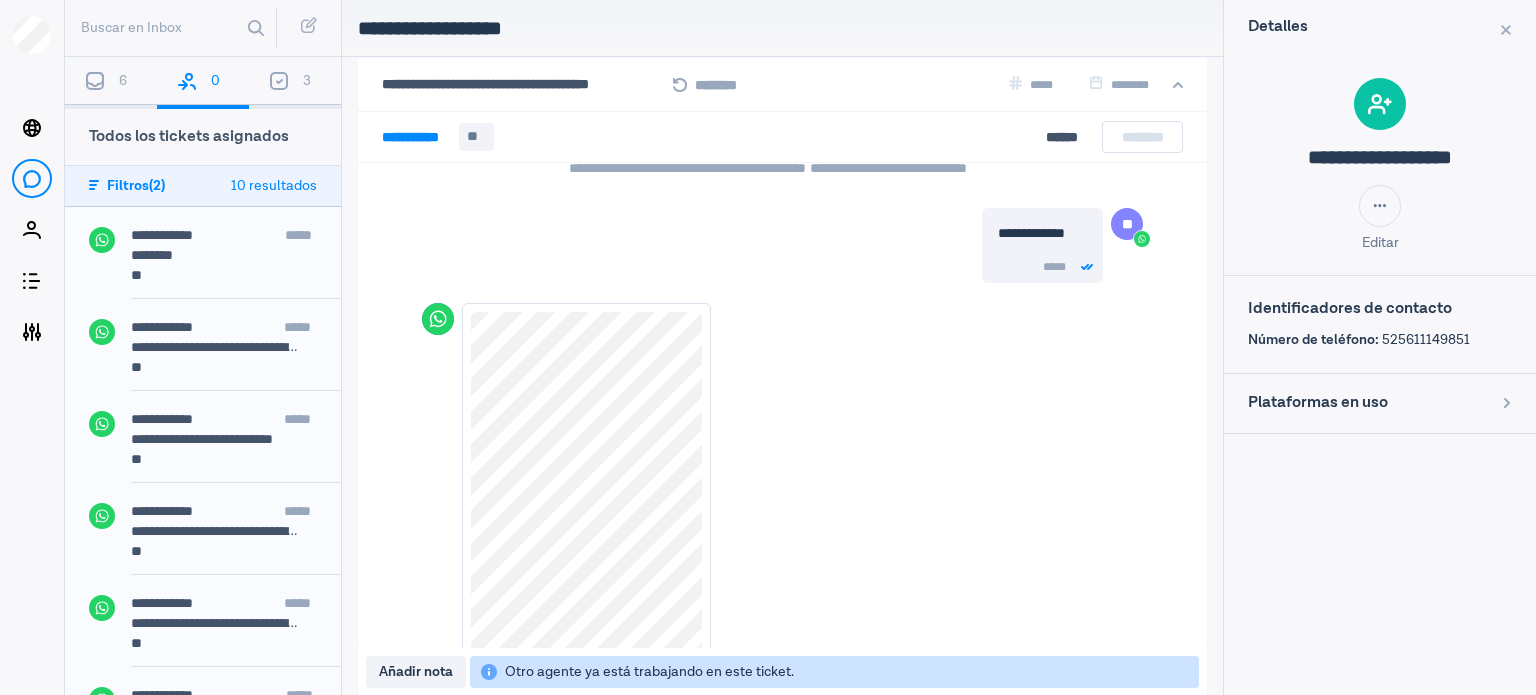 click on "6" at bounding box center (111, 83) 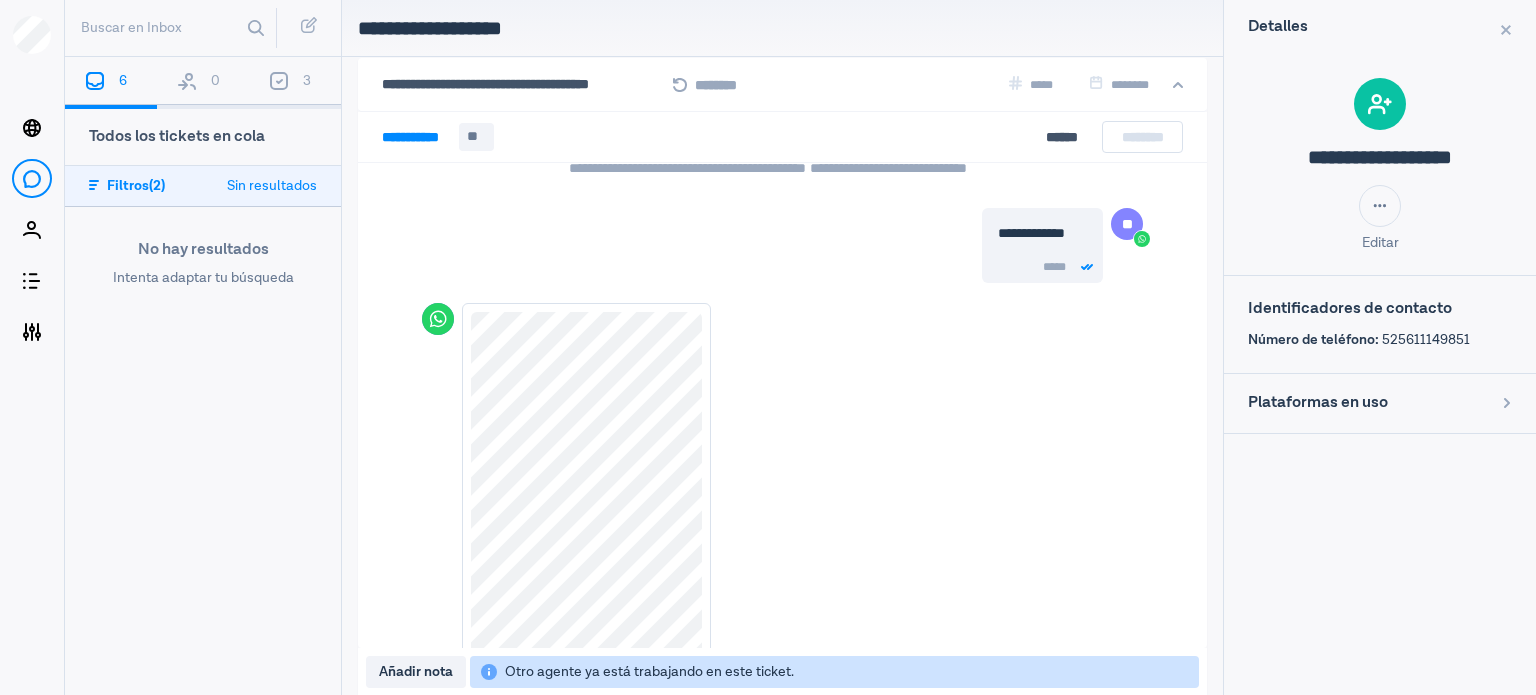 click on "0" at bounding box center (203, 83) 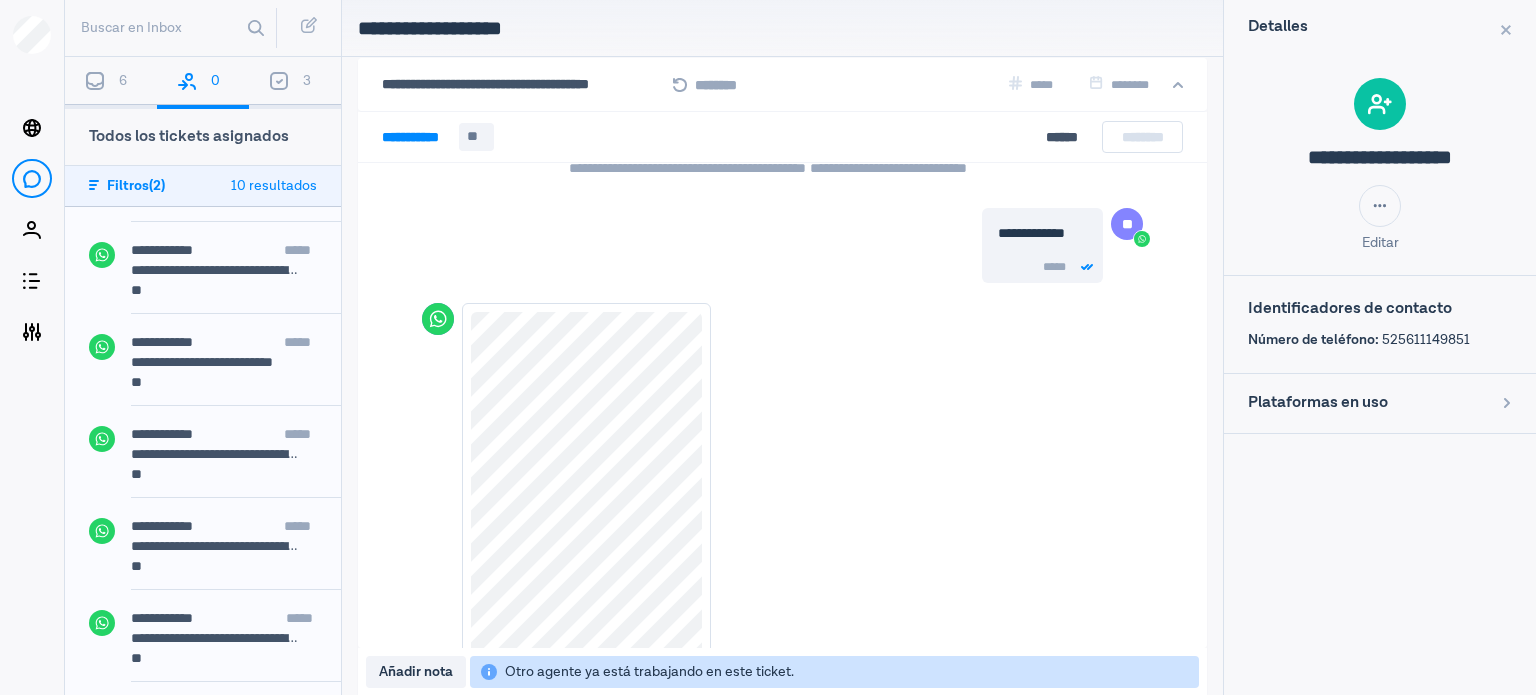 scroll, scrollTop: 0, scrollLeft: 0, axis: both 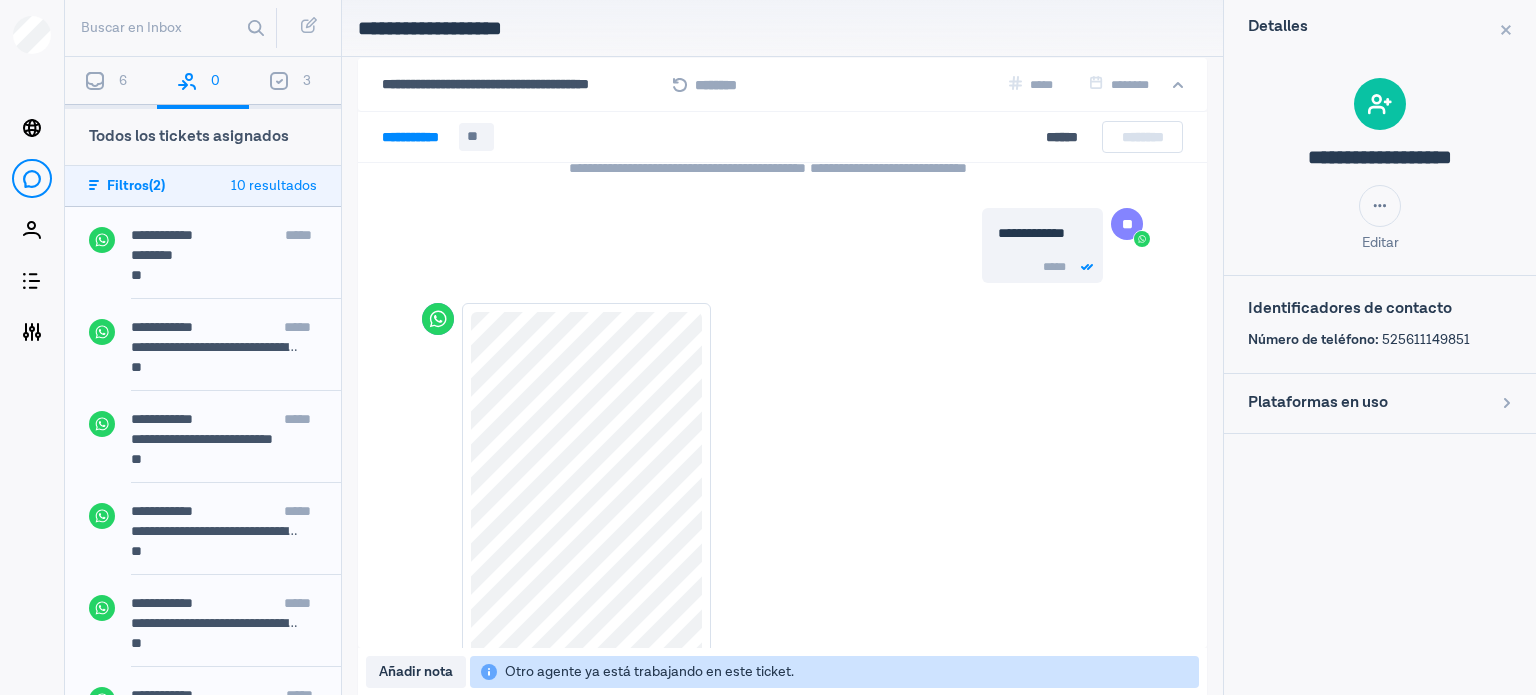 click on "**********" at bounding box center (236, 263) 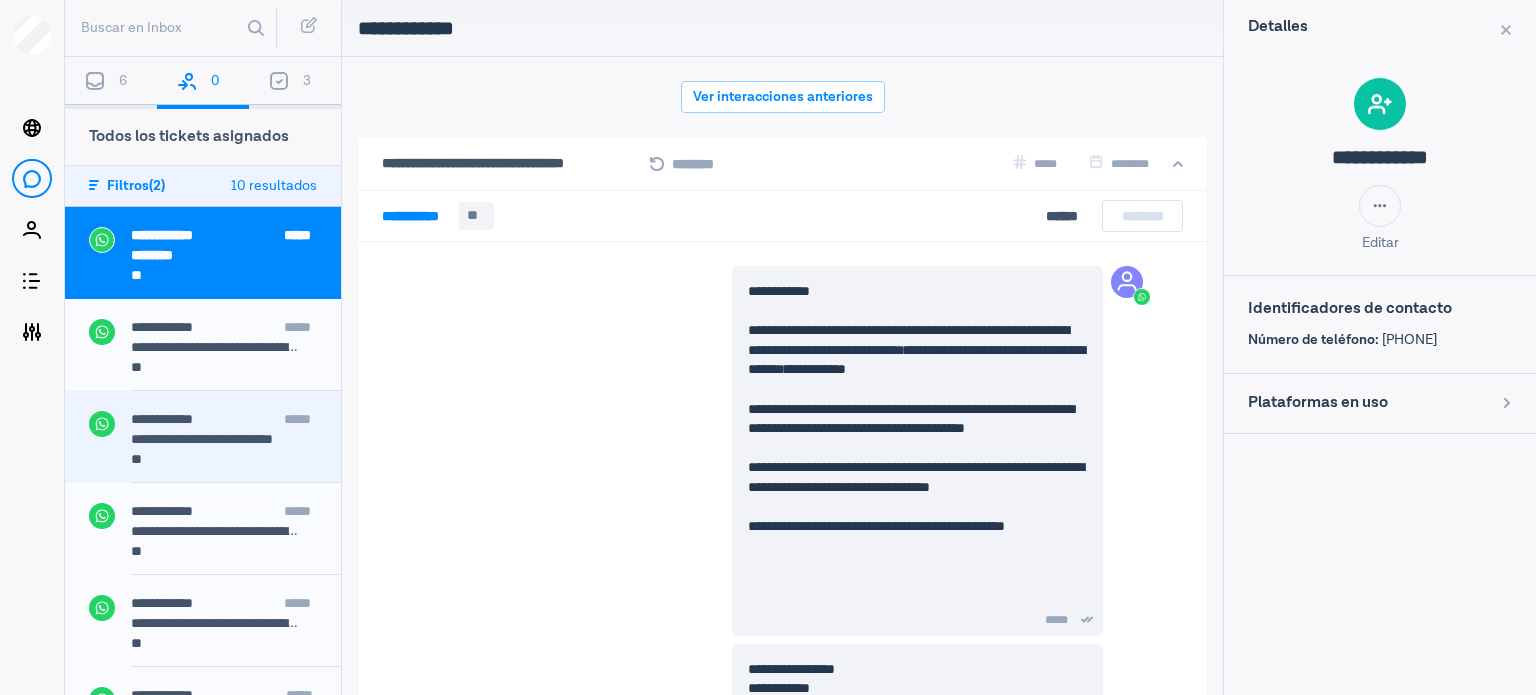 scroll, scrollTop: 79, scrollLeft: 0, axis: vertical 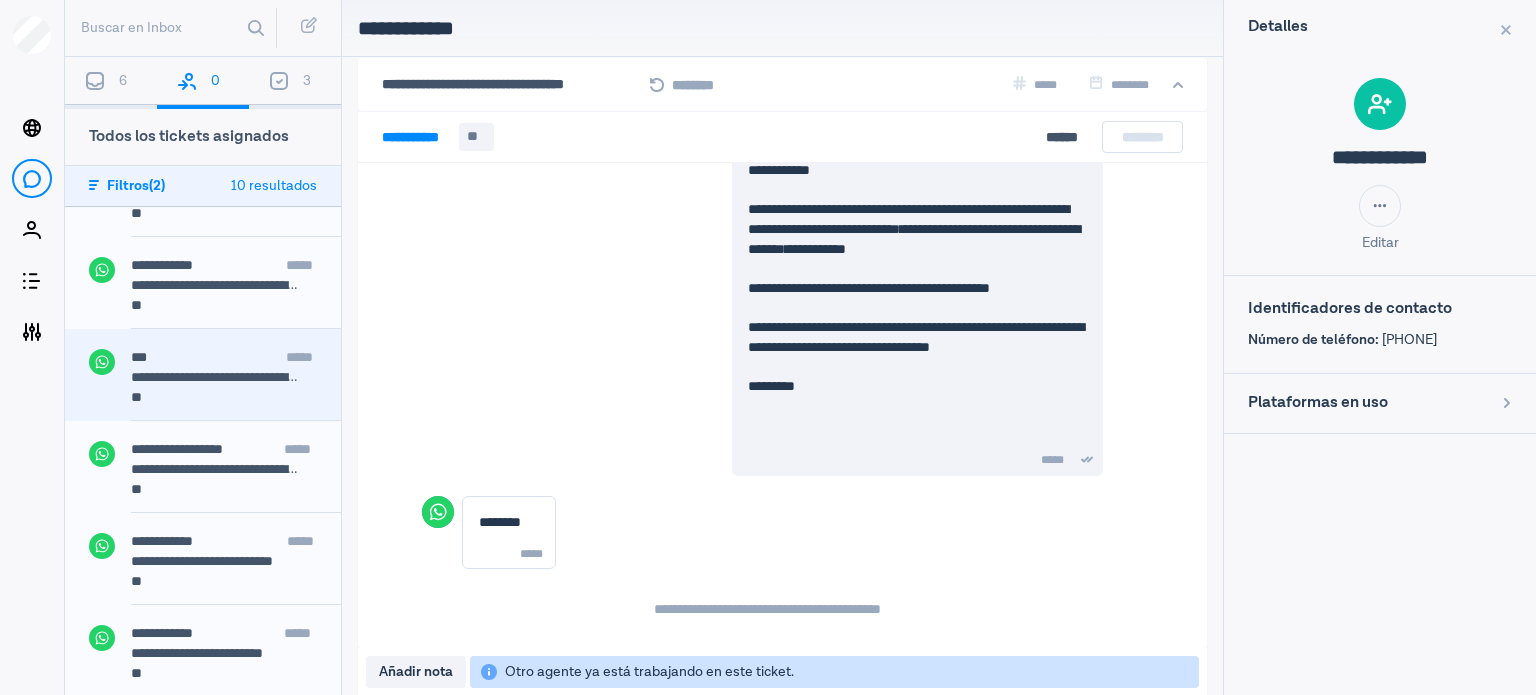 click on "**********" at bounding box center [203, 375] 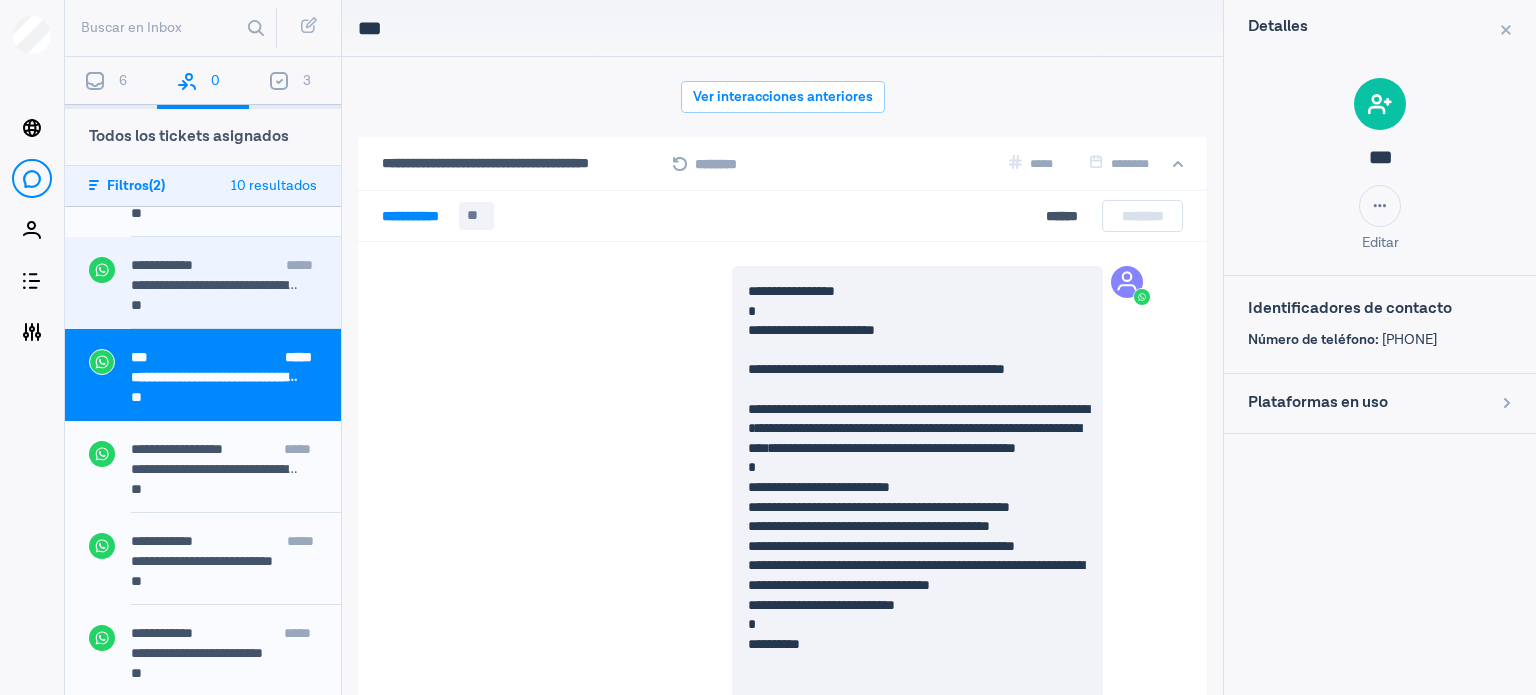 scroll, scrollTop: 79, scrollLeft: 0, axis: vertical 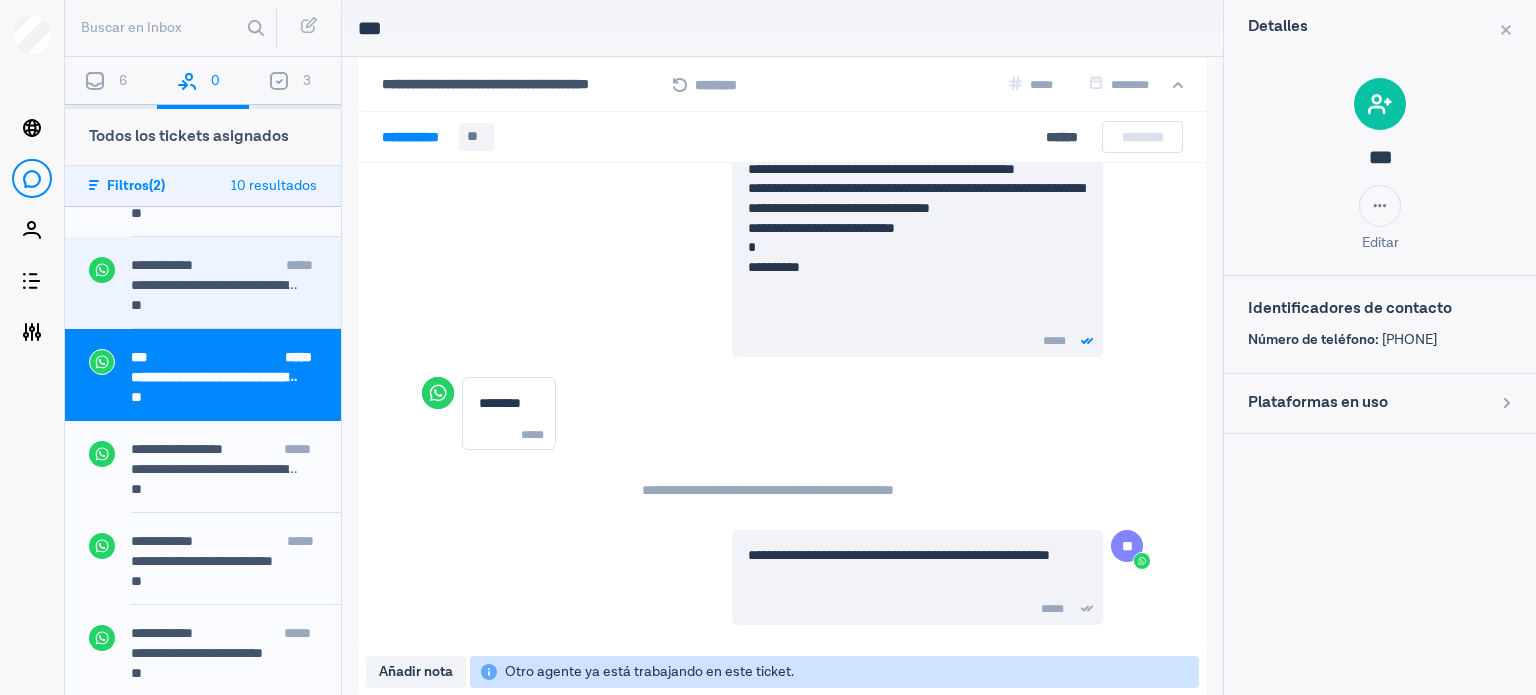 click on "**********" at bounding box center [216, 285] 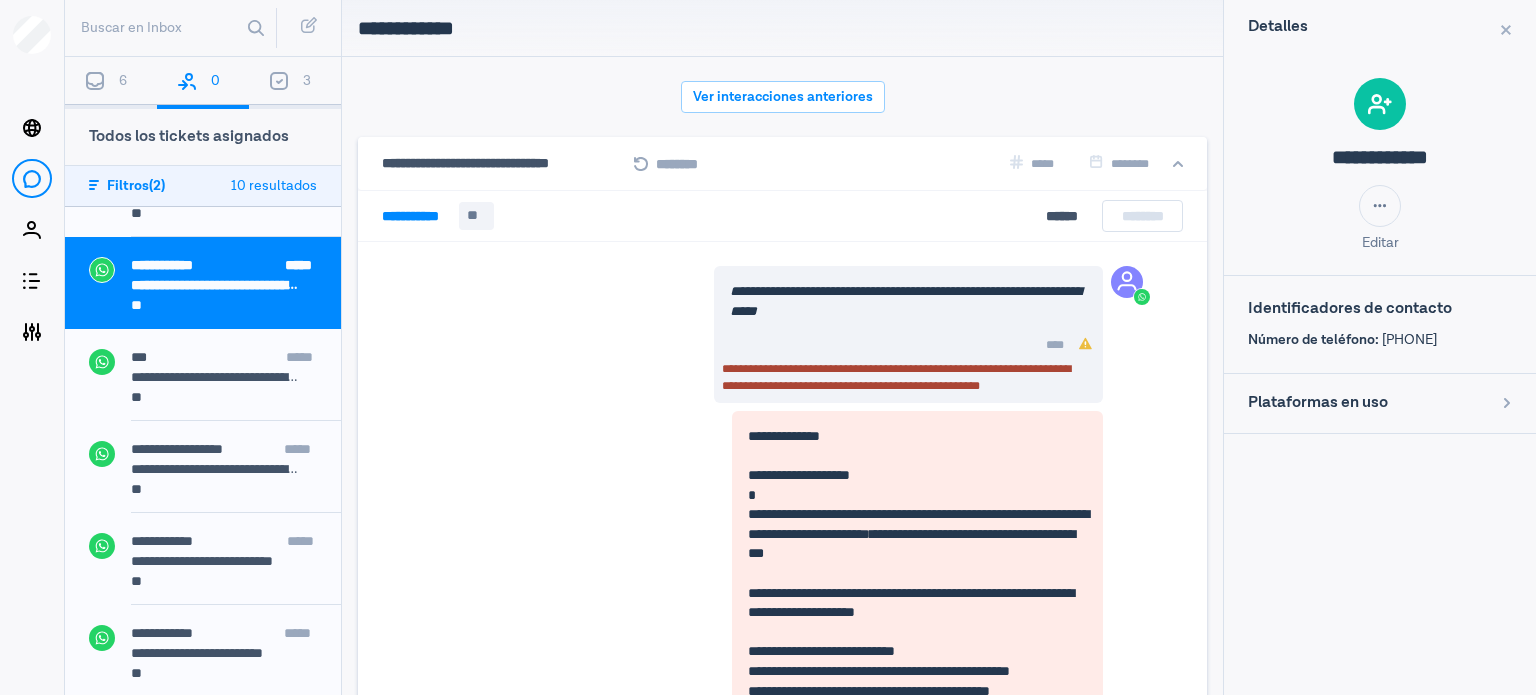 scroll, scrollTop: 914, scrollLeft: 0, axis: vertical 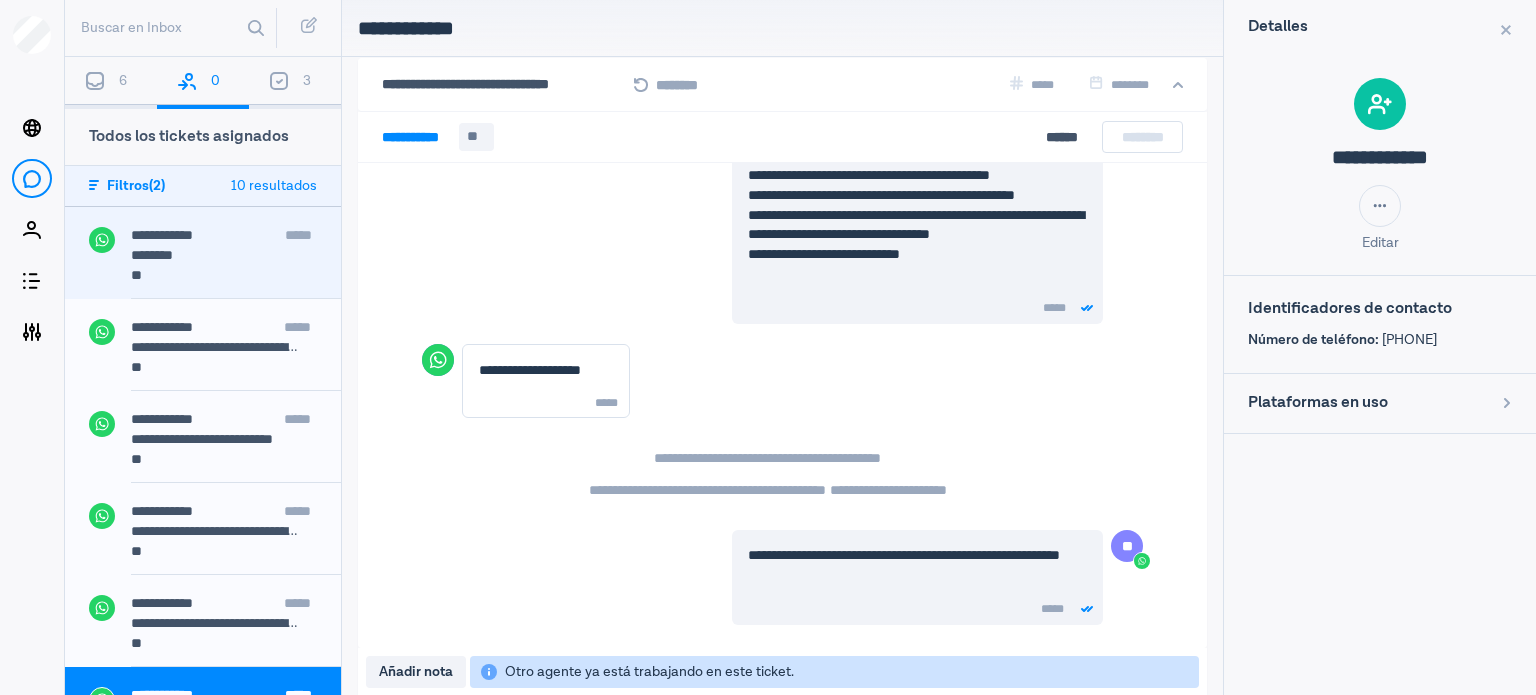 click on "**********" at bounding box center [236, 237] 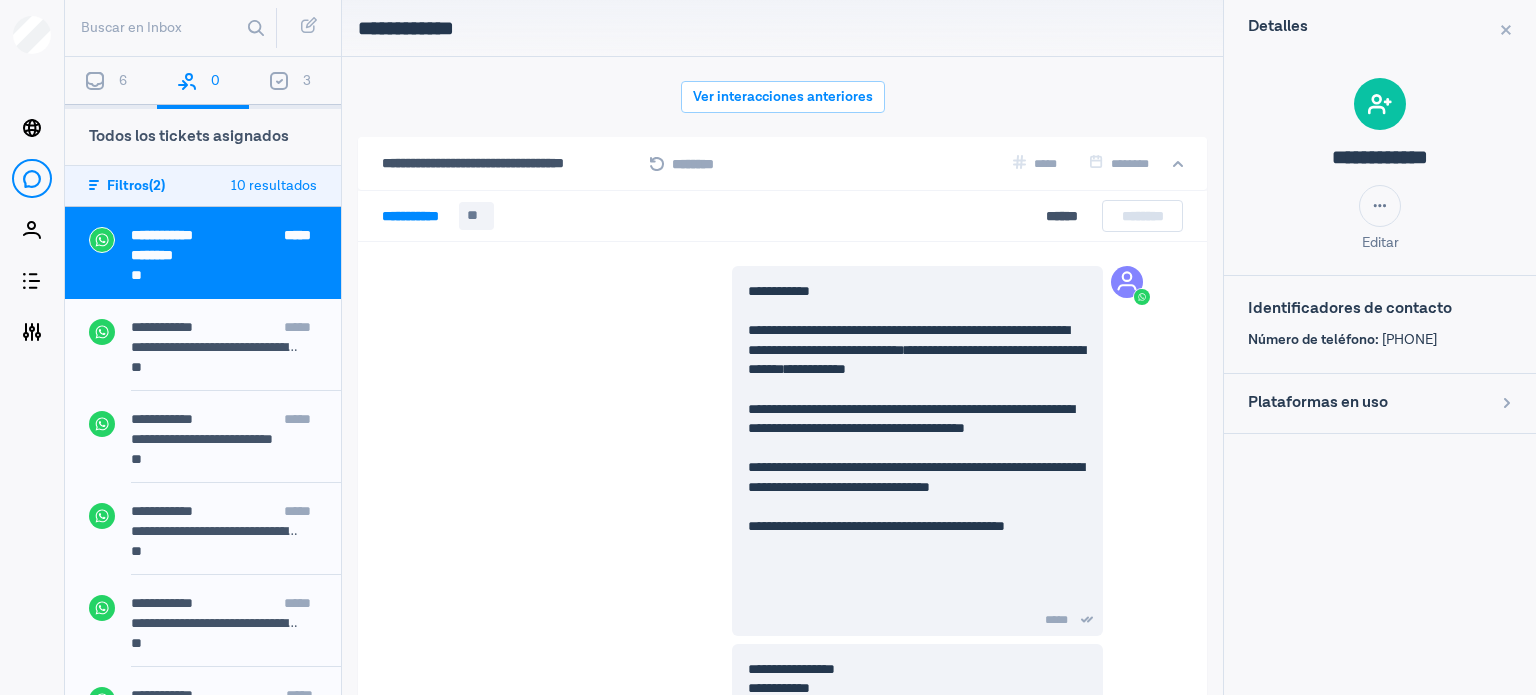 scroll, scrollTop: 79, scrollLeft: 0, axis: vertical 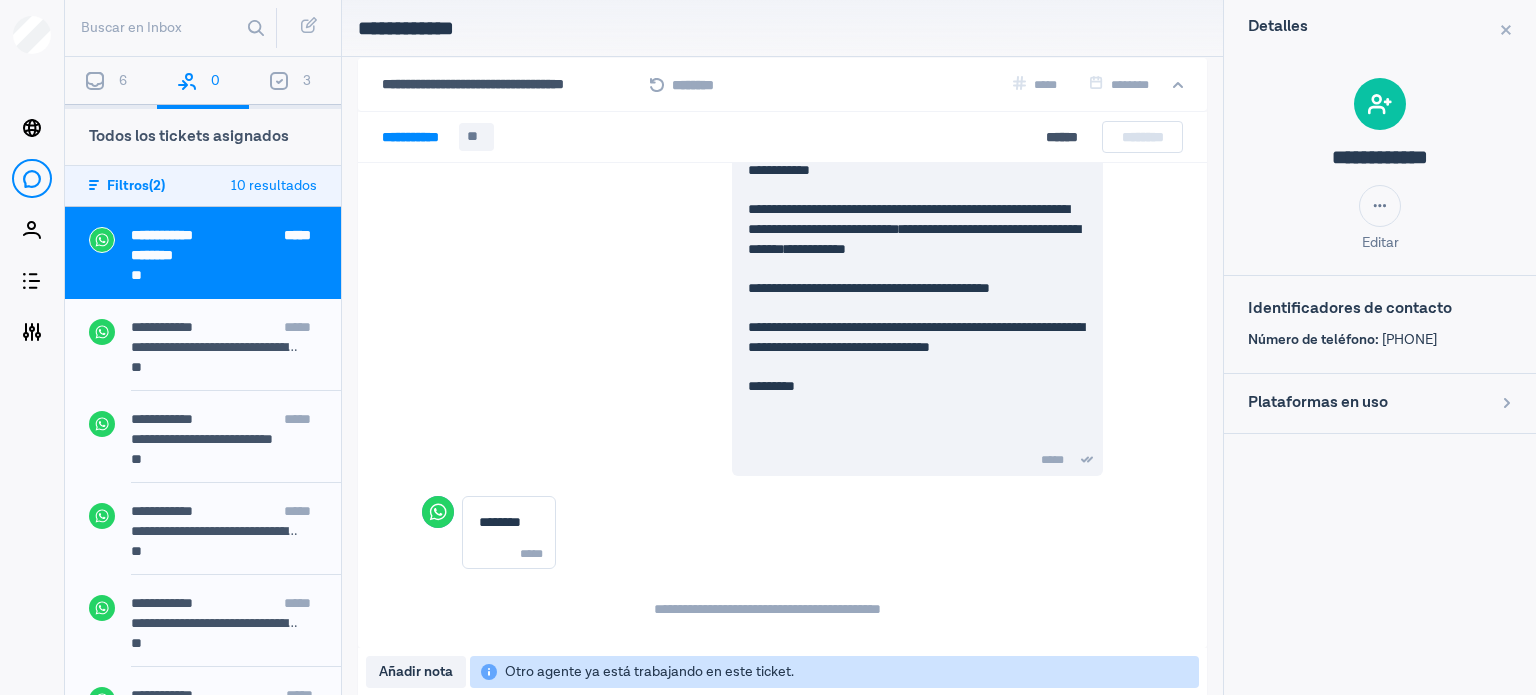 click on "6" at bounding box center (111, 83) 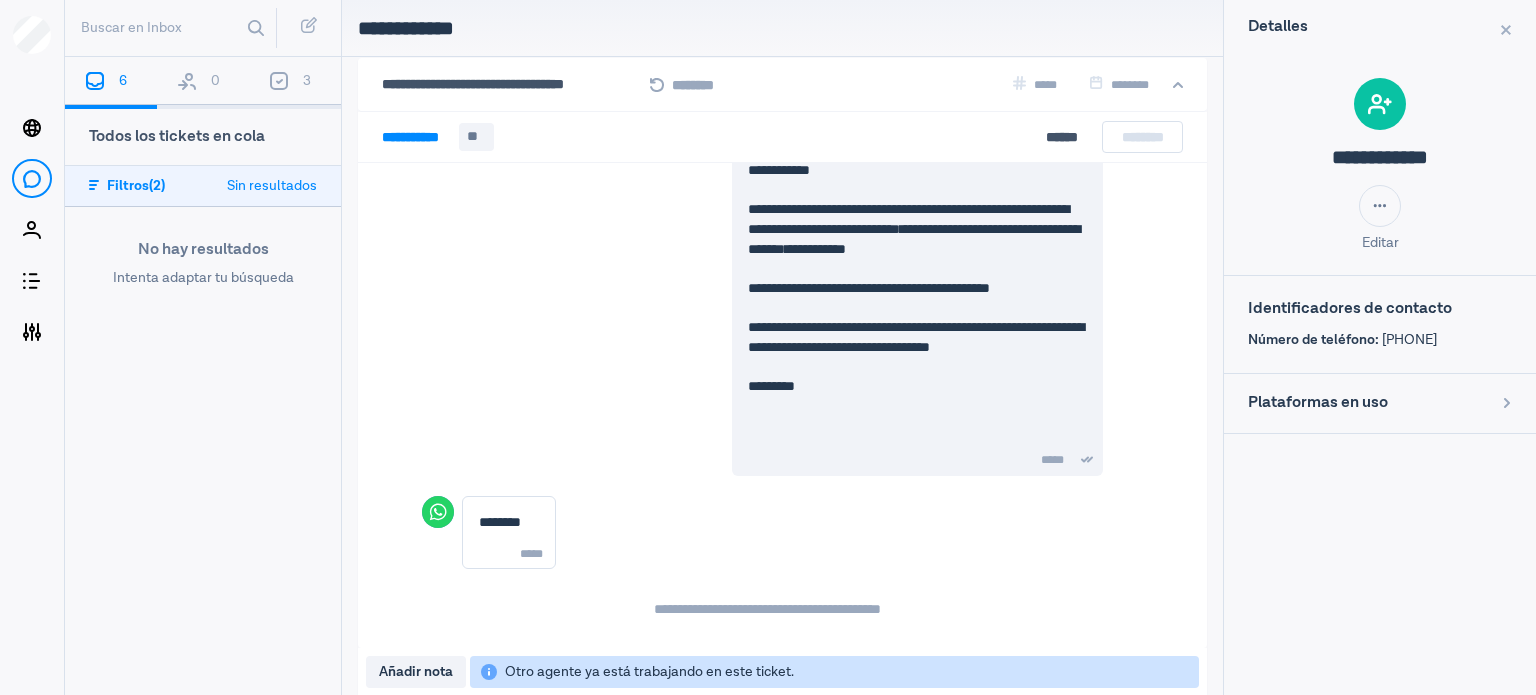 click on "0" at bounding box center [203, 83] 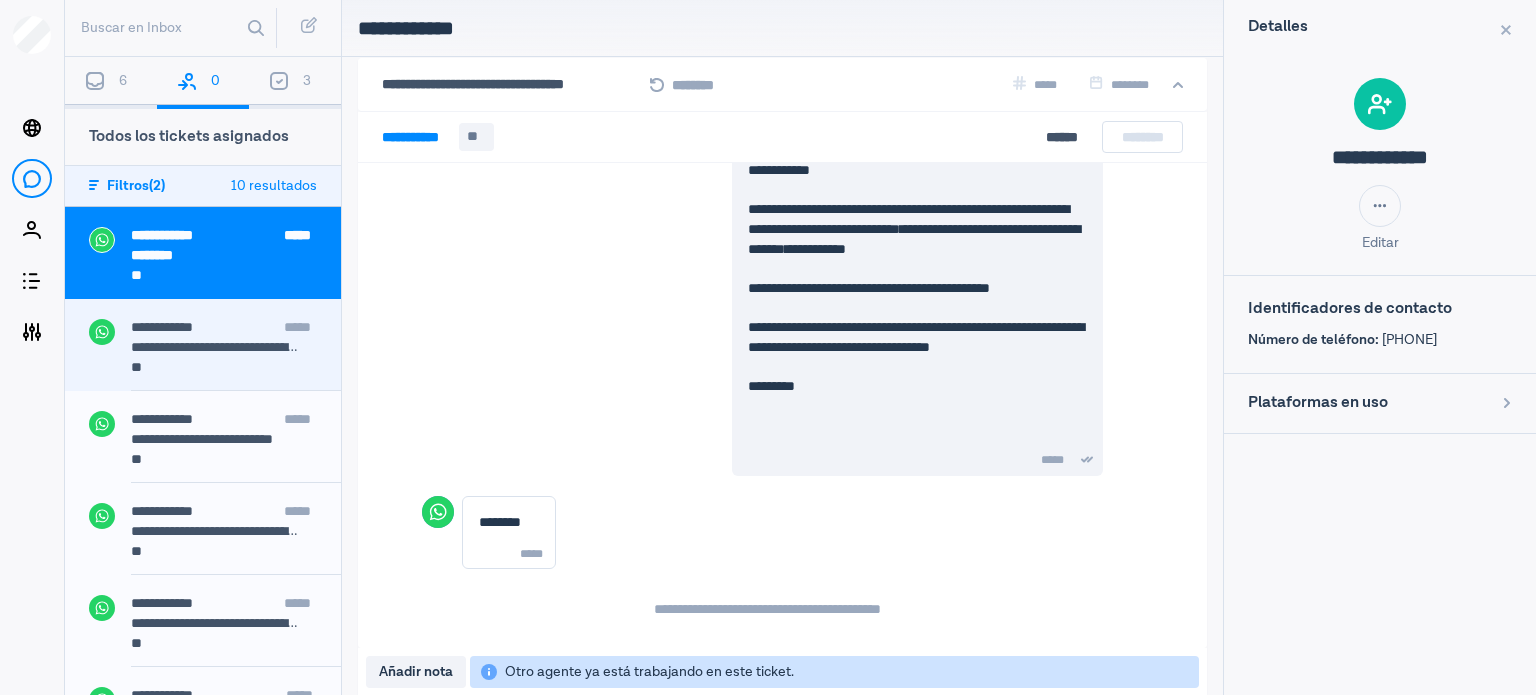 click on "**********" at bounding box center [236, 355] 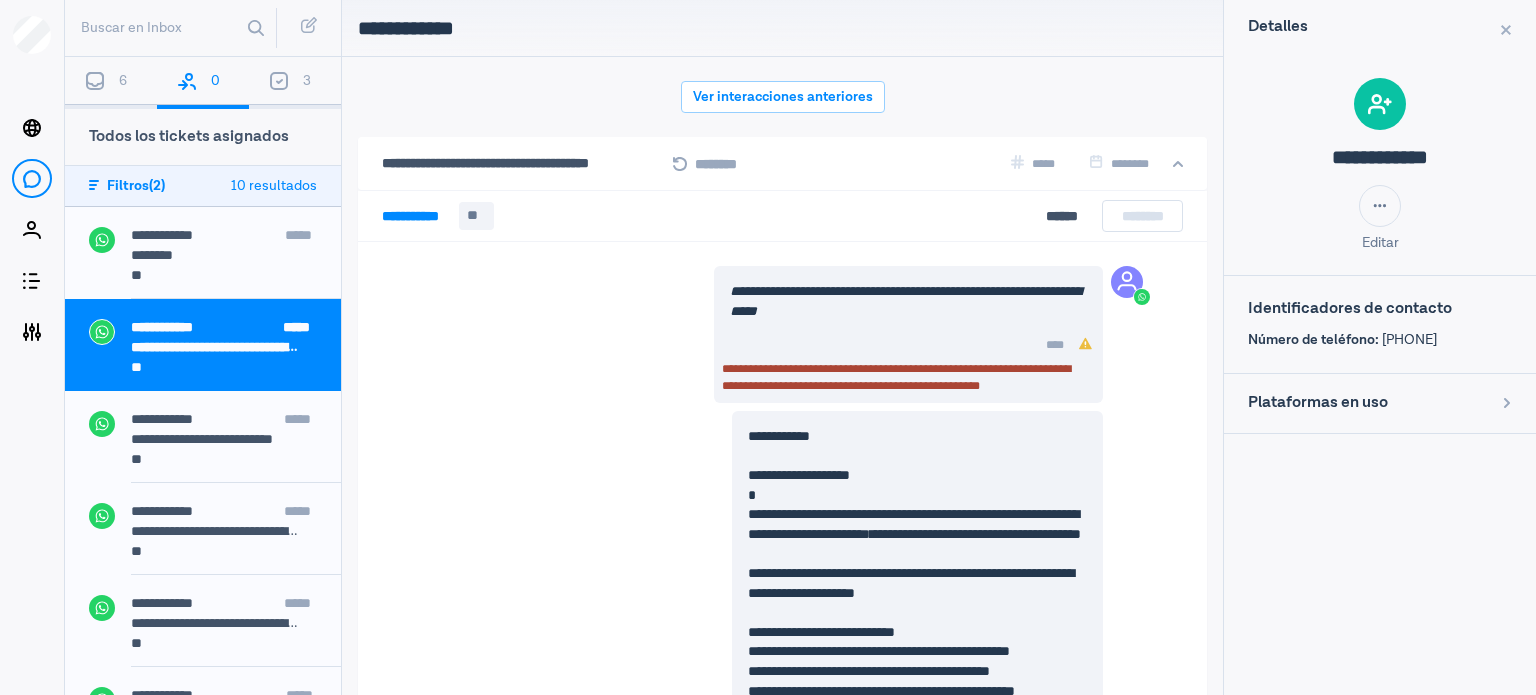 scroll, scrollTop: 79, scrollLeft: 0, axis: vertical 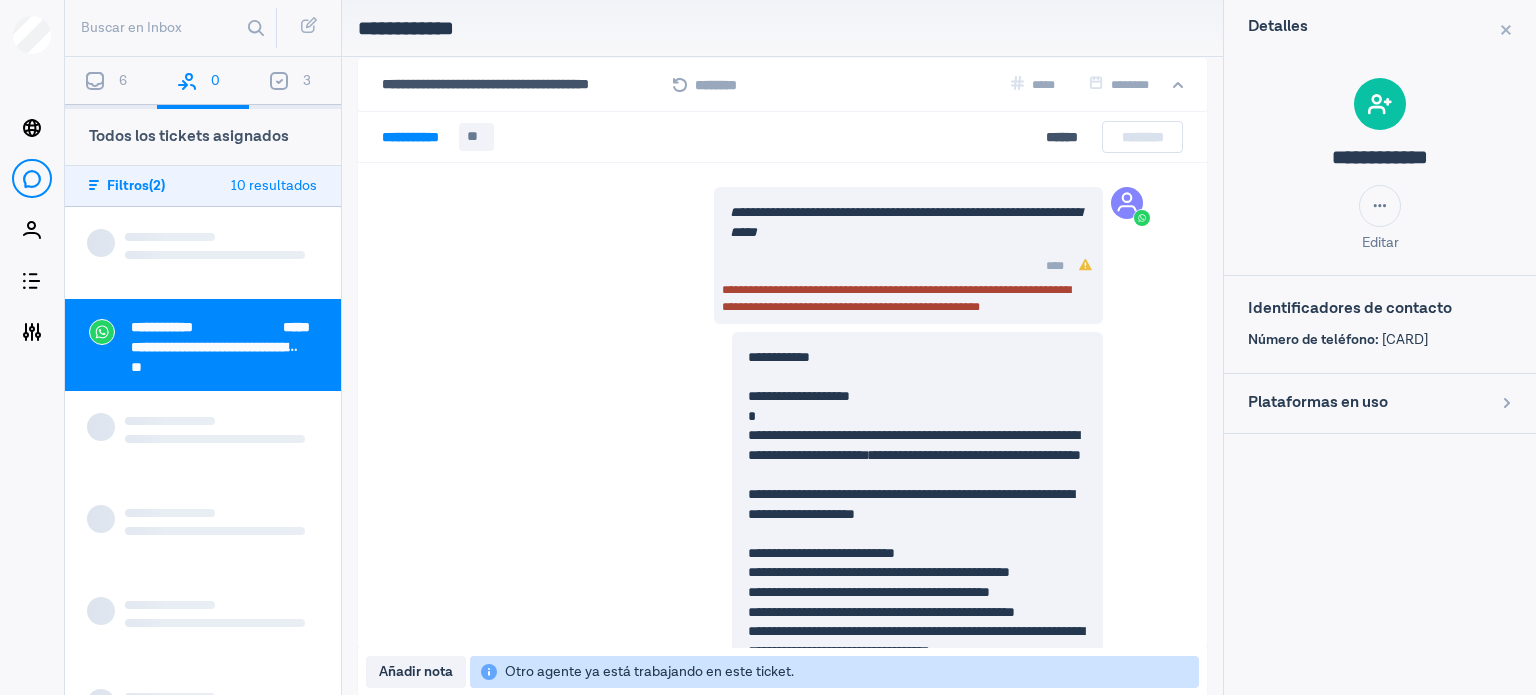 click on "0" at bounding box center (203, 83) 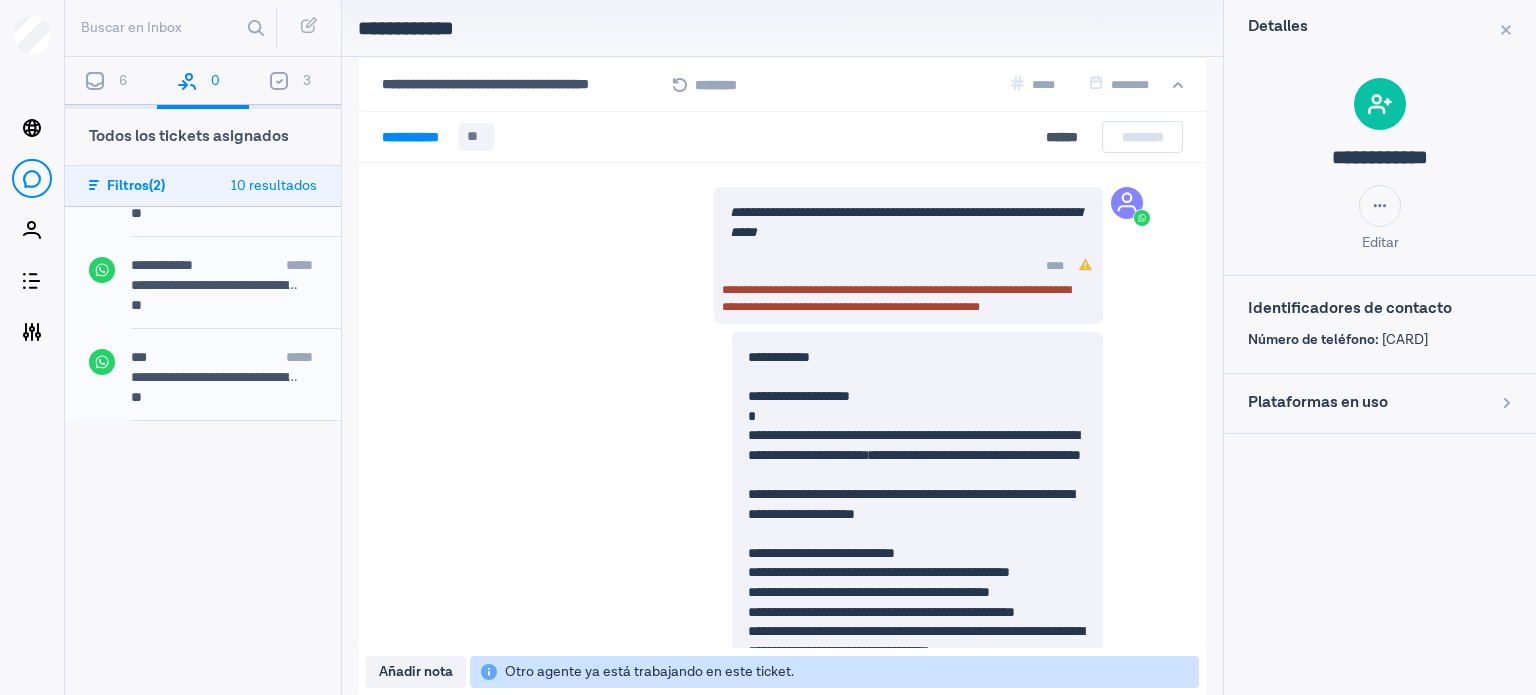 scroll, scrollTop: 0, scrollLeft: 0, axis: both 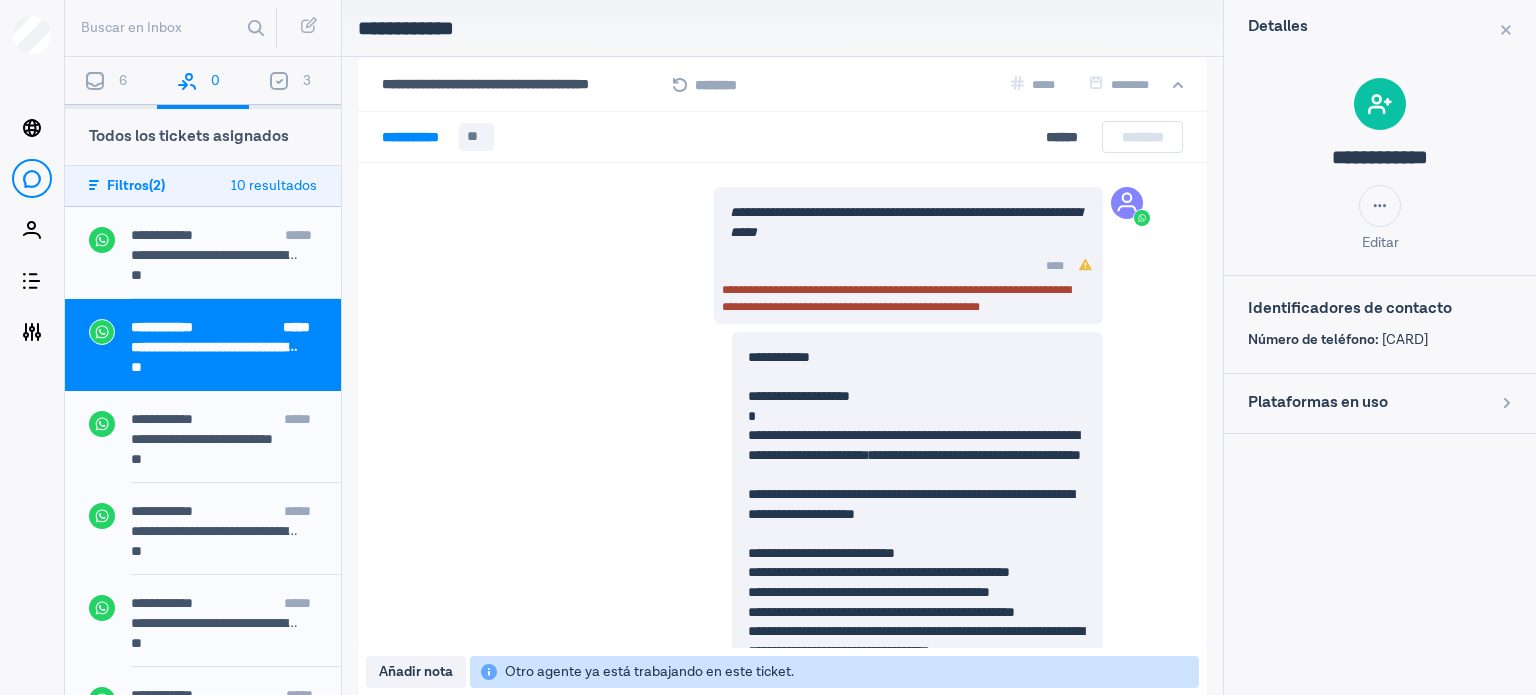 click on "**********" at bounding box center [203, 345] 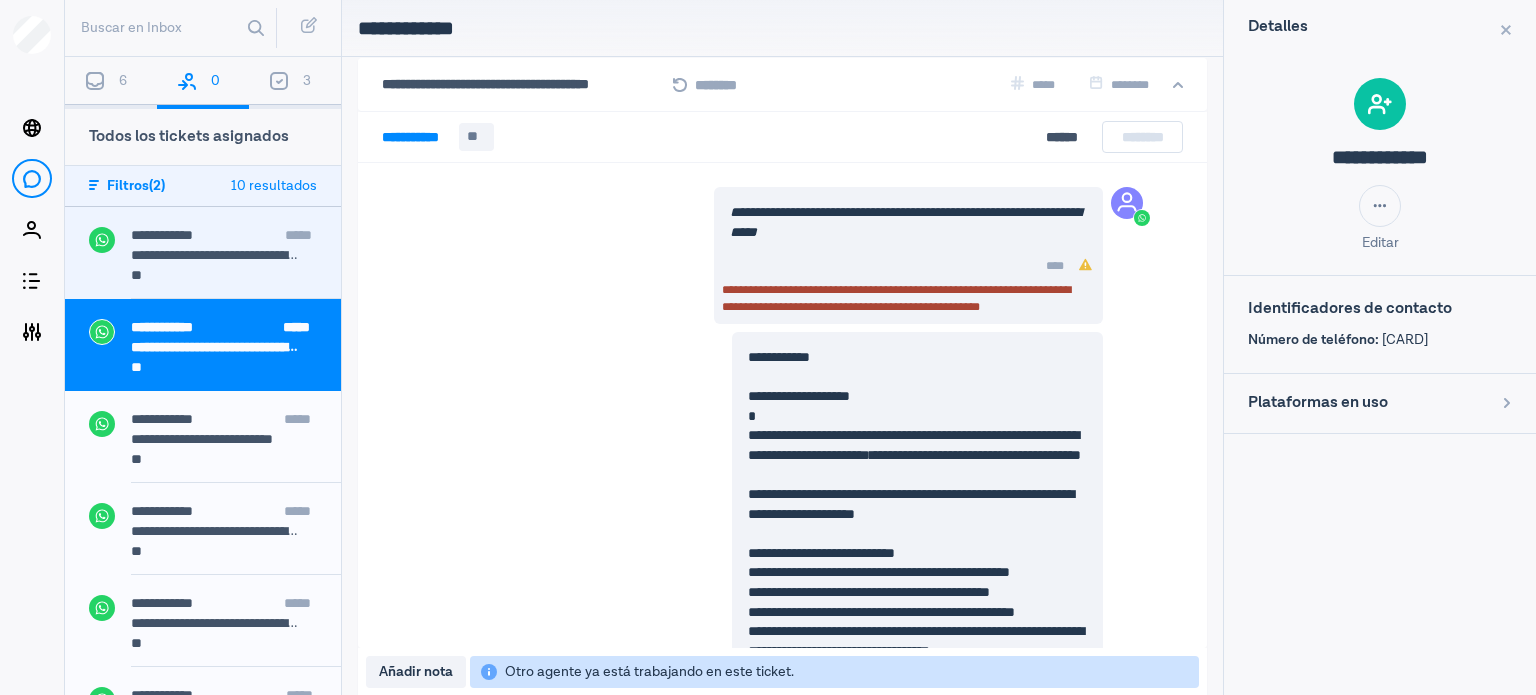 click on "**" at bounding box center [224, 277] 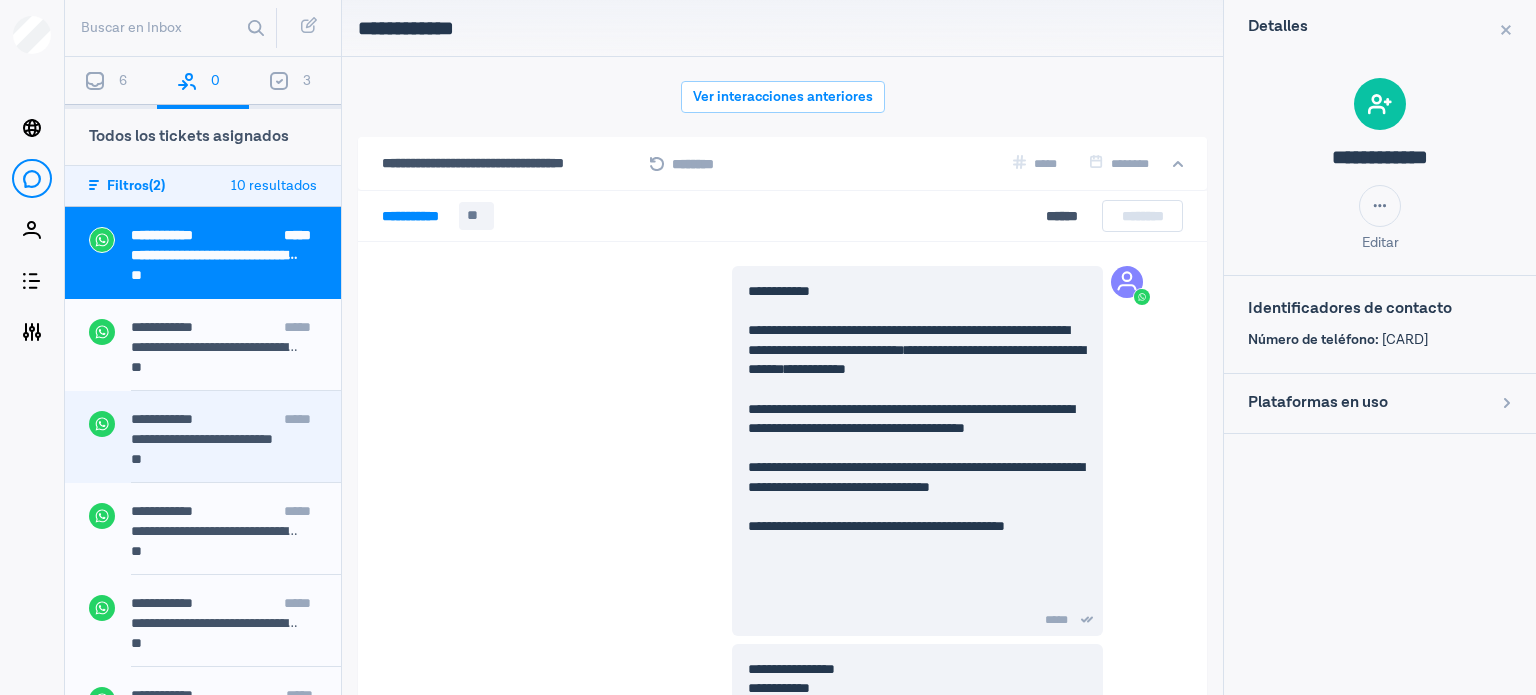 scroll, scrollTop: 558, scrollLeft: 0, axis: vertical 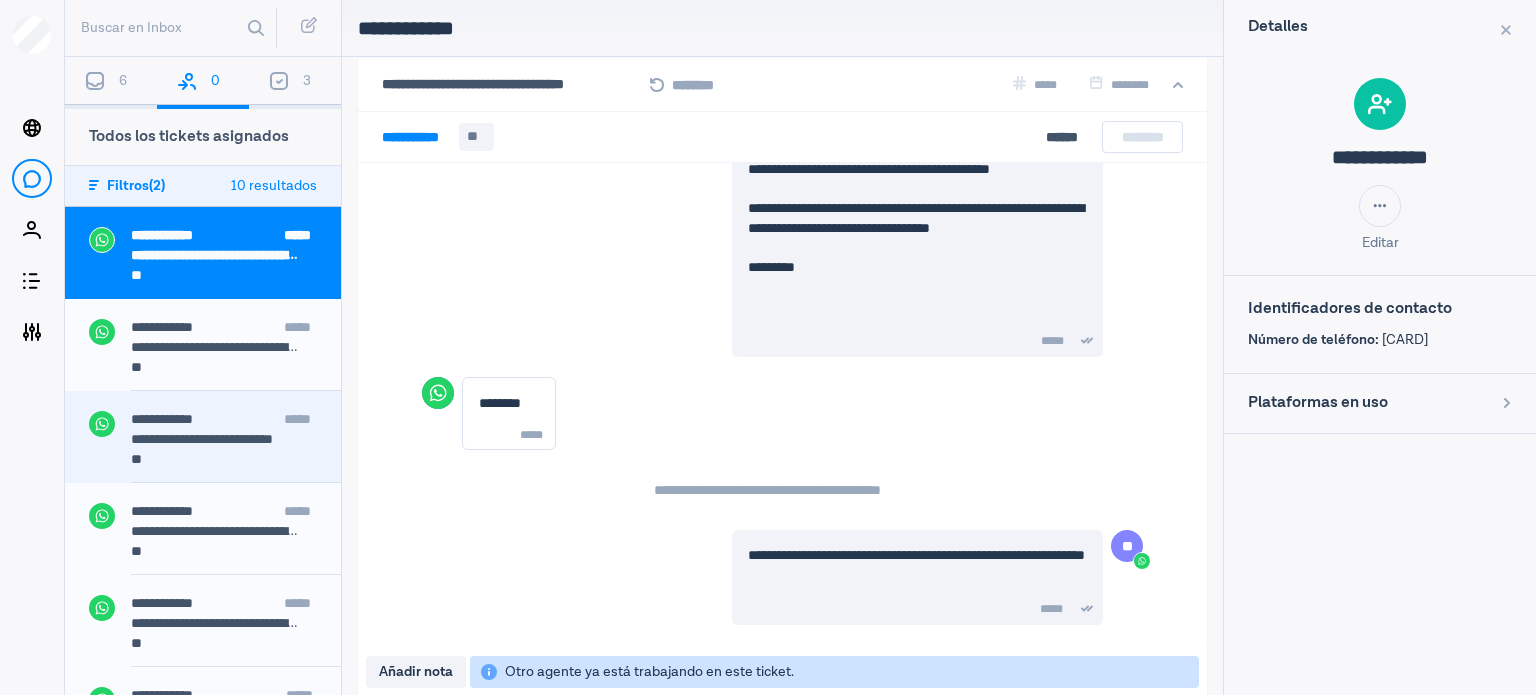 click on "**********" at bounding box center (236, 421) 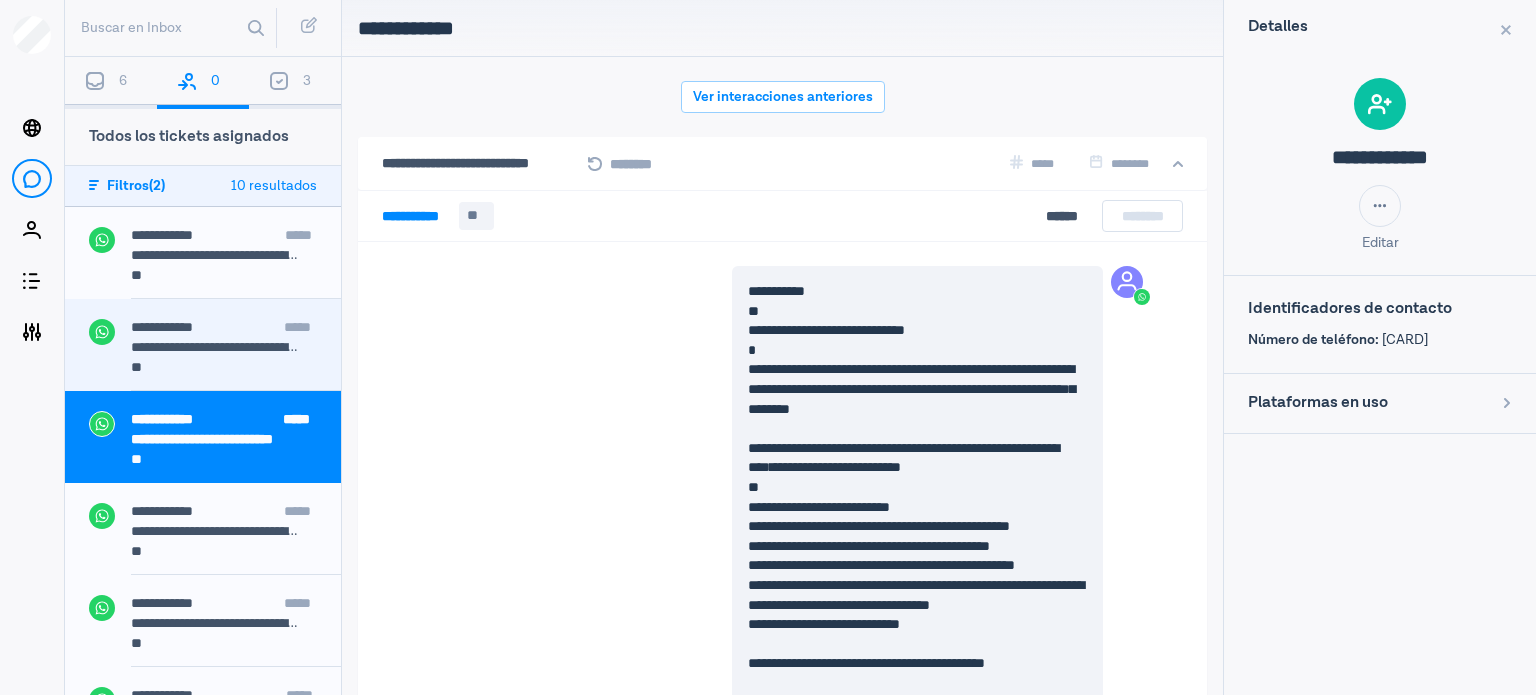 scroll, scrollTop: 79, scrollLeft: 0, axis: vertical 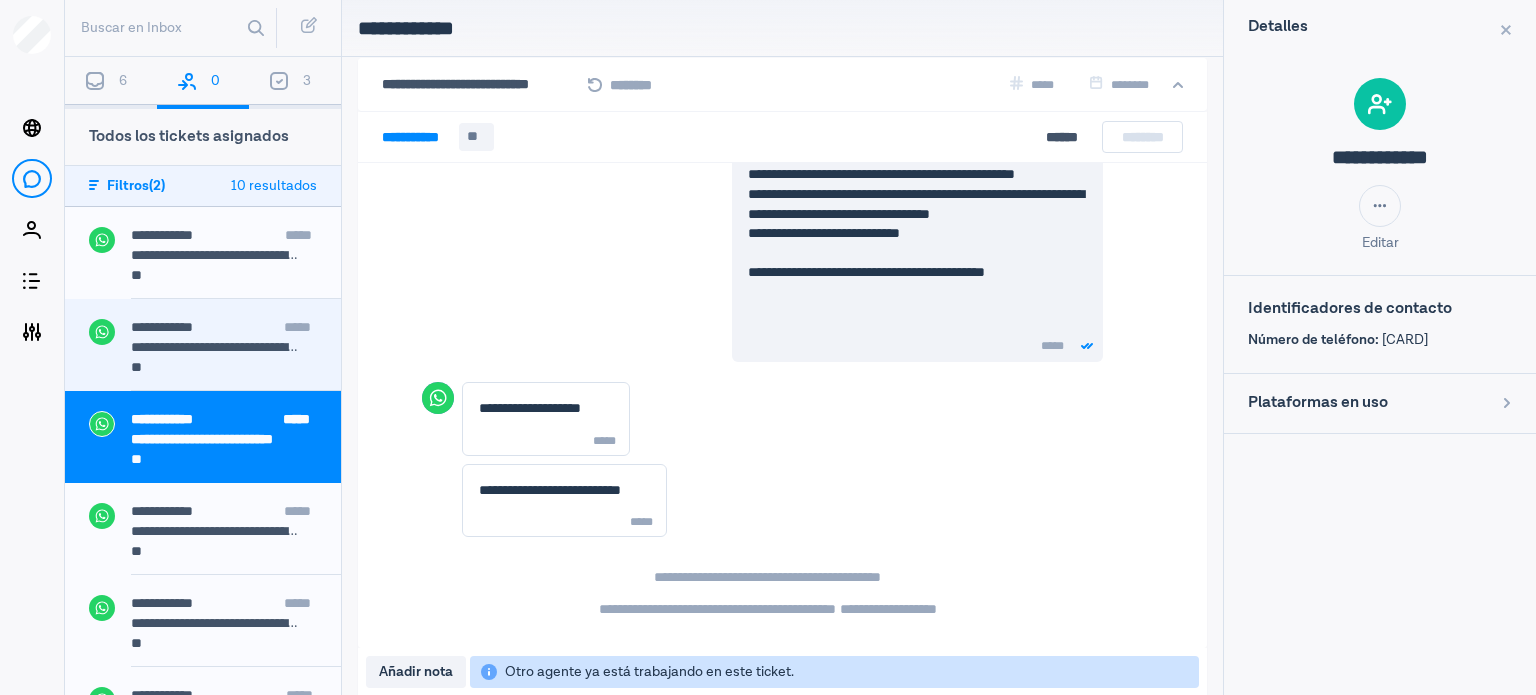 click on "**" at bounding box center (224, 369) 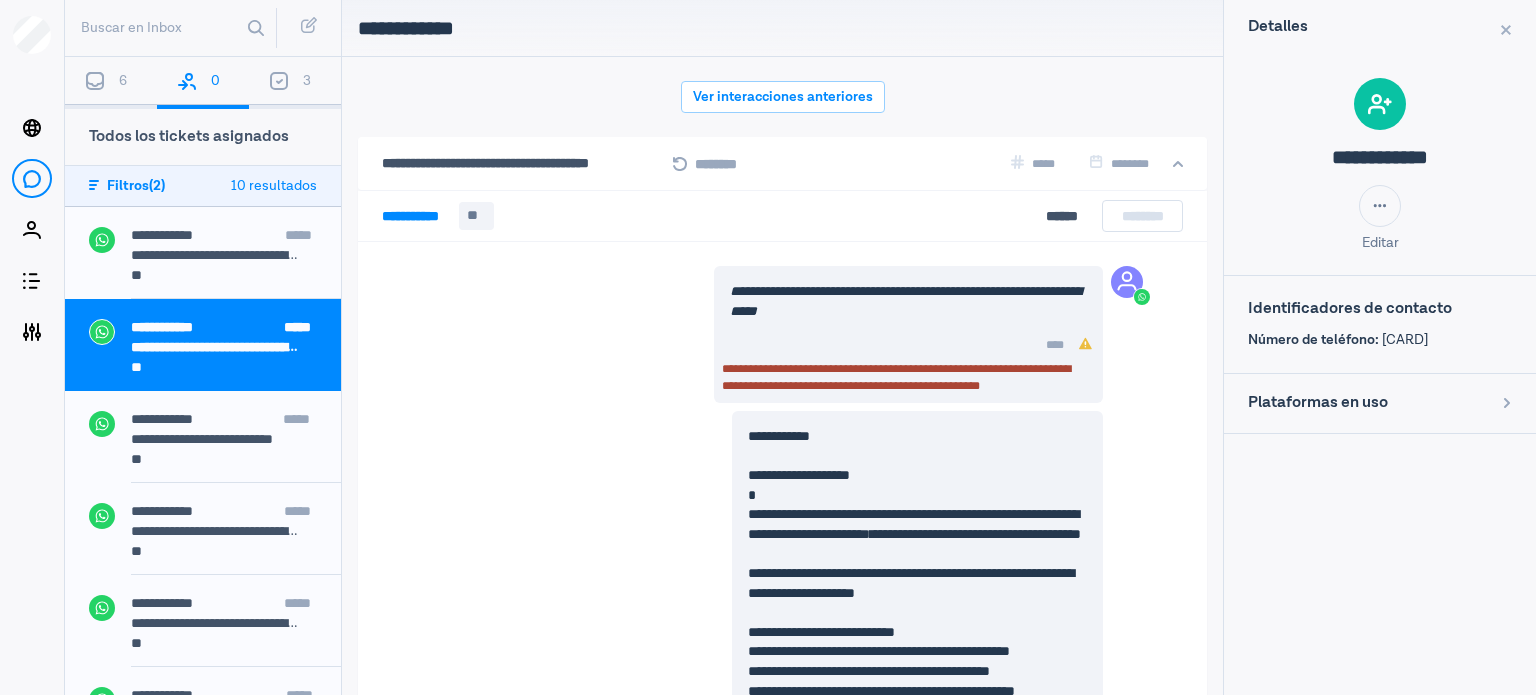 scroll, scrollTop: 416, scrollLeft: 0, axis: vertical 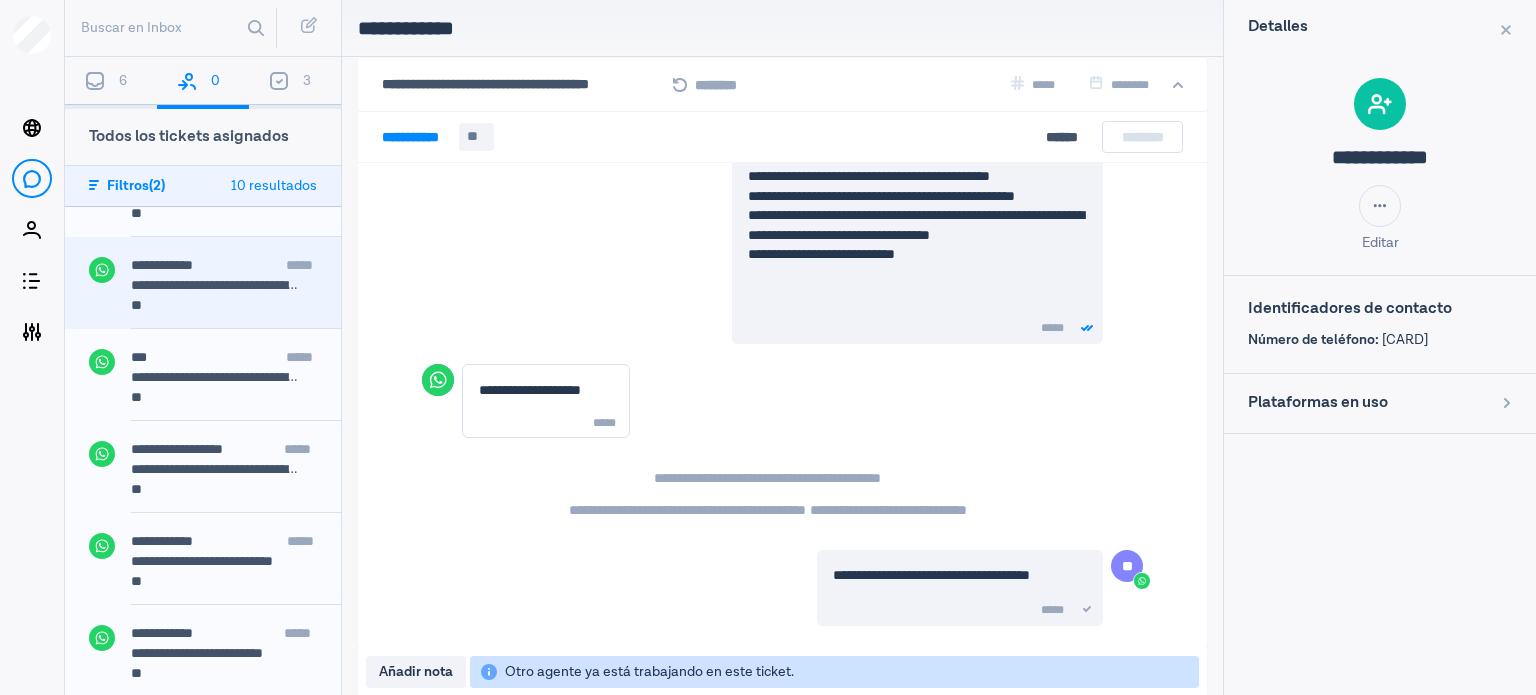 click on "**" at bounding box center [224, 307] 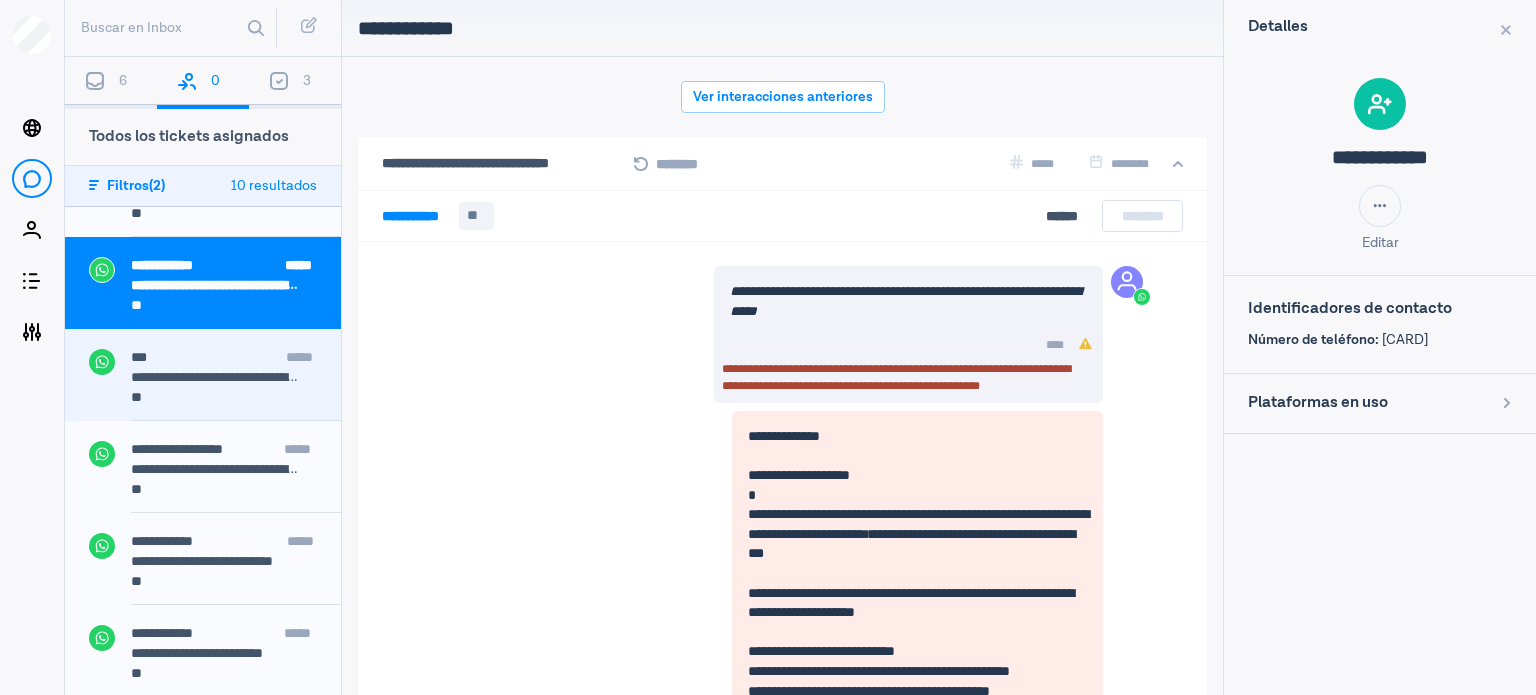 scroll, scrollTop: 914, scrollLeft: 0, axis: vertical 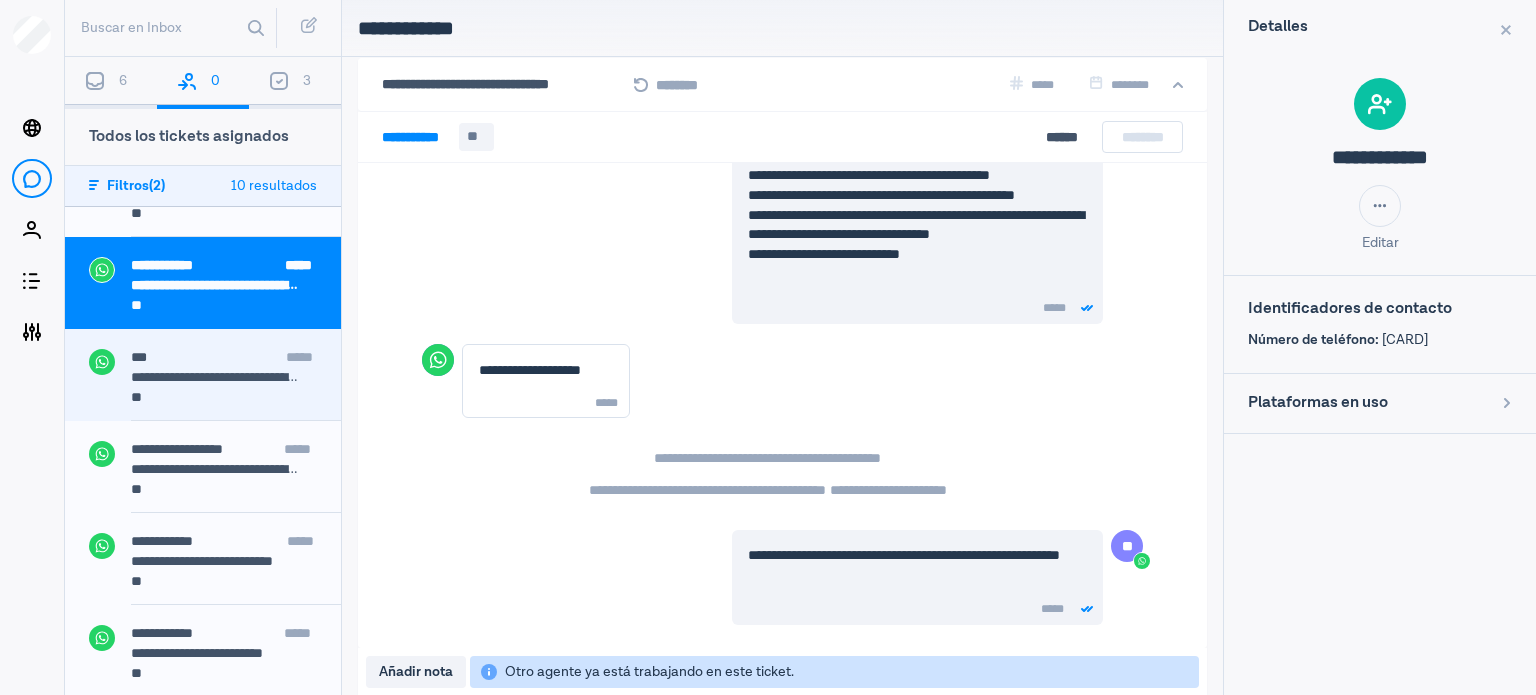 click on "**********" at bounding box center [216, 377] 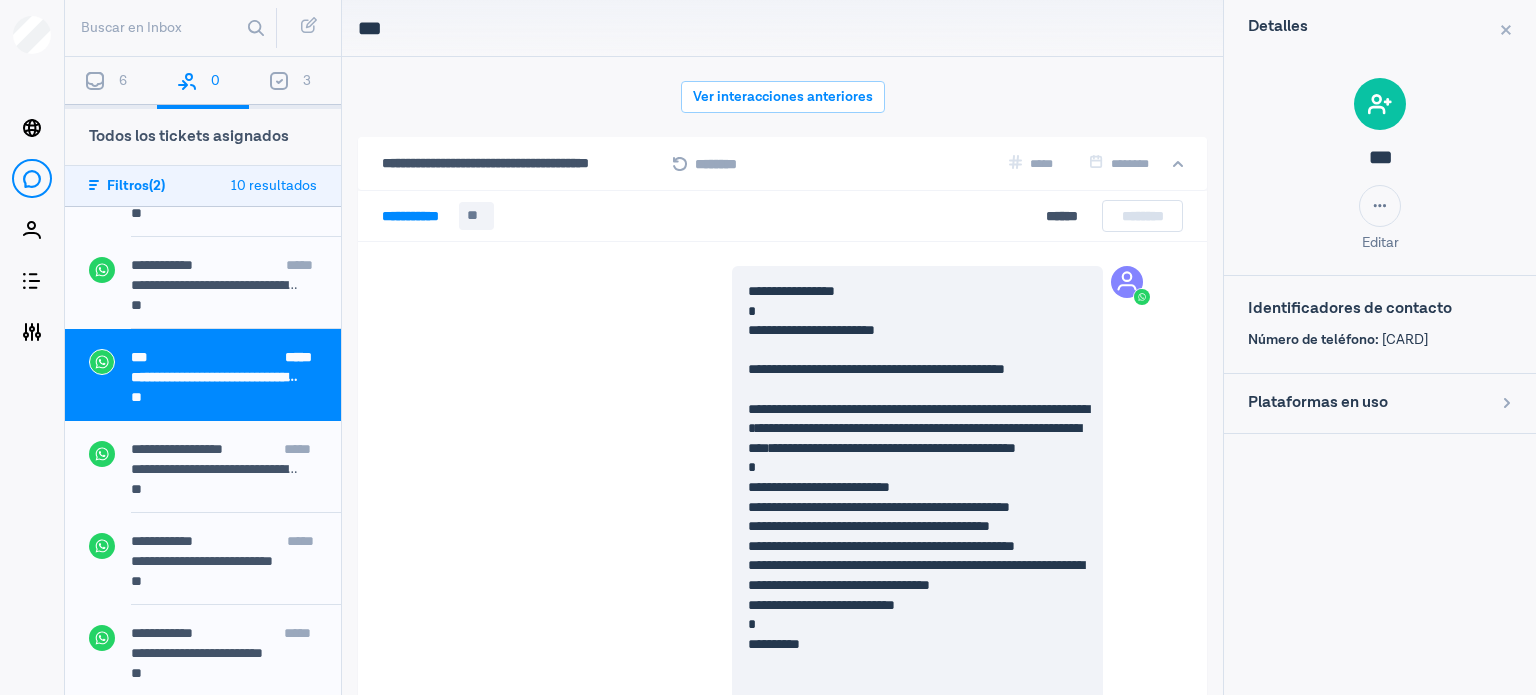 scroll, scrollTop: 79, scrollLeft: 0, axis: vertical 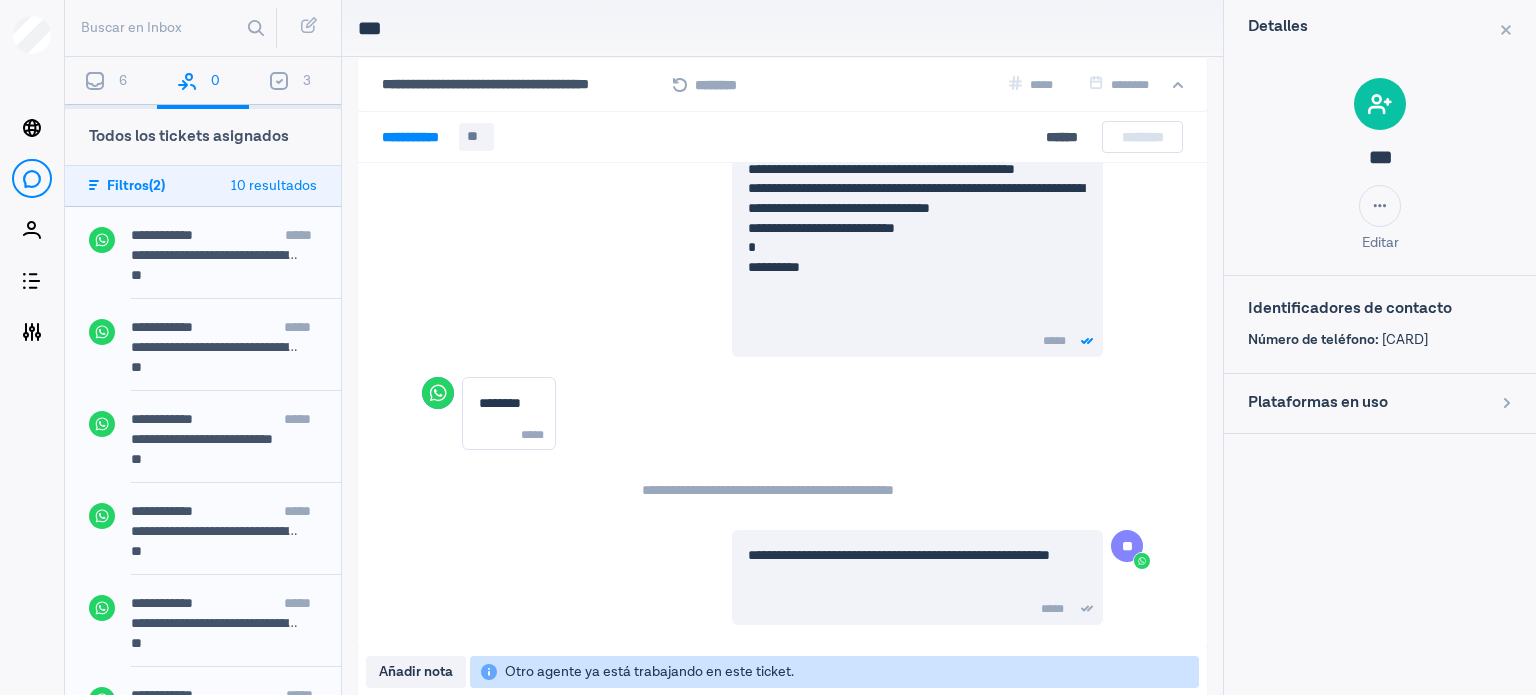 click at bounding box center [95, 81] 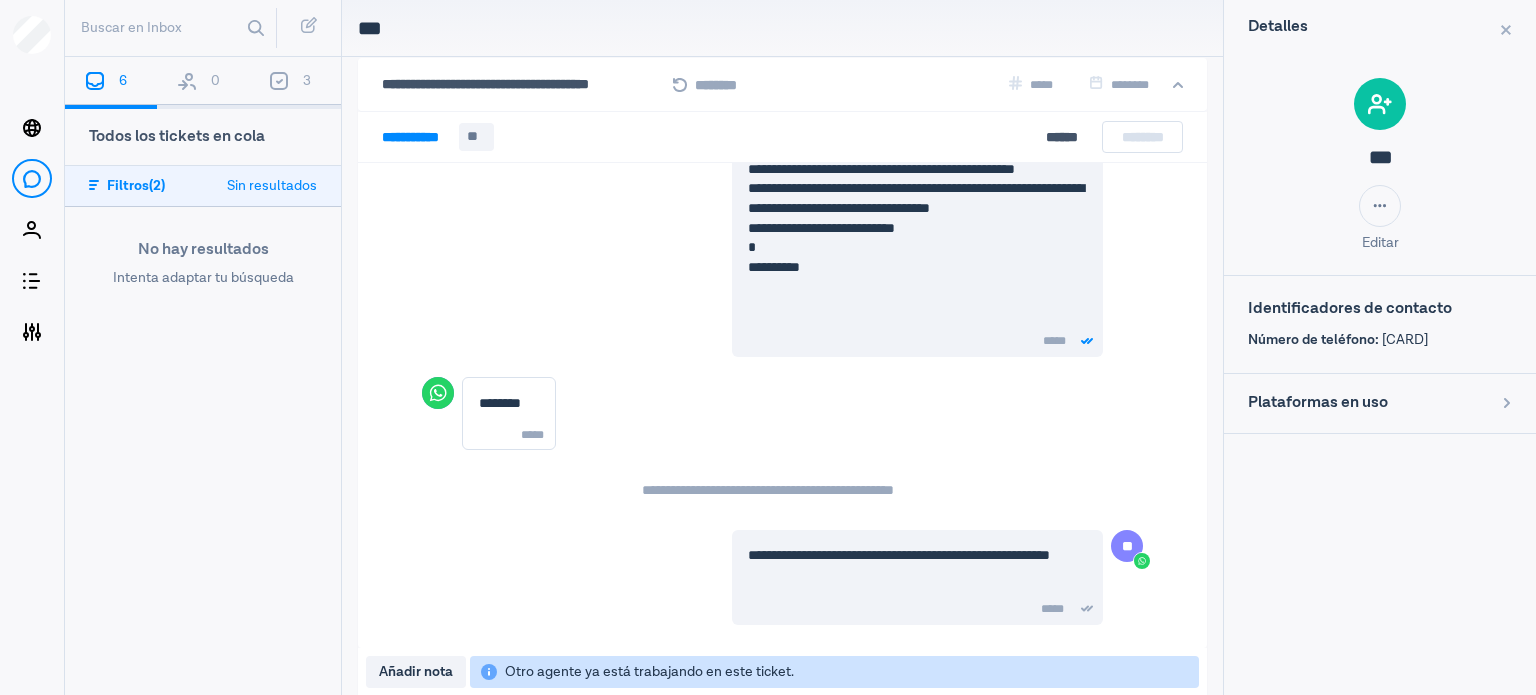 click on "0" at bounding box center [203, 83] 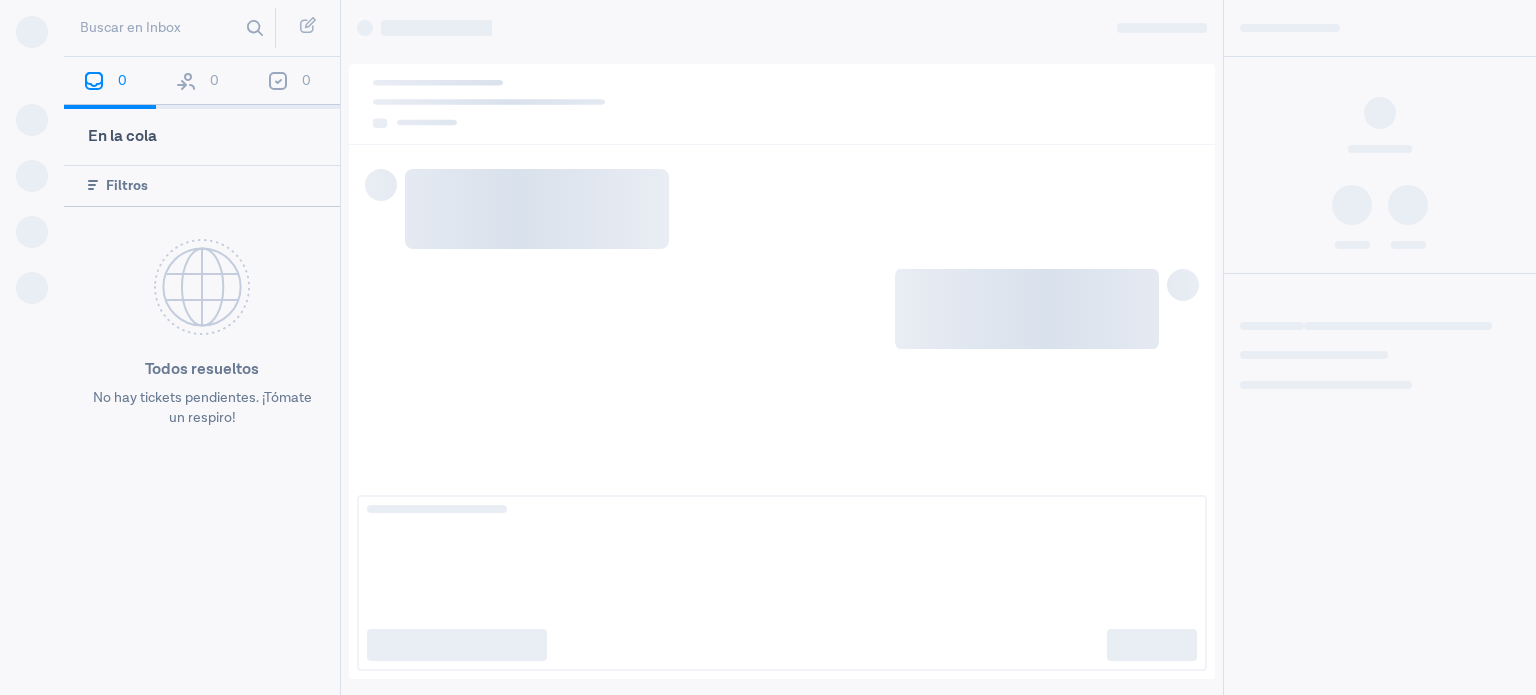 scroll, scrollTop: 0, scrollLeft: 0, axis: both 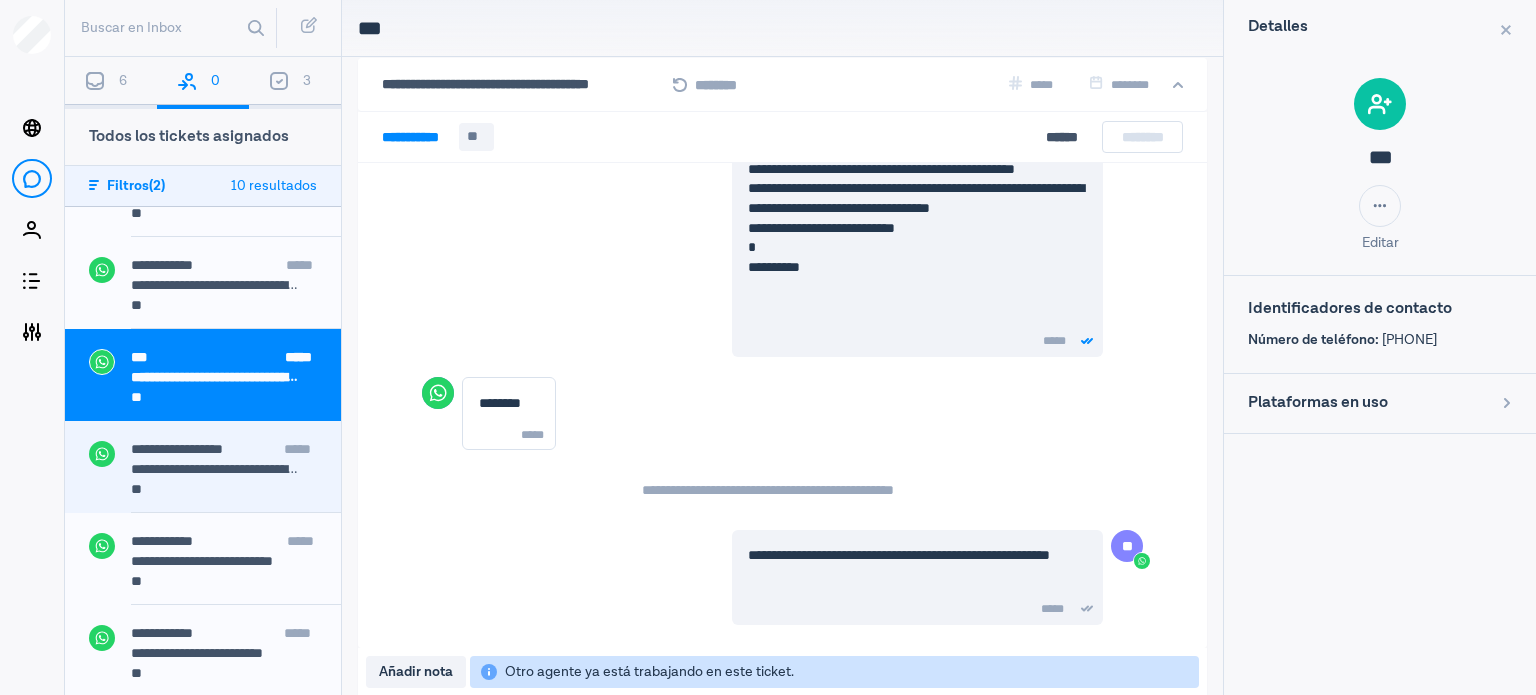 click on "**********" at bounding box center (216, 469) 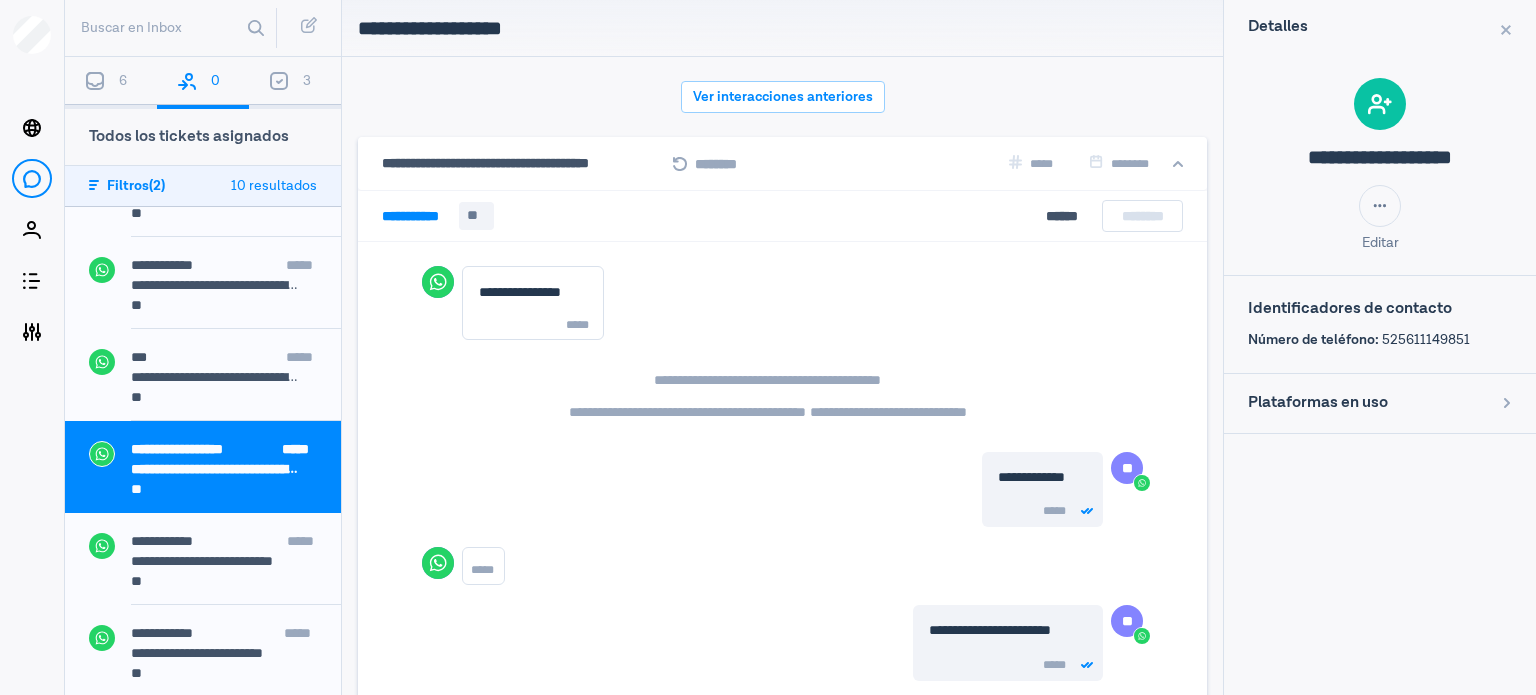scroll, scrollTop: 79, scrollLeft: 0, axis: vertical 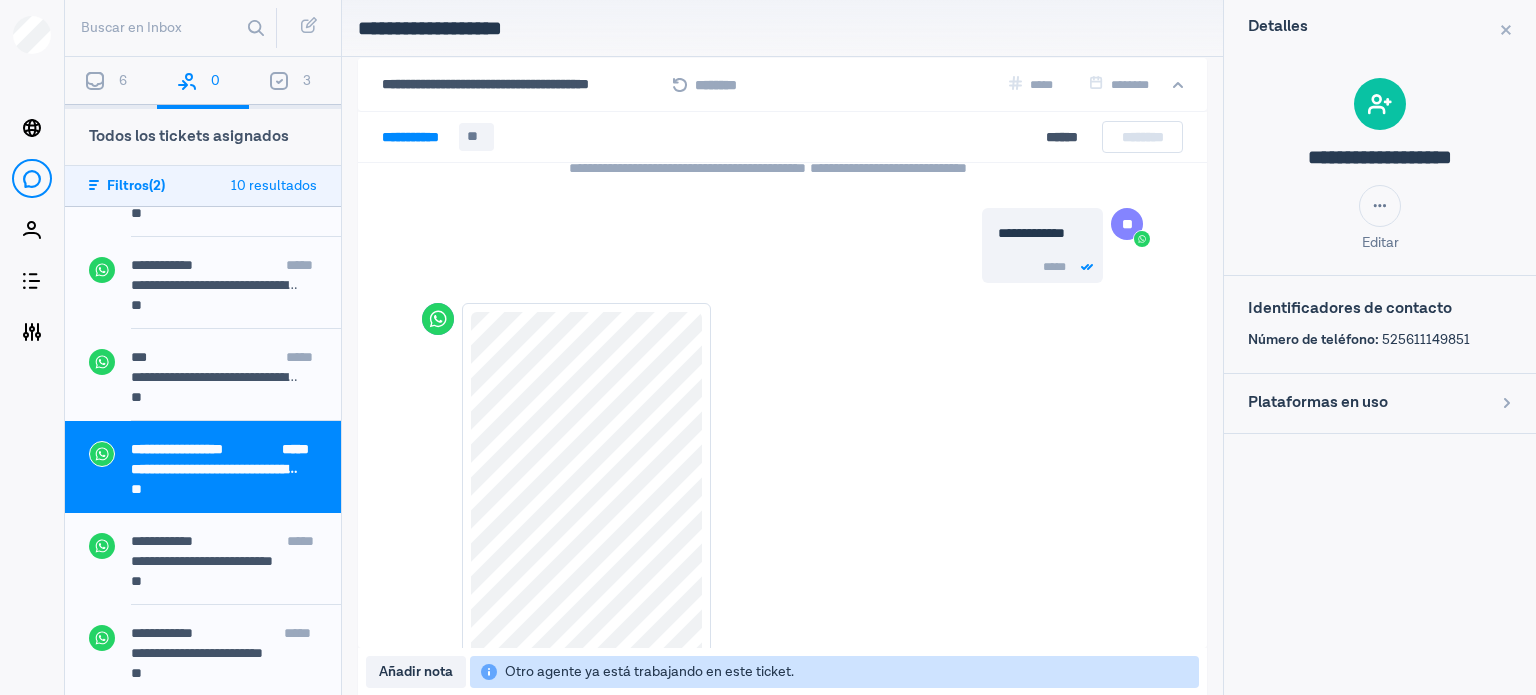 click on "6" at bounding box center (111, 83) 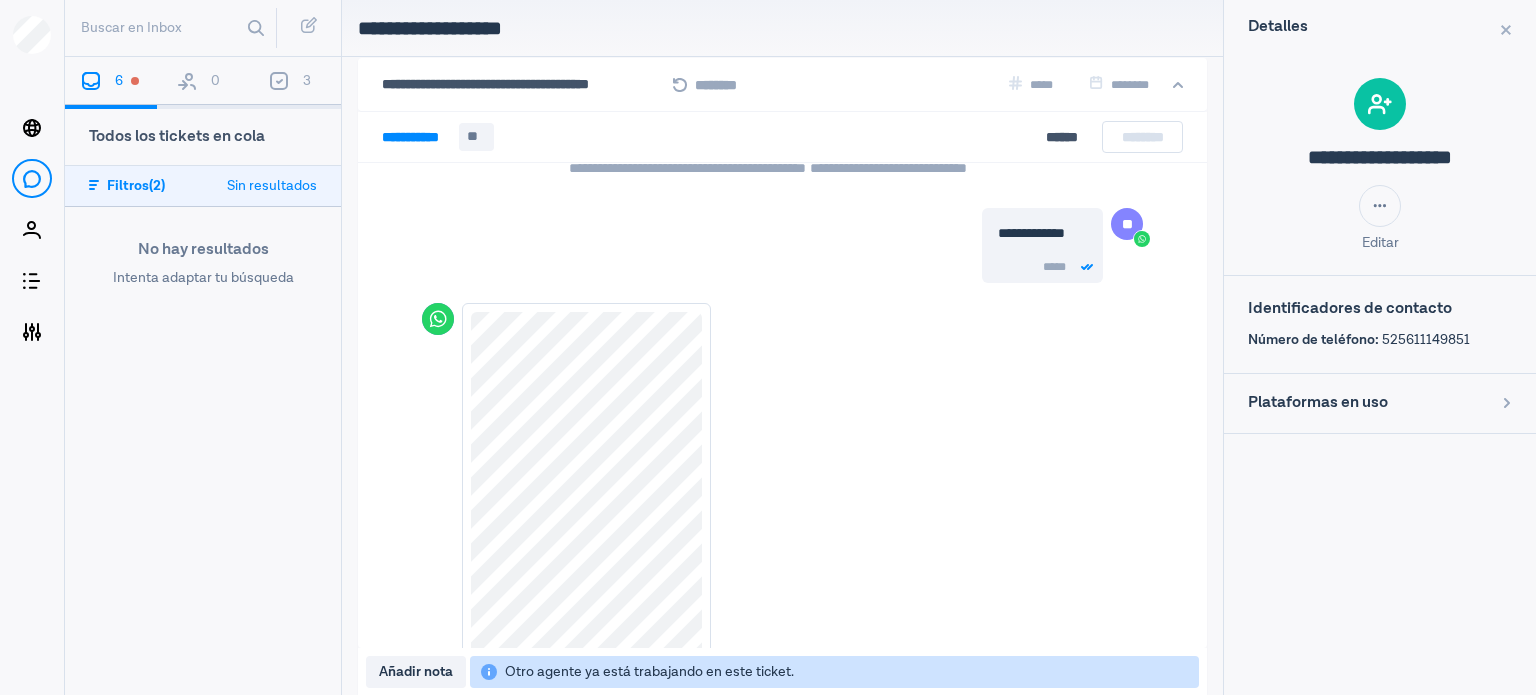 click on "0" at bounding box center (203, 83) 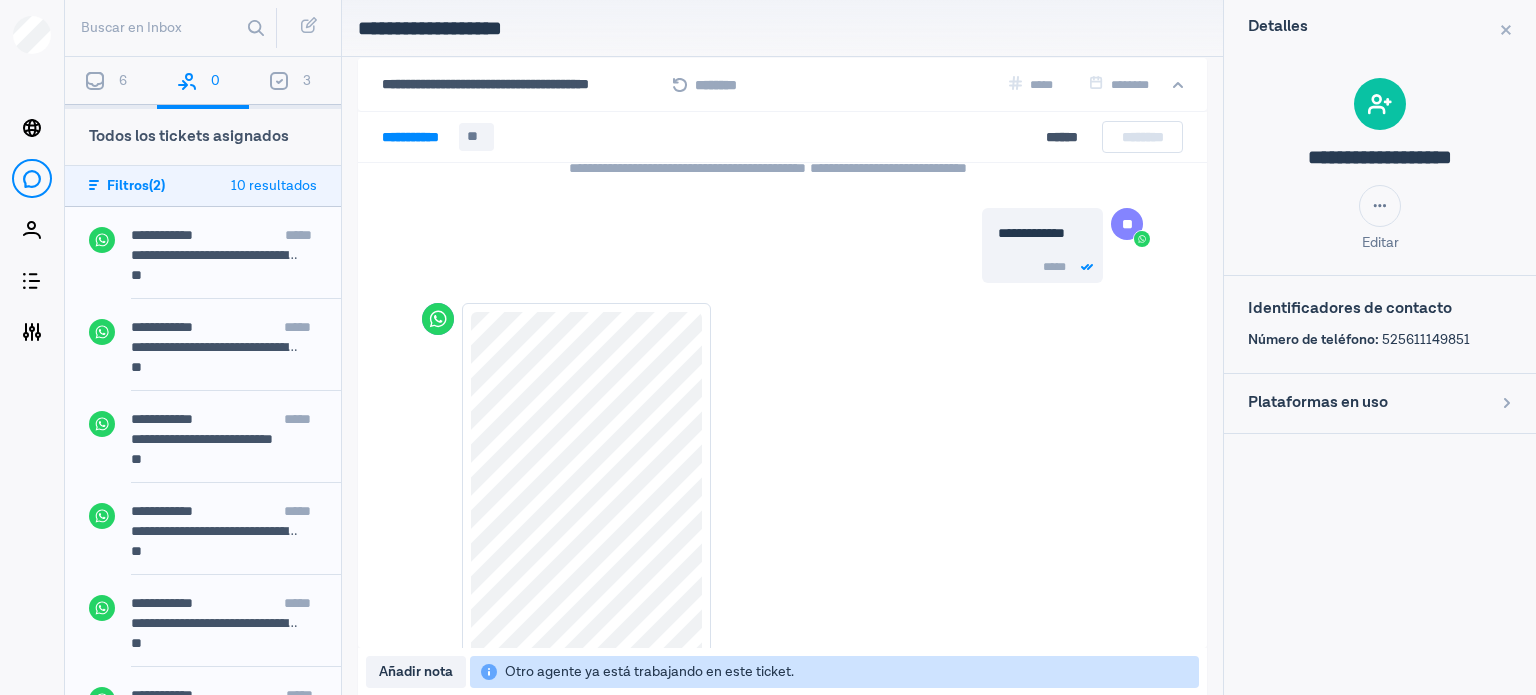 click on "6" at bounding box center (111, 83) 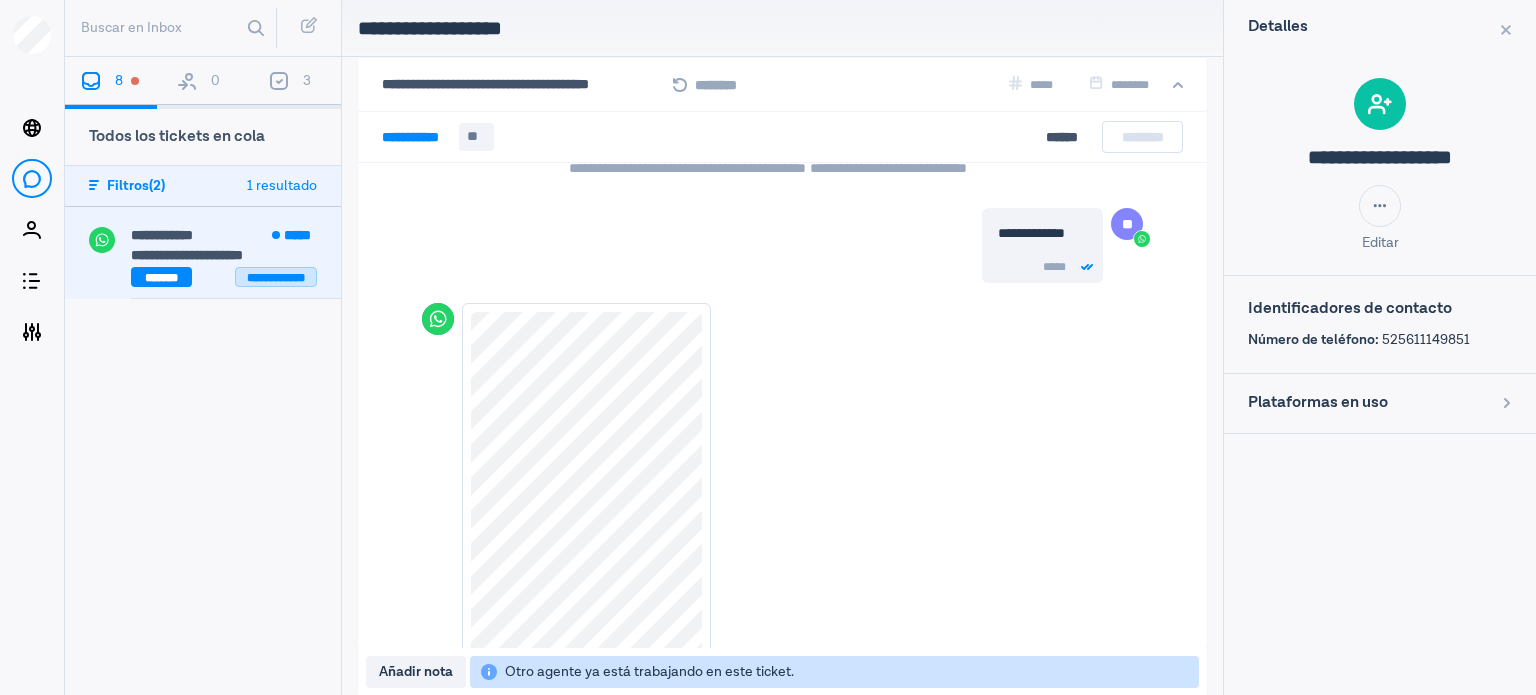 click on "**********" at bounding box center (276, 277) 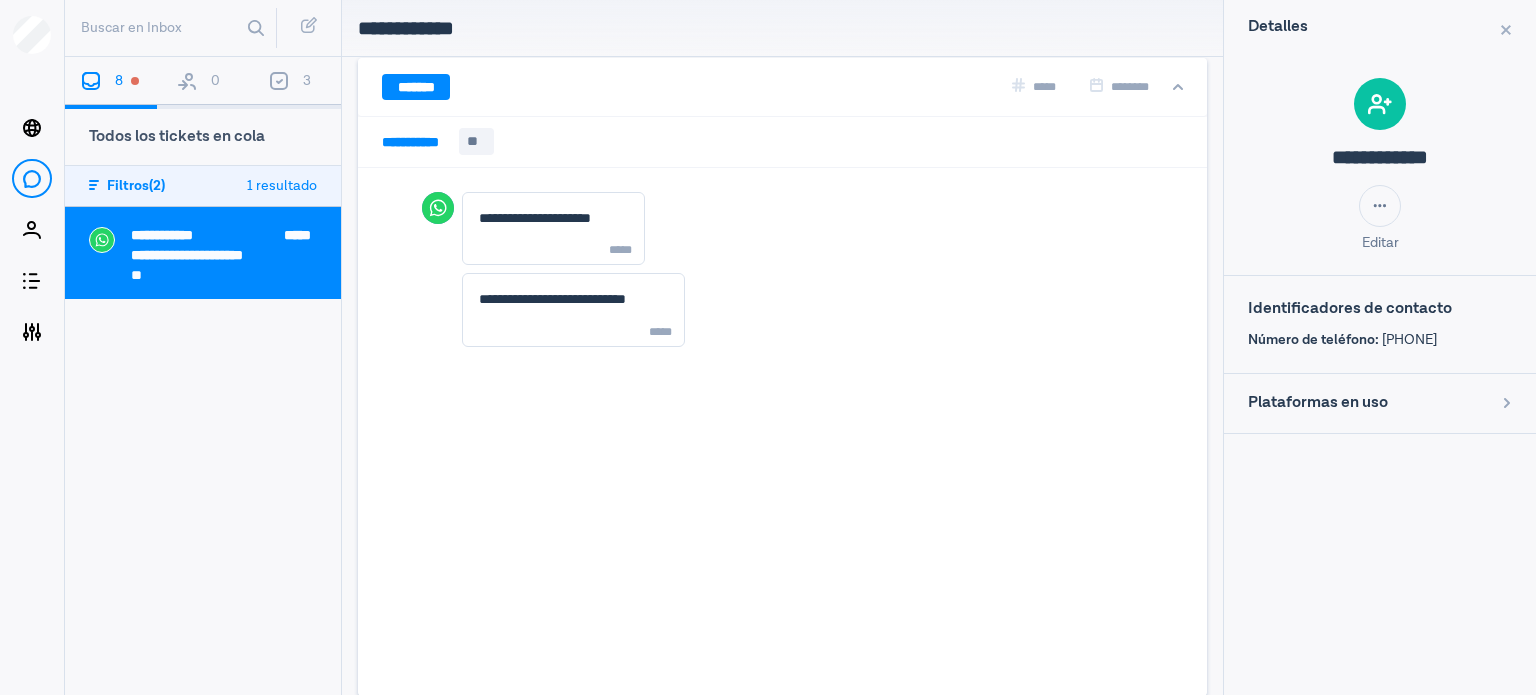 scroll, scrollTop: 0, scrollLeft: 0, axis: both 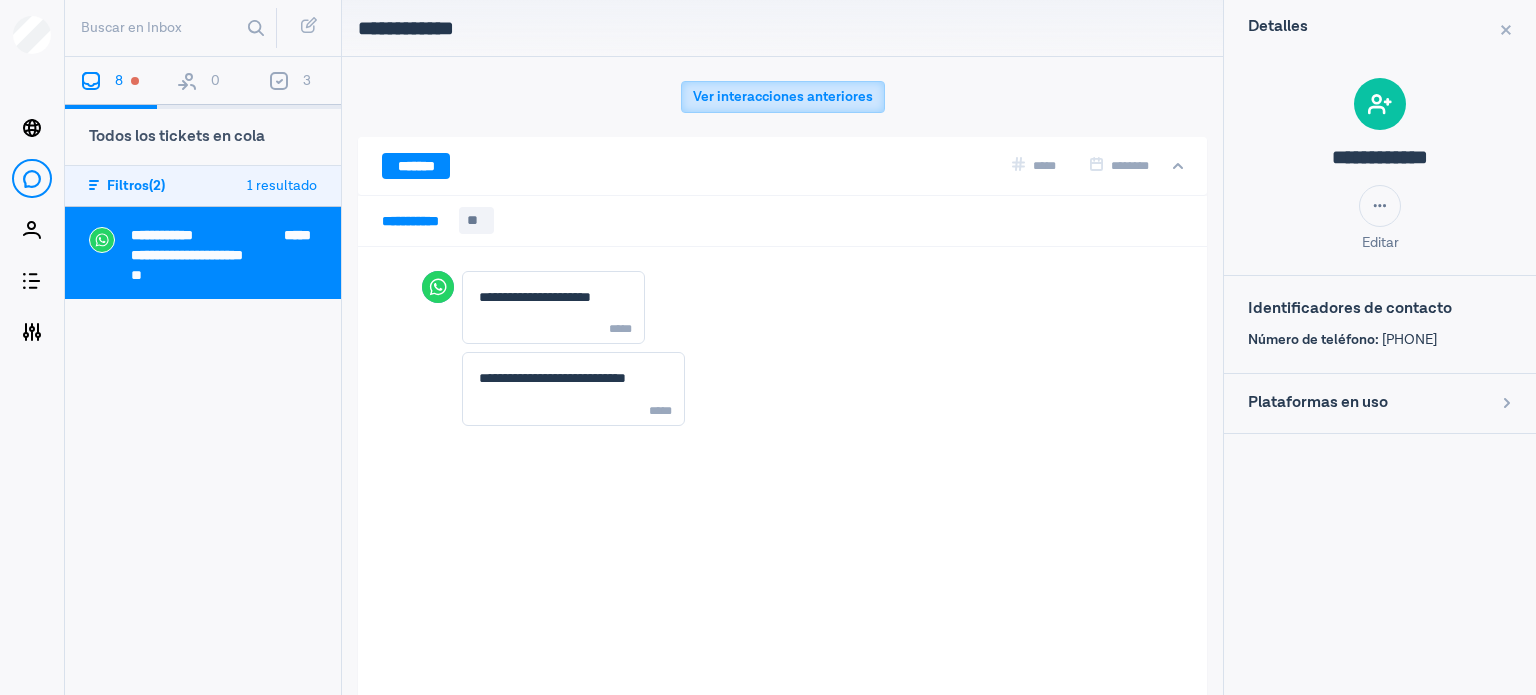 click on "Ver interacciones anteriores" at bounding box center [783, 97] 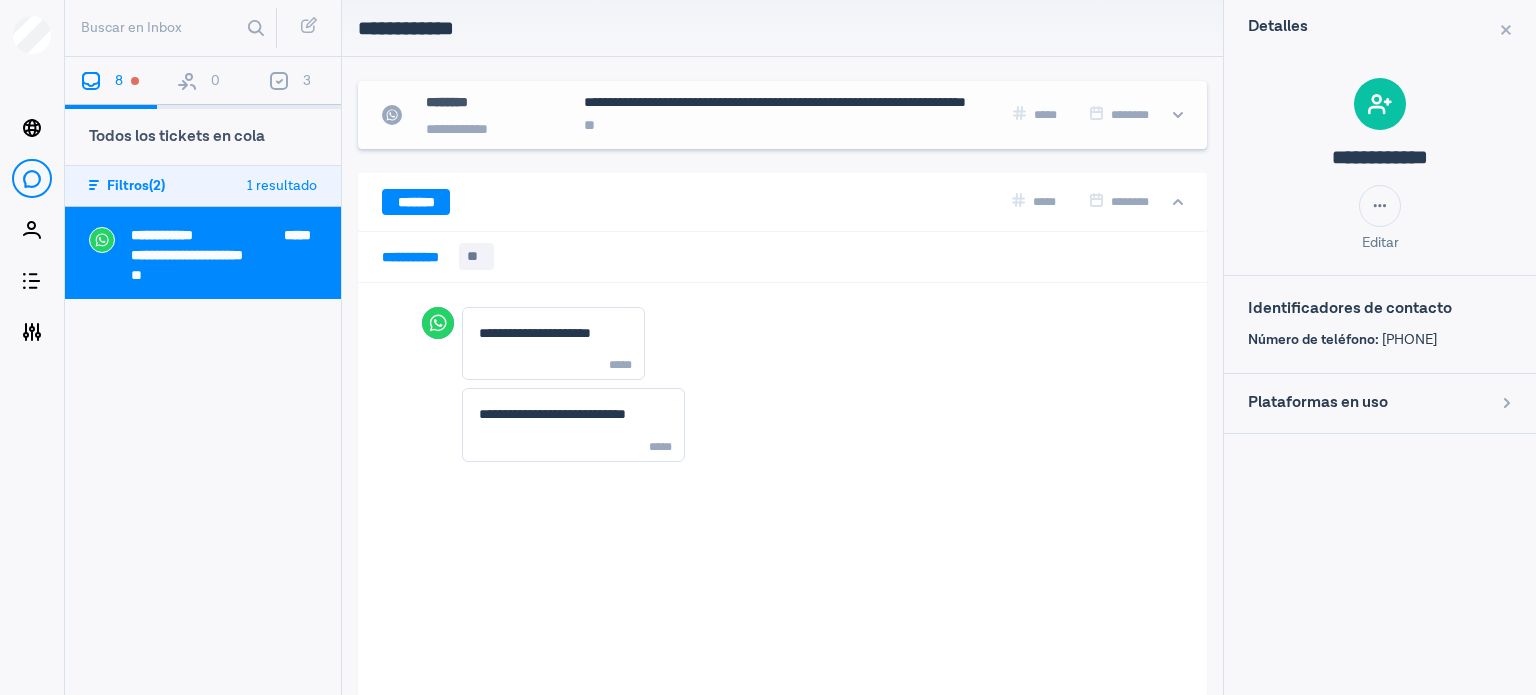 click on "**********" at bounding box center (787, 103) 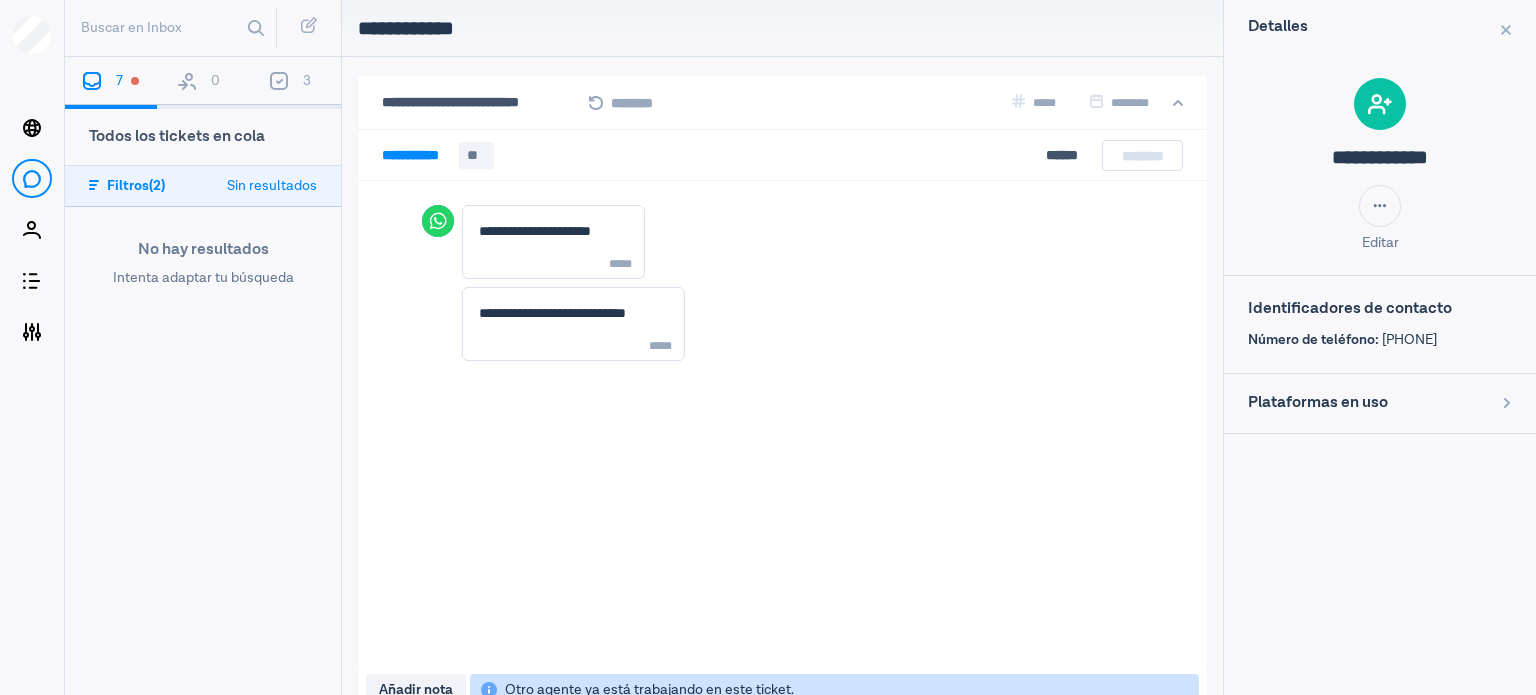 scroll, scrollTop: 1196, scrollLeft: 0, axis: vertical 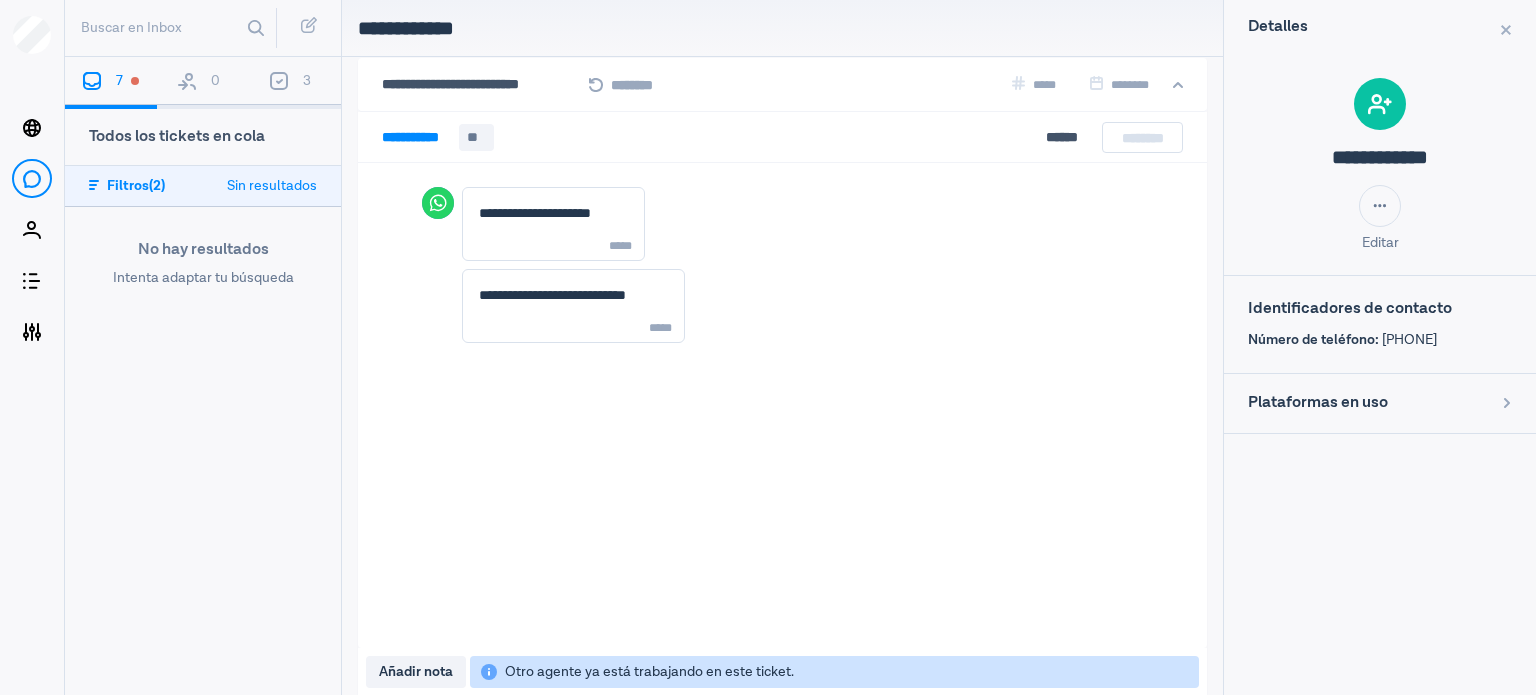 click on "0" at bounding box center (203, 83) 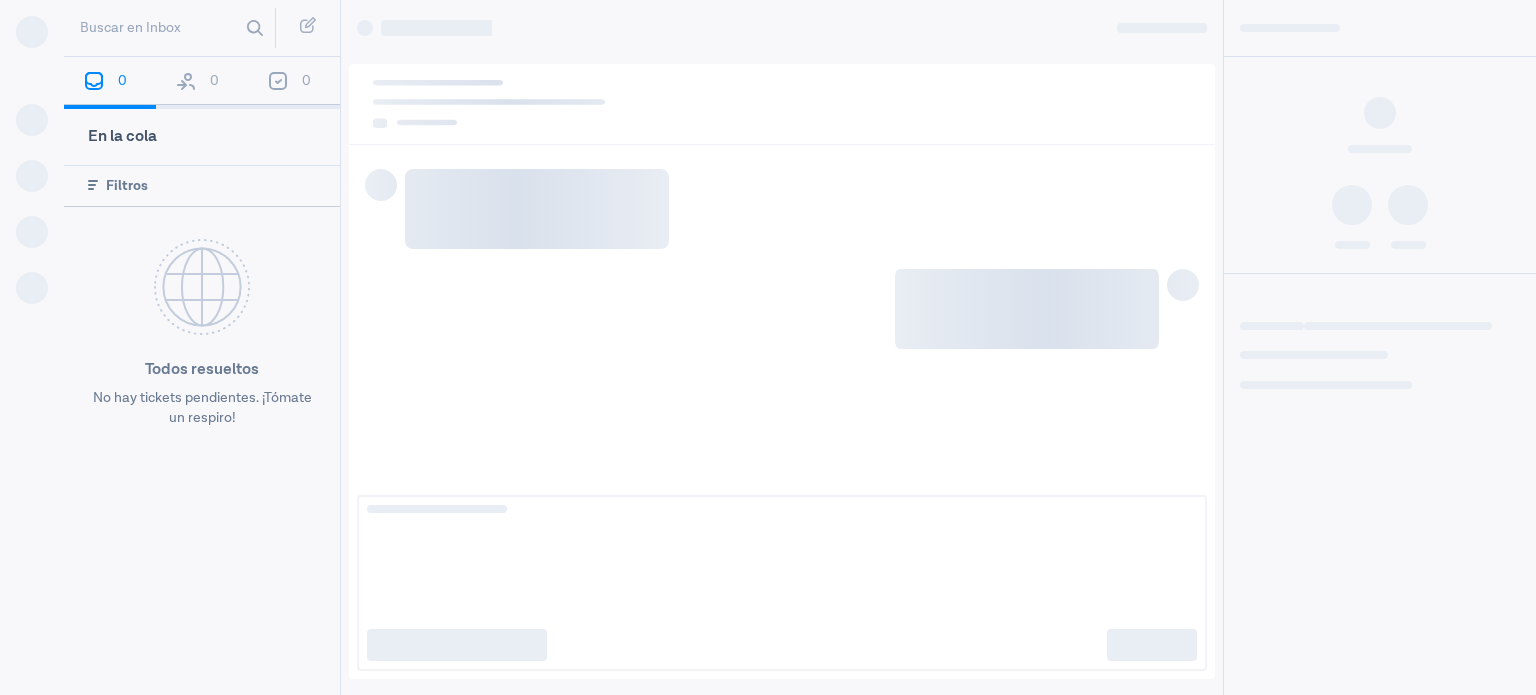 scroll, scrollTop: 0, scrollLeft: 0, axis: both 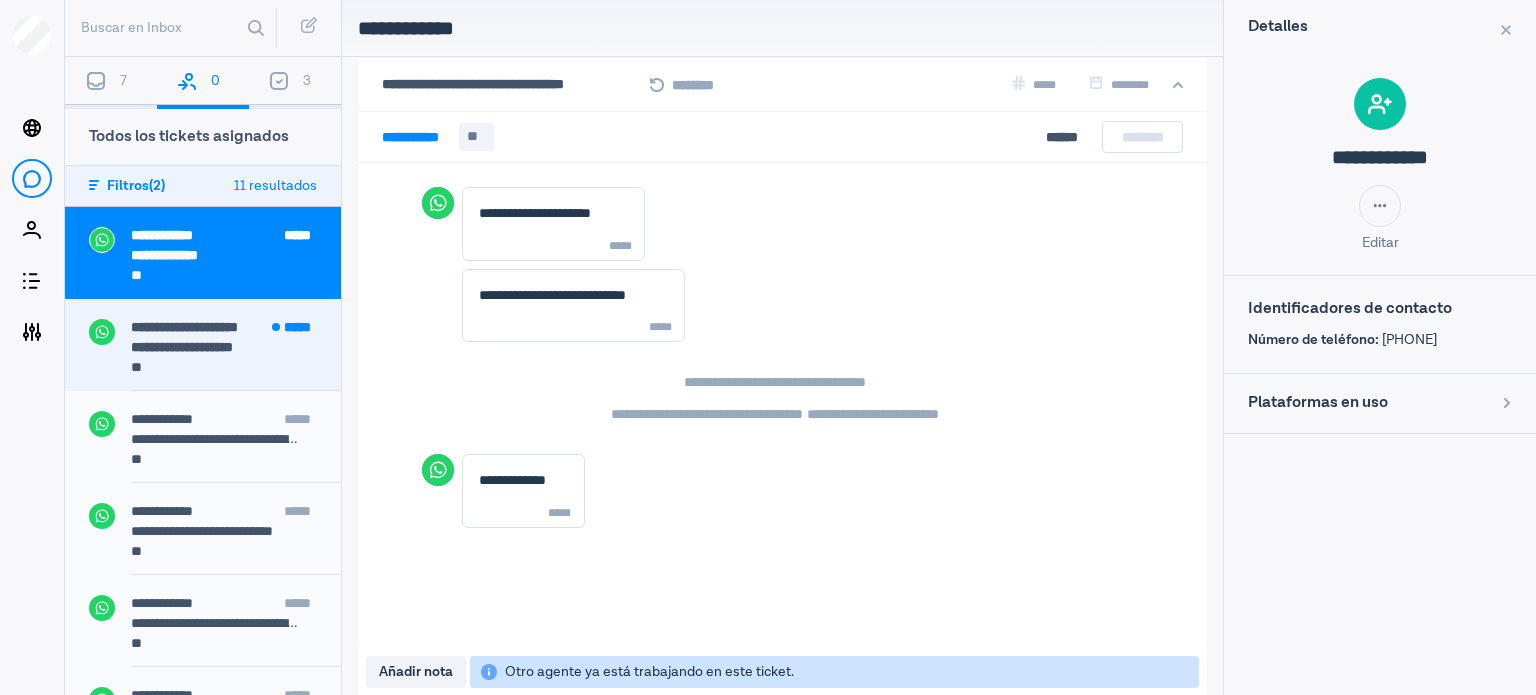 click on "**********" at bounding box center [184, 327] 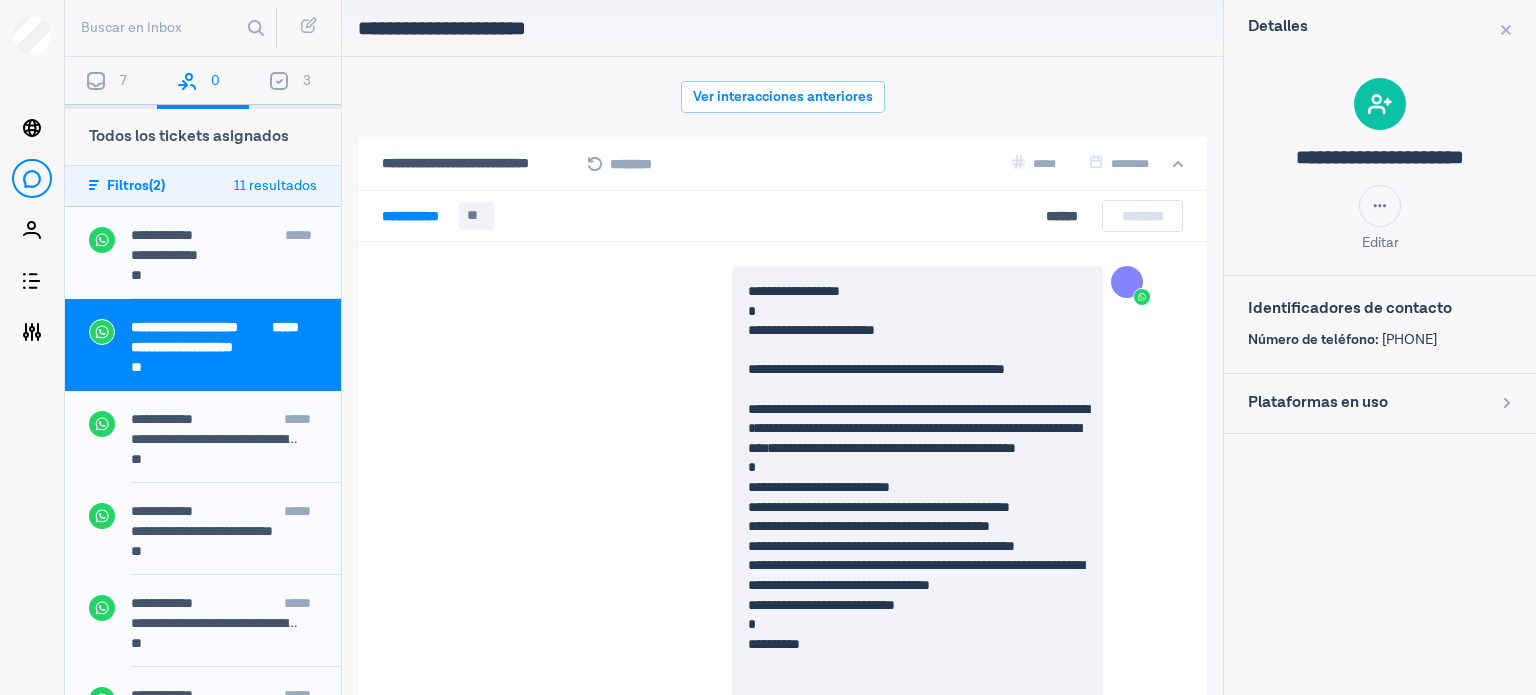 scroll, scrollTop: 3940, scrollLeft: 0, axis: vertical 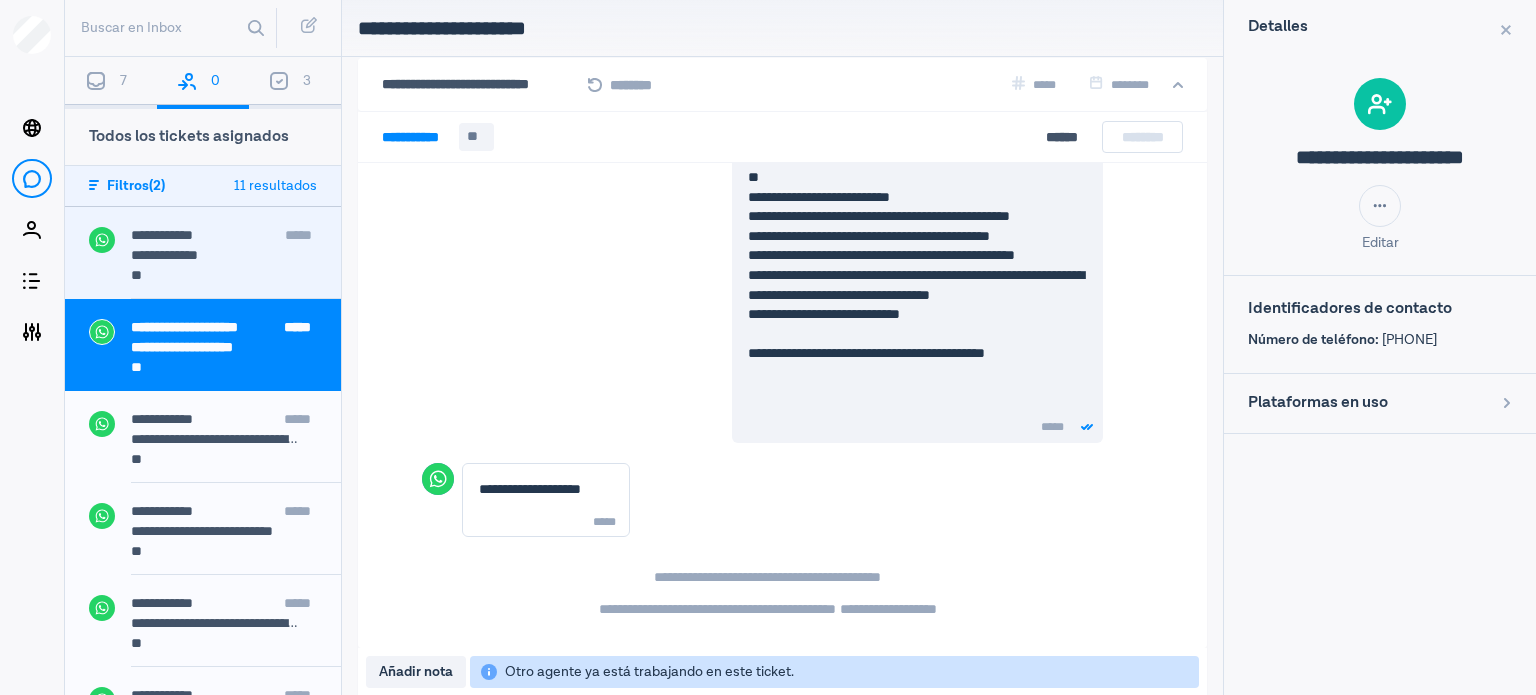 click on "**********" at bounding box center [216, 255] 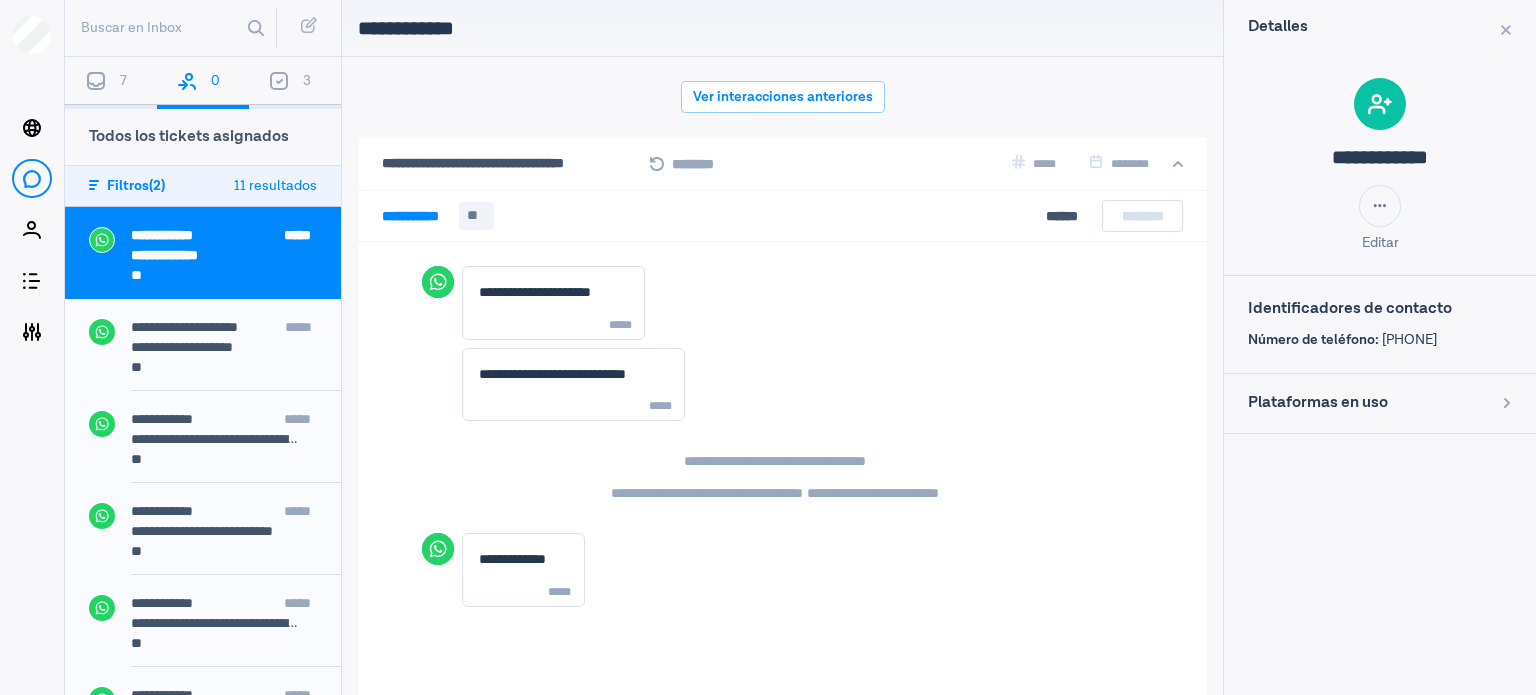 scroll, scrollTop: 79, scrollLeft: 0, axis: vertical 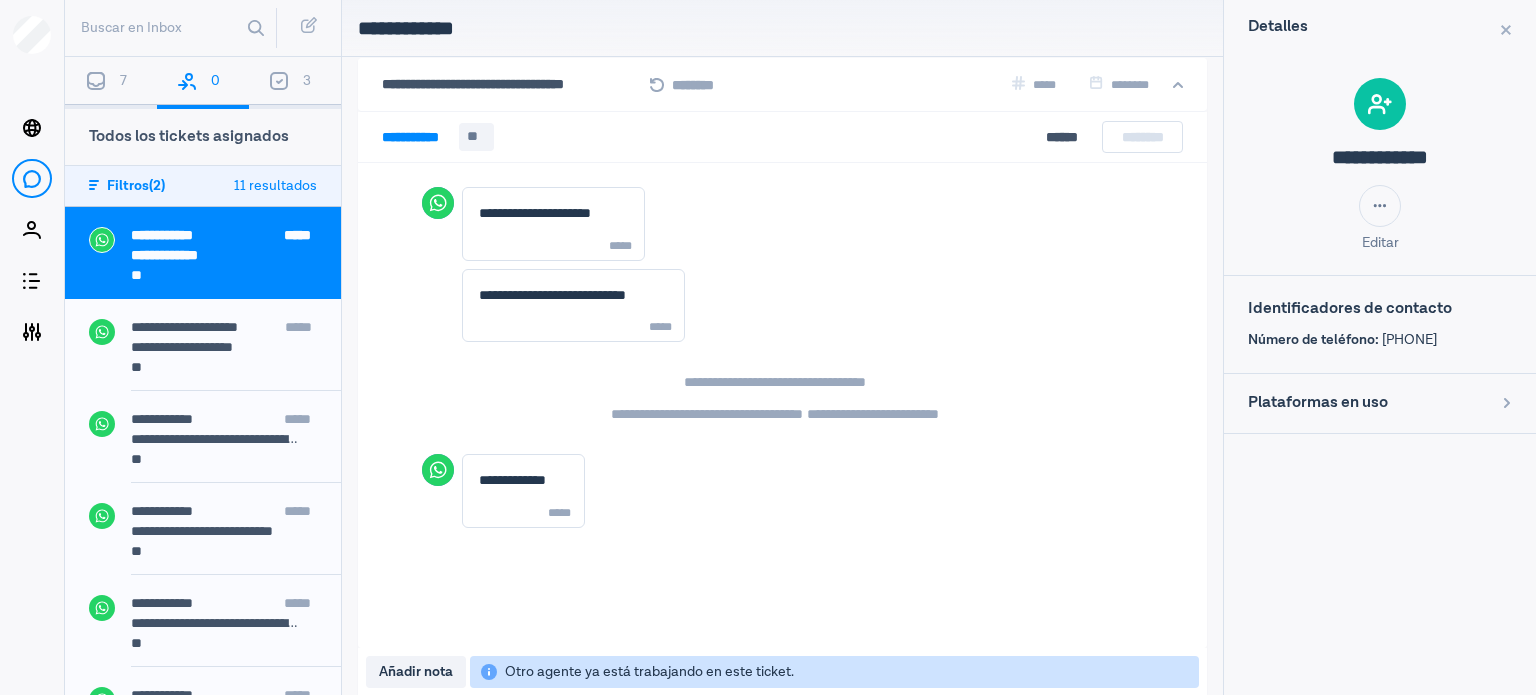 click on "7" at bounding box center [111, 83] 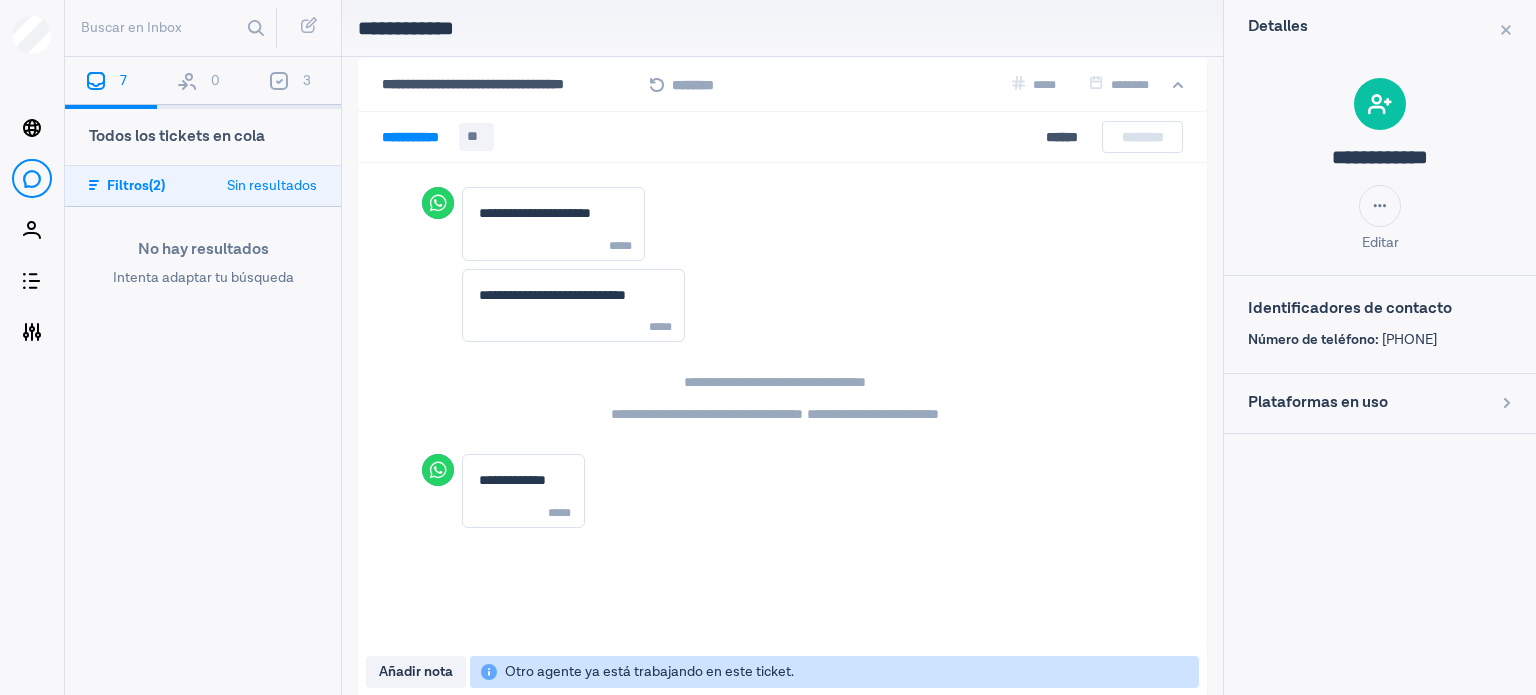 click on "0" at bounding box center [203, 83] 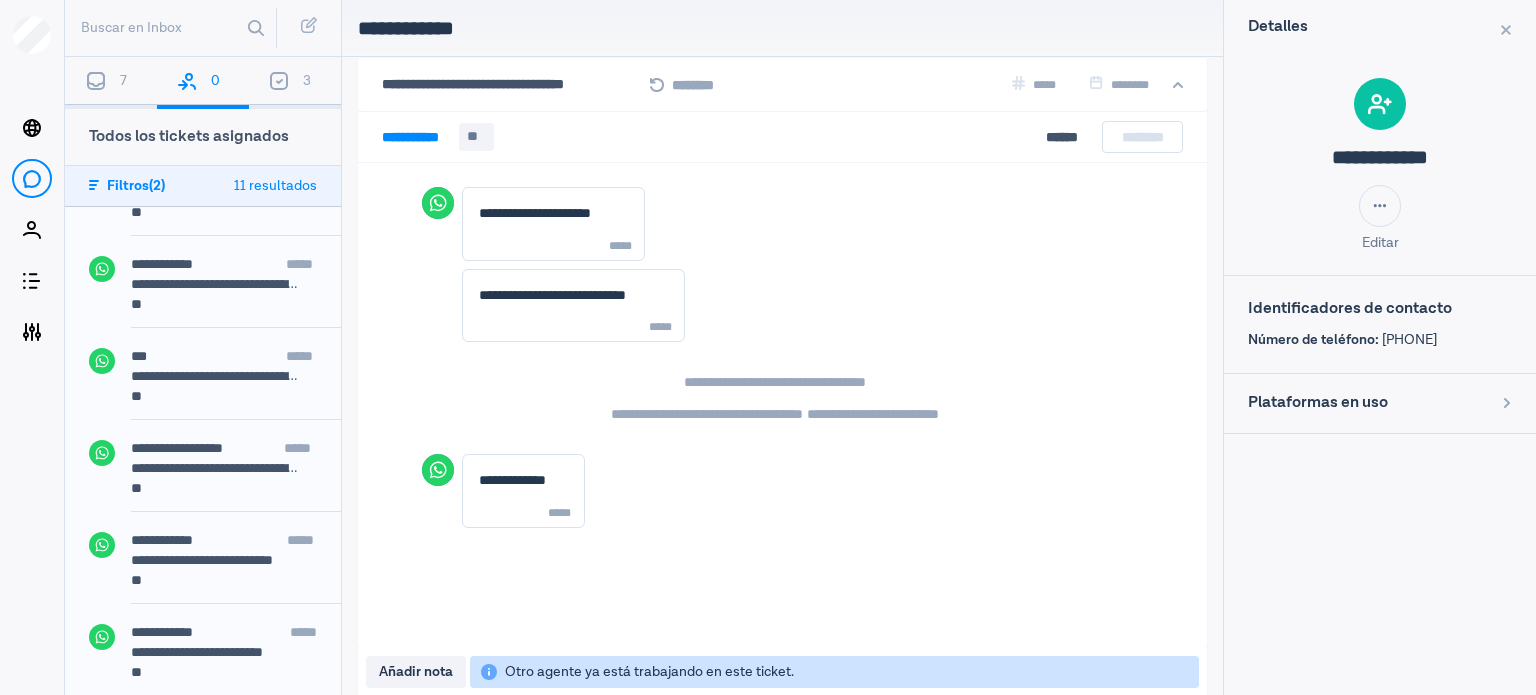 scroll, scrollTop: 522, scrollLeft: 0, axis: vertical 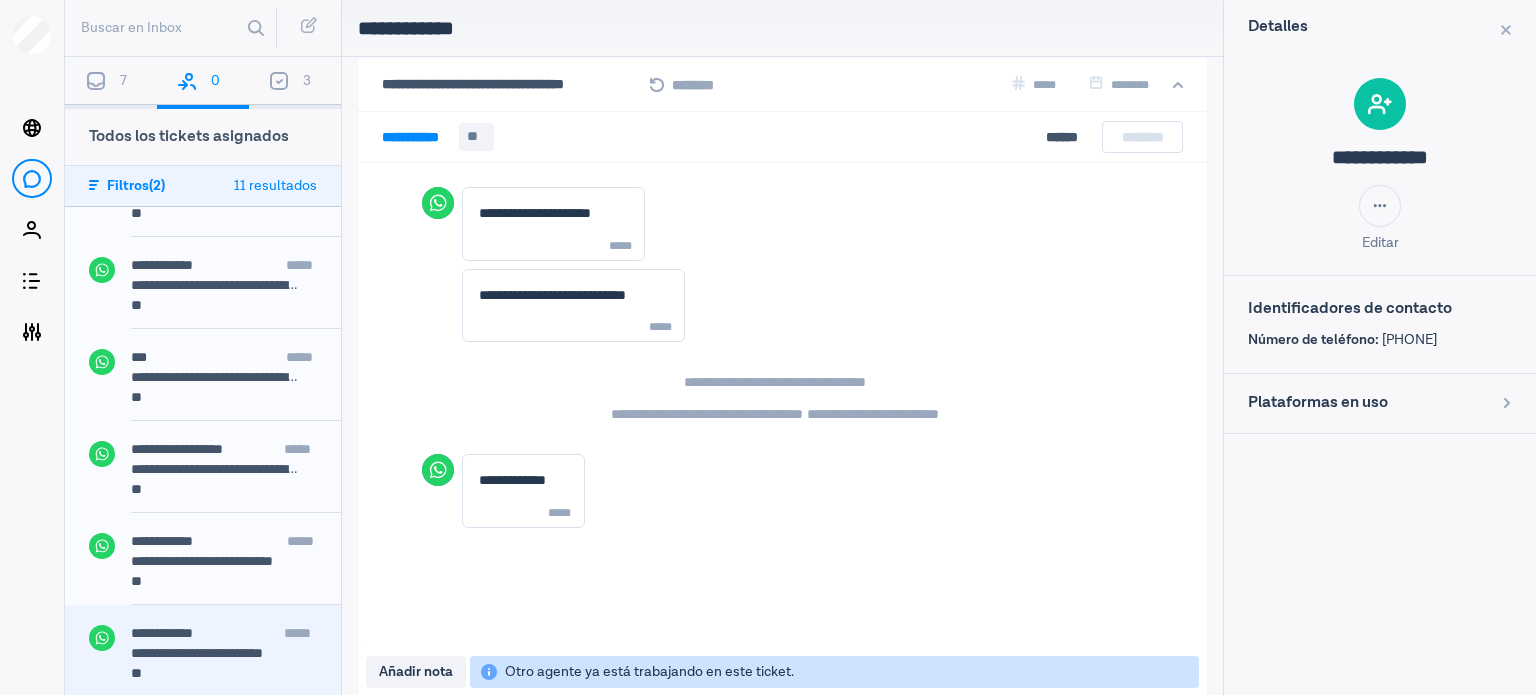click on "**********" at bounding box center [216, 653] 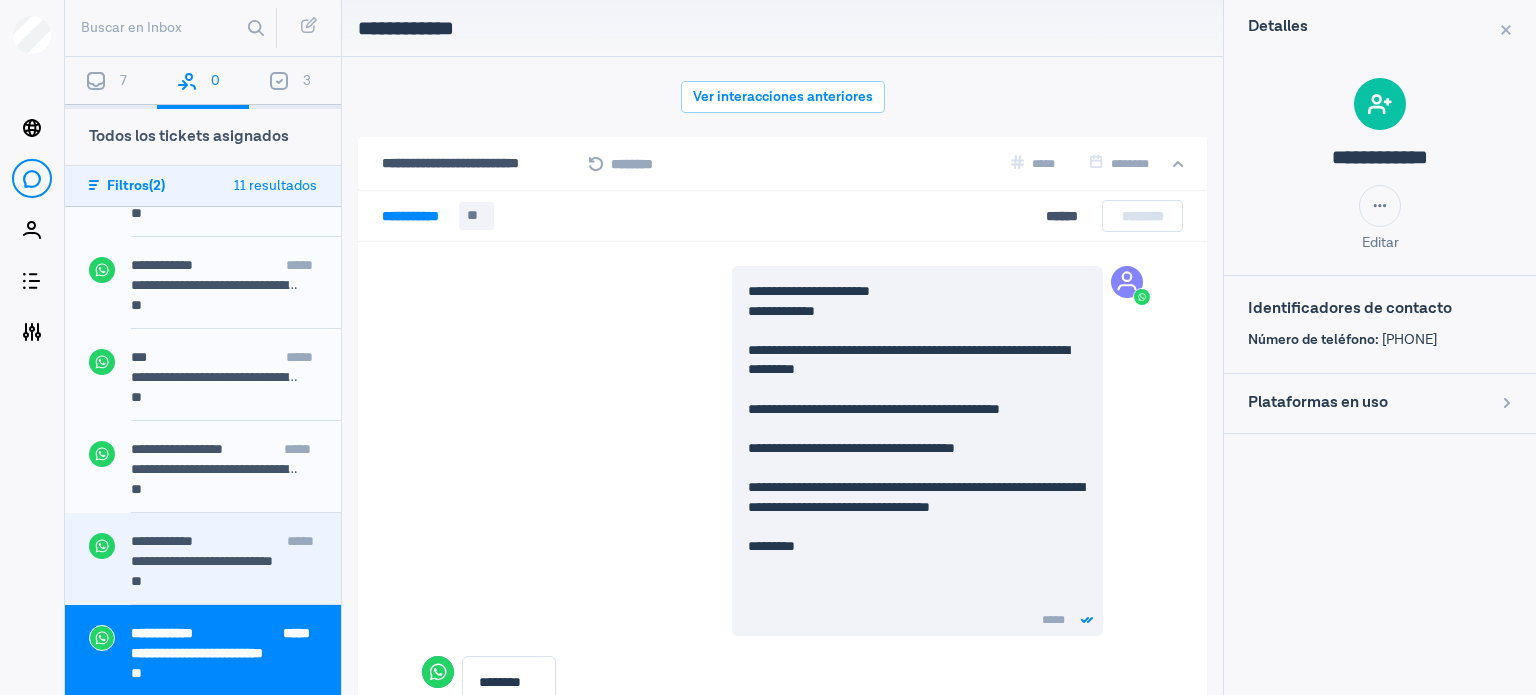scroll, scrollTop: 79, scrollLeft: 0, axis: vertical 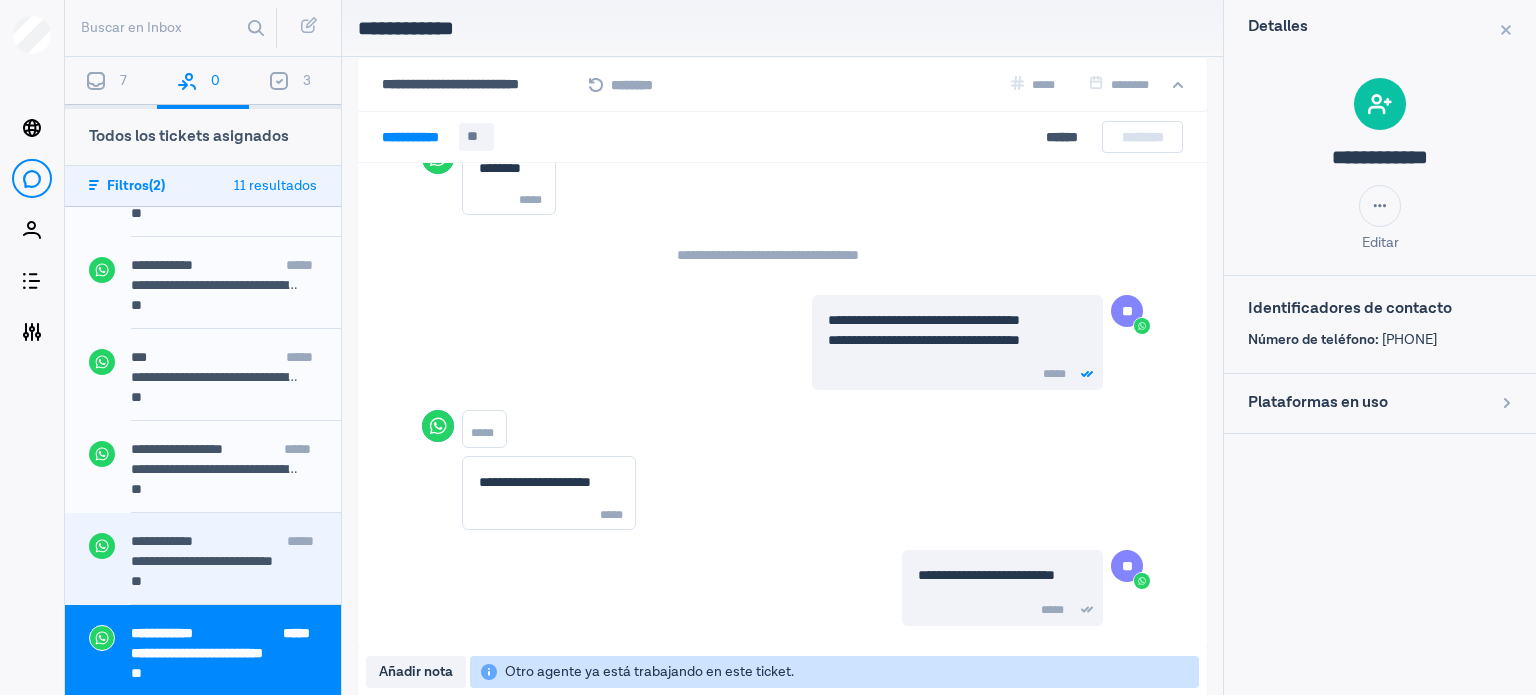 click on "**" at bounding box center (224, 583) 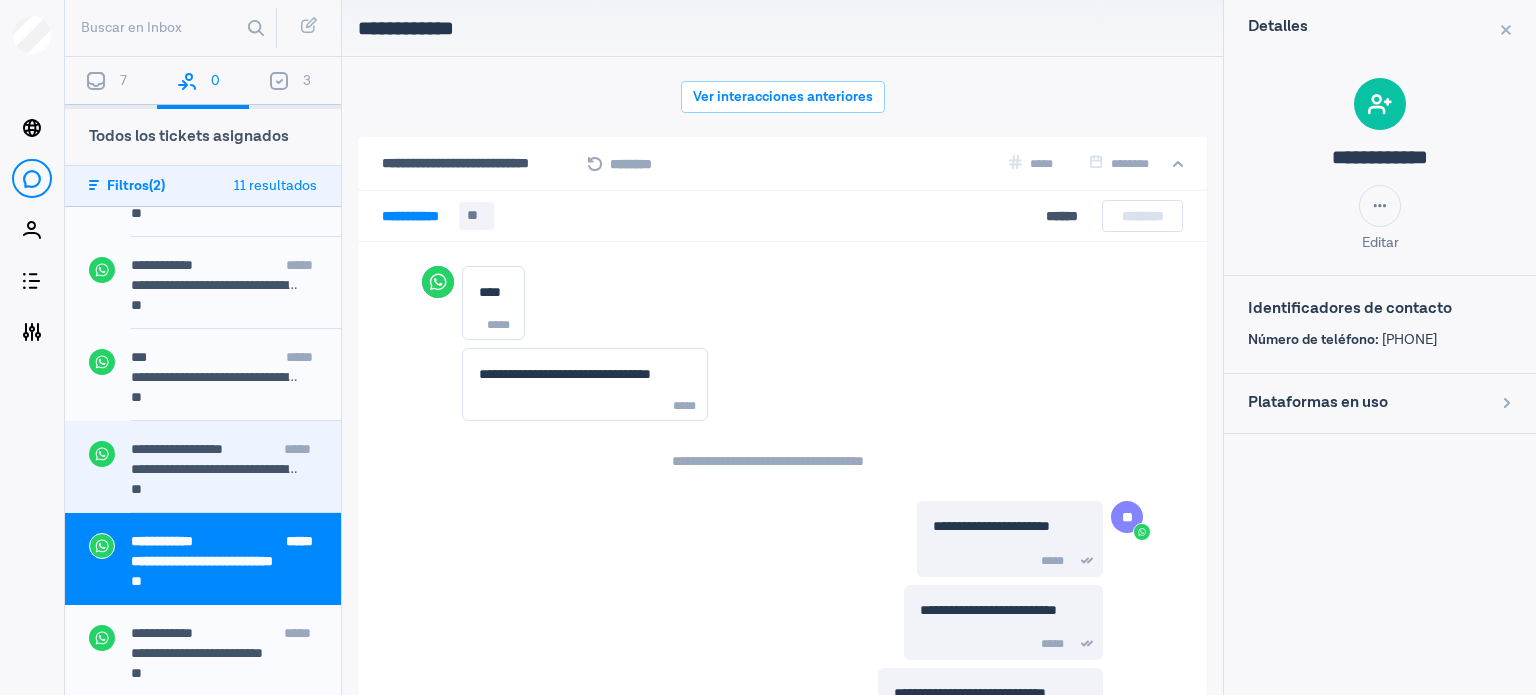 scroll, scrollTop: 79, scrollLeft: 0, axis: vertical 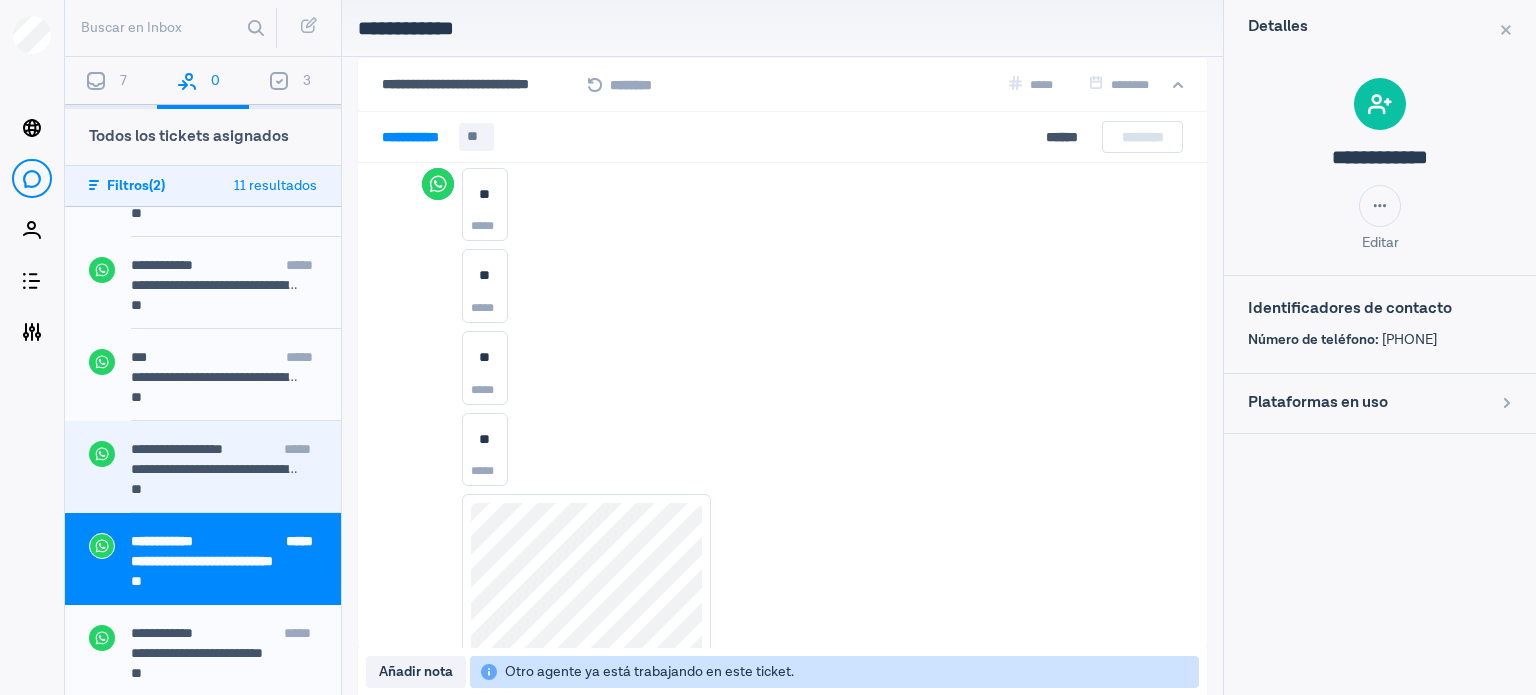 click on "**" at bounding box center (224, 491) 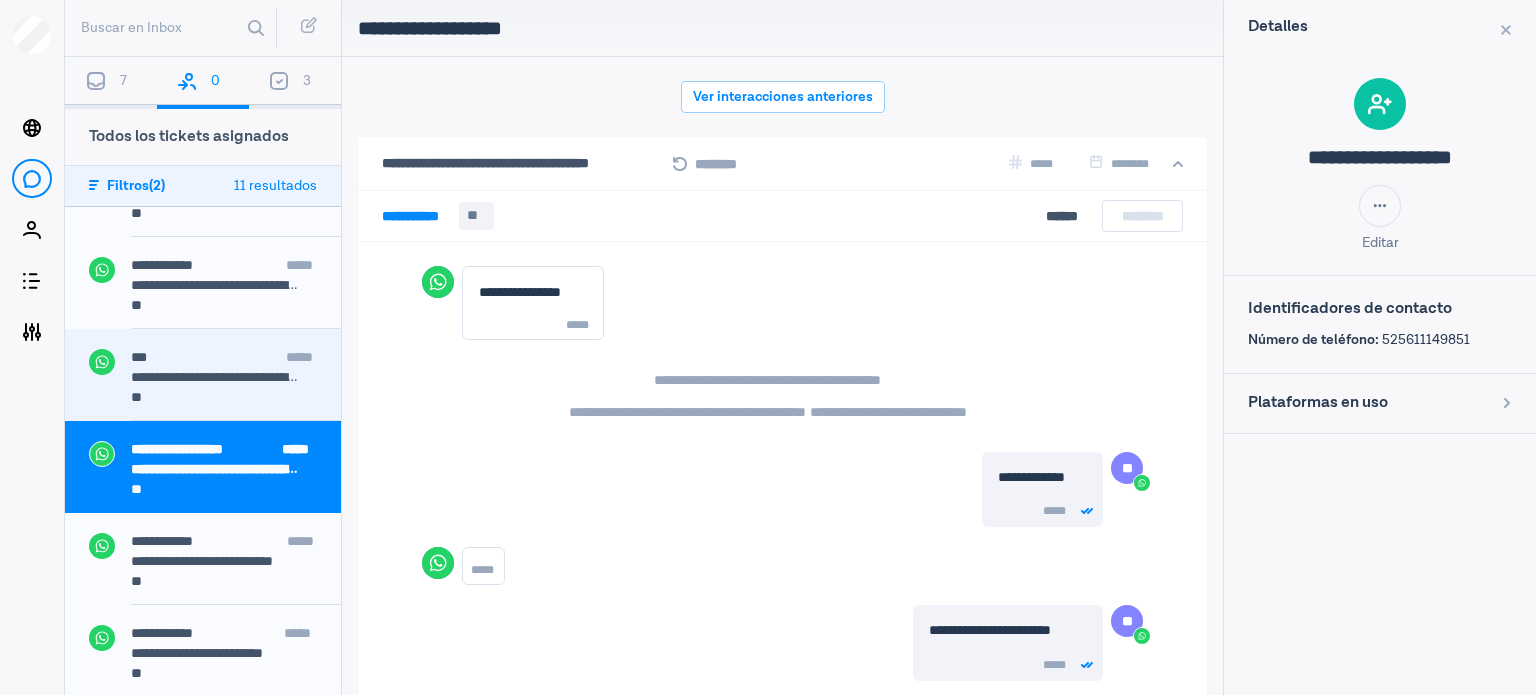scroll, scrollTop: 79, scrollLeft: 0, axis: vertical 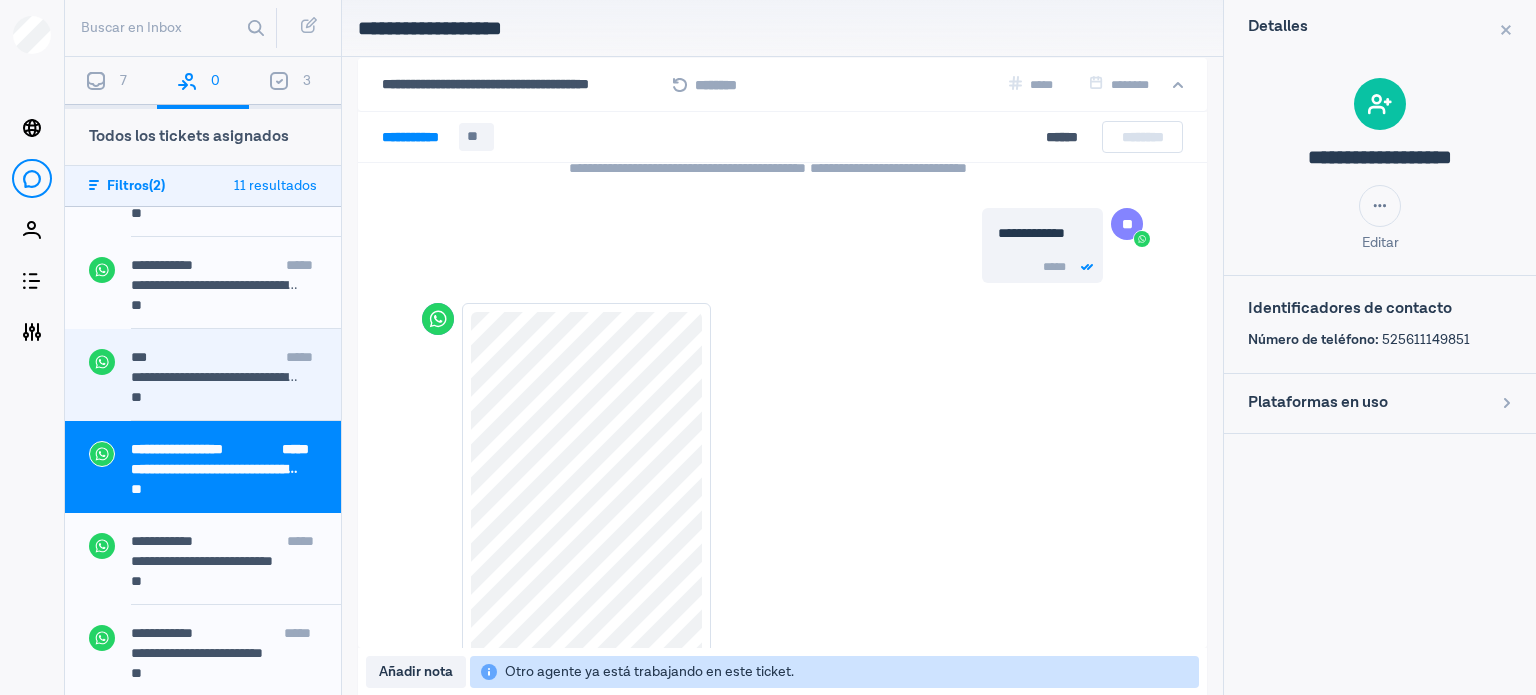 click on "**********" at bounding box center [216, 377] 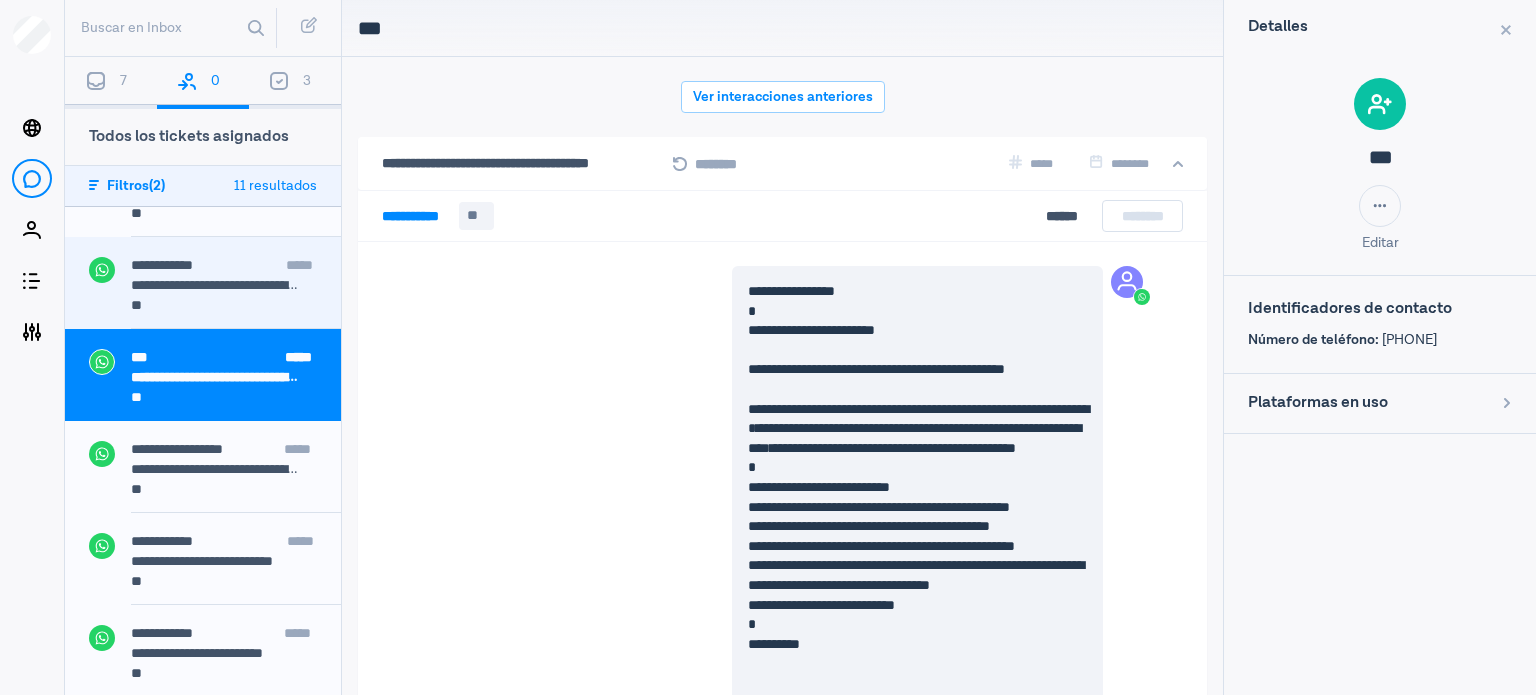 scroll, scrollTop: 79, scrollLeft: 0, axis: vertical 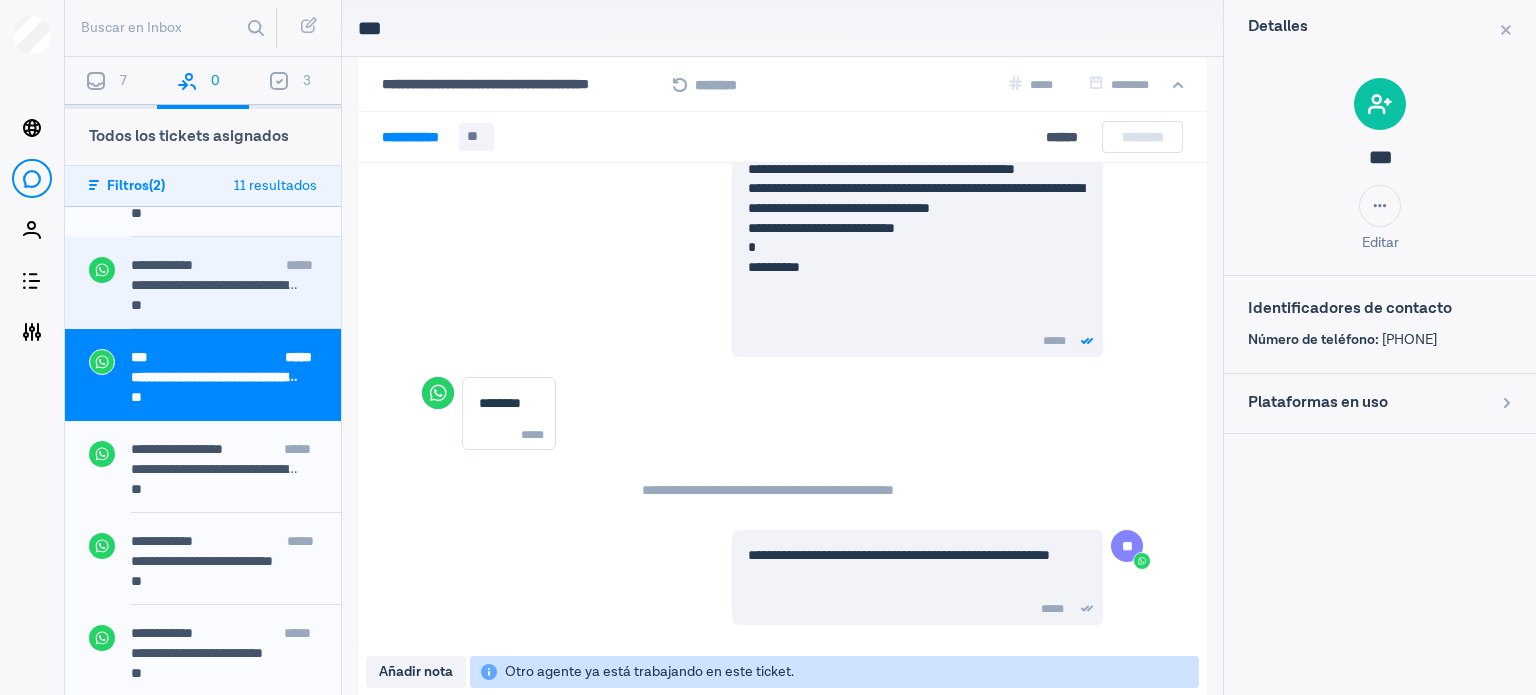 click on "**********" at bounding box center [236, 267] 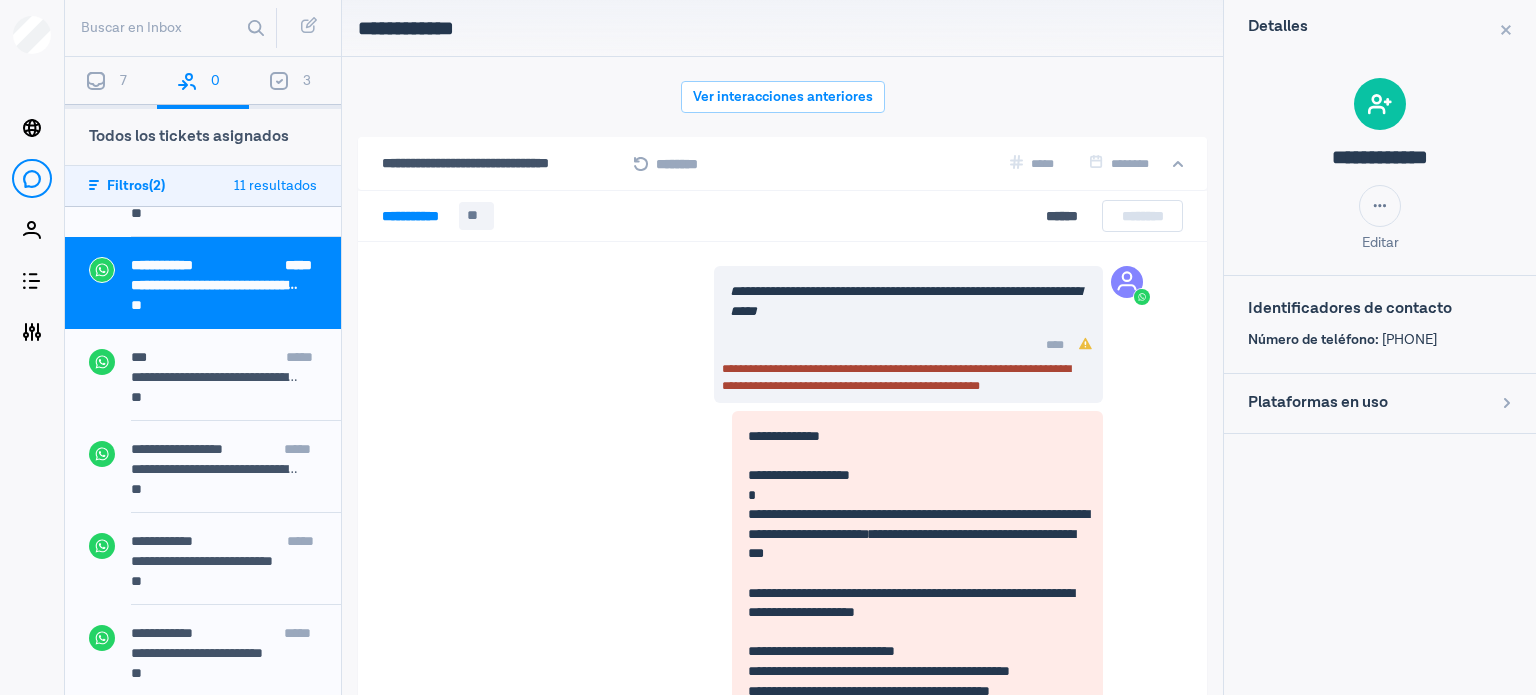 scroll, scrollTop: 392, scrollLeft: 0, axis: vertical 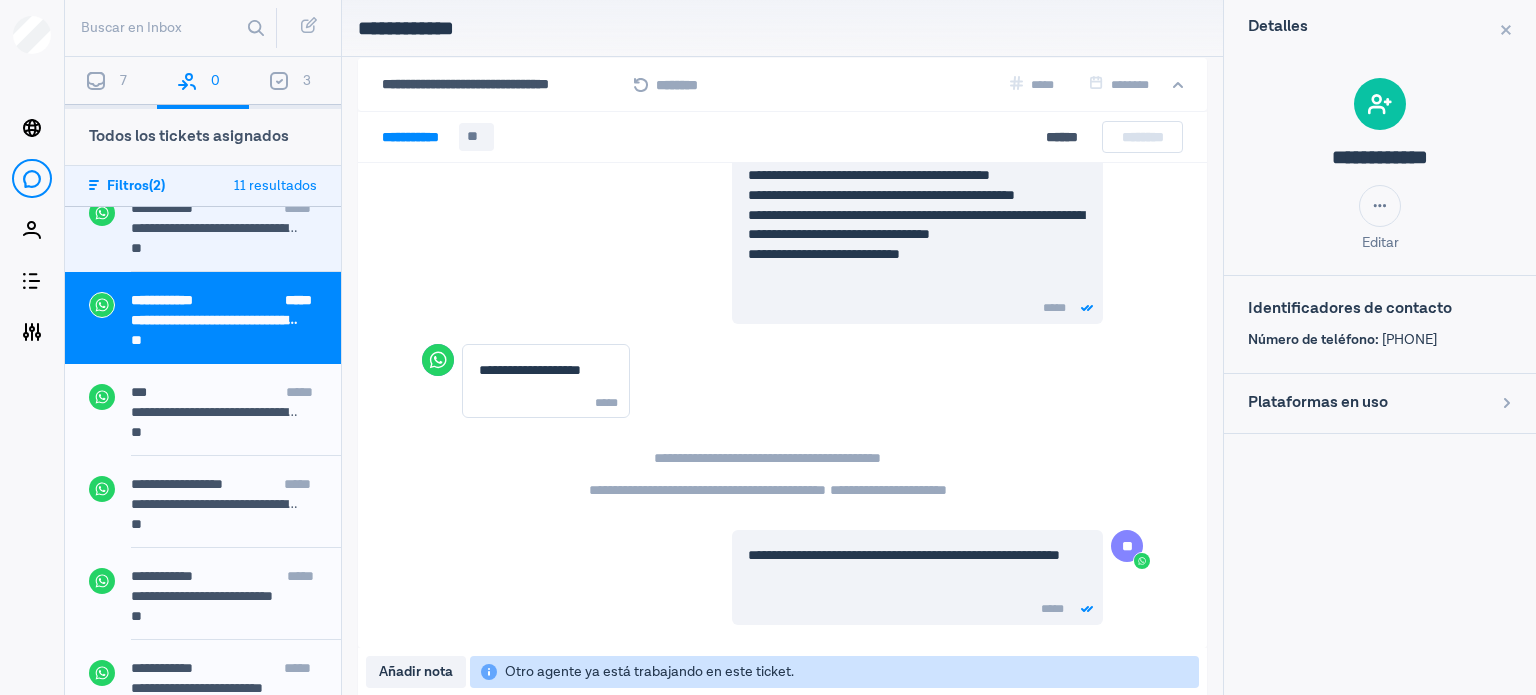 click on "**" at bounding box center (224, 250) 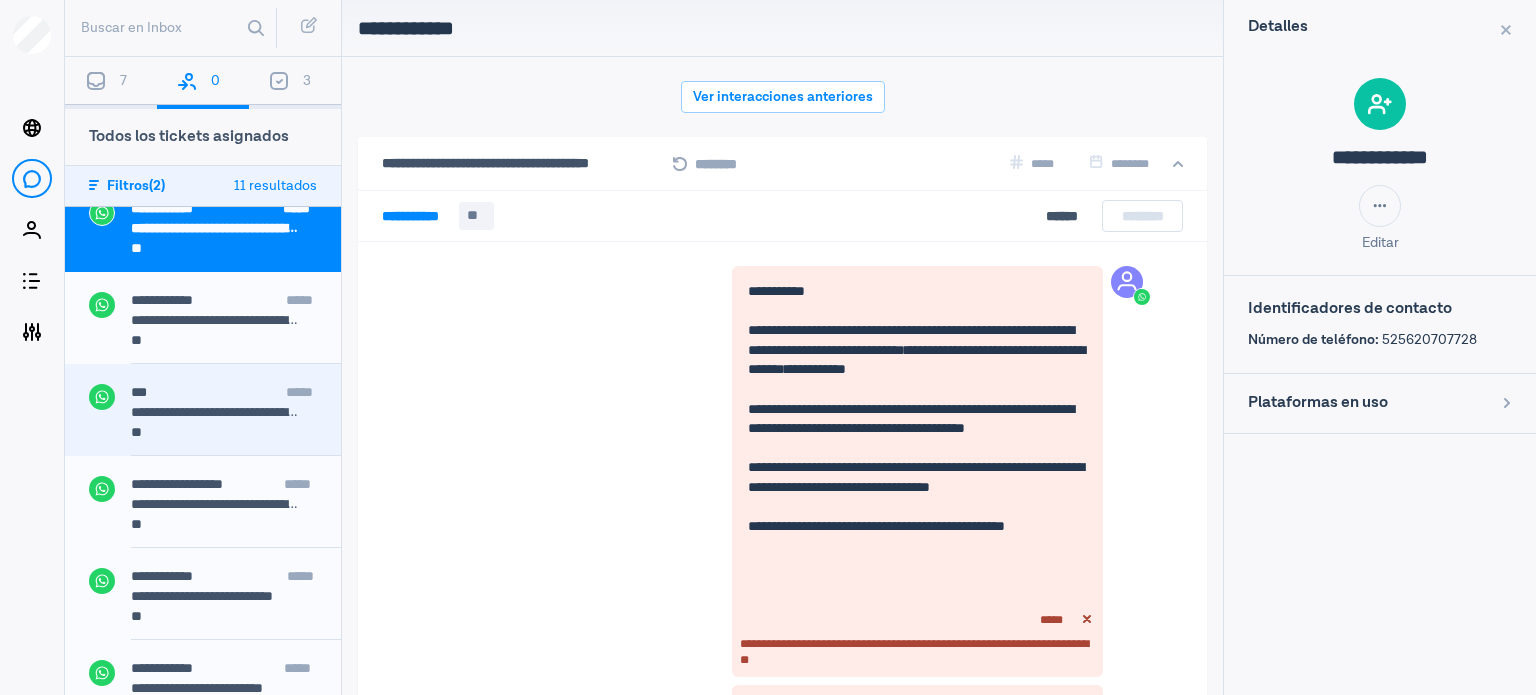 scroll, scrollTop: 2944, scrollLeft: 0, axis: vertical 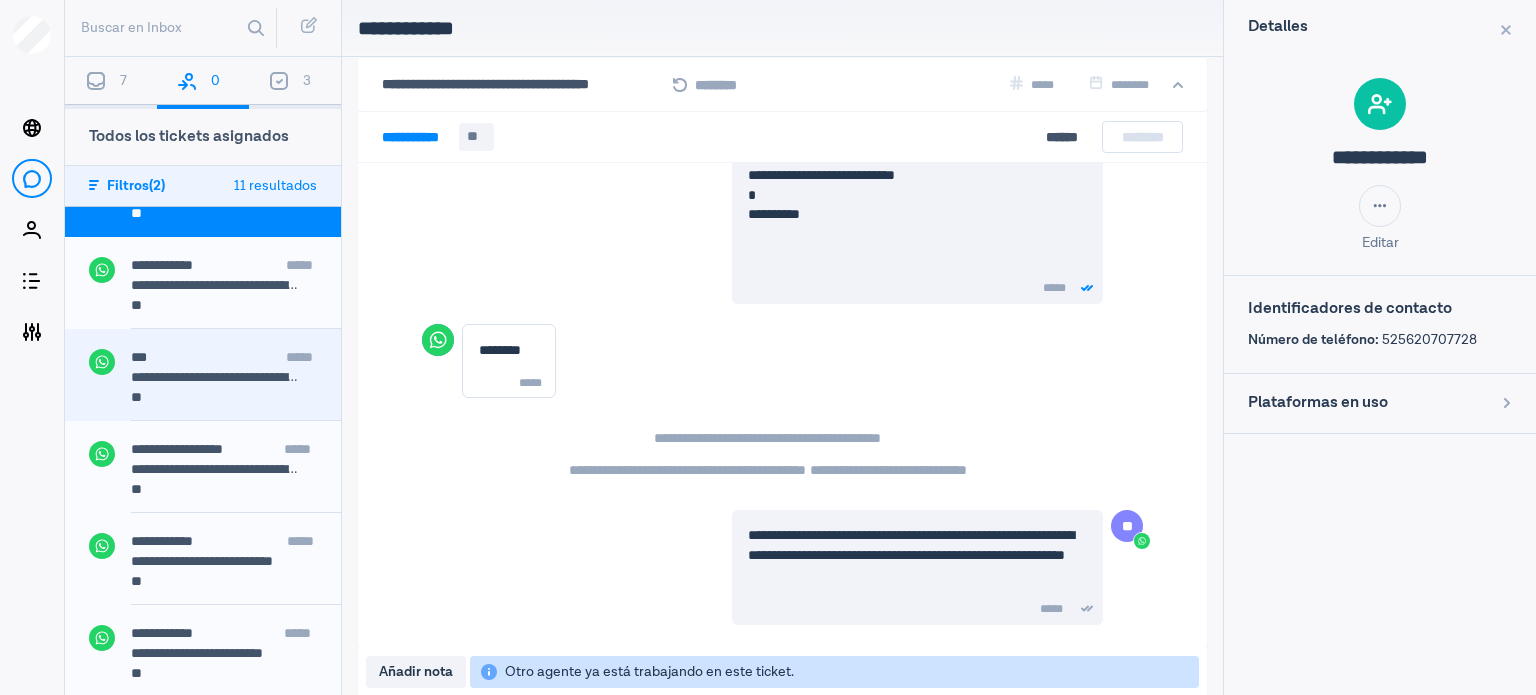 click on "*****" at bounding box center (300, 449) 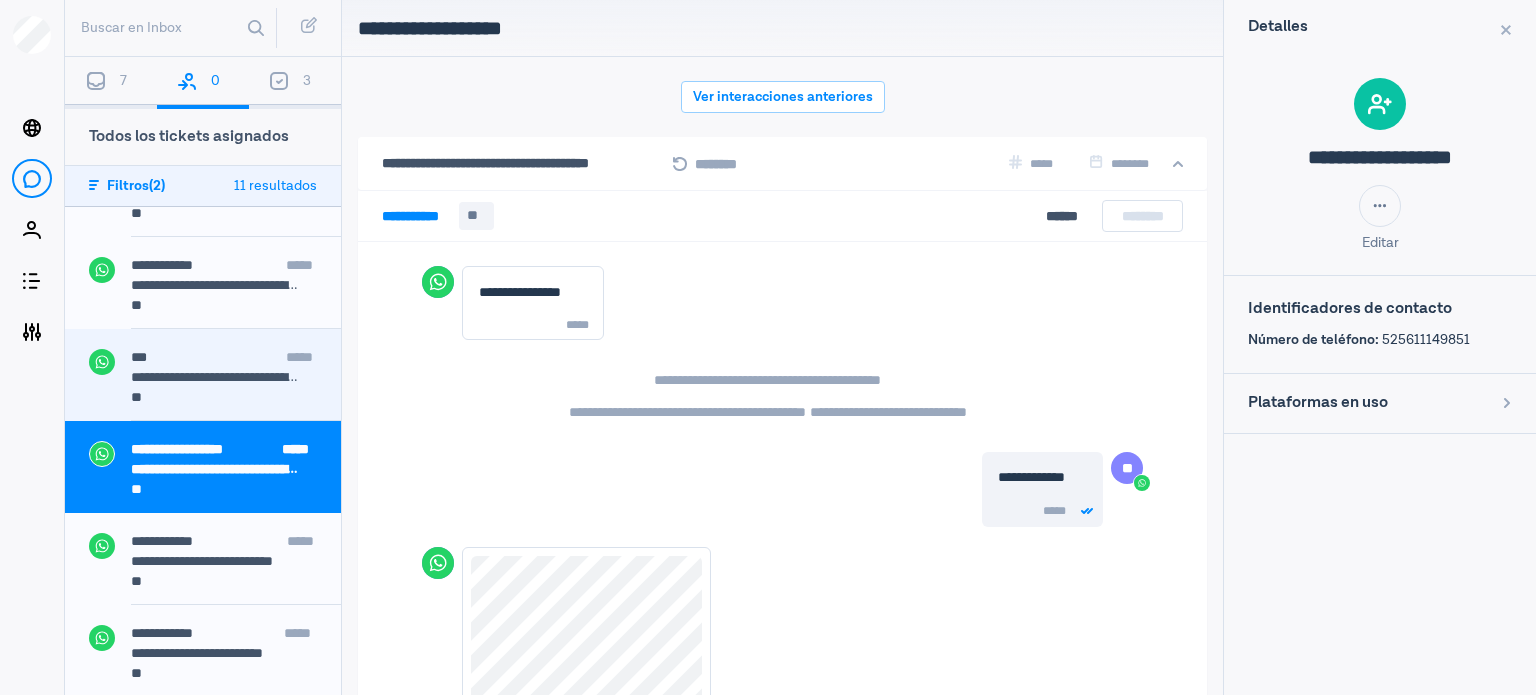 scroll, scrollTop: 79, scrollLeft: 0, axis: vertical 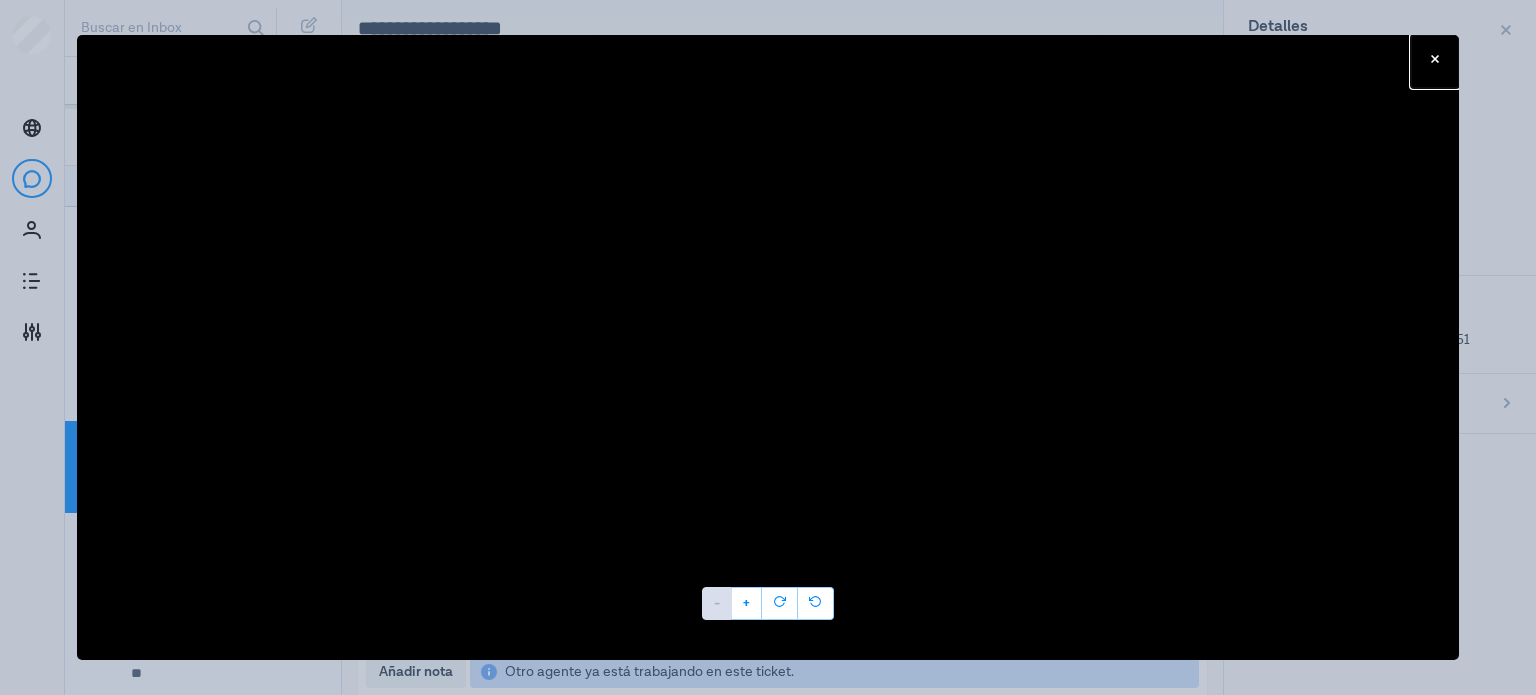 click on "Cerrar - +" at bounding box center [768, 347] 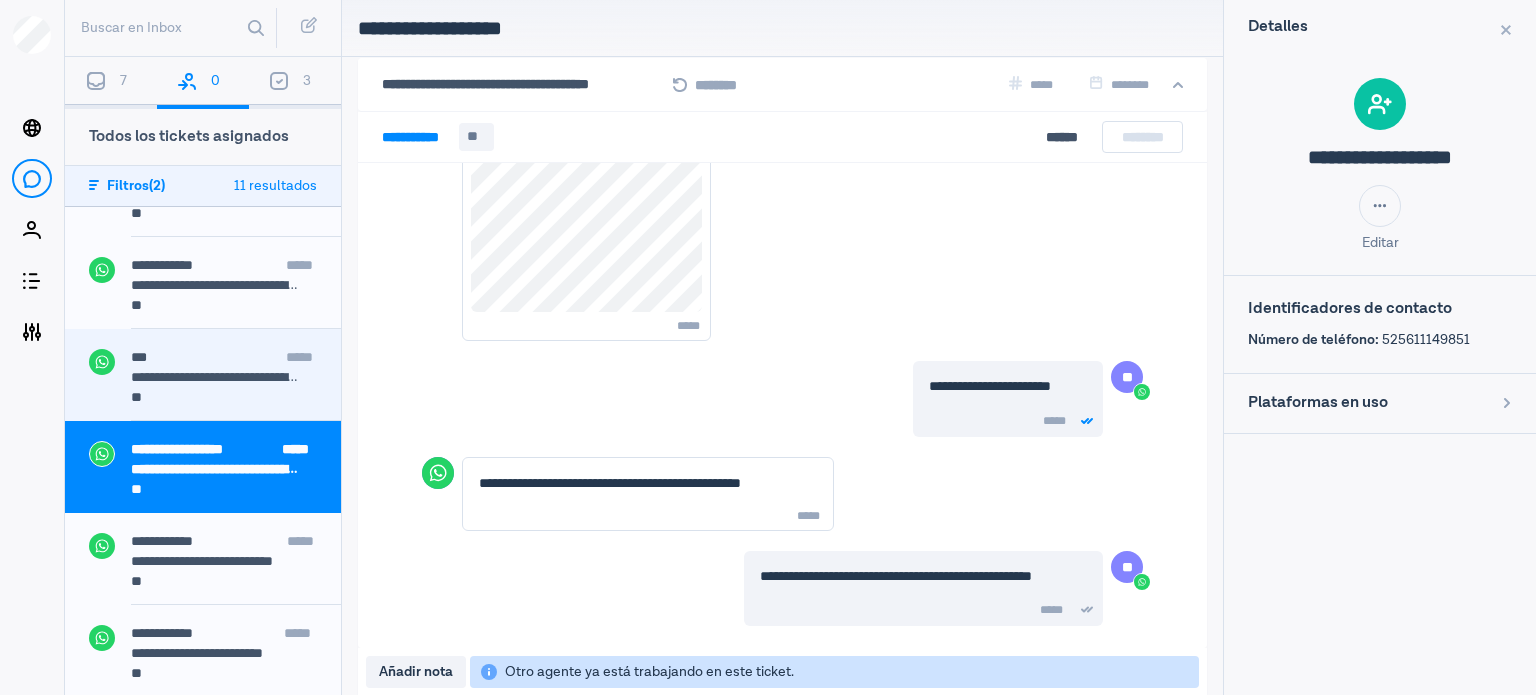 scroll, scrollTop: 0, scrollLeft: 0, axis: both 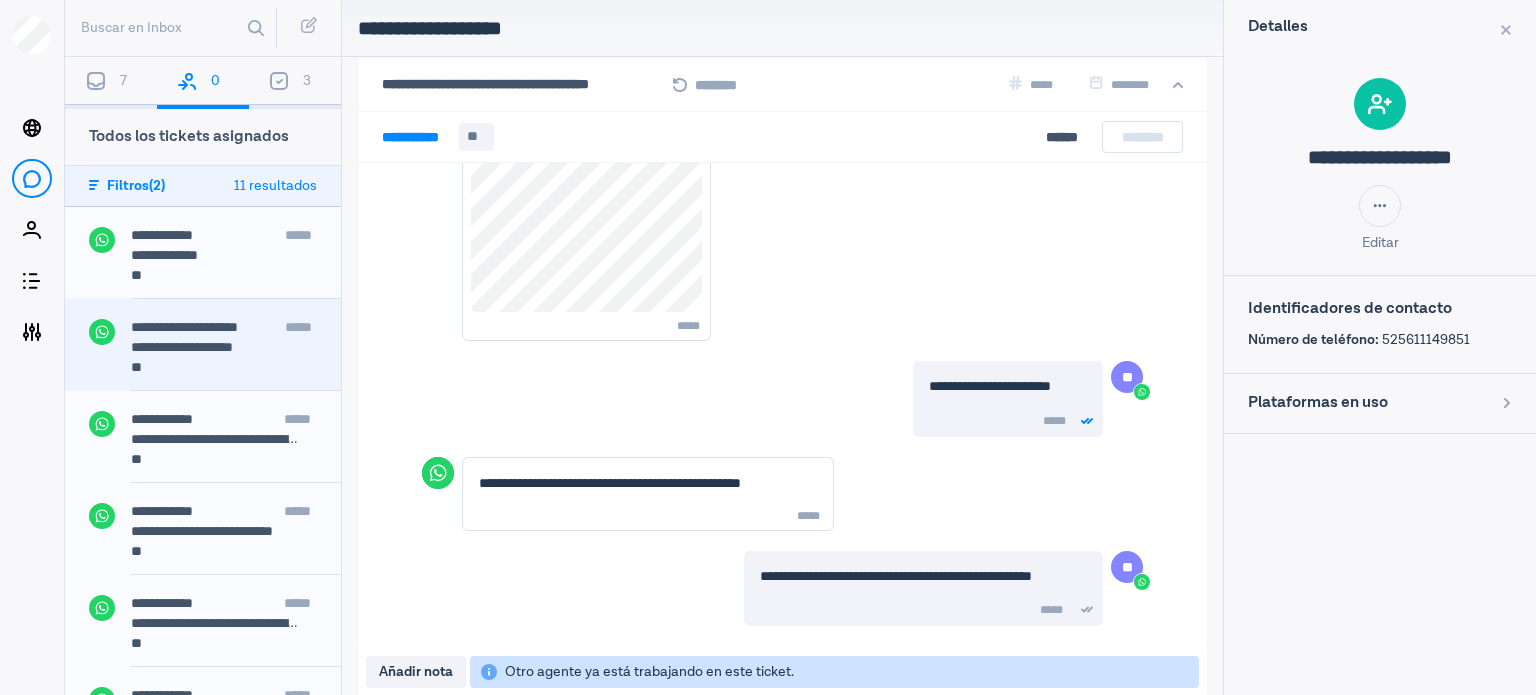 click on "[CREDIT_CARD]" at bounding box center (203, 345) 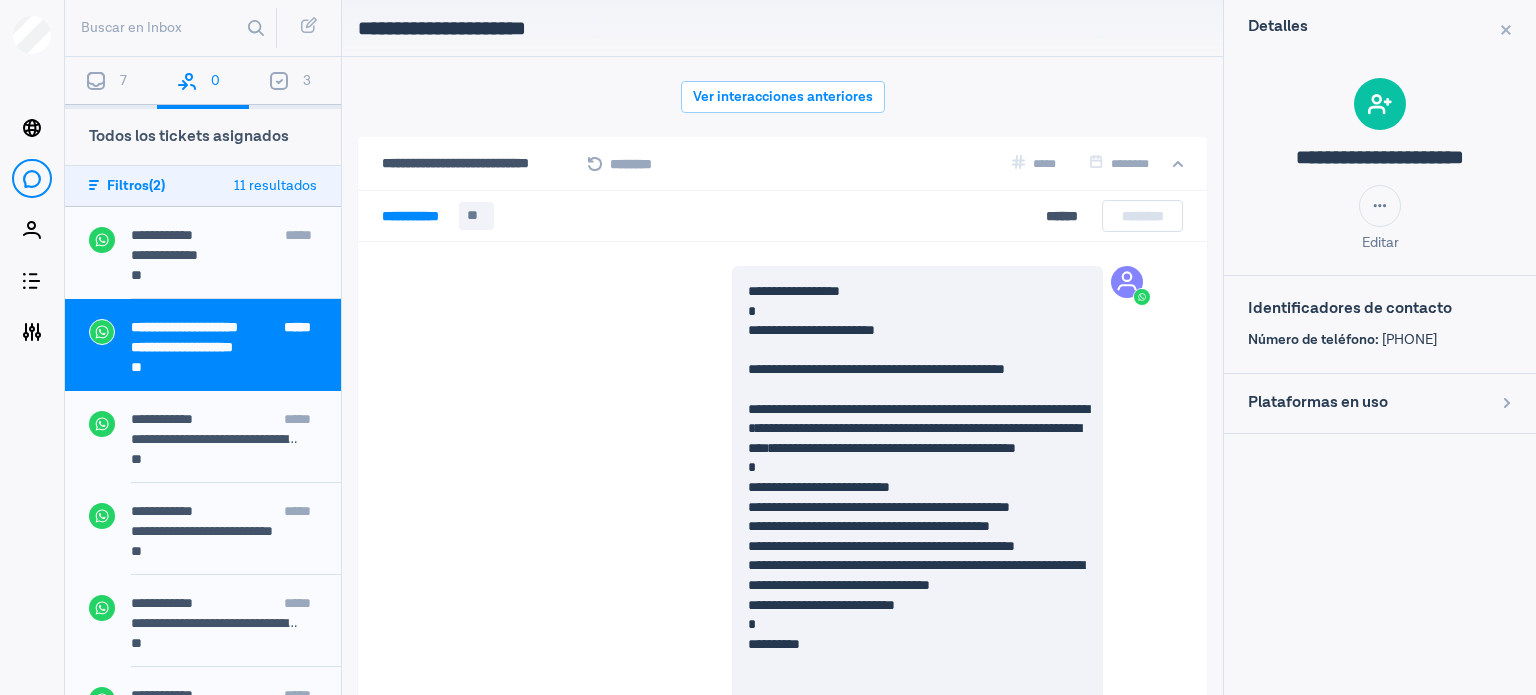 scroll, scrollTop: 79, scrollLeft: 0, axis: vertical 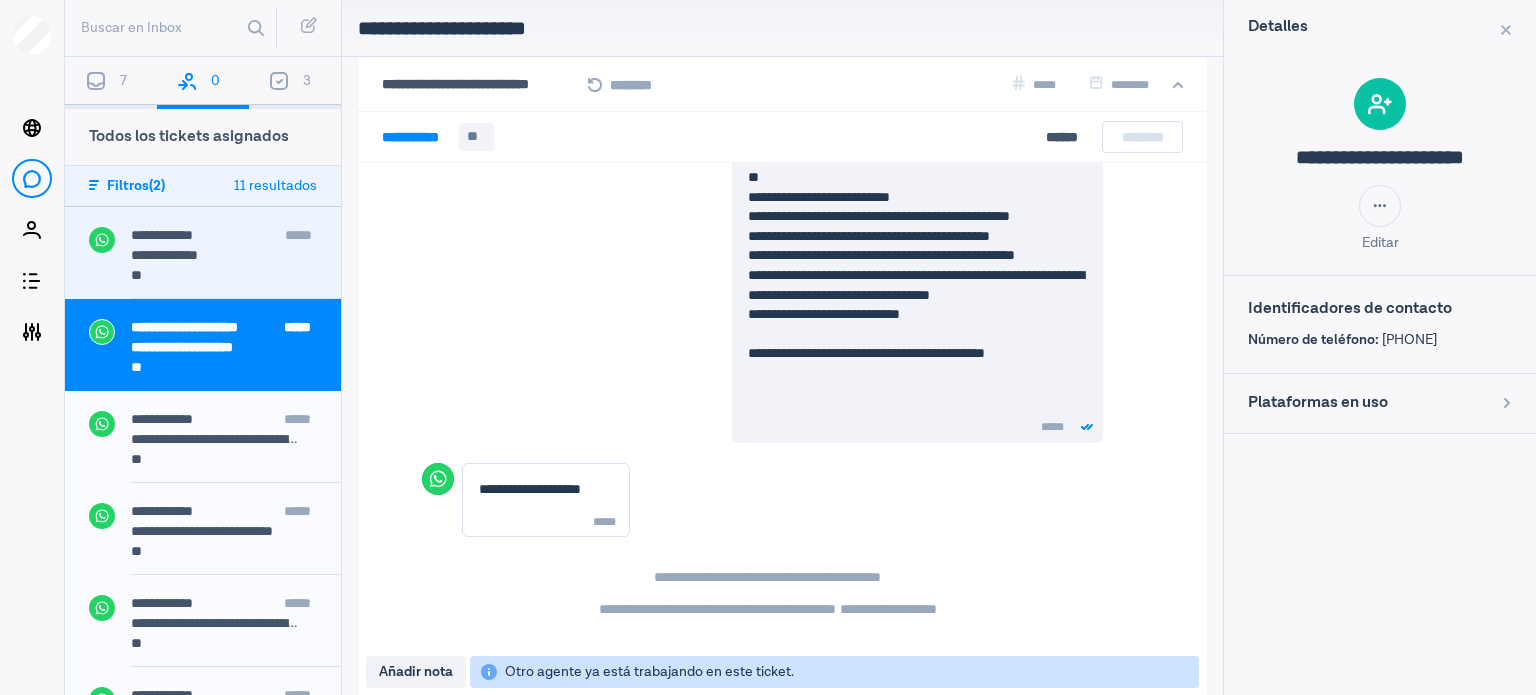 click on "**" at bounding box center (224, 277) 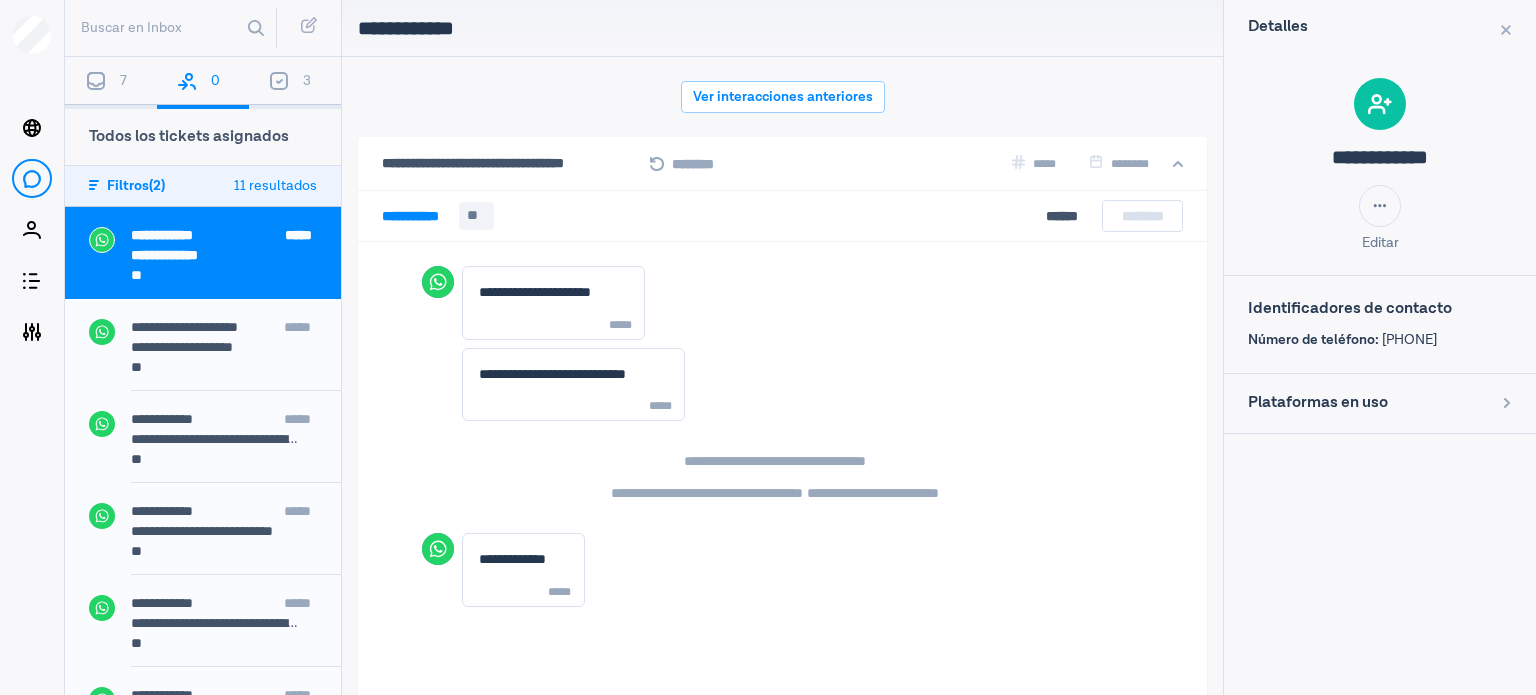 scroll, scrollTop: 79, scrollLeft: 0, axis: vertical 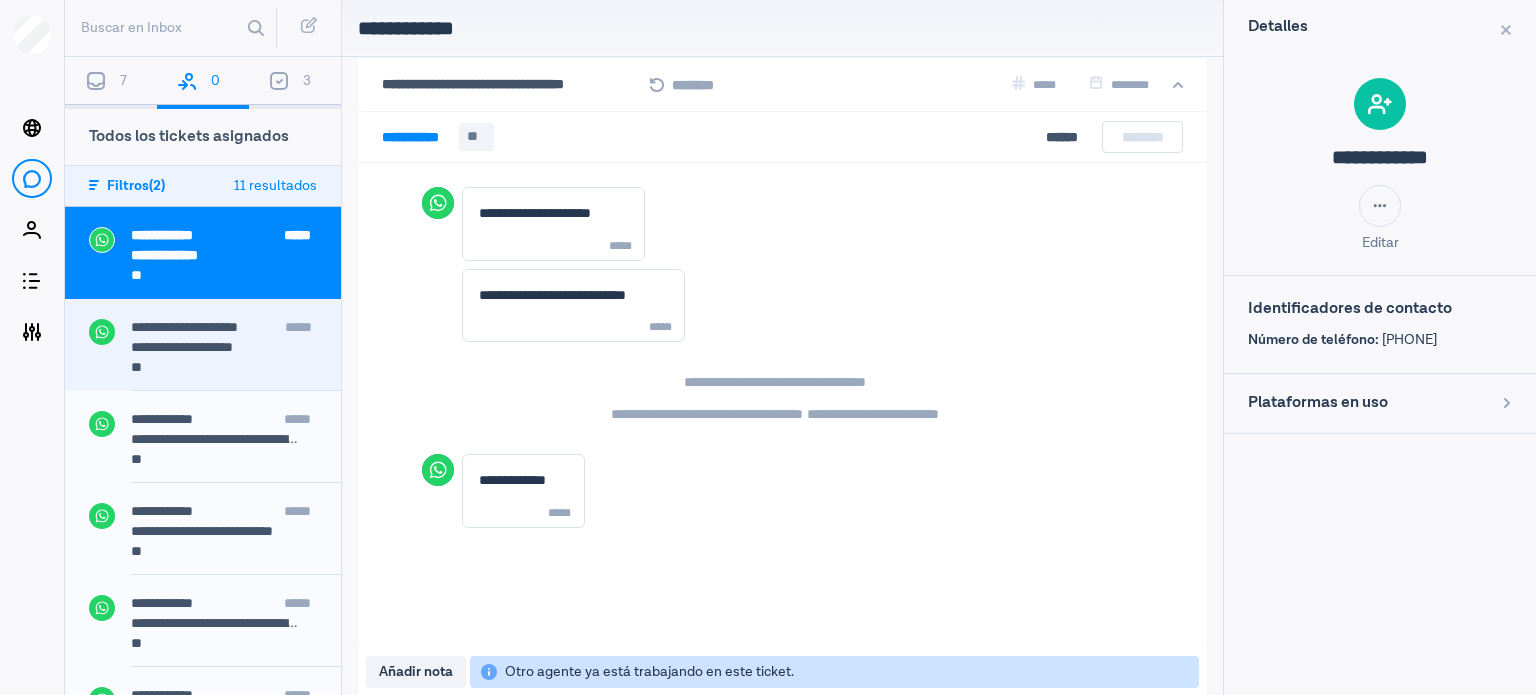click on "[CREDIT_CARD]" at bounding box center (236, 355) 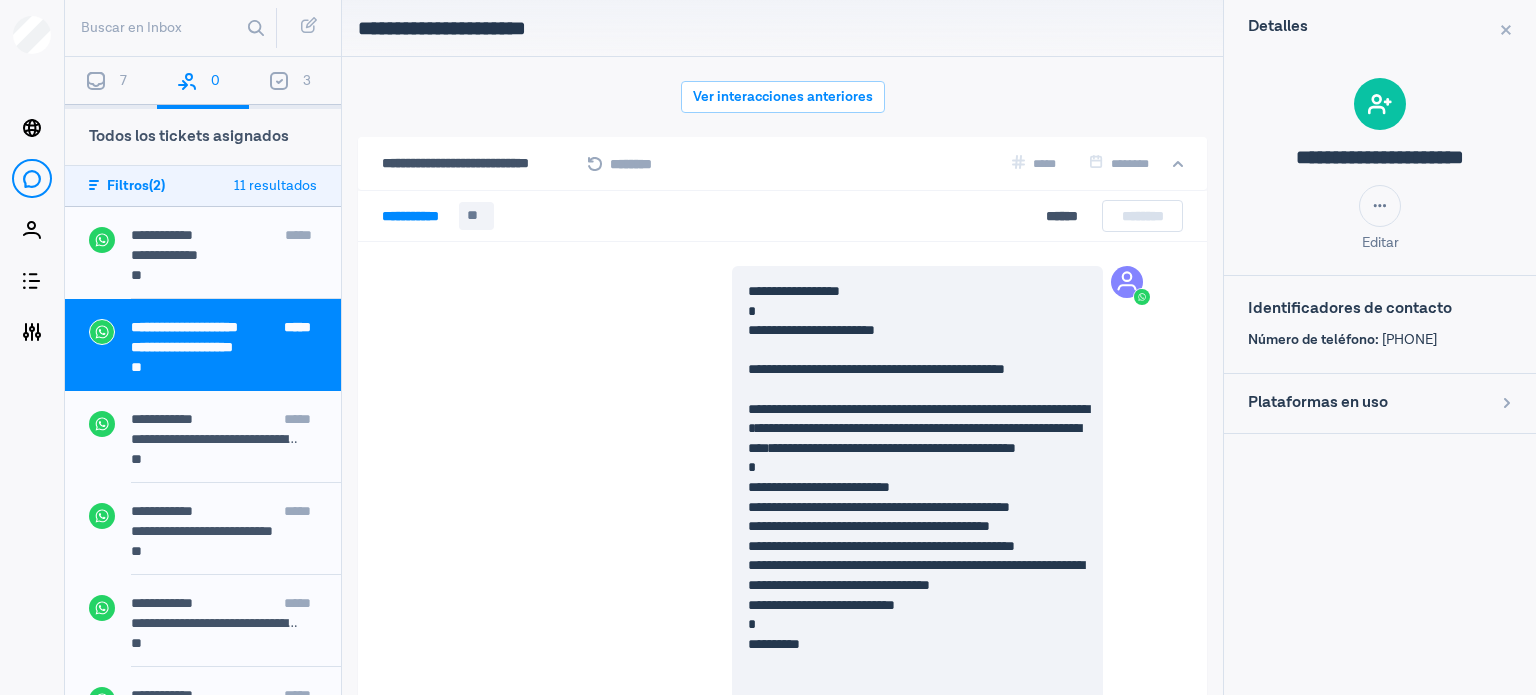 scroll, scrollTop: 79, scrollLeft: 0, axis: vertical 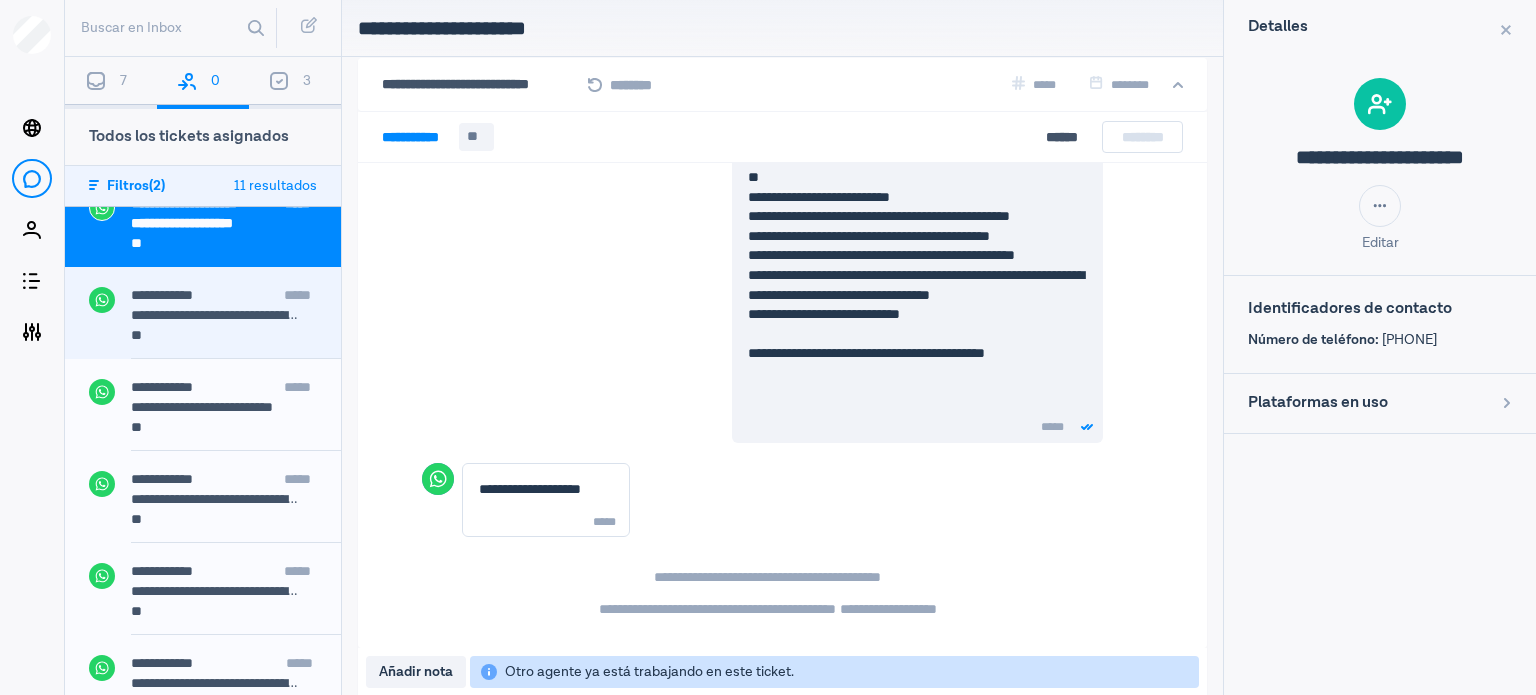 click on "**********" at bounding box center [203, 313] 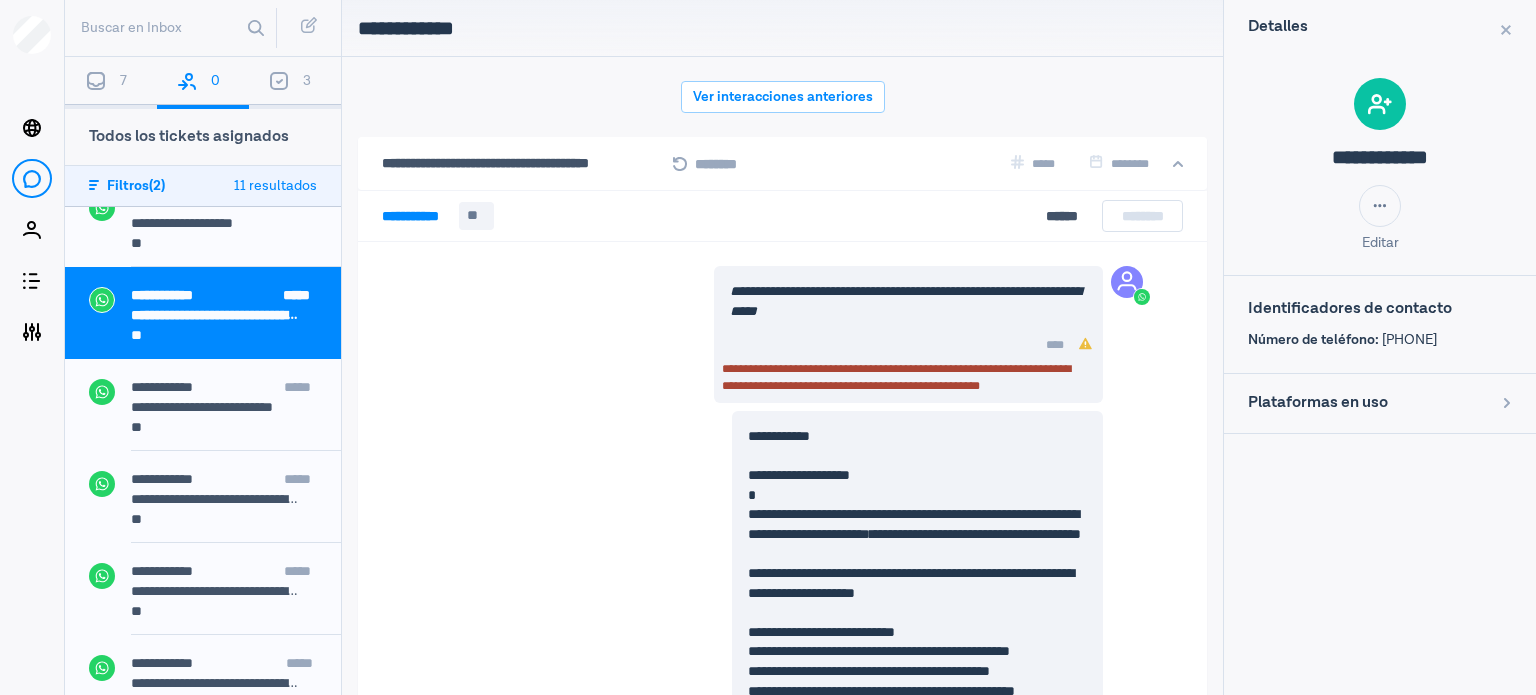 scroll, scrollTop: 79, scrollLeft: 0, axis: vertical 